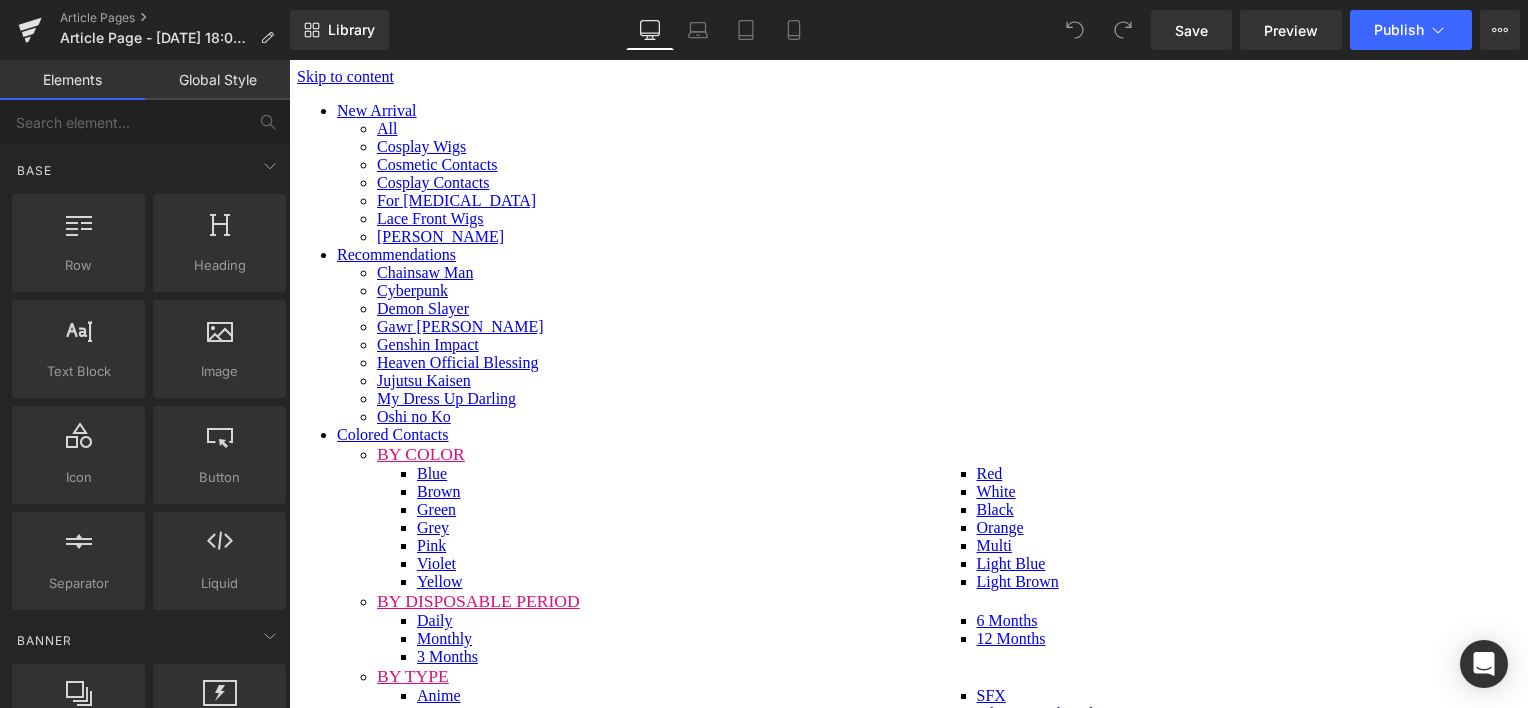 scroll, scrollTop: 0, scrollLeft: 0, axis: both 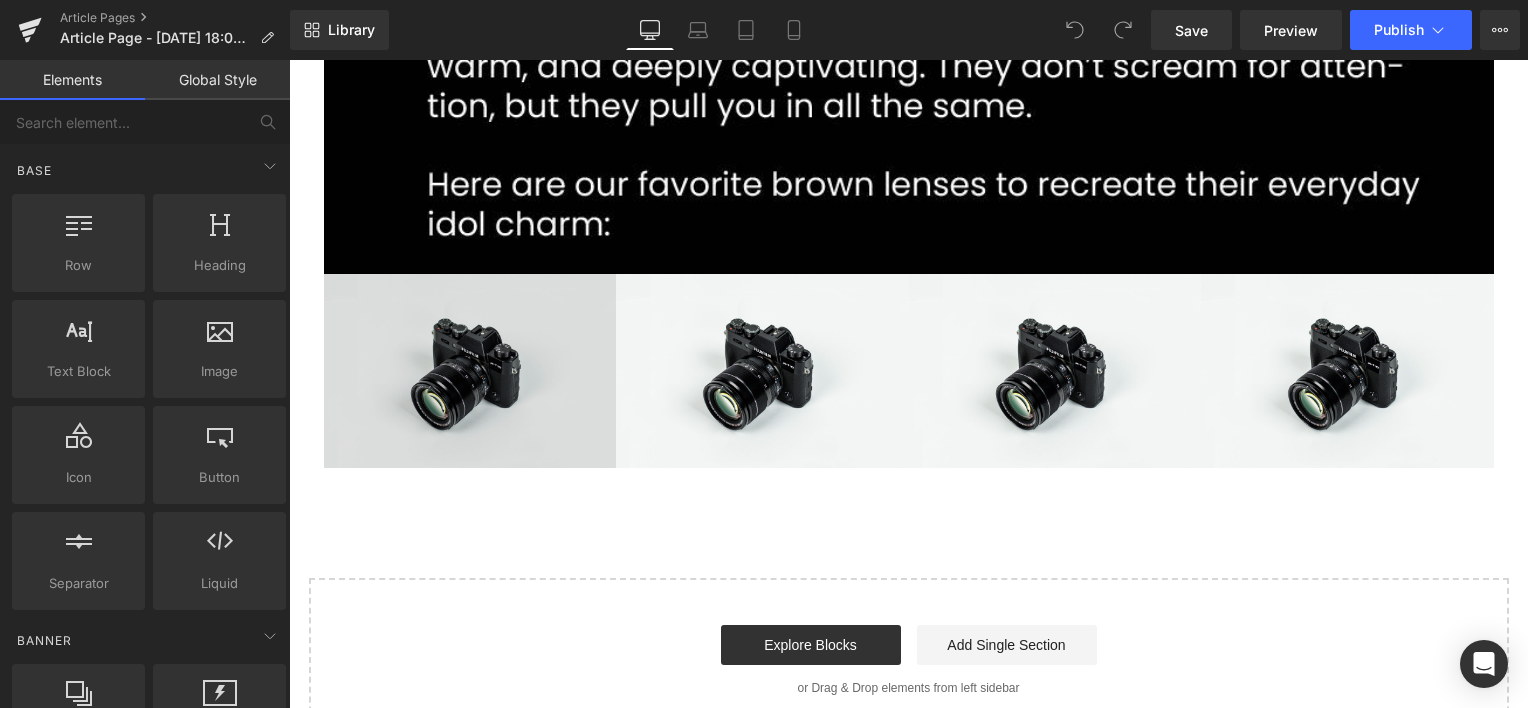 click at bounding box center [470, 371] 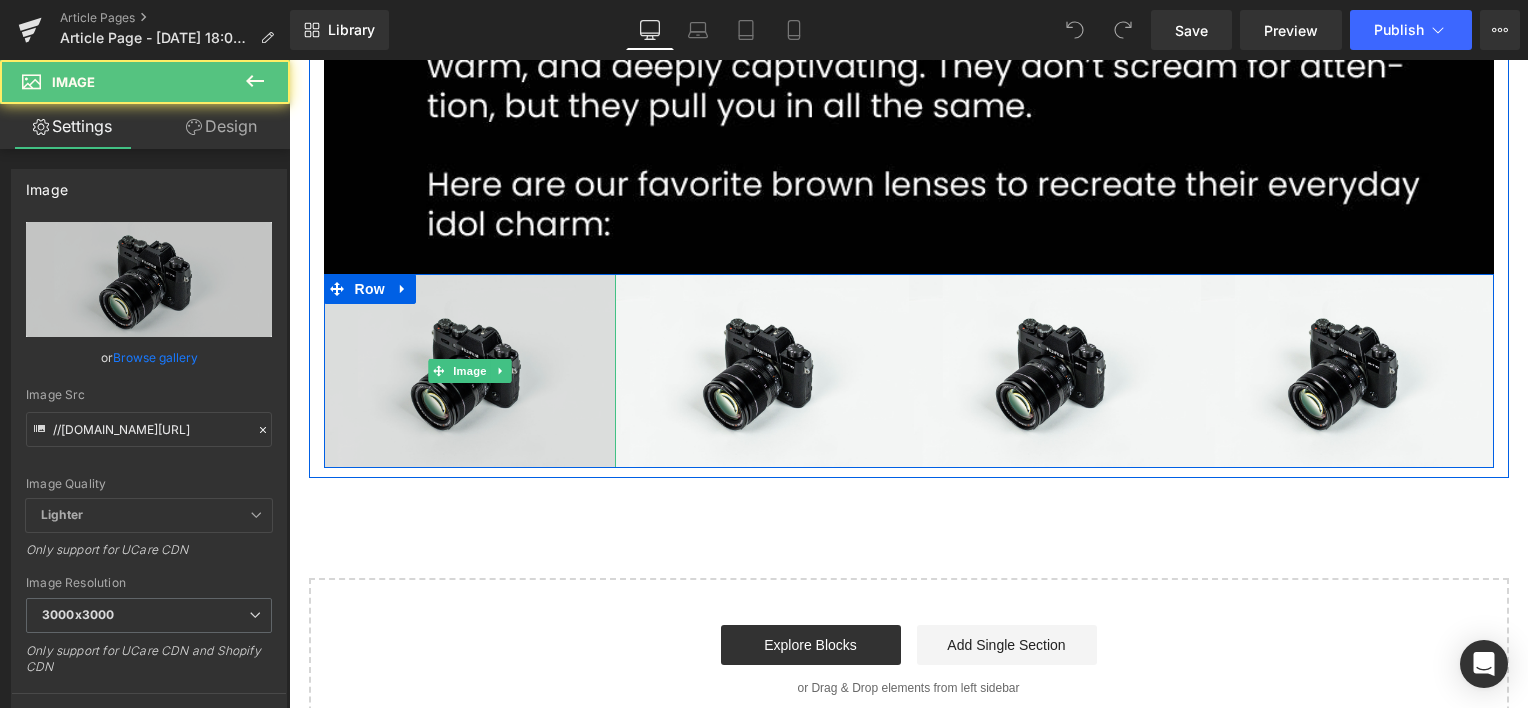 click at bounding box center [470, 371] 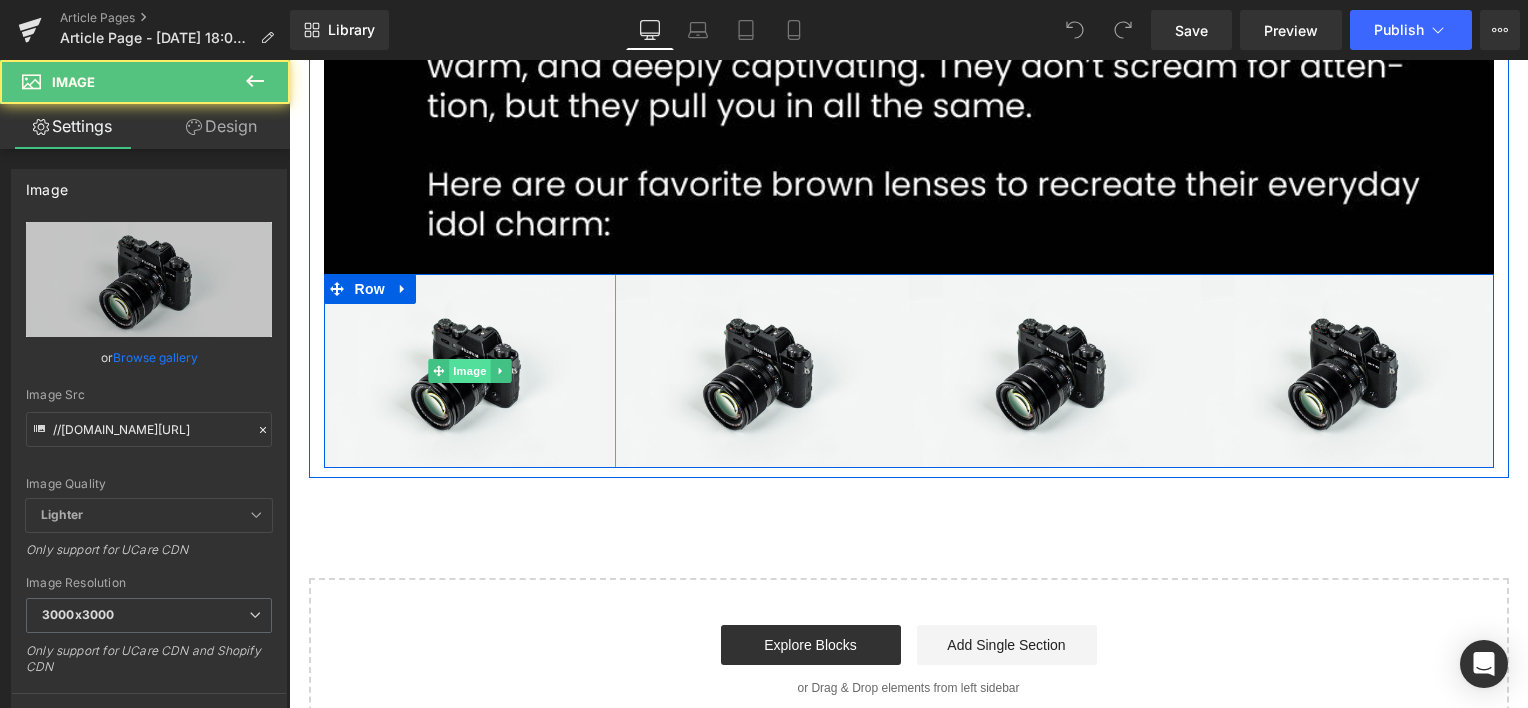 click on "Image" at bounding box center [459, 371] 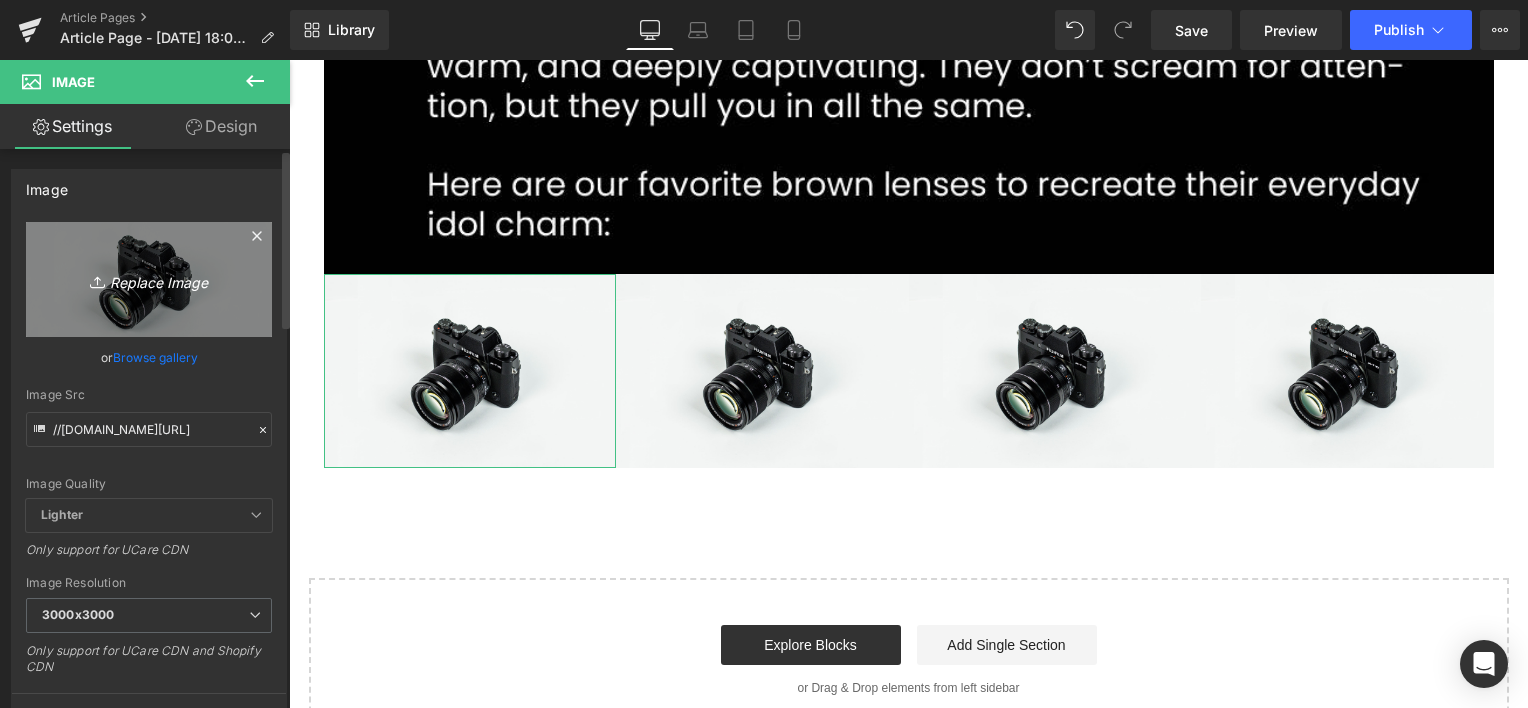 click on "Replace Image" at bounding box center (149, 279) 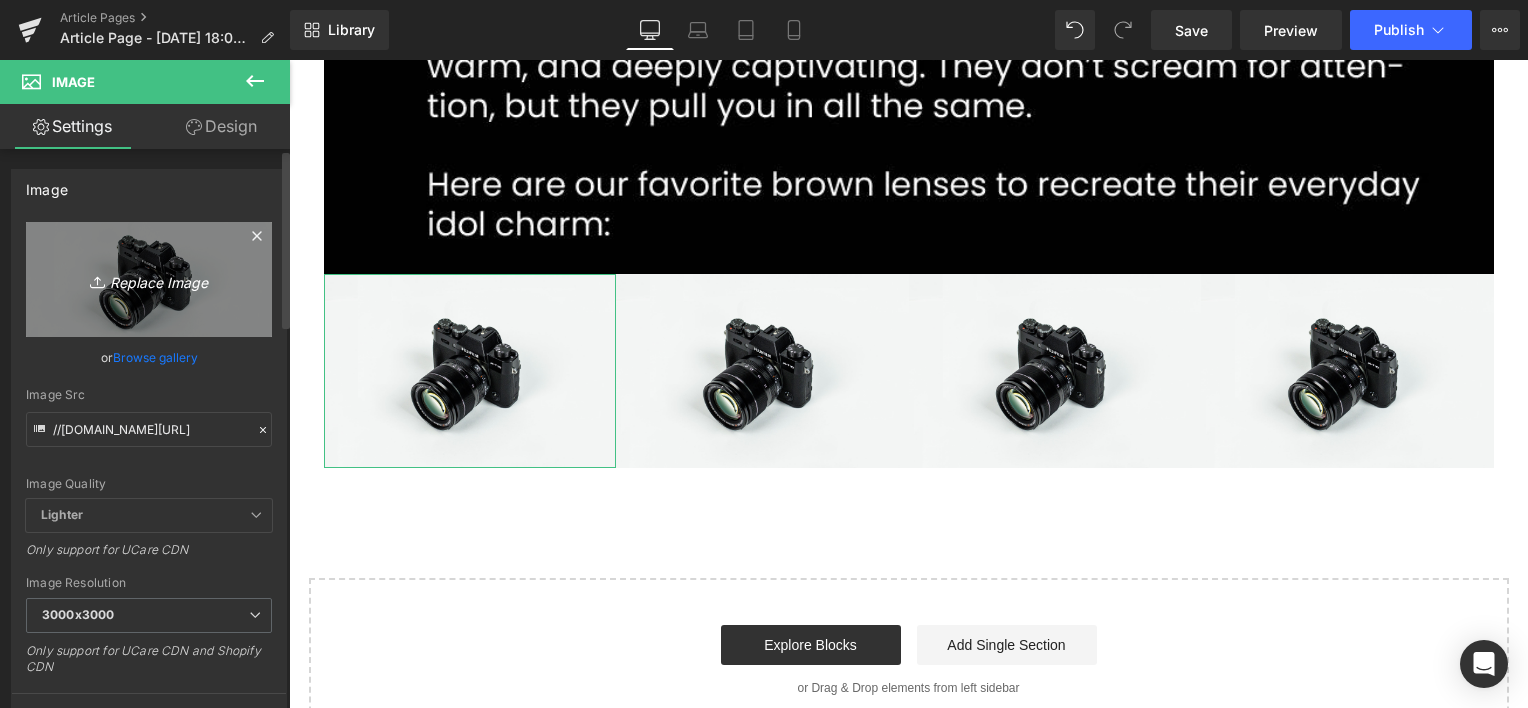type on "C:\fakepath\Artboard 2 copy 2-80.jpg" 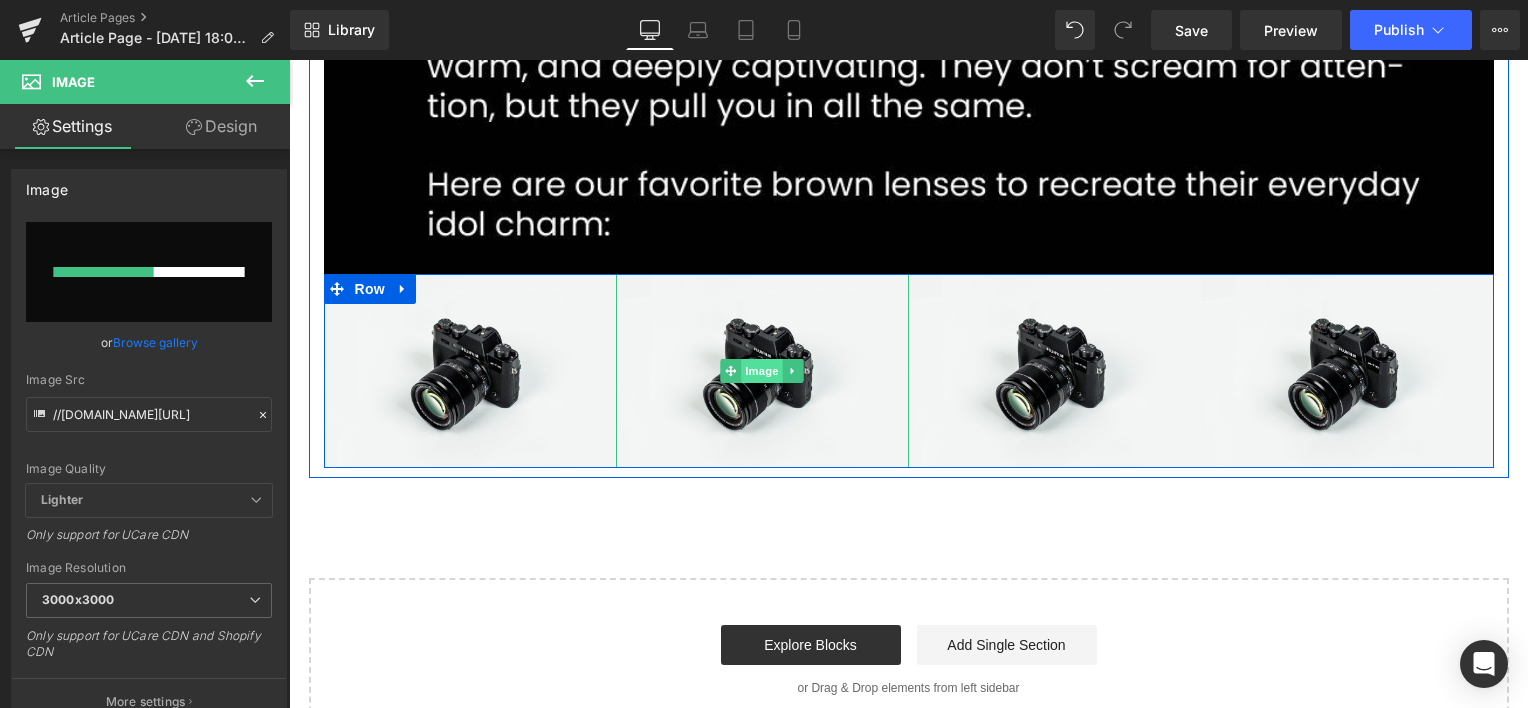 type 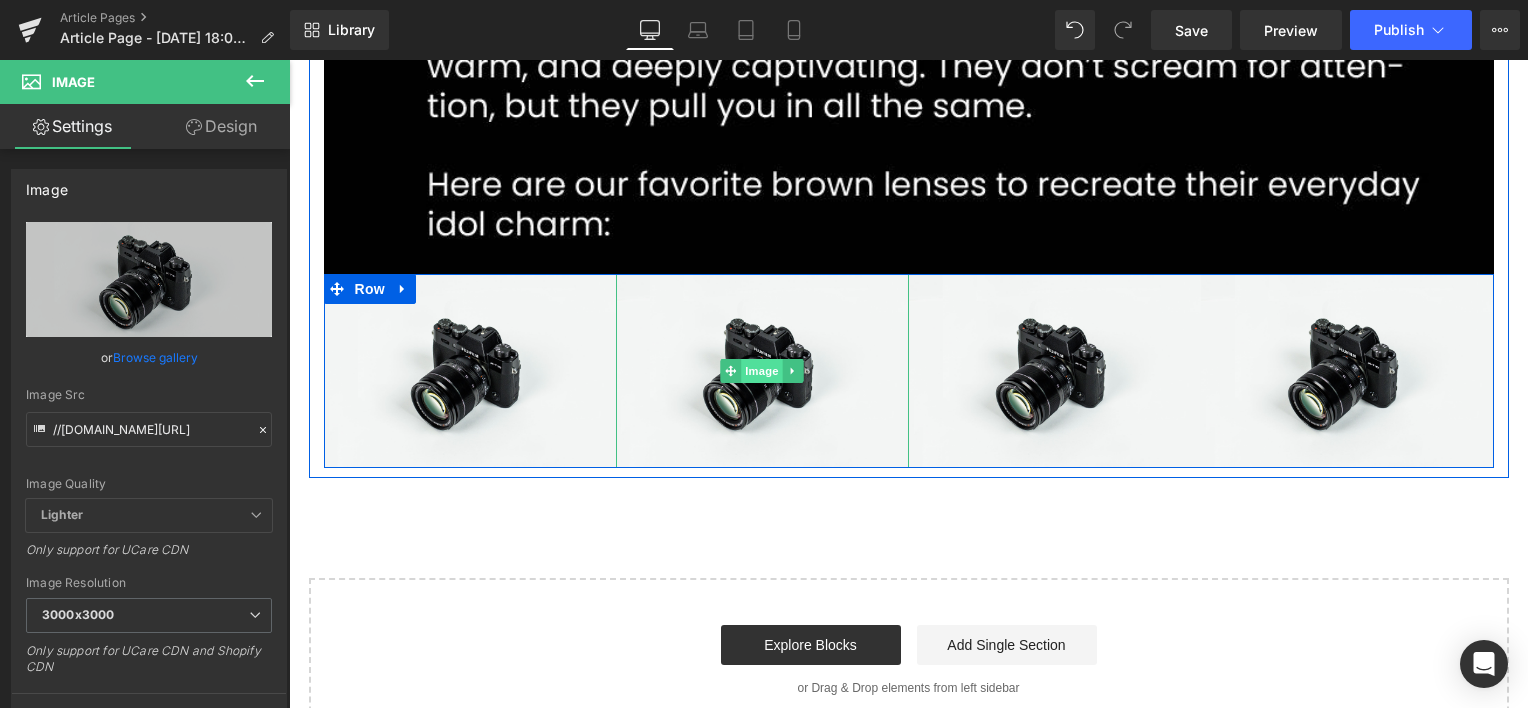 click on "Image" at bounding box center [762, 371] 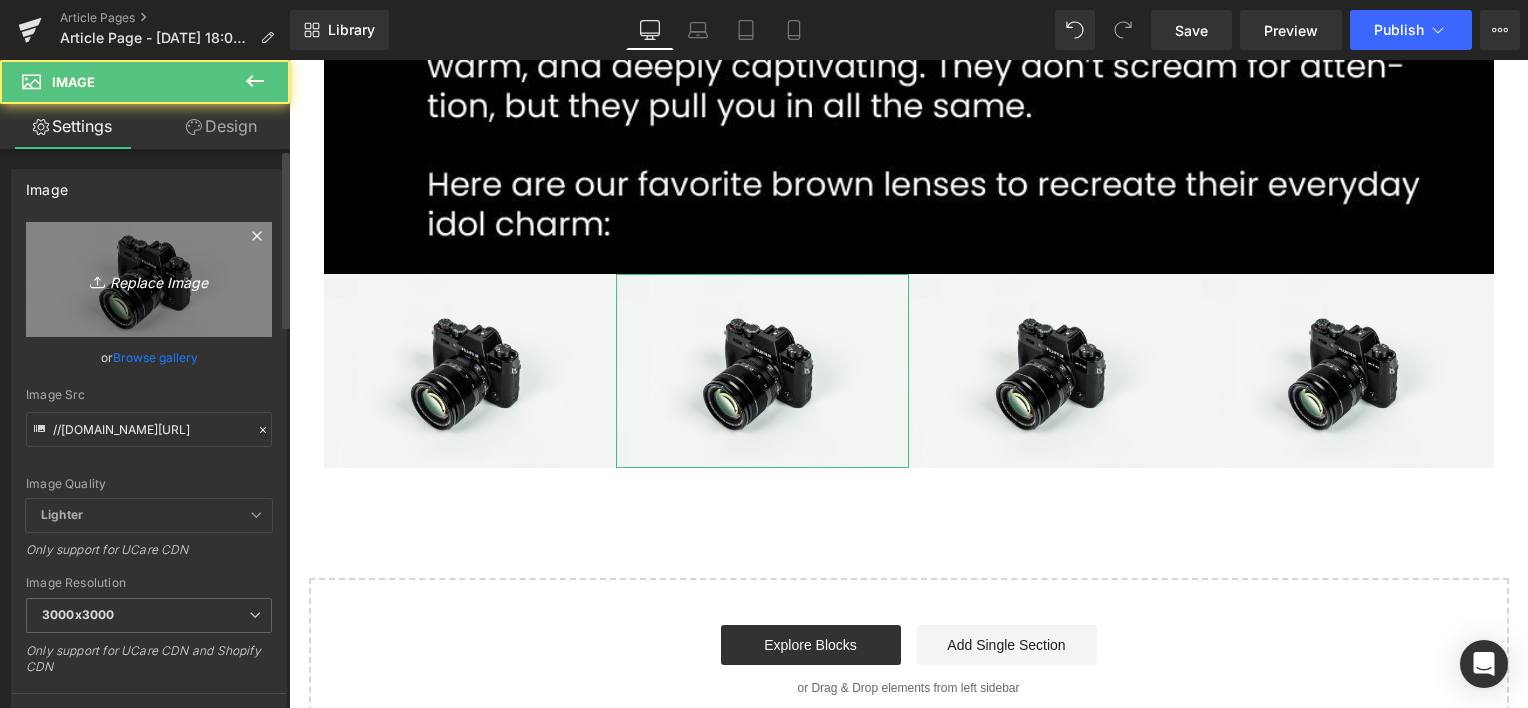 click on "Replace Image" at bounding box center [149, 279] 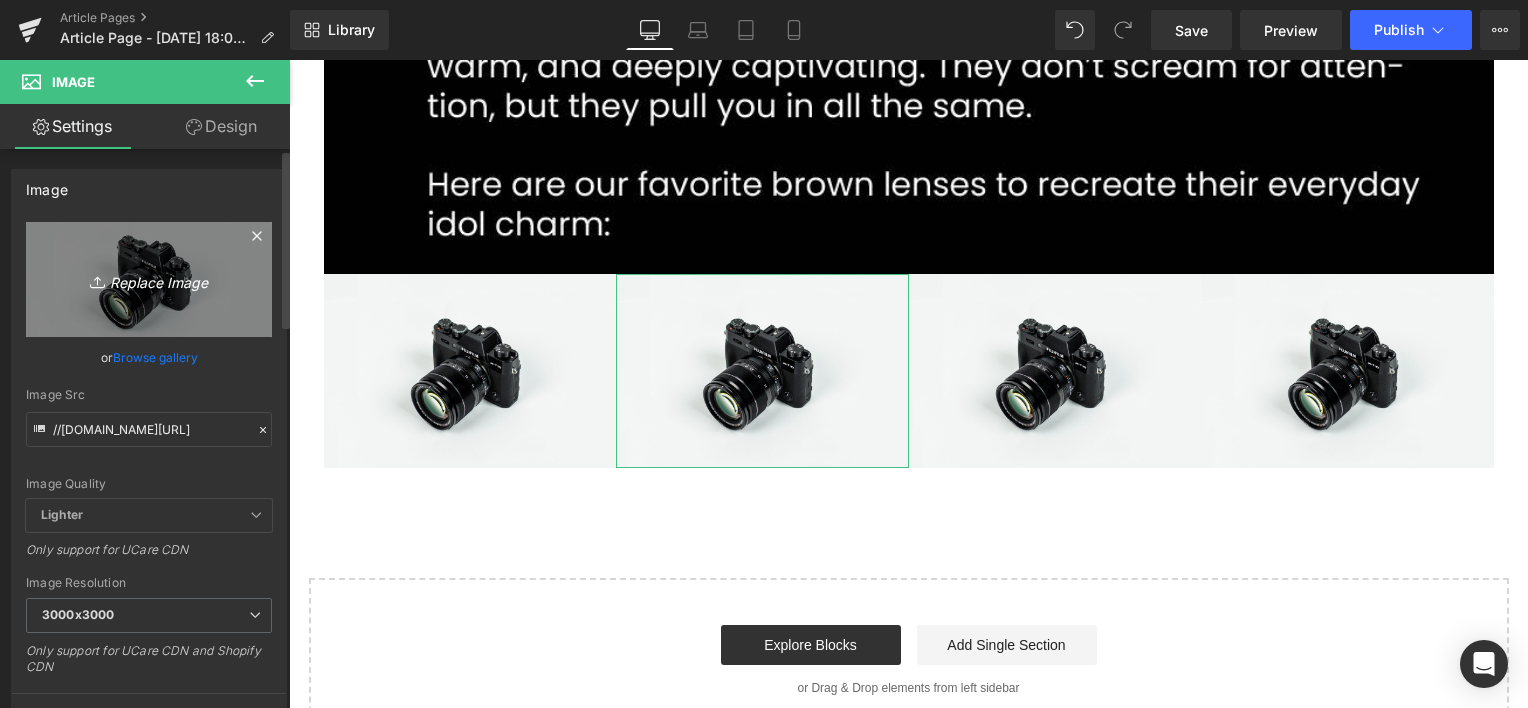 type on "C:\fakepath\Artboard 2 copy 2-80.jpg" 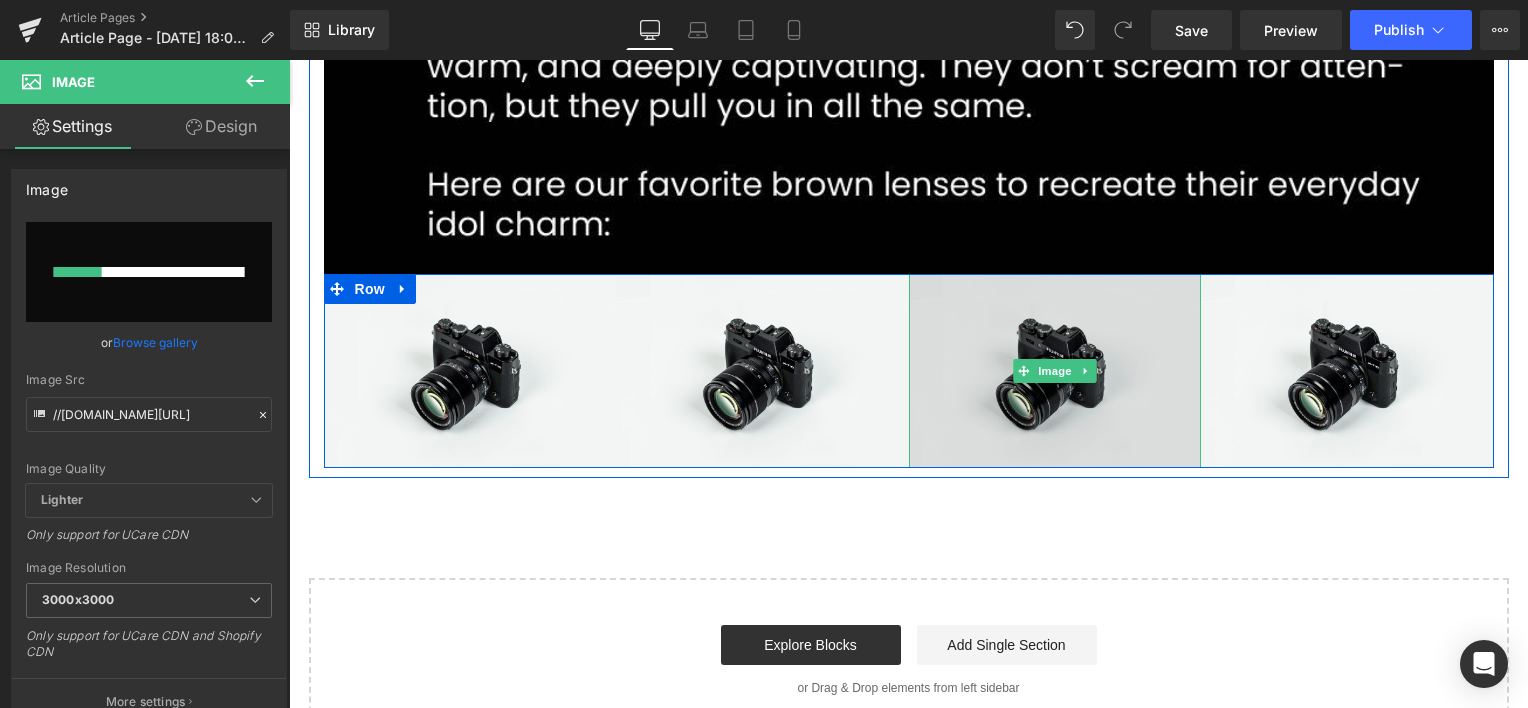 type 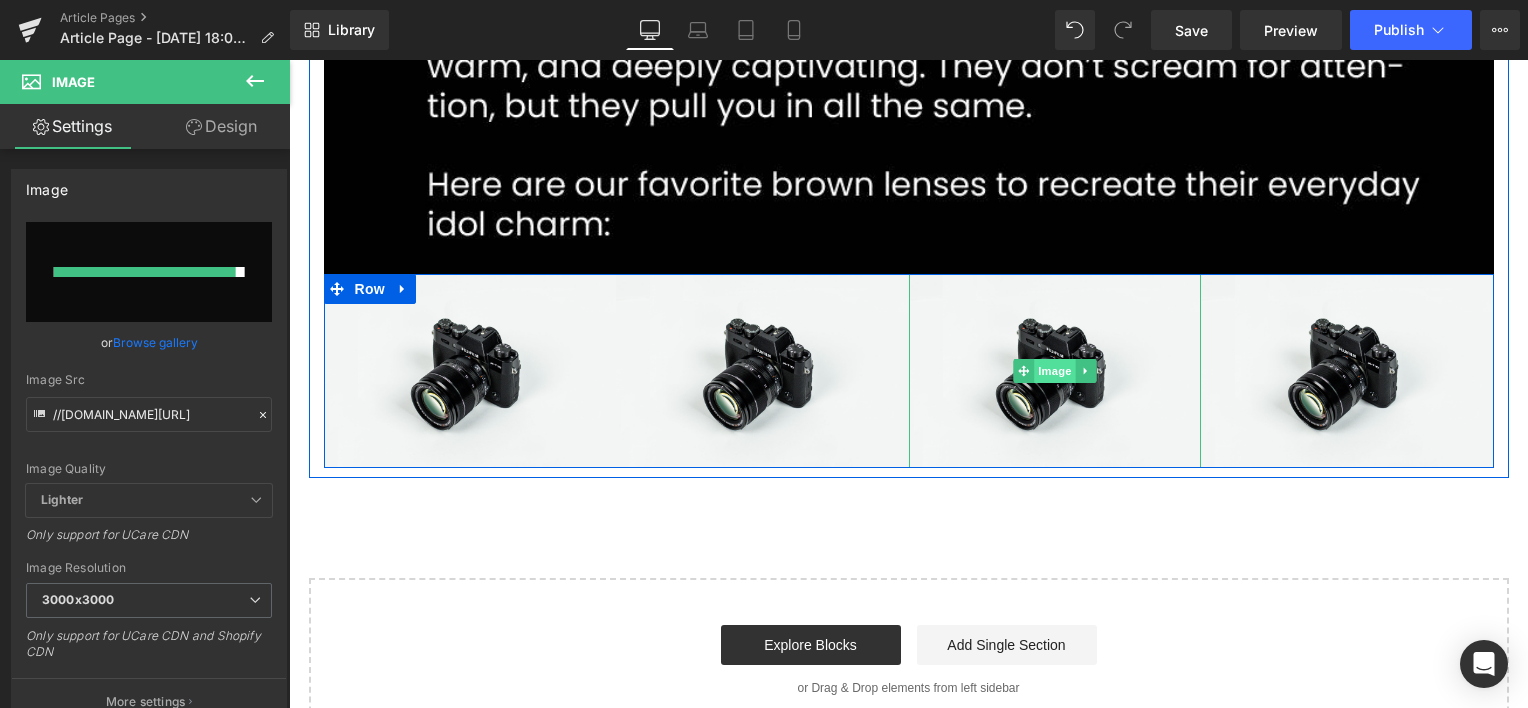 type on "[URL][DOMAIN_NAME]" 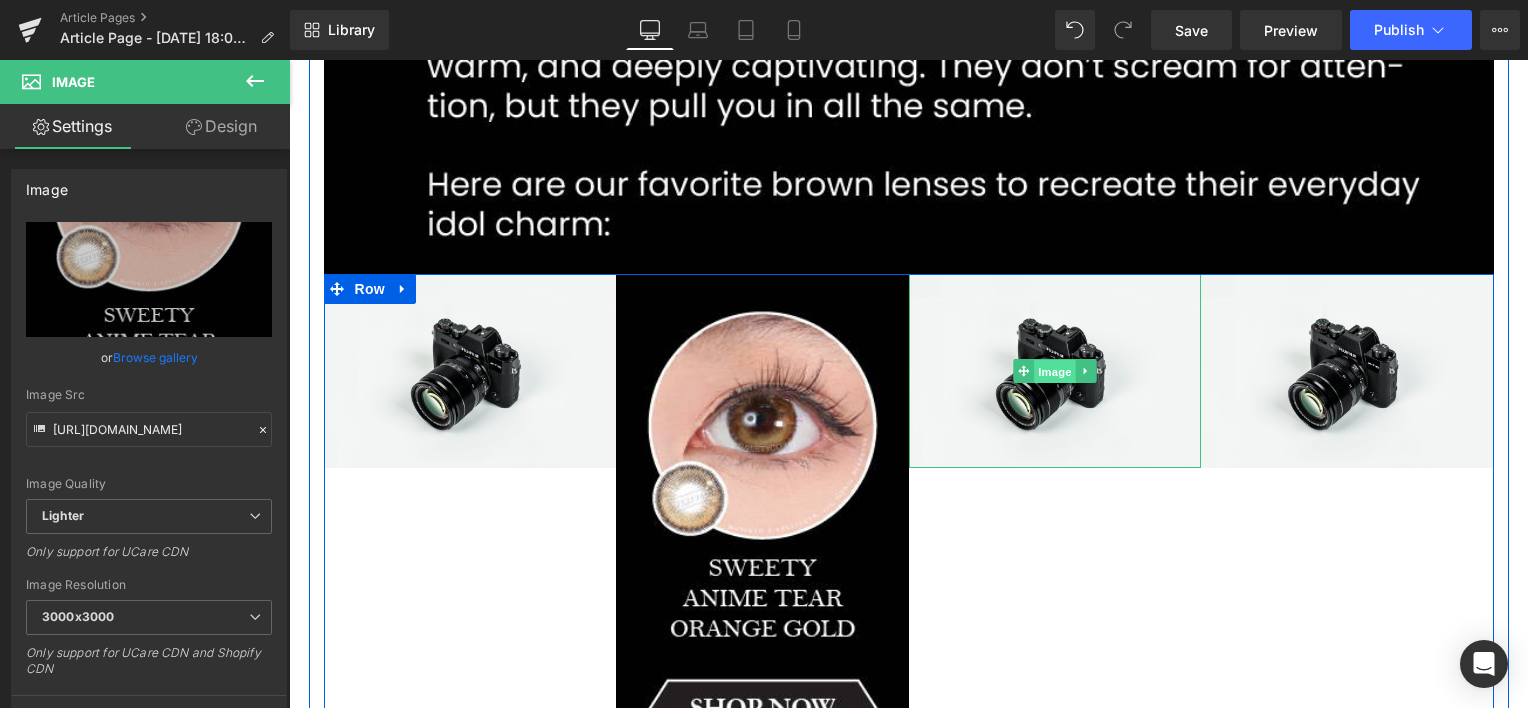 click on "Image" at bounding box center (1055, 371) 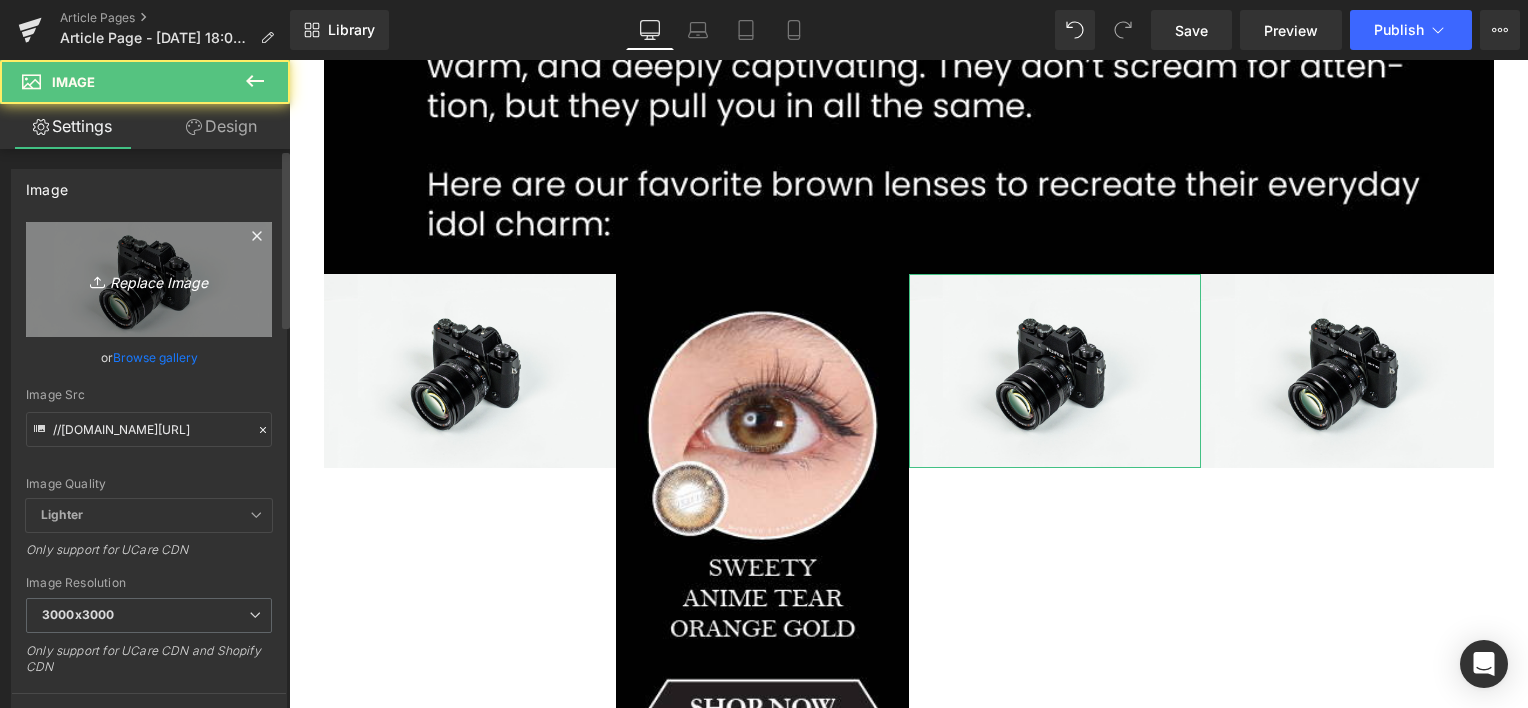 click on "Replace Image" at bounding box center (149, 279) 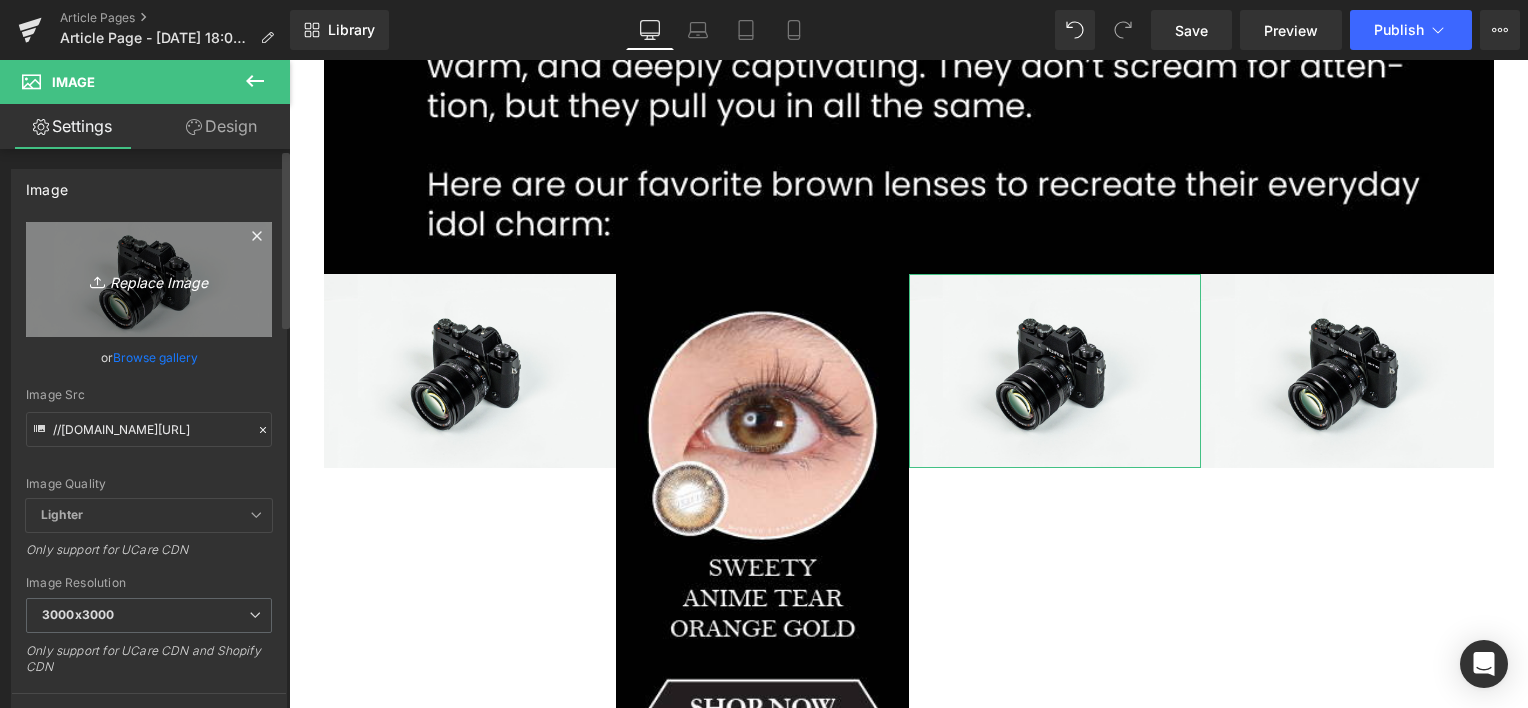 type on "C:\fakepath\Artboard 2 copy 3-80.jpg" 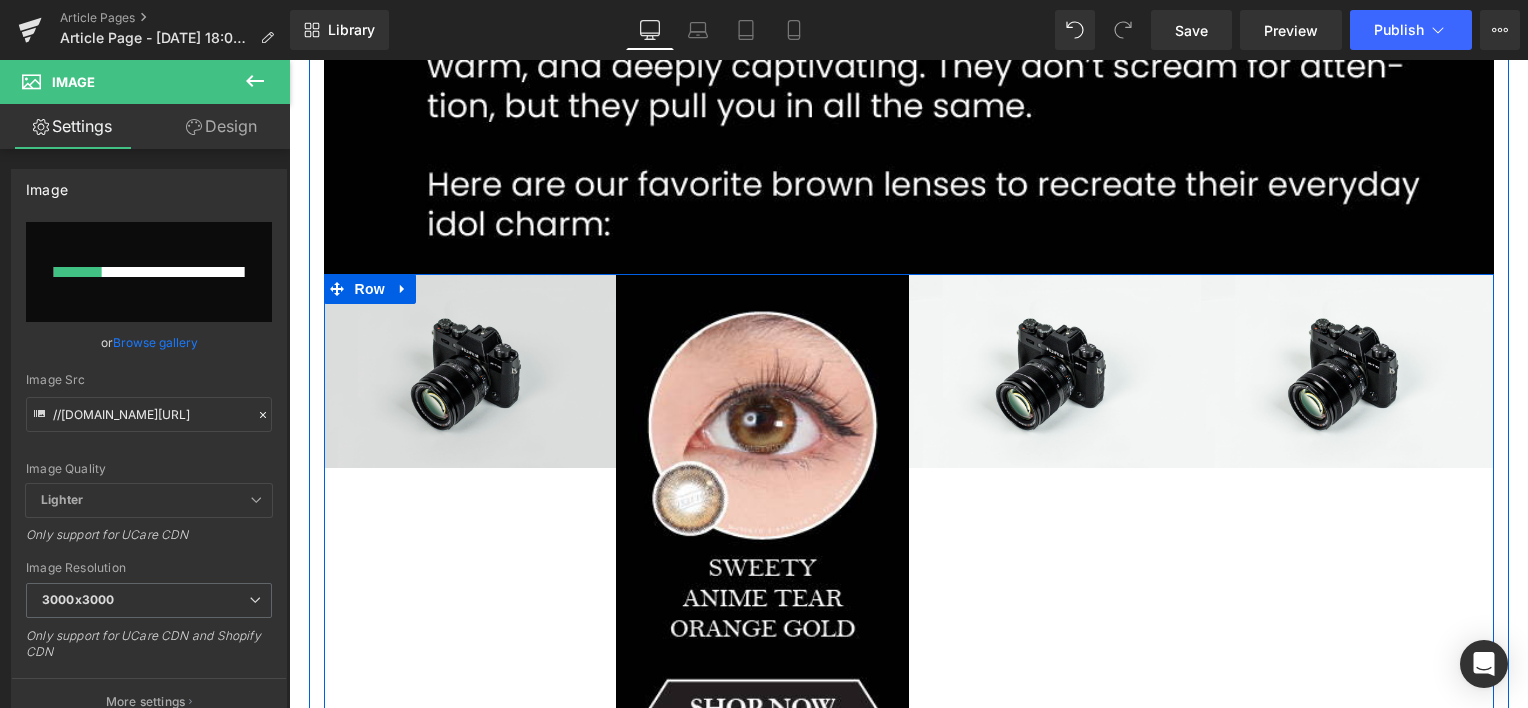 type 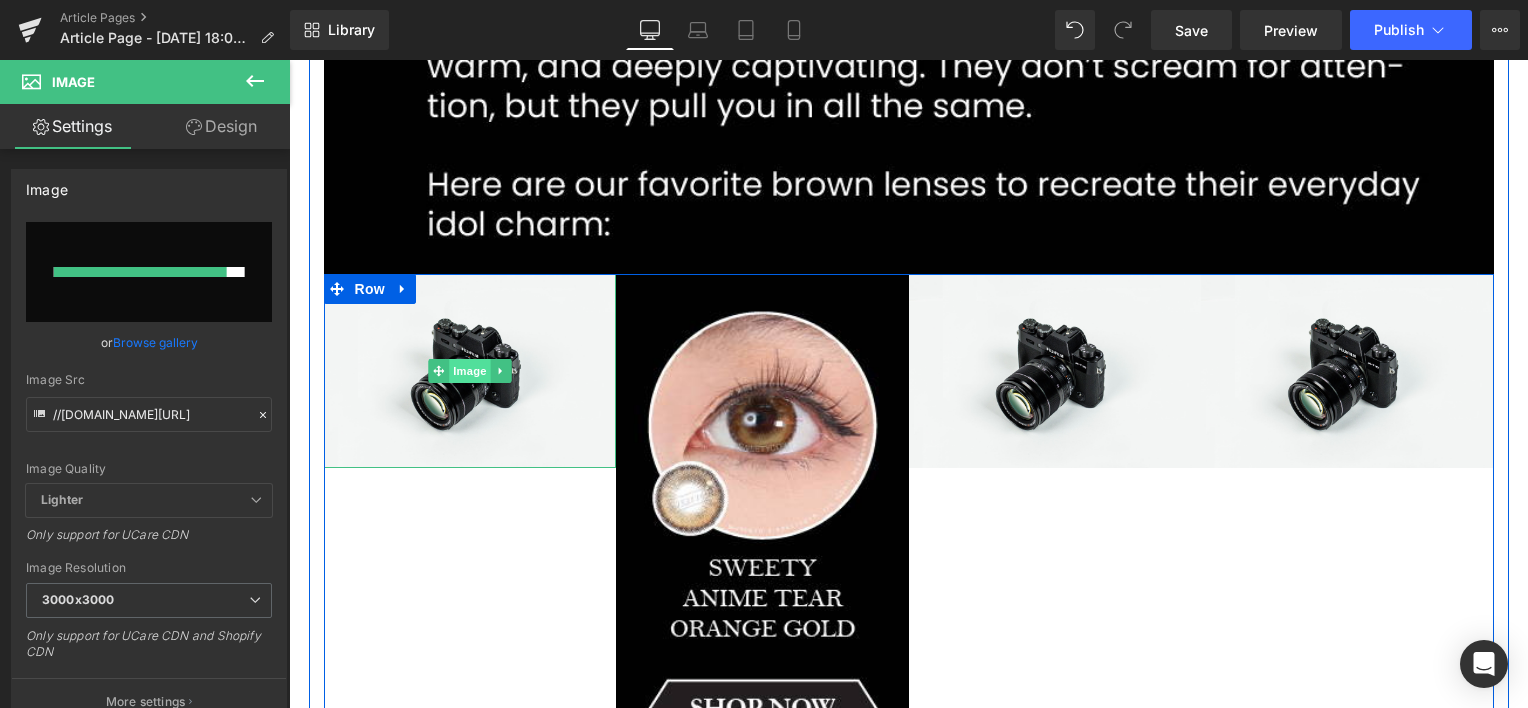type on "[URL][DOMAIN_NAME]" 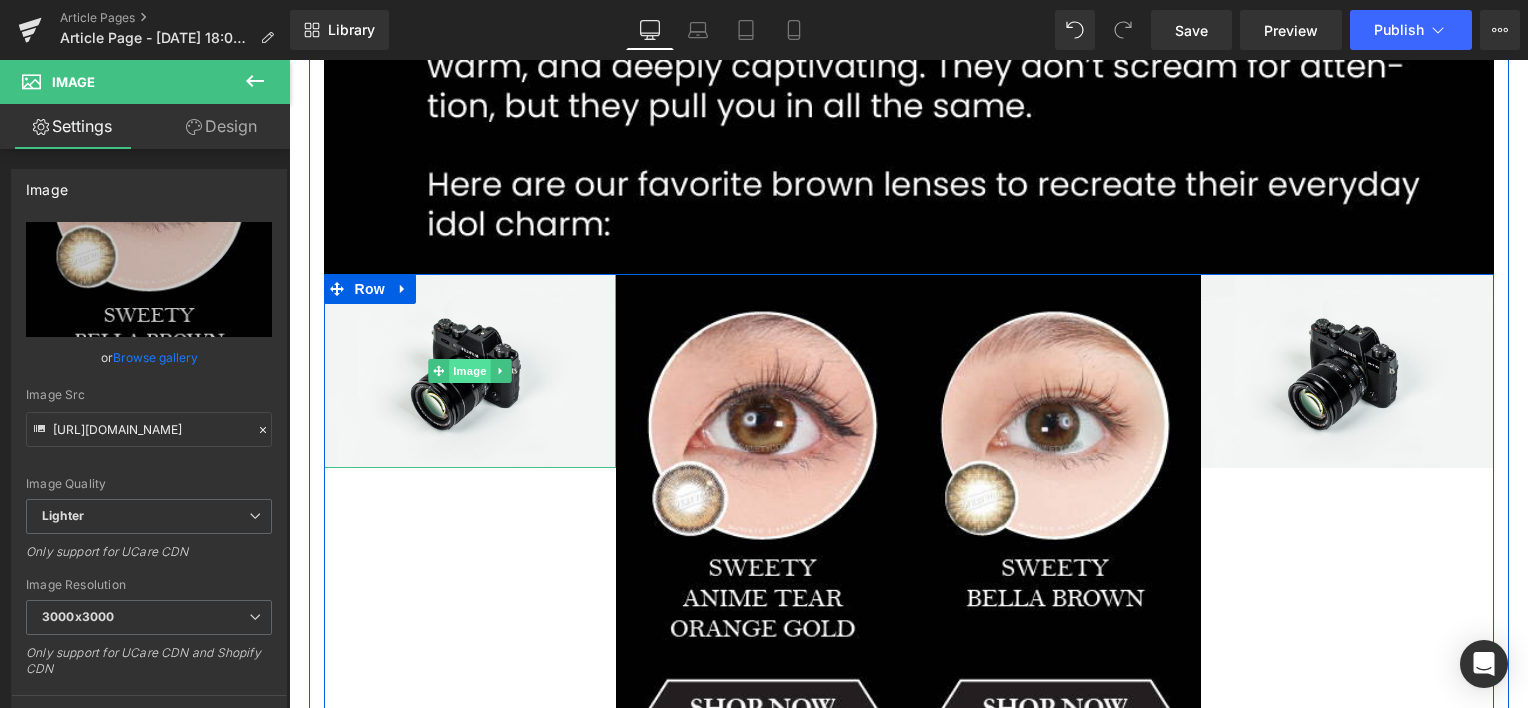 click on "Image" at bounding box center [470, 371] 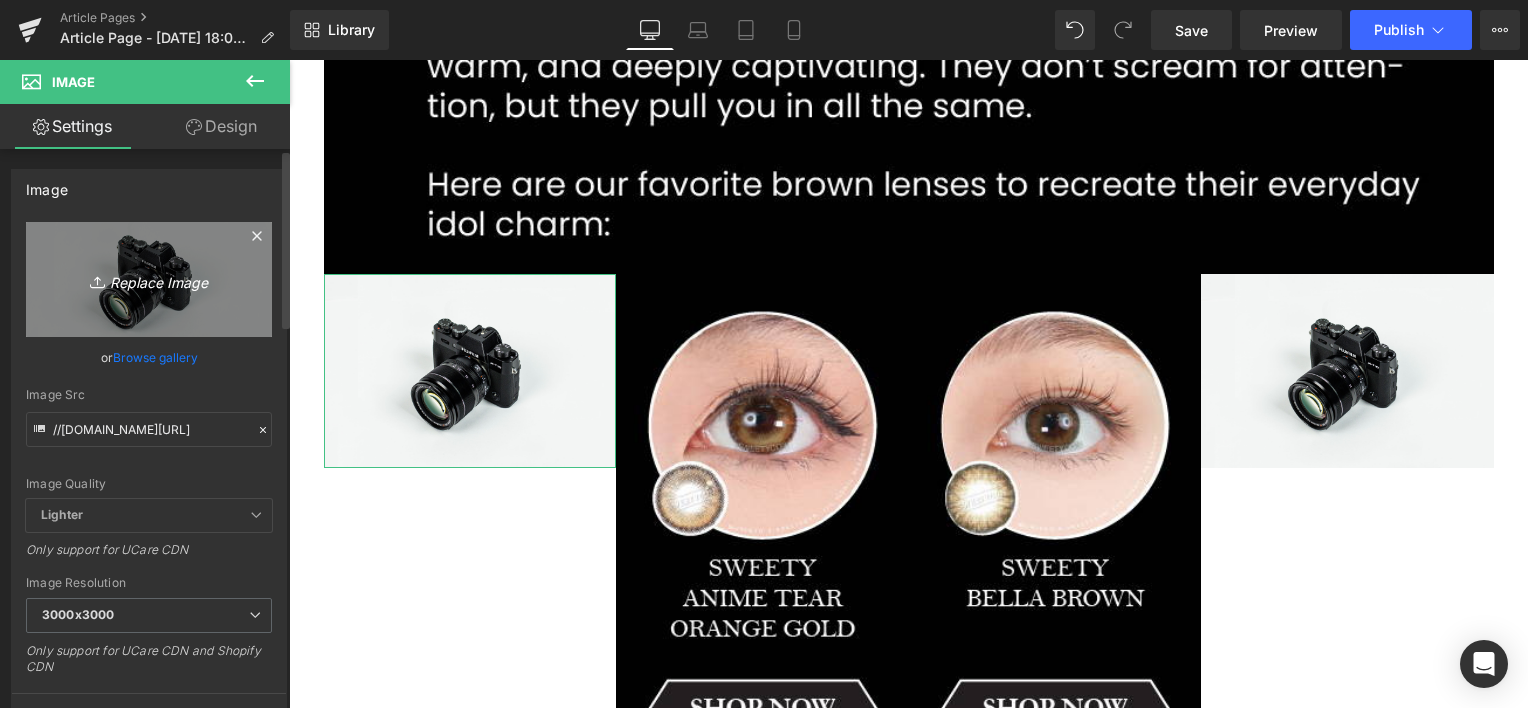 click on "Replace Image" at bounding box center [149, 279] 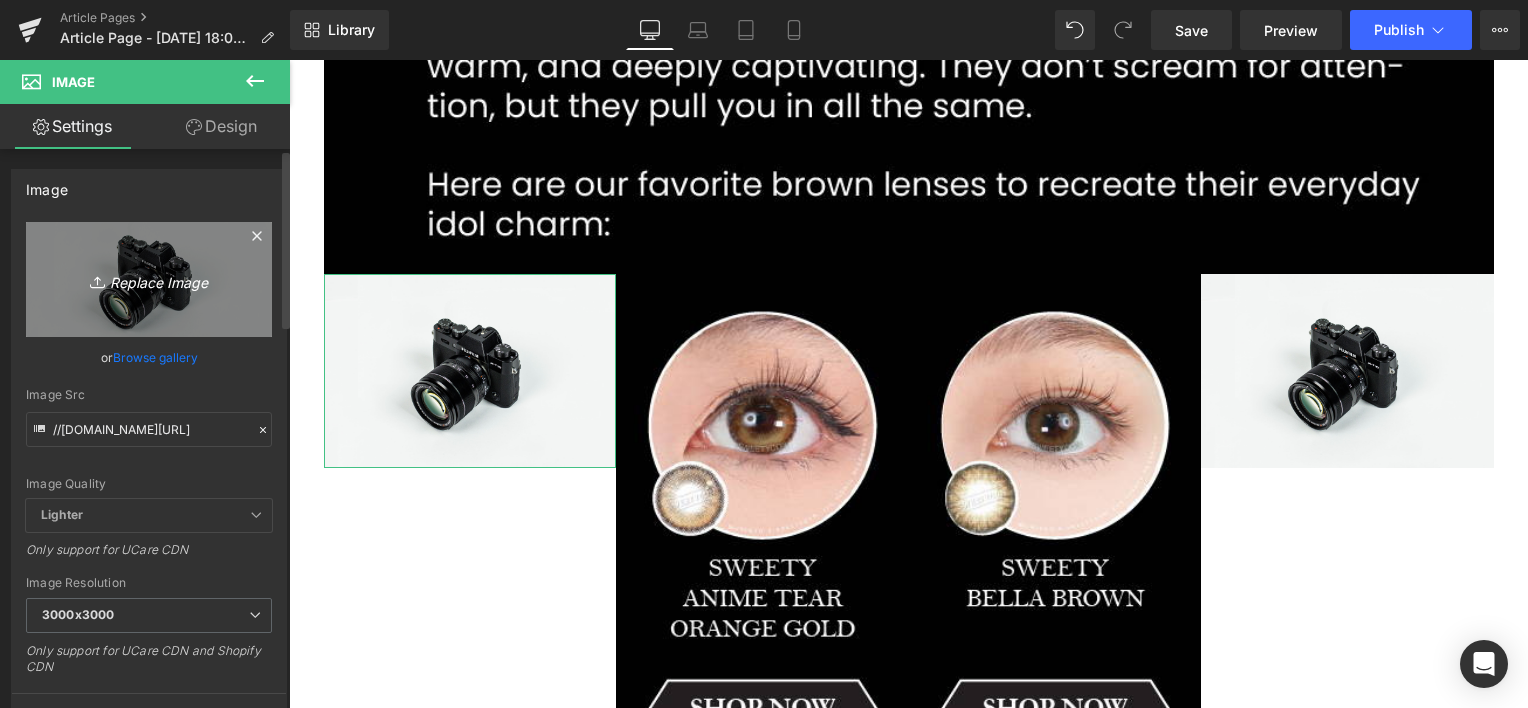 type on "C:\fakepath\Artboard 2-80.jpg" 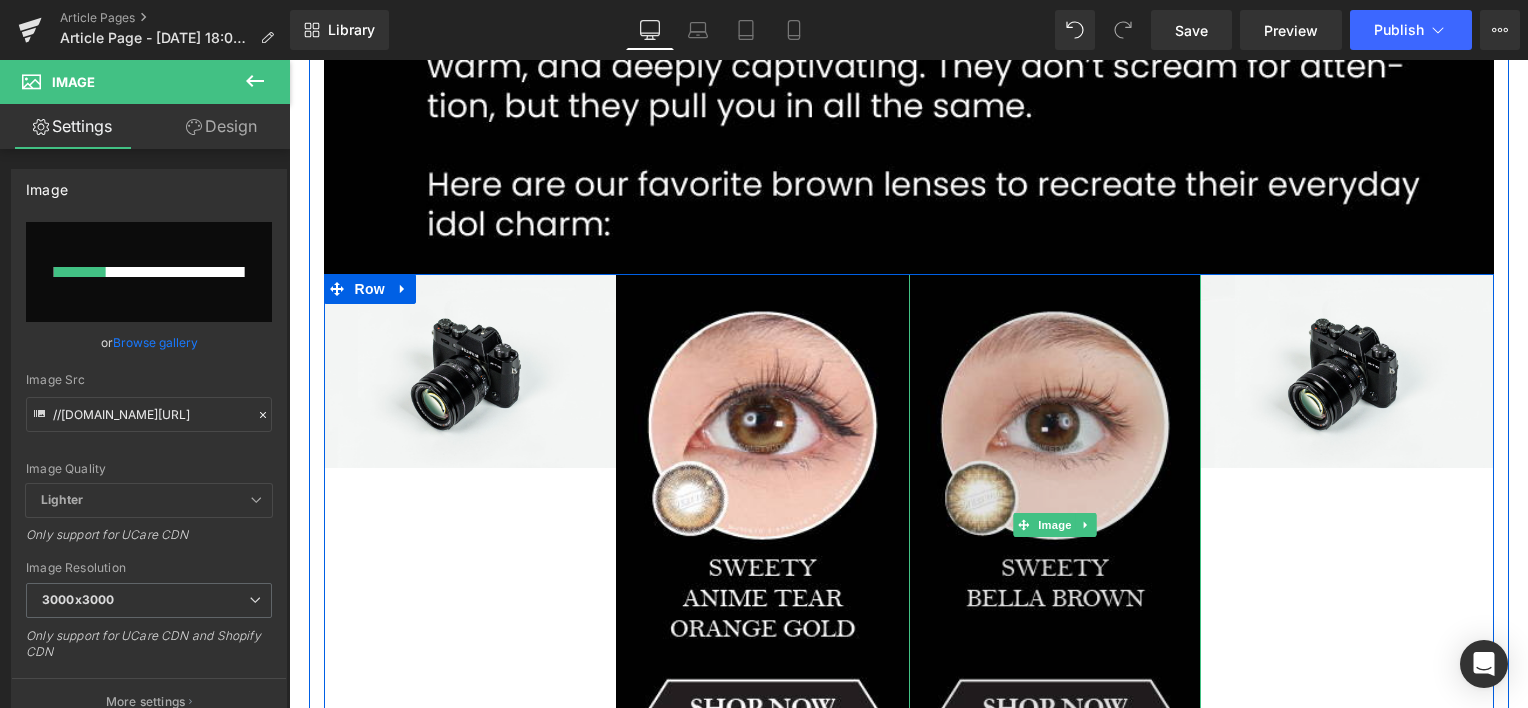 type 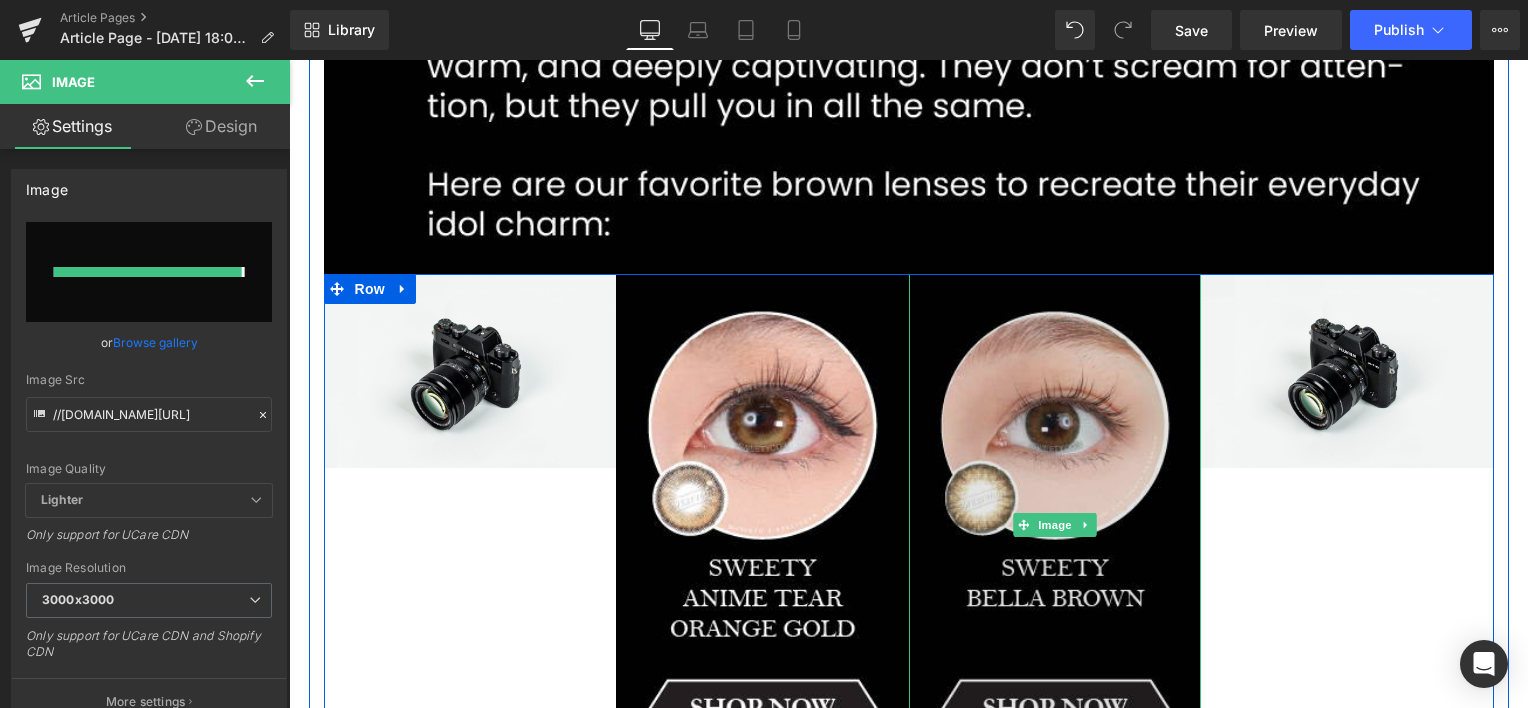 type on "[URL][DOMAIN_NAME]" 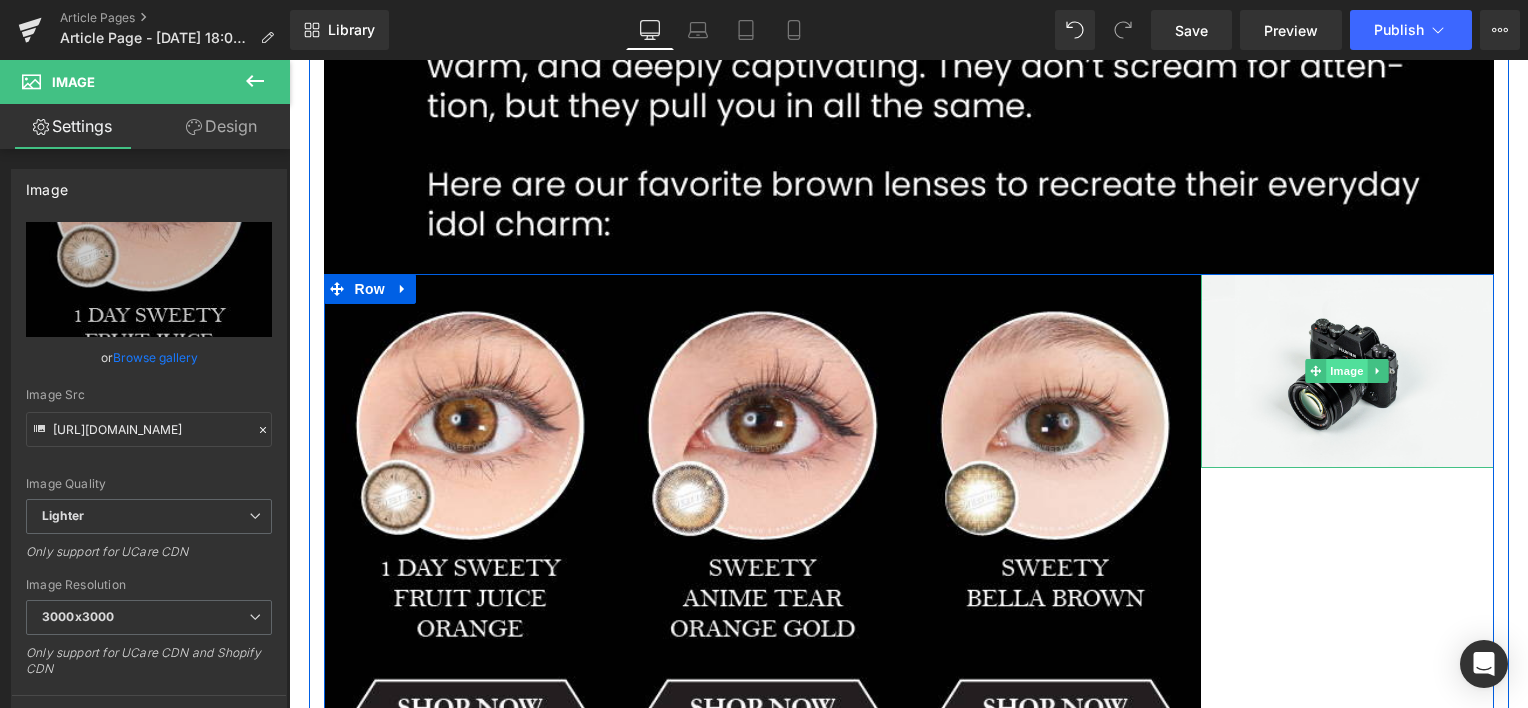 click on "Image" at bounding box center [1347, 371] 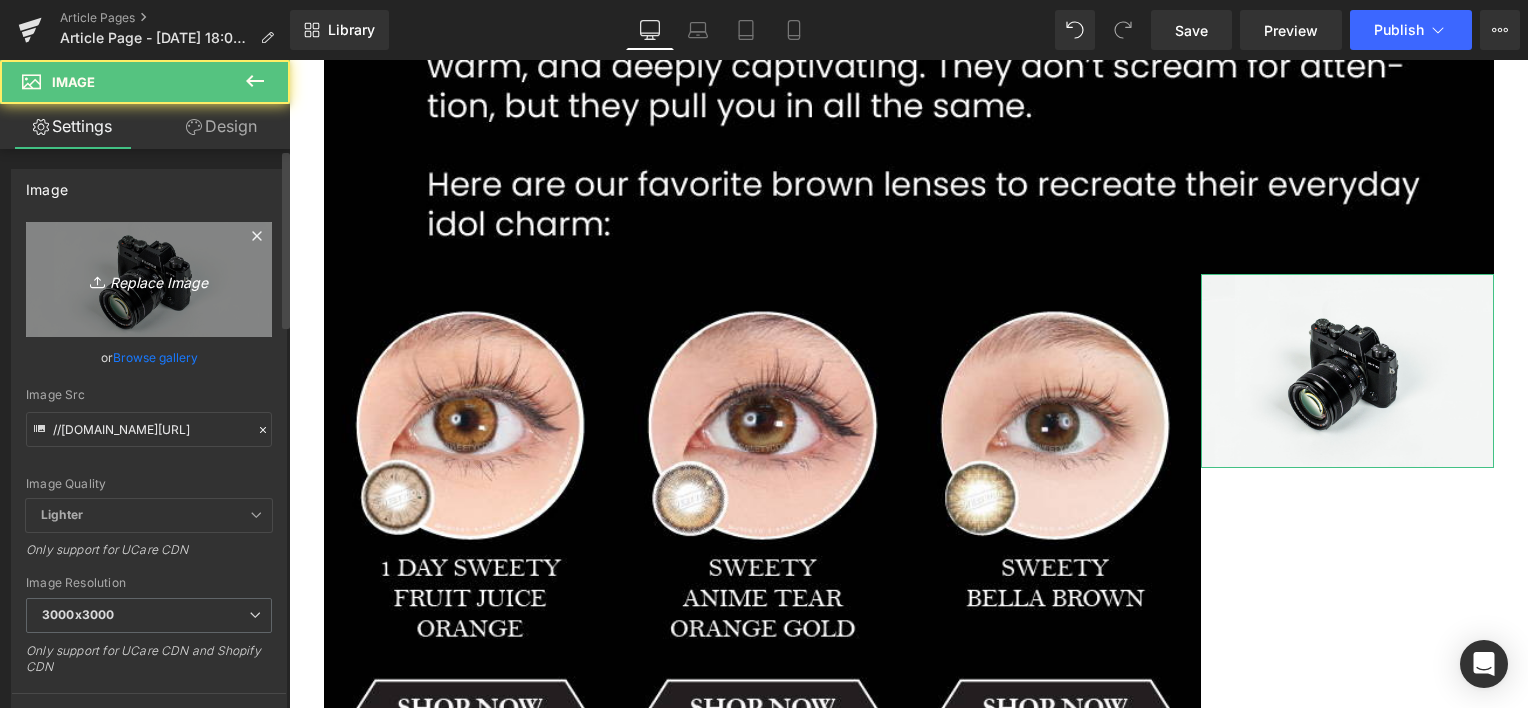 click on "Replace Image" at bounding box center (149, 279) 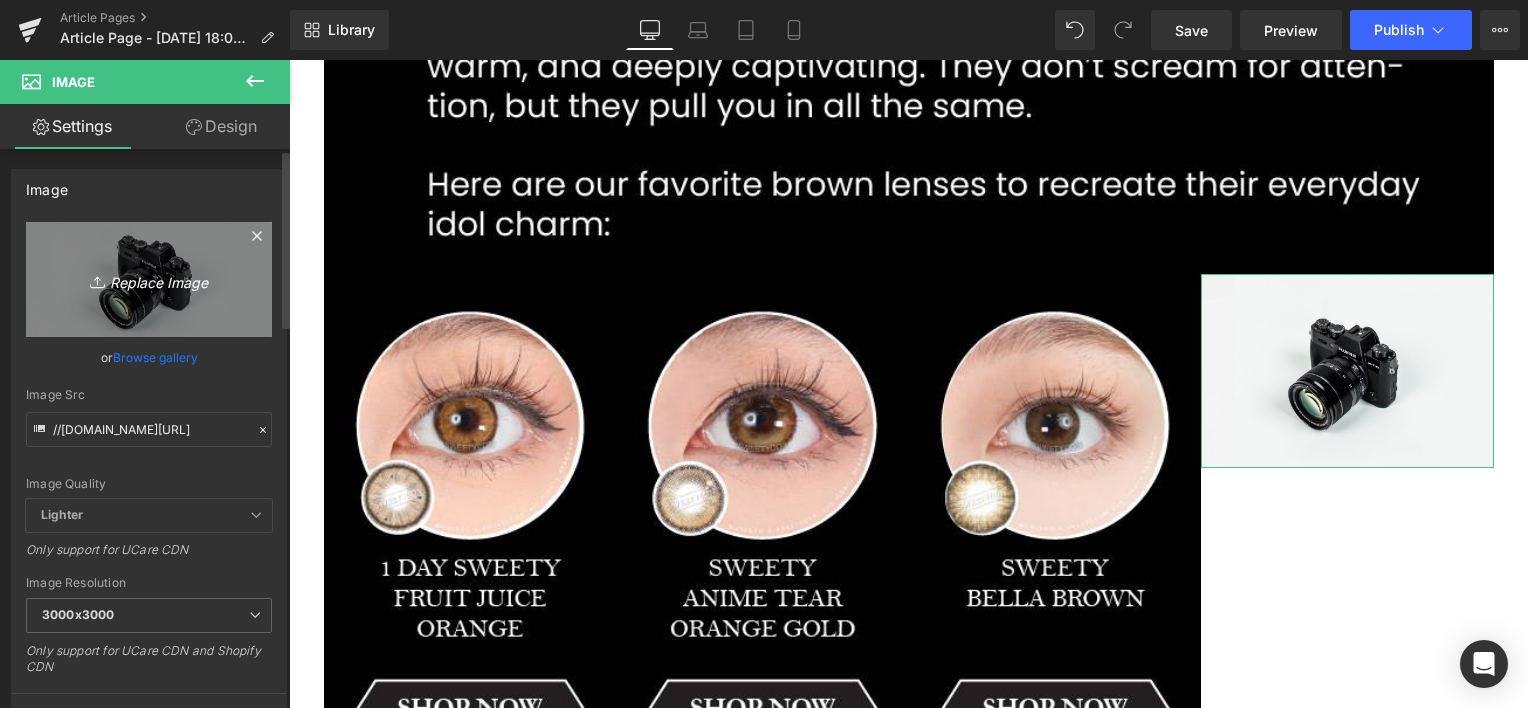 type on "C:\fakepath\Artboard 2 copy-80.jpg" 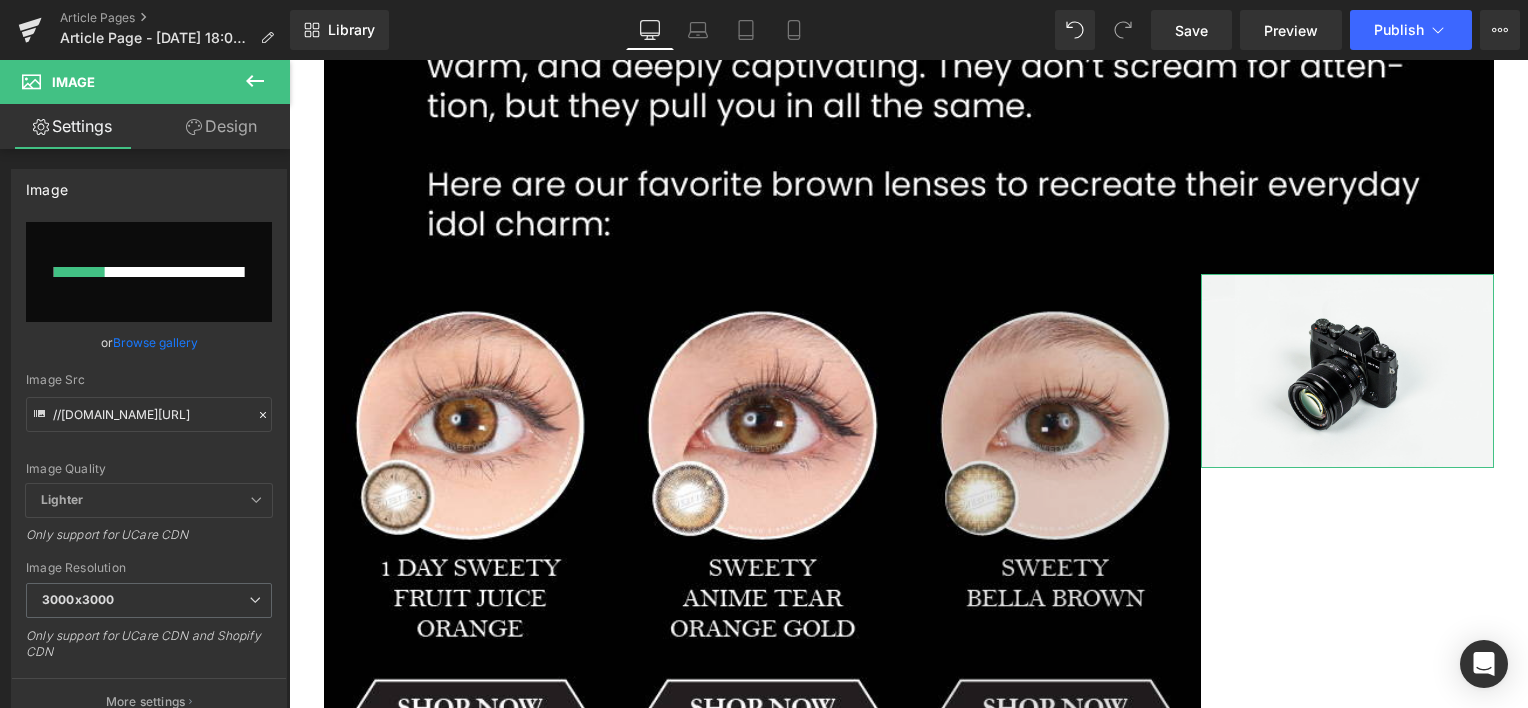 type 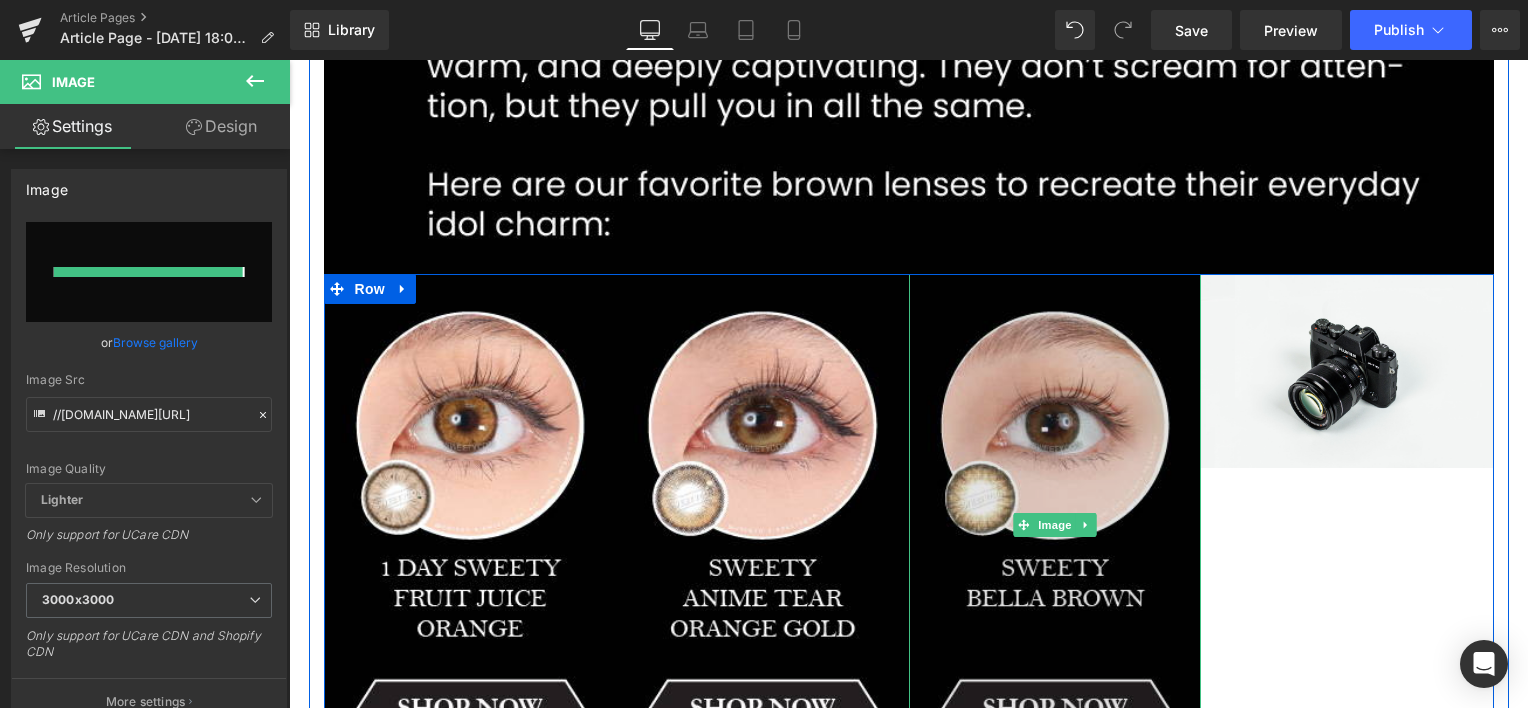type on "[URL][DOMAIN_NAME]" 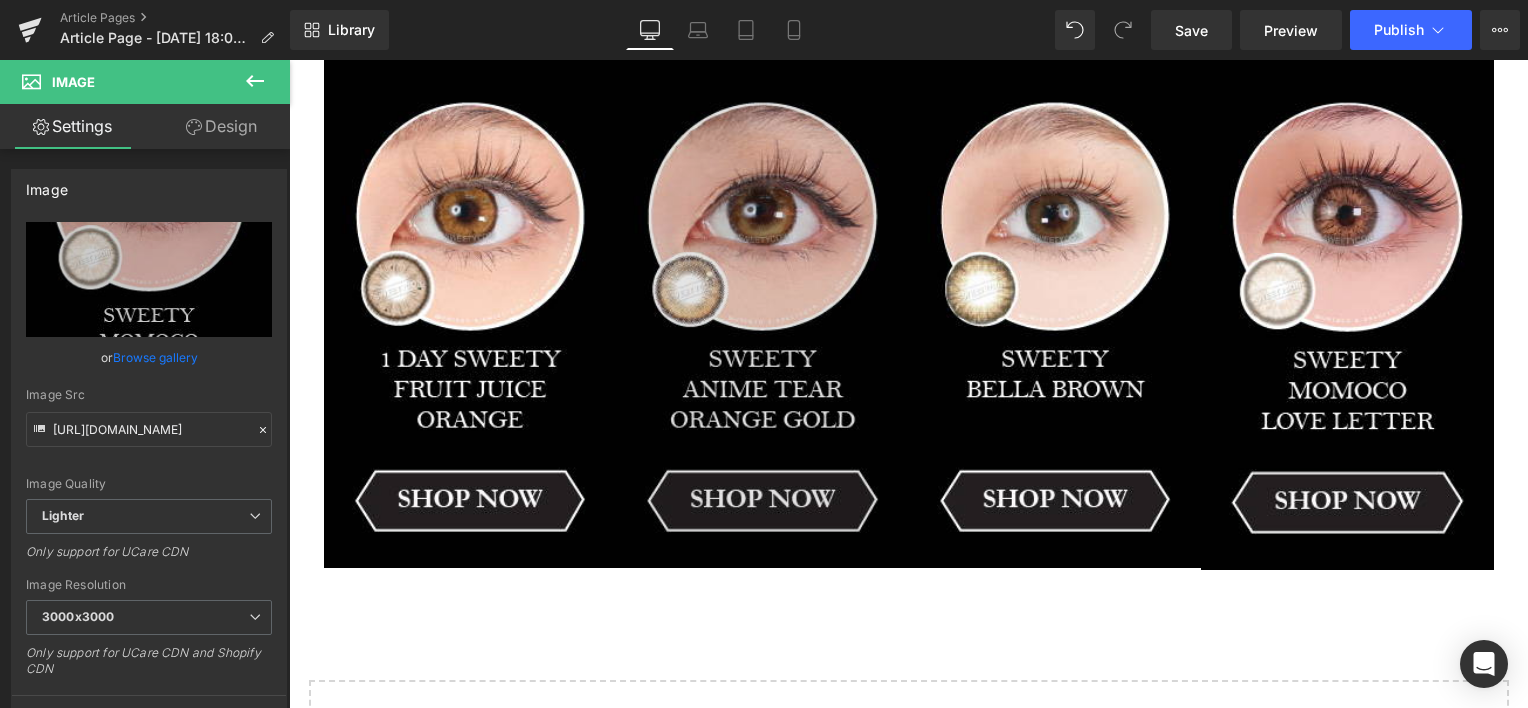 scroll, scrollTop: 3000, scrollLeft: 0, axis: vertical 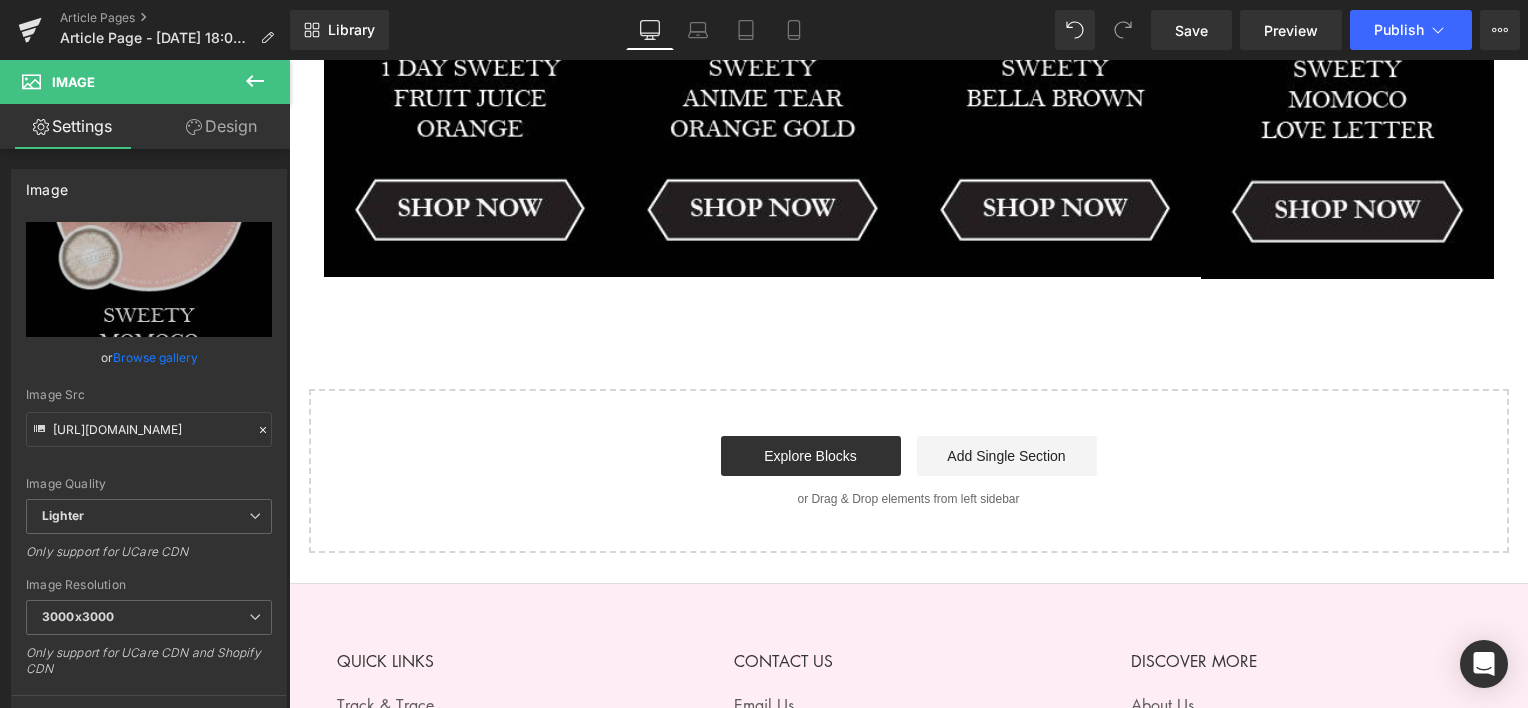 click 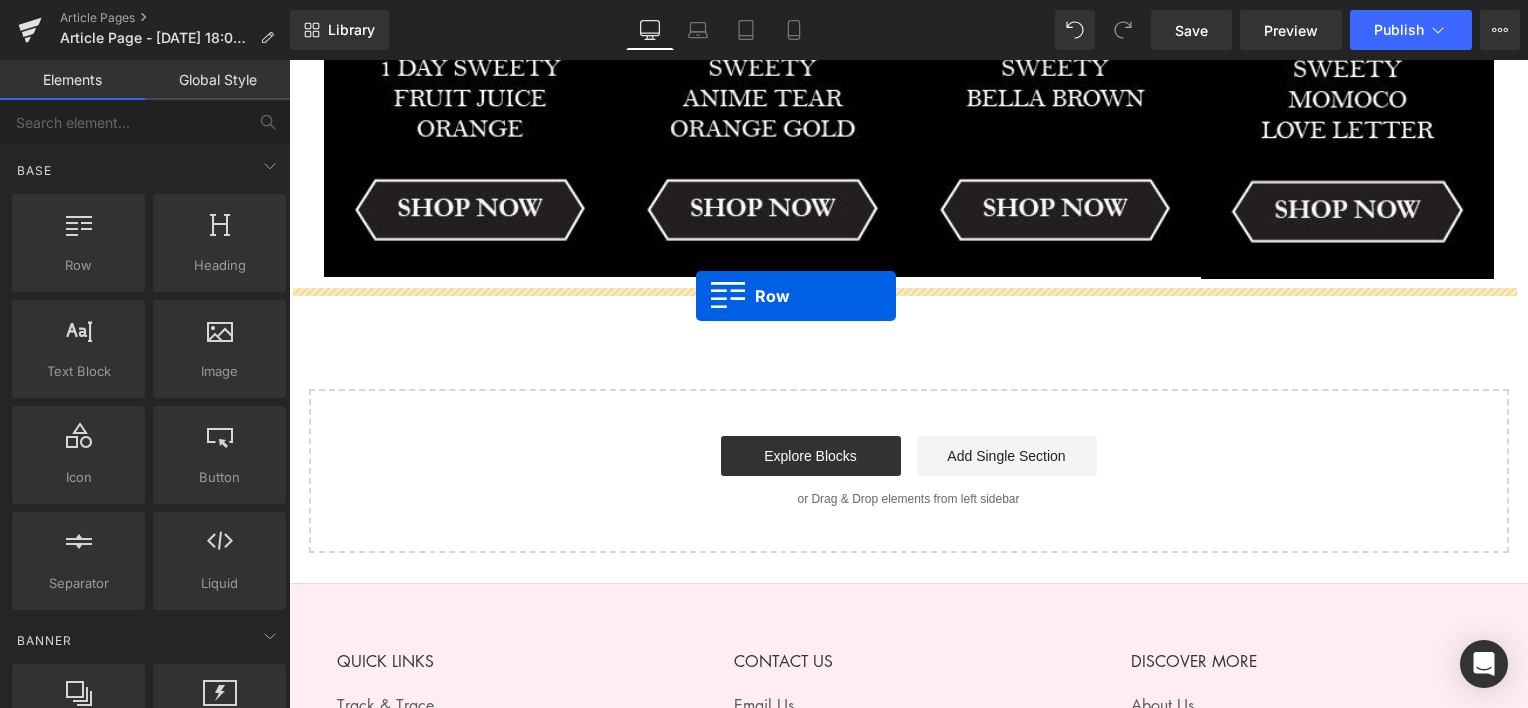 drag, startPoint x: 300, startPoint y: 308, endPoint x: 696, endPoint y: 296, distance: 396.18176 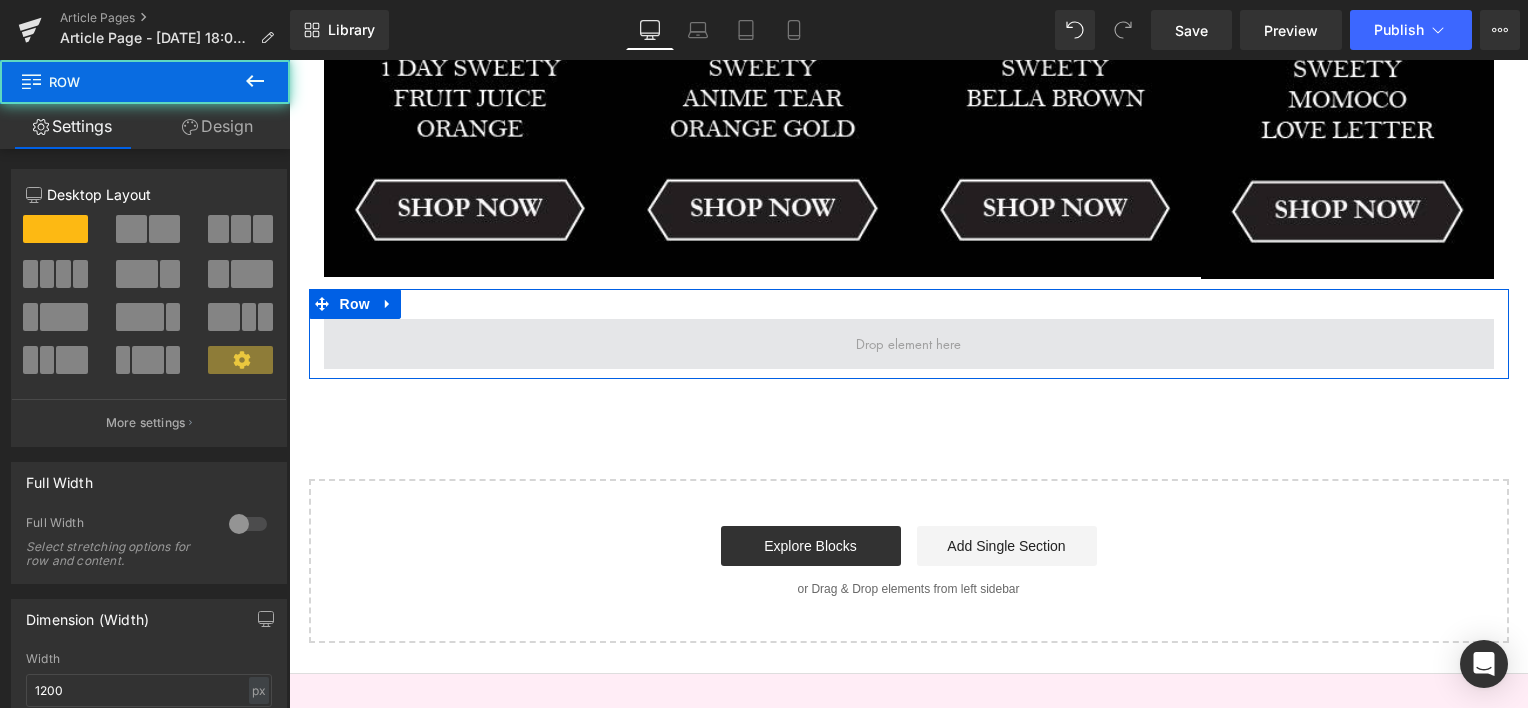 click at bounding box center [908, 344] 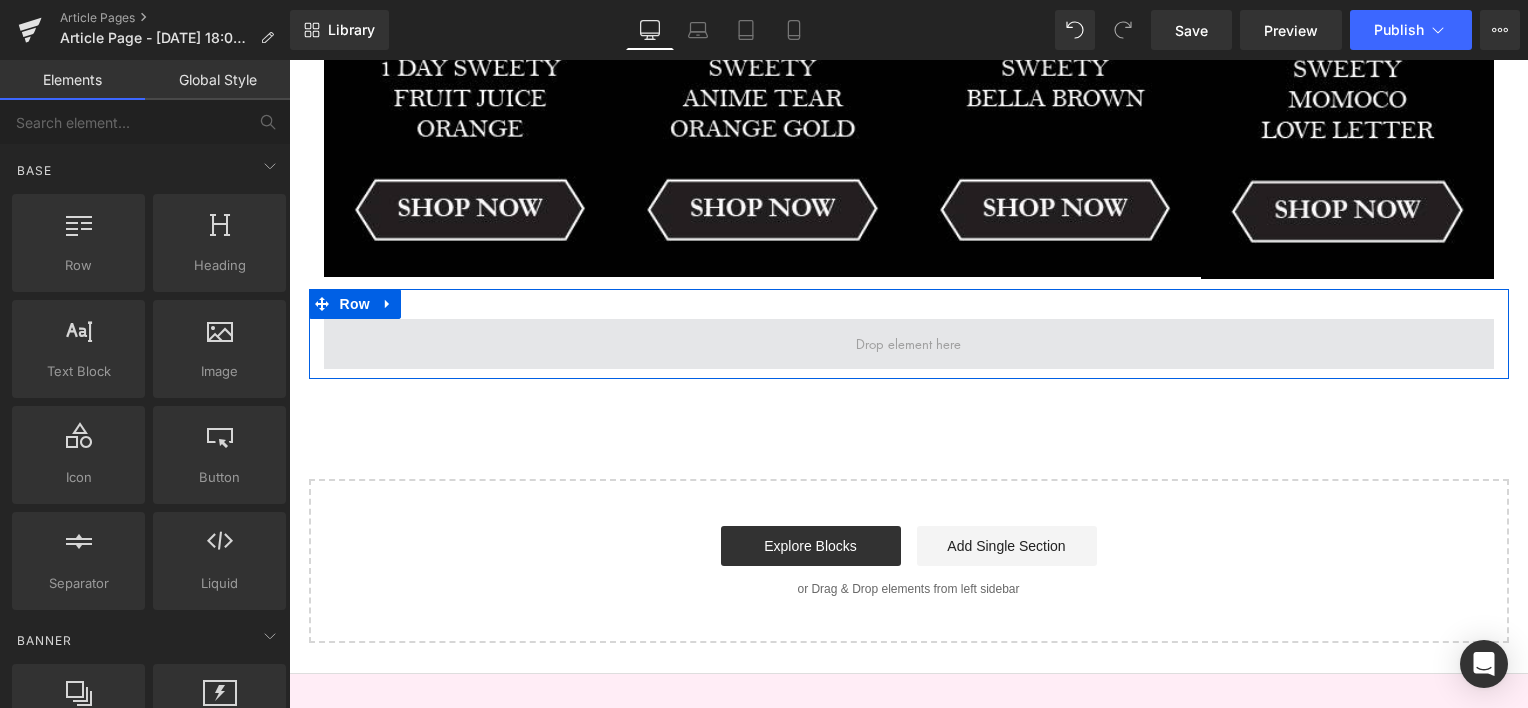 click at bounding box center [909, 344] 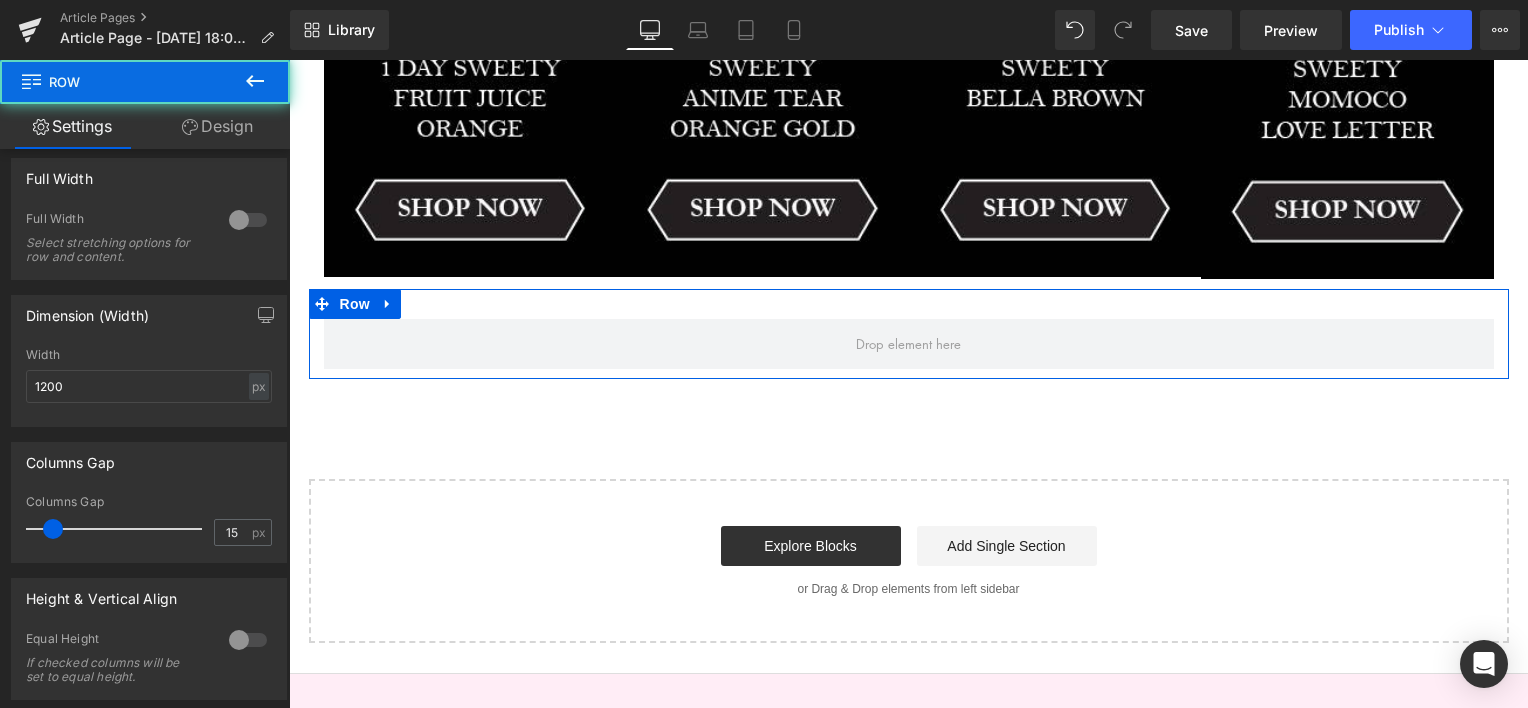 scroll, scrollTop: 333, scrollLeft: 0, axis: vertical 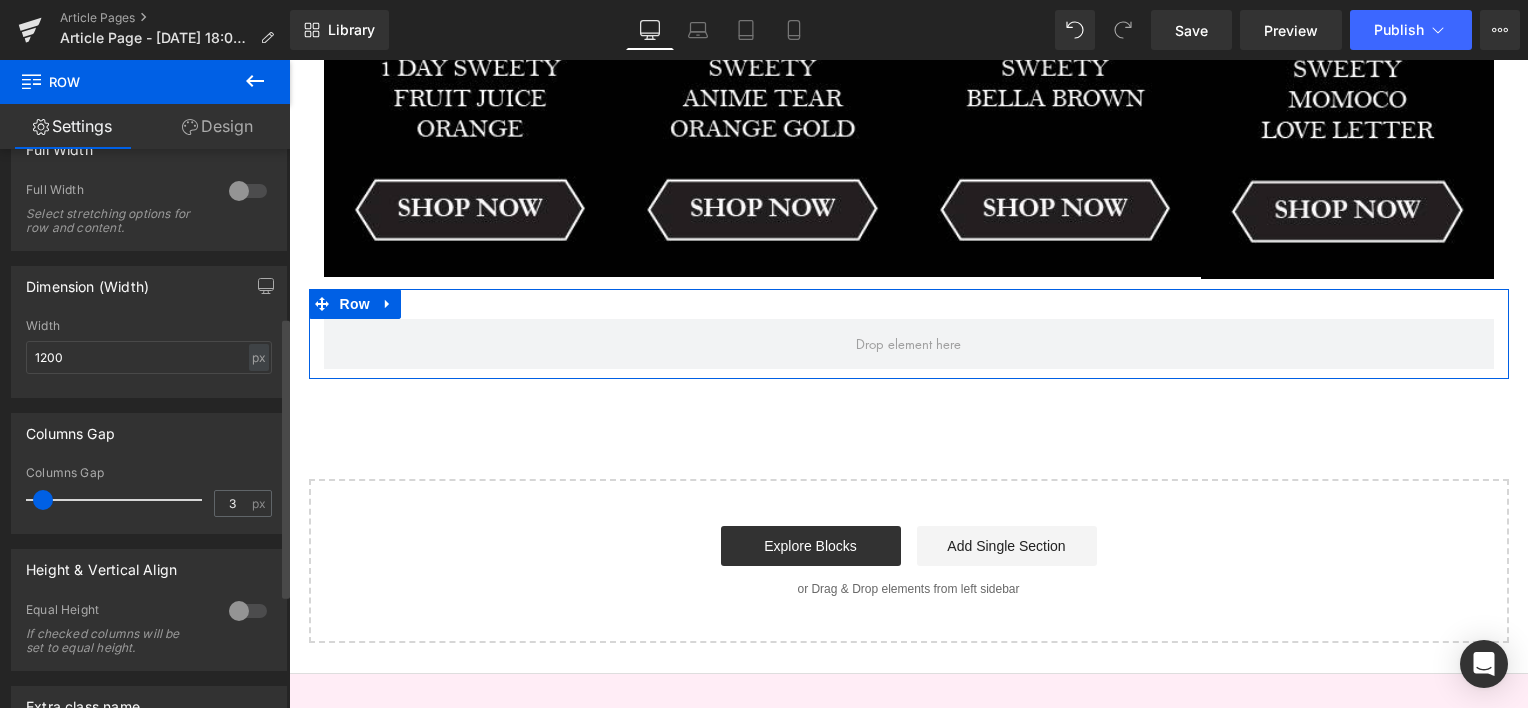 type on "0" 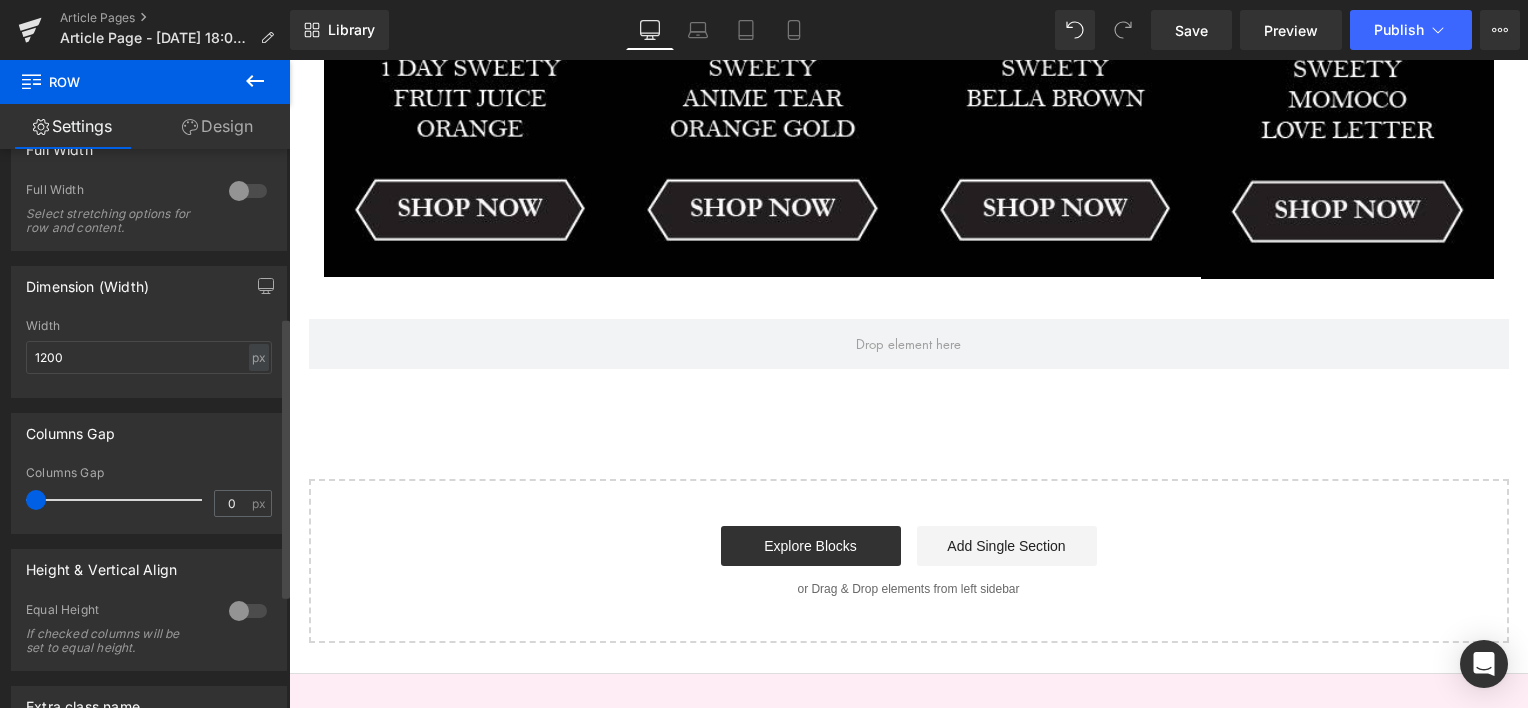 drag, startPoint x: 47, startPoint y: 496, endPoint x: 0, endPoint y: 497, distance: 47.010635 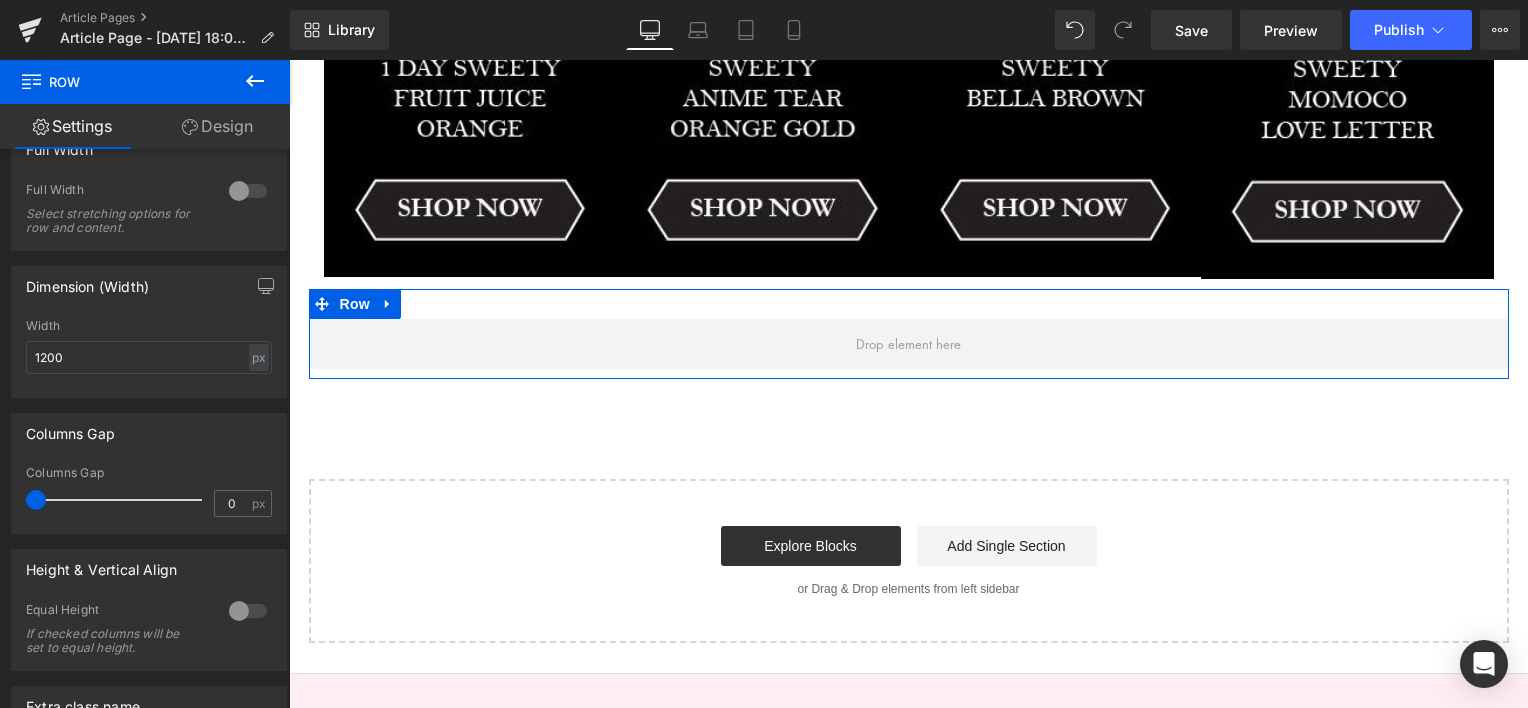 click on "Row" at bounding box center [909, 334] 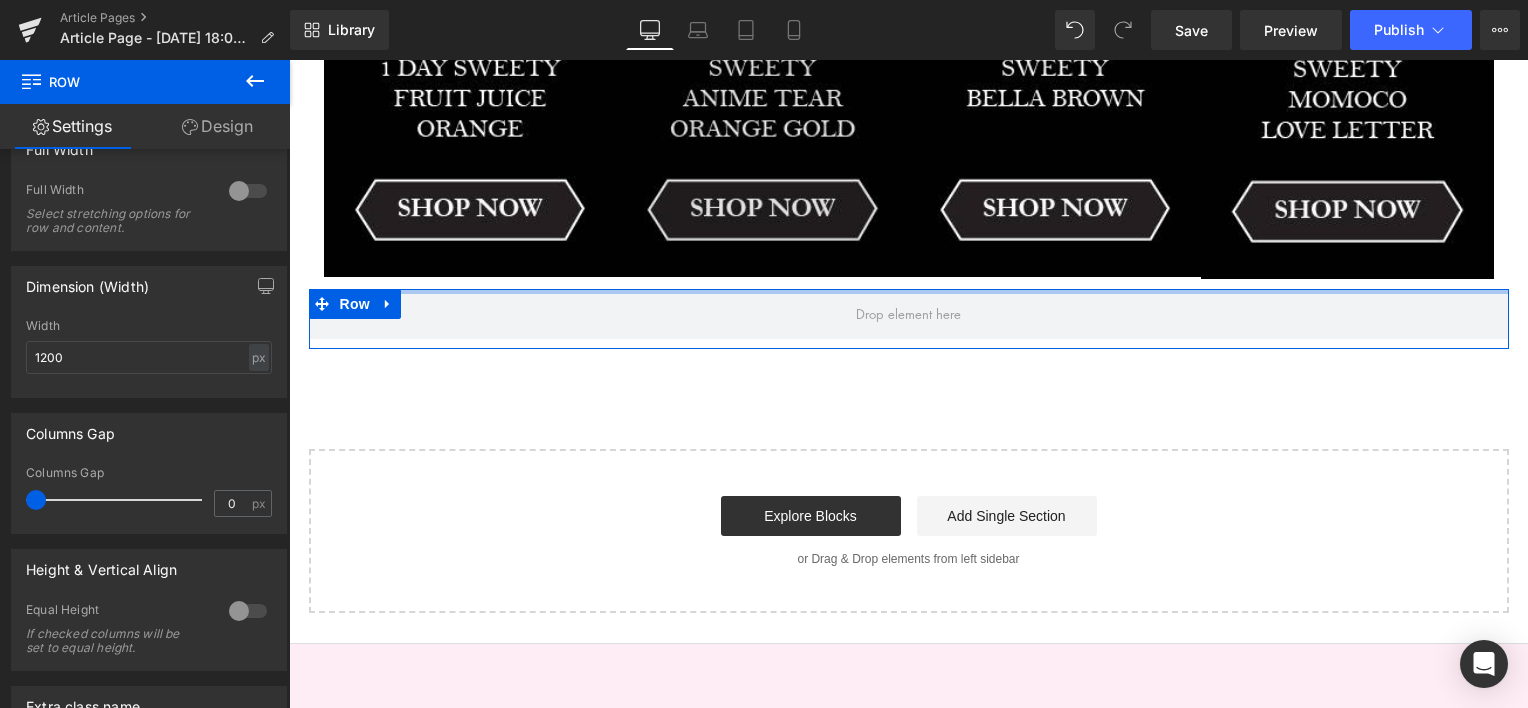 drag, startPoint x: 811, startPoint y: 289, endPoint x: 828, endPoint y: 235, distance: 56.61272 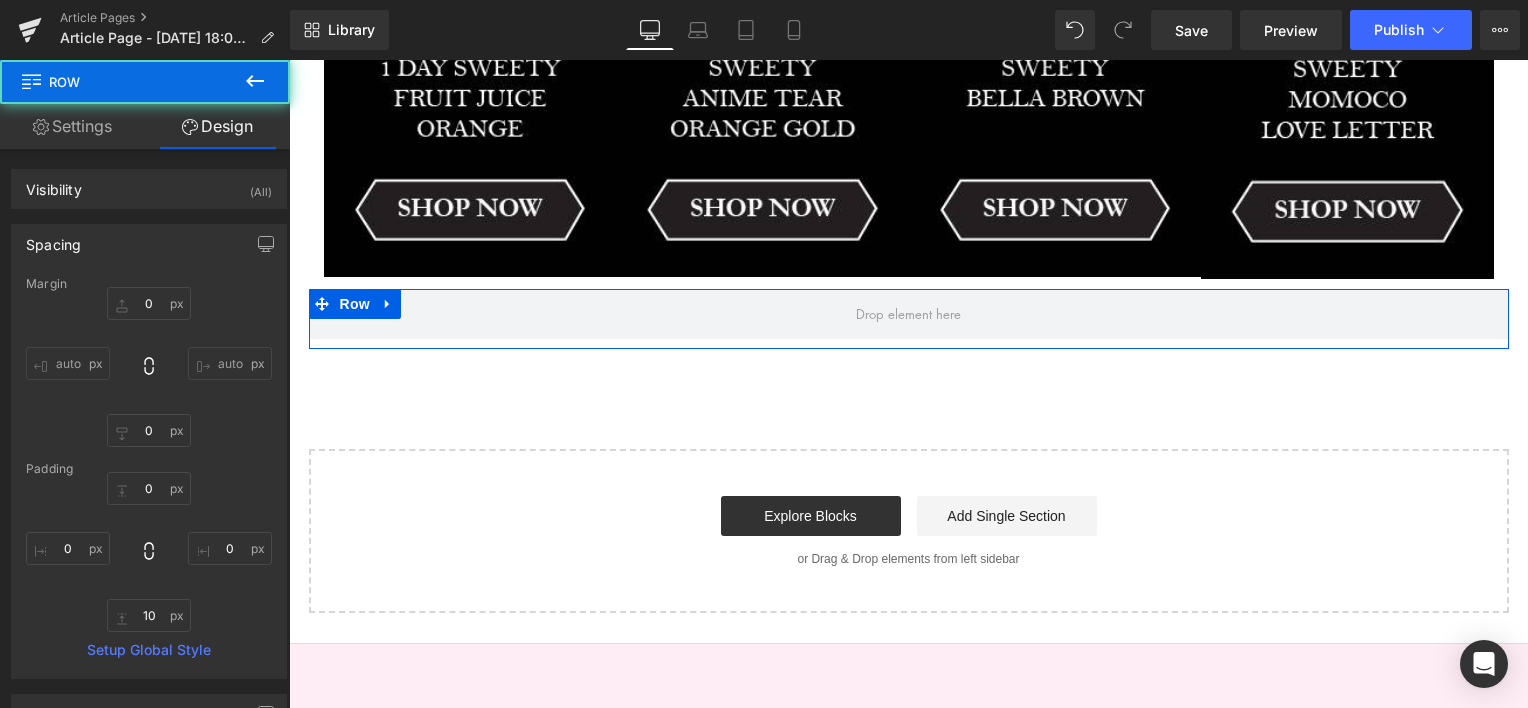 type on "0" 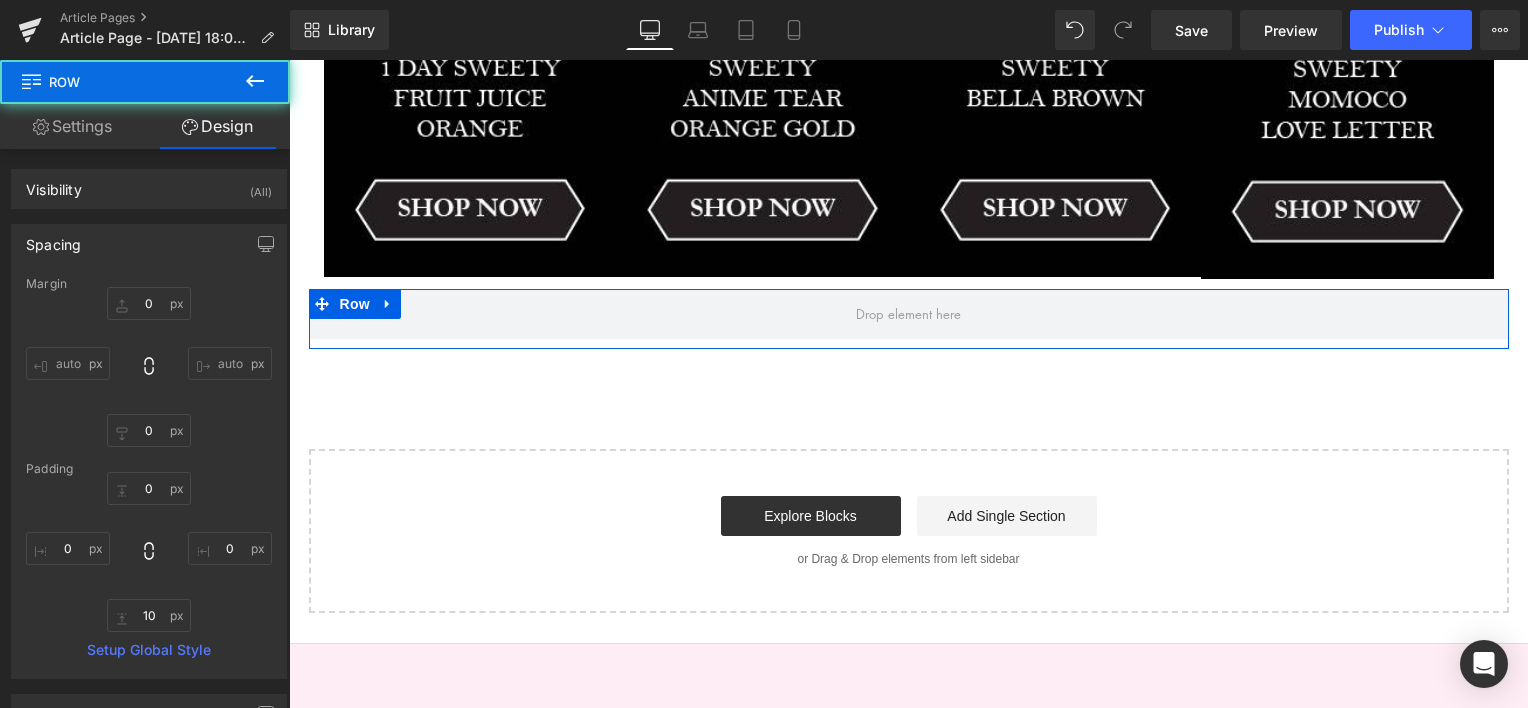 type on "0" 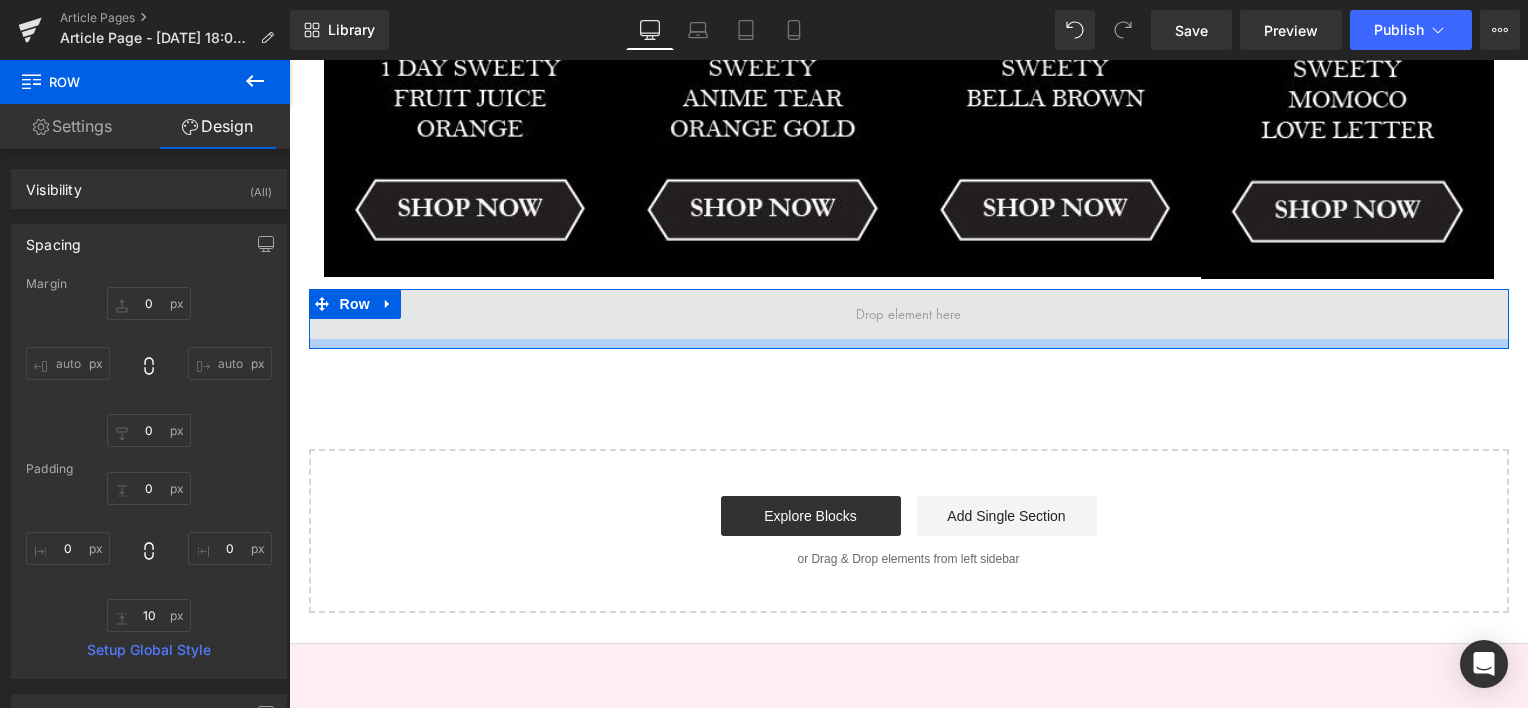 type on "0px" 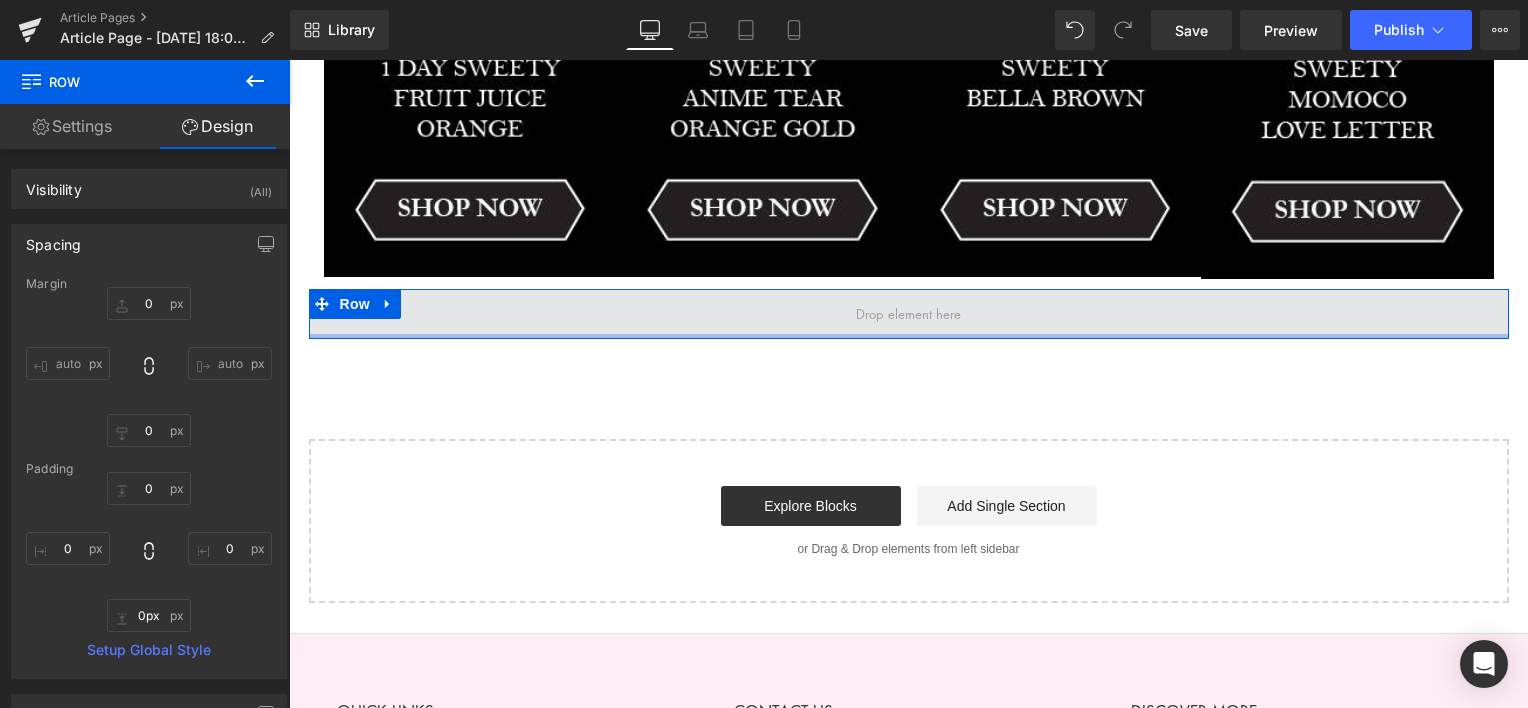 drag, startPoint x: 824, startPoint y: 341, endPoint x: 827, endPoint y: 296, distance: 45.099888 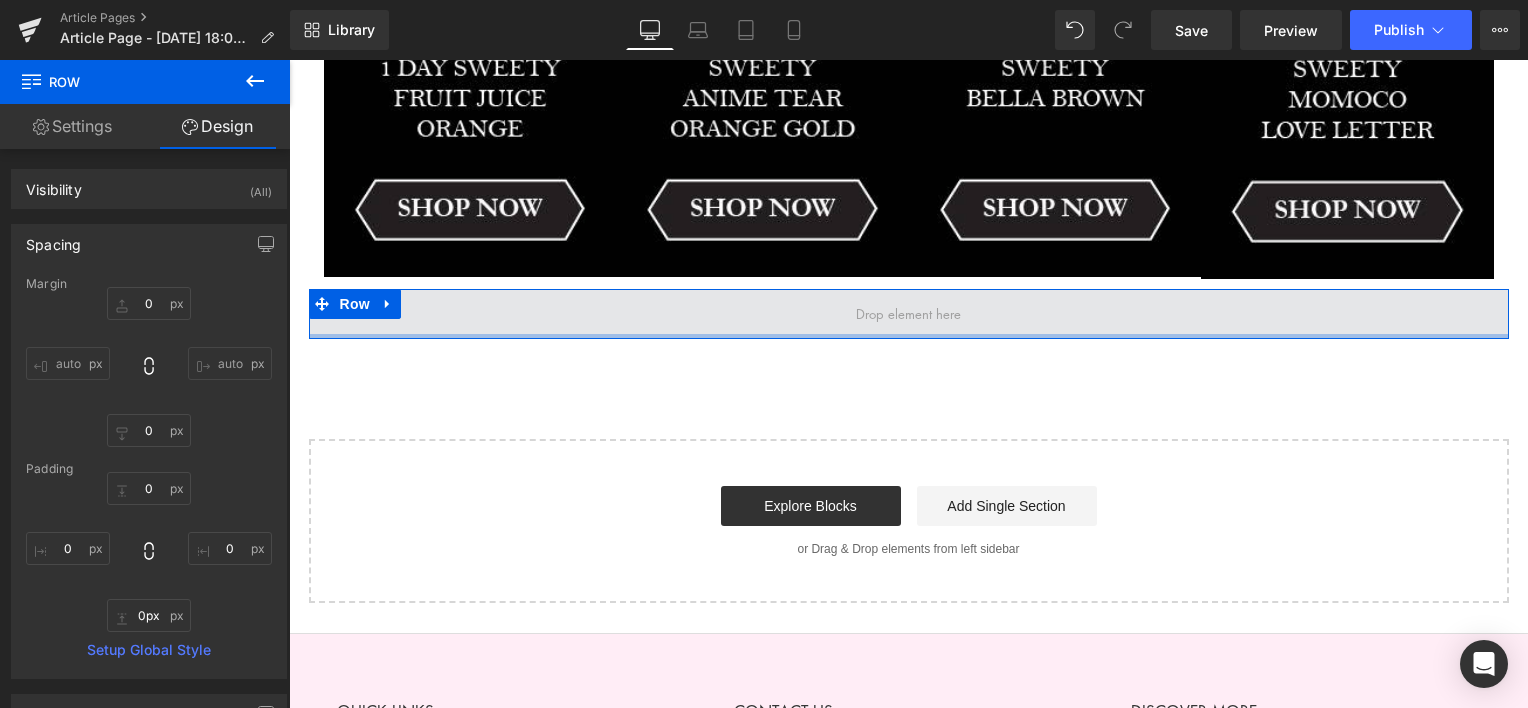 click on "Row" at bounding box center (909, 314) 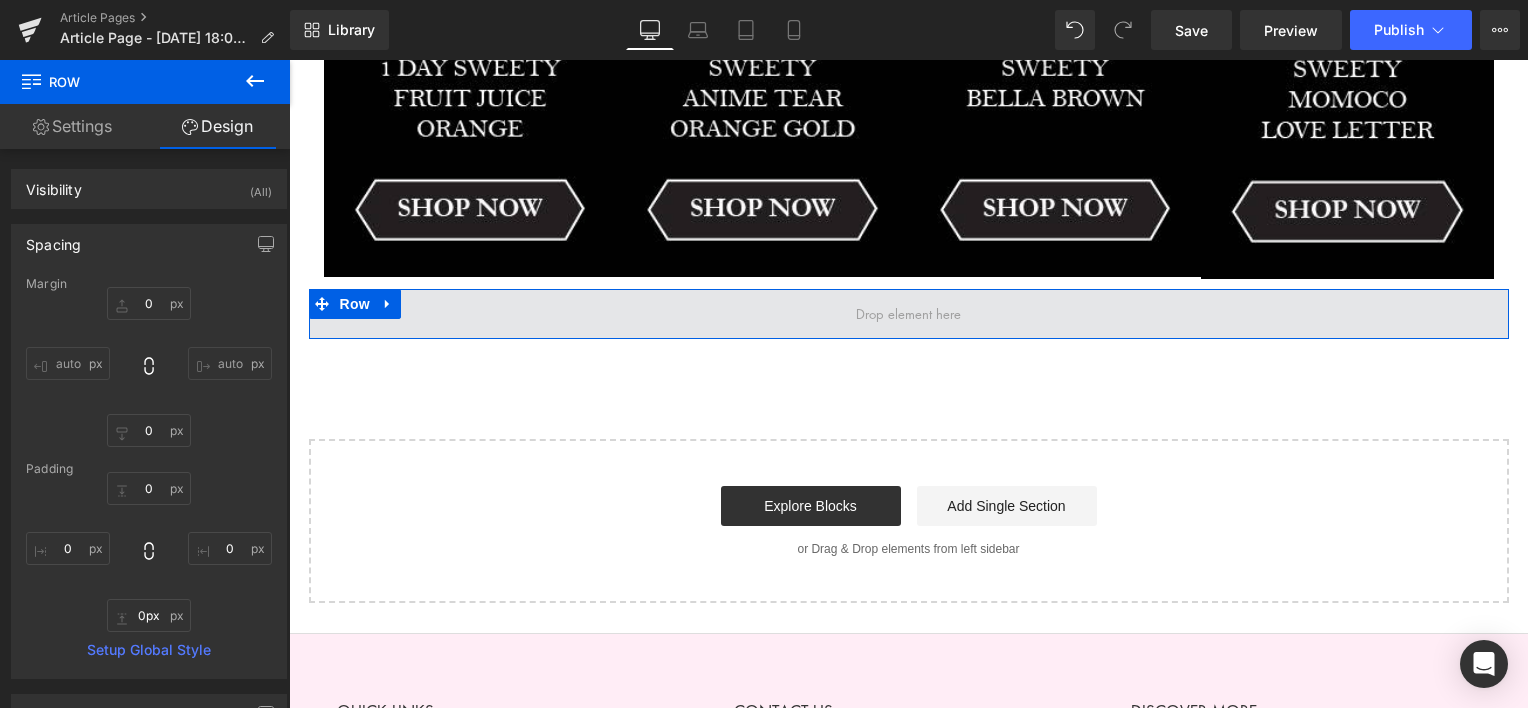 click at bounding box center [909, 314] 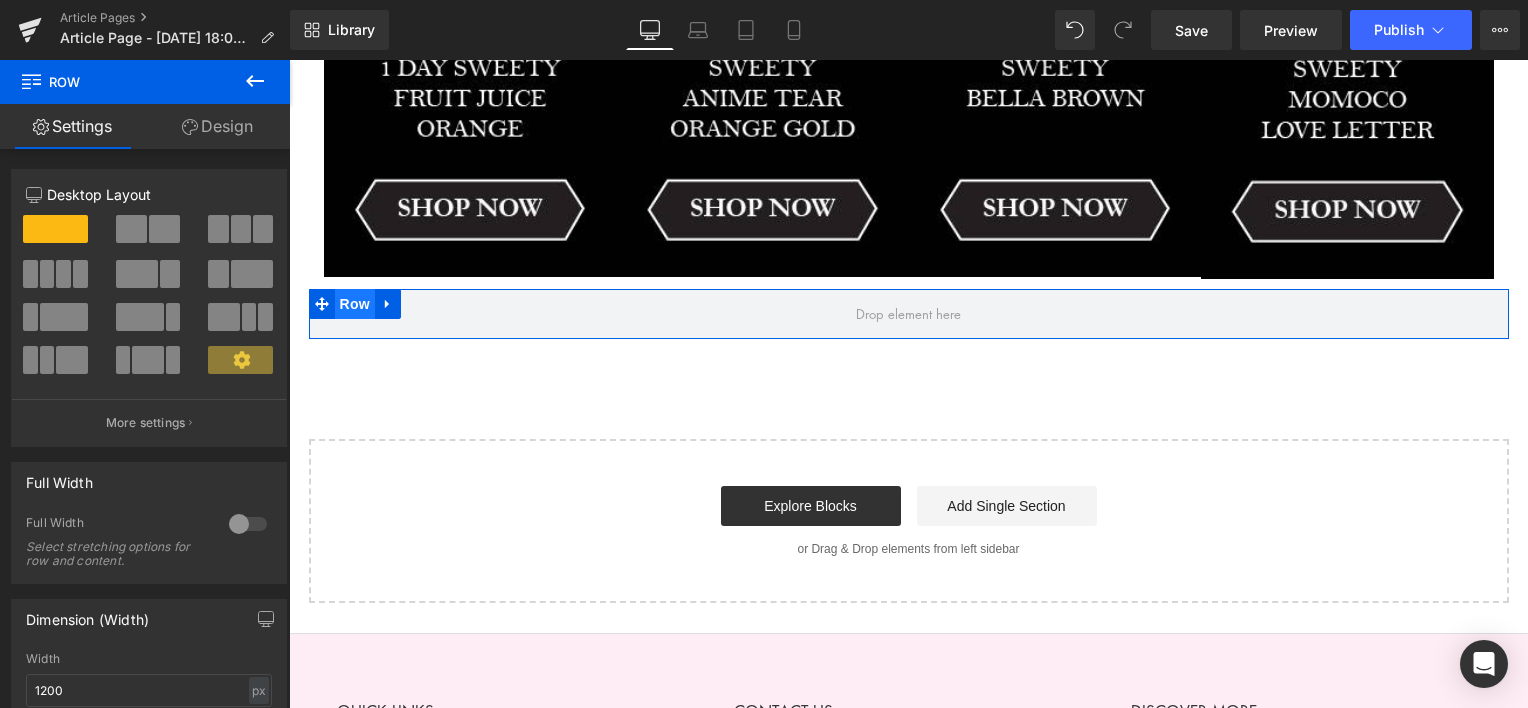 click on "Row" at bounding box center [355, 304] 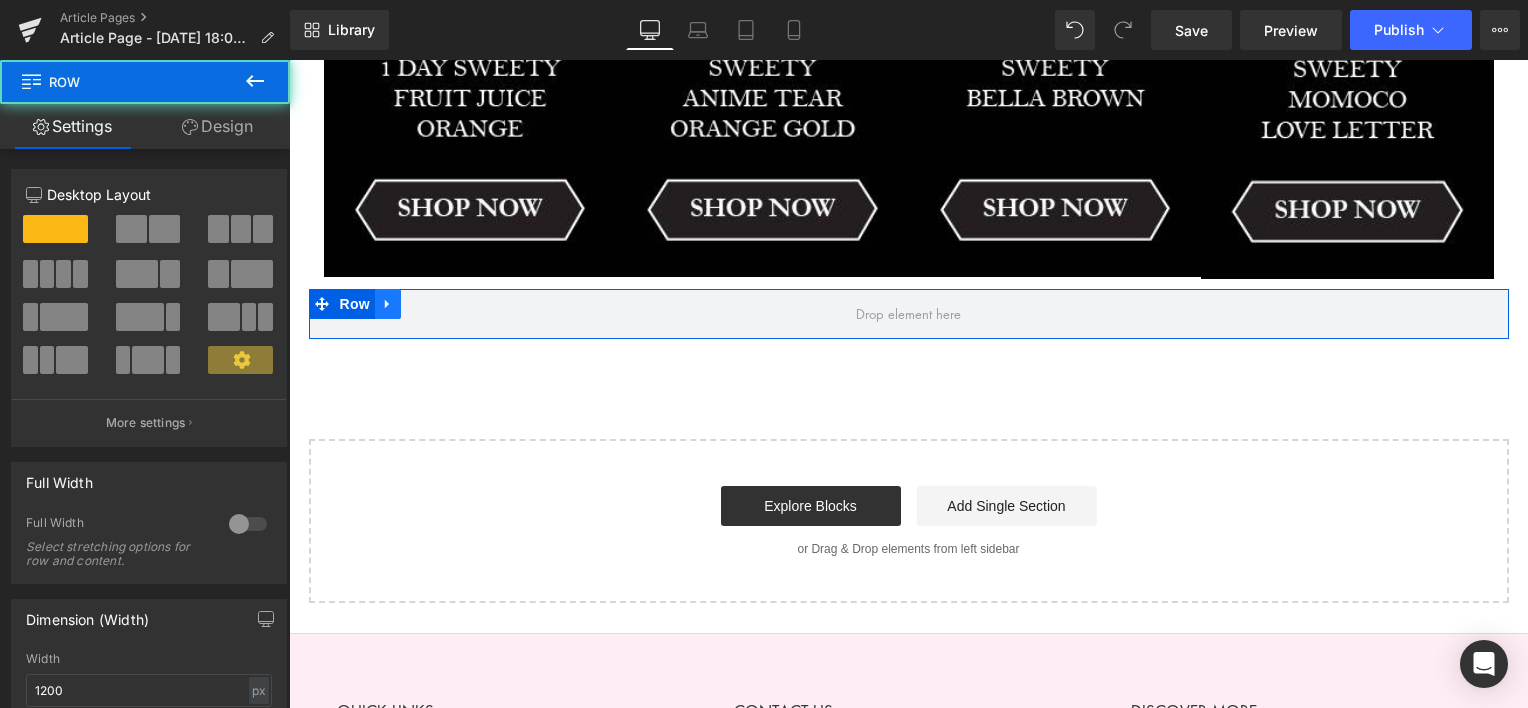 click 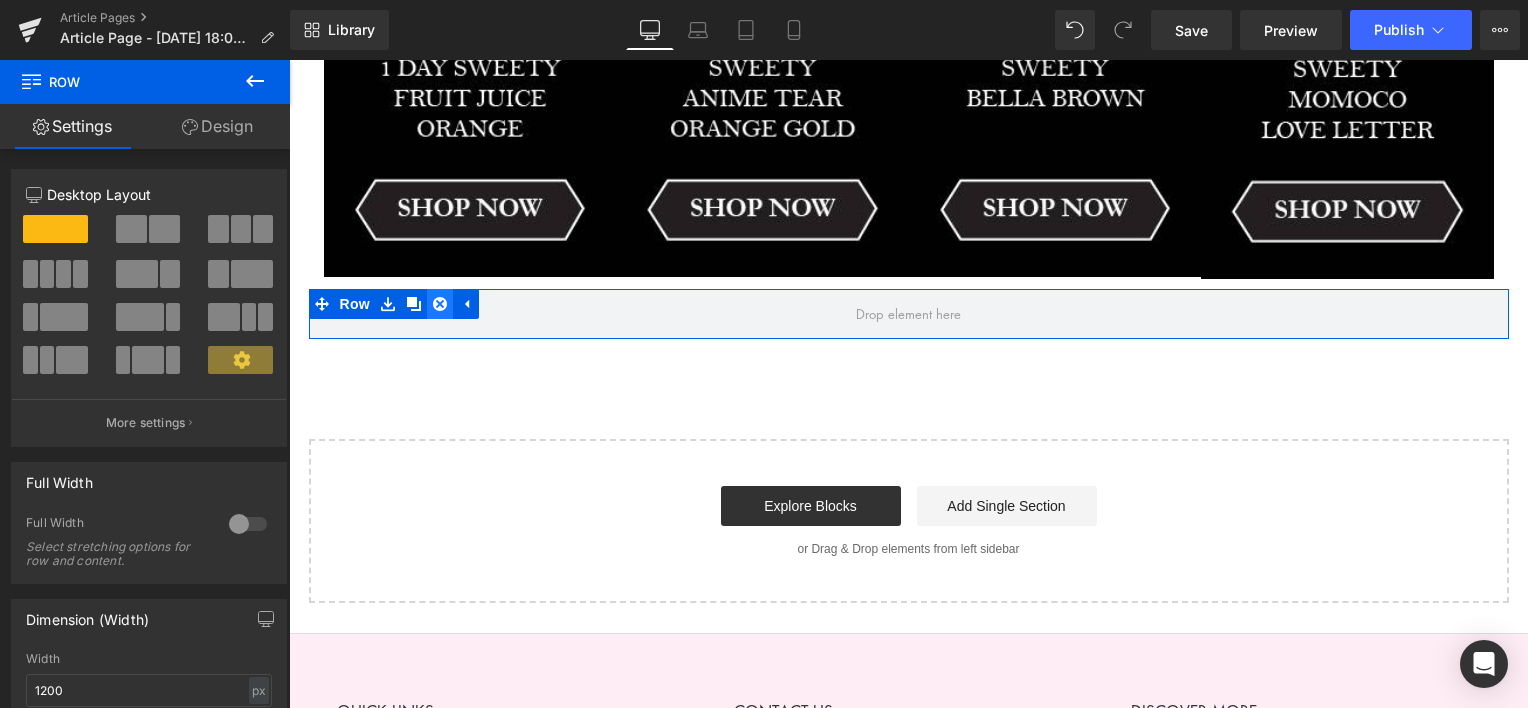click 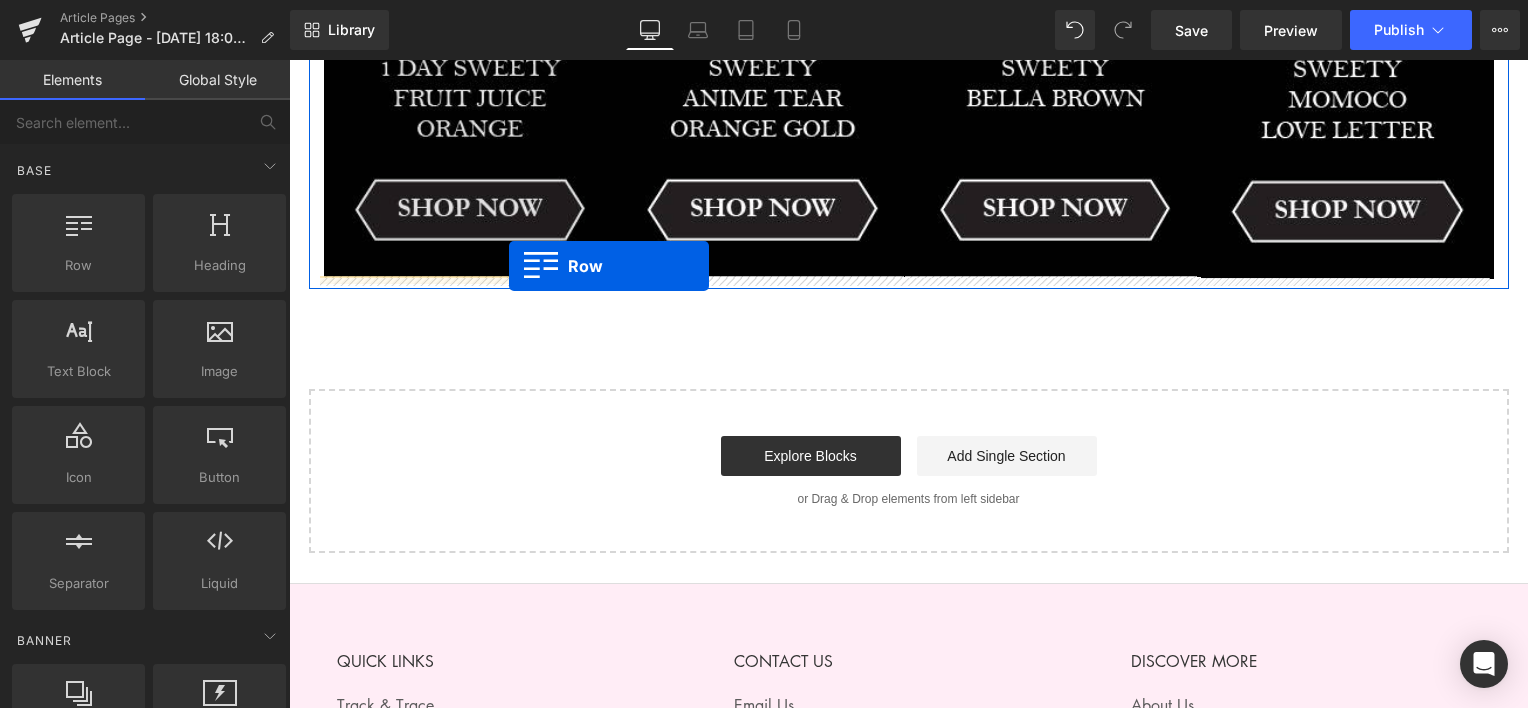 drag, startPoint x: 377, startPoint y: 283, endPoint x: 512, endPoint y: 267, distance: 135.94484 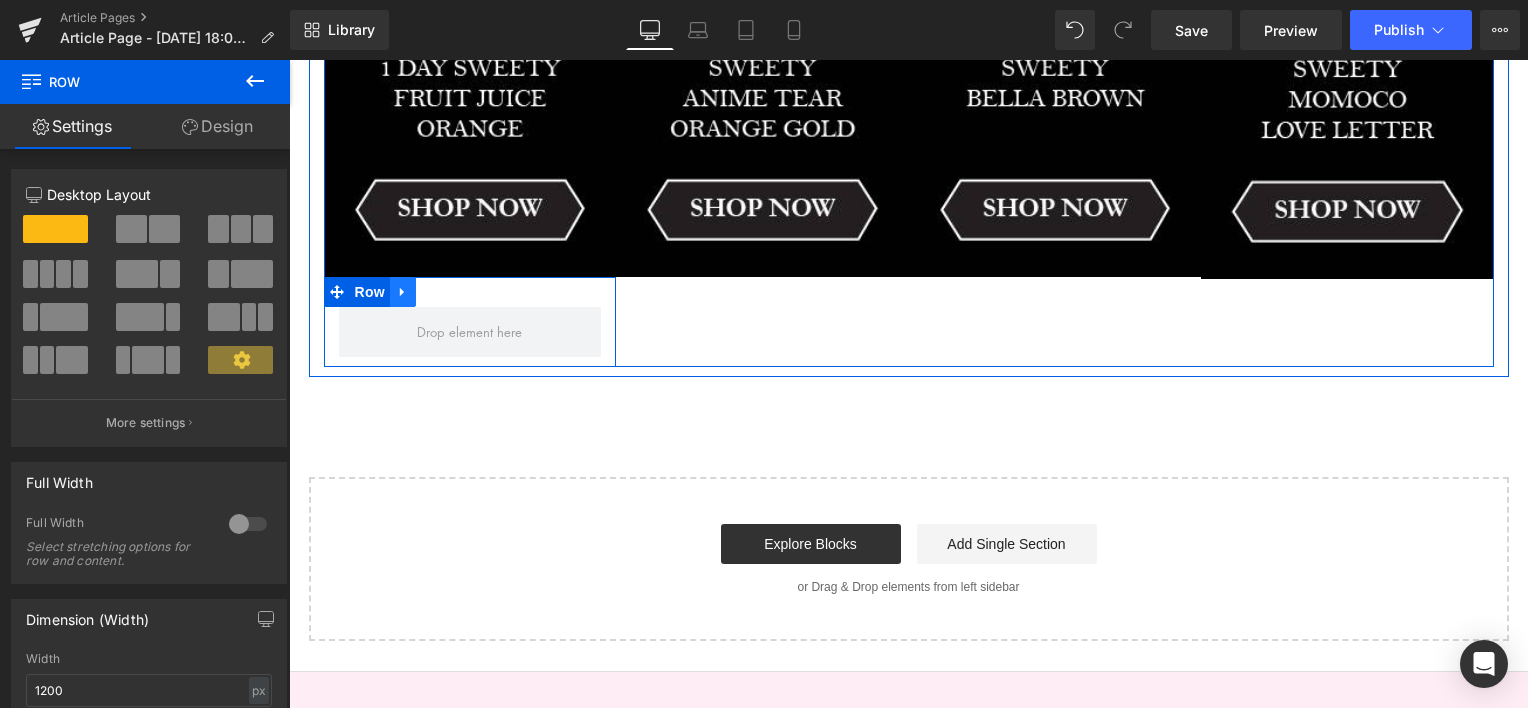 click 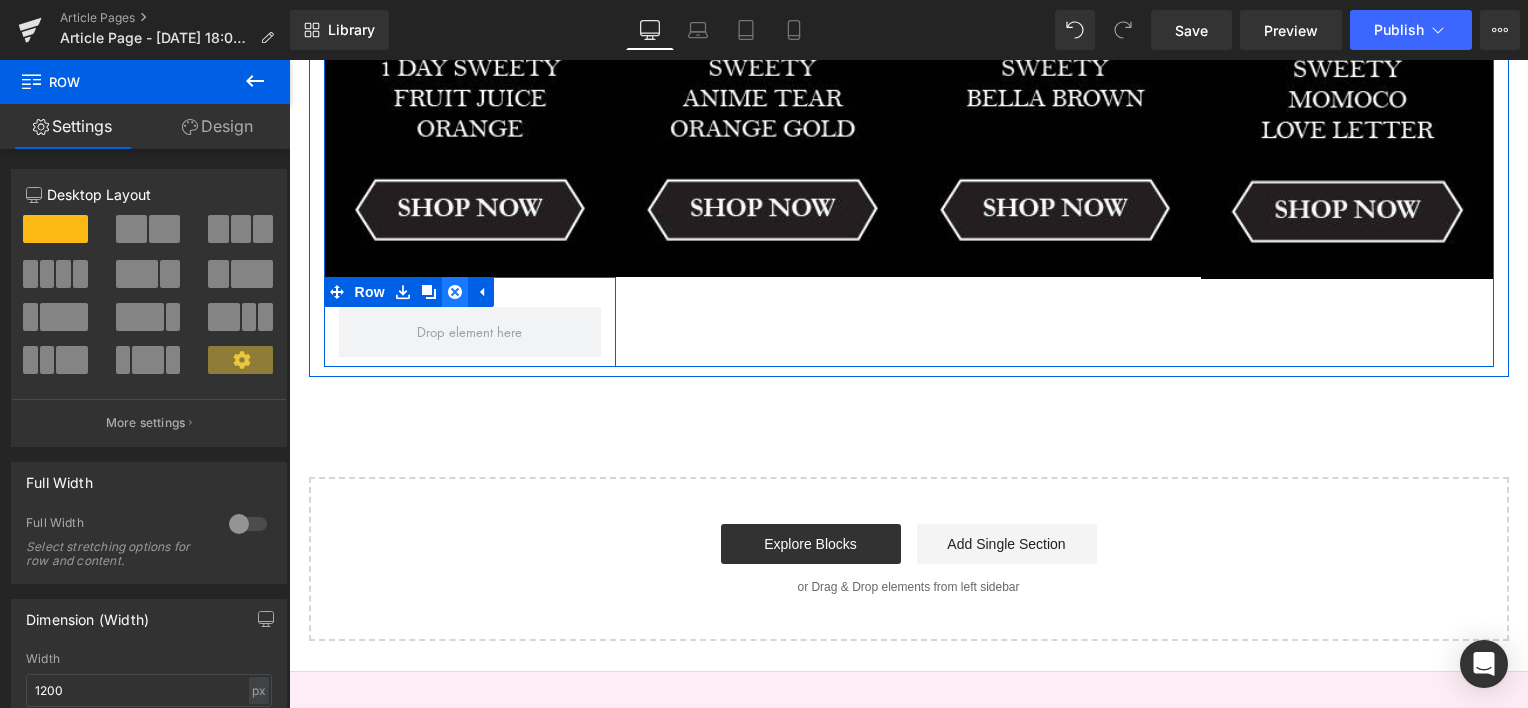 click 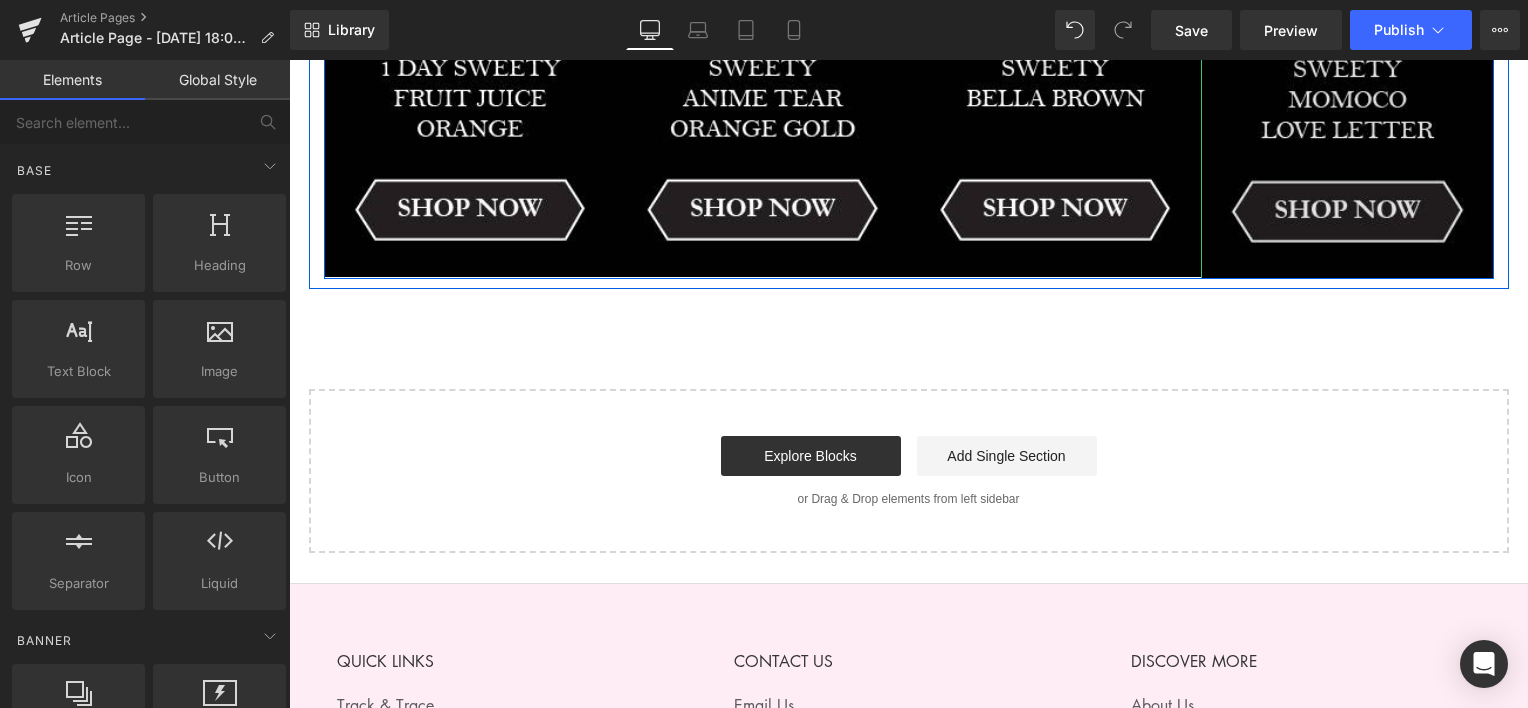 click at bounding box center (1347, 26) 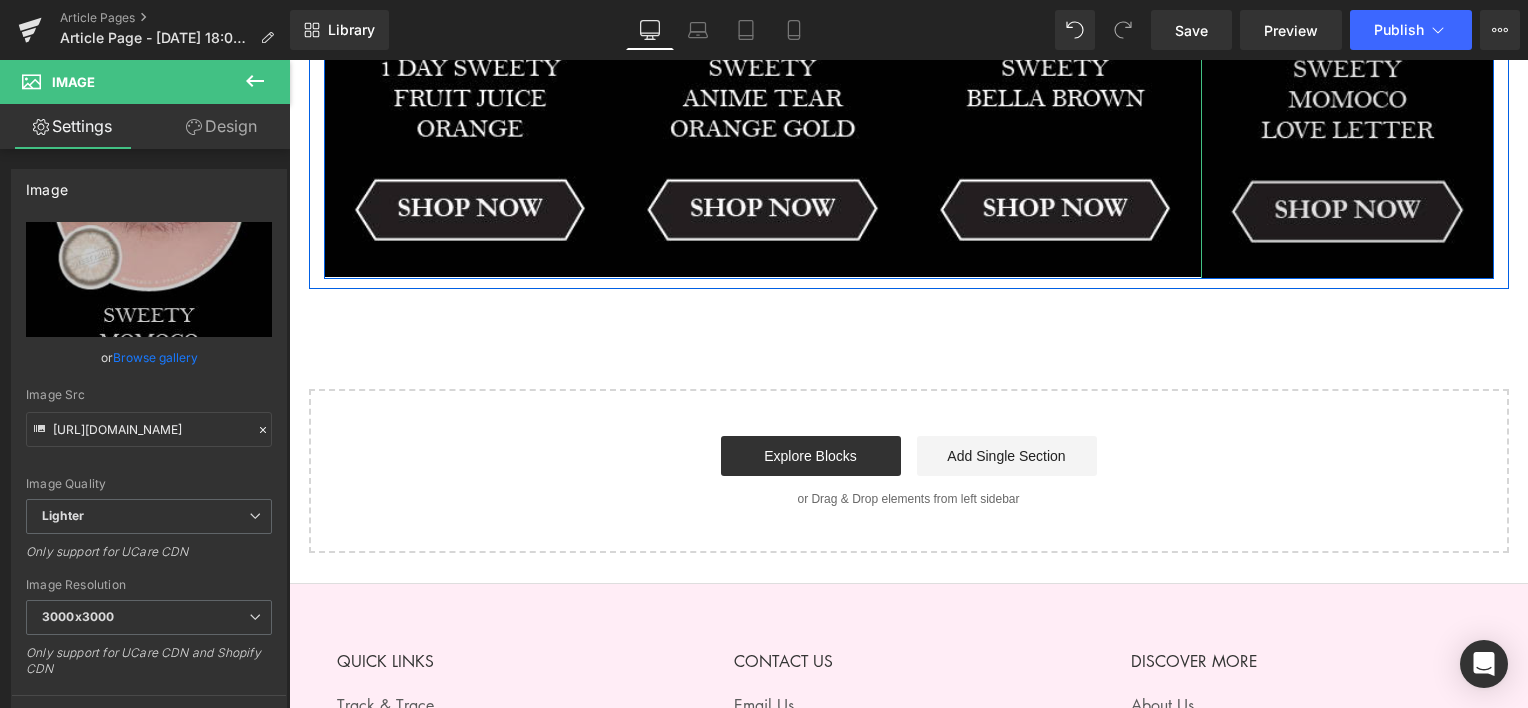 click at bounding box center [1347, 26] 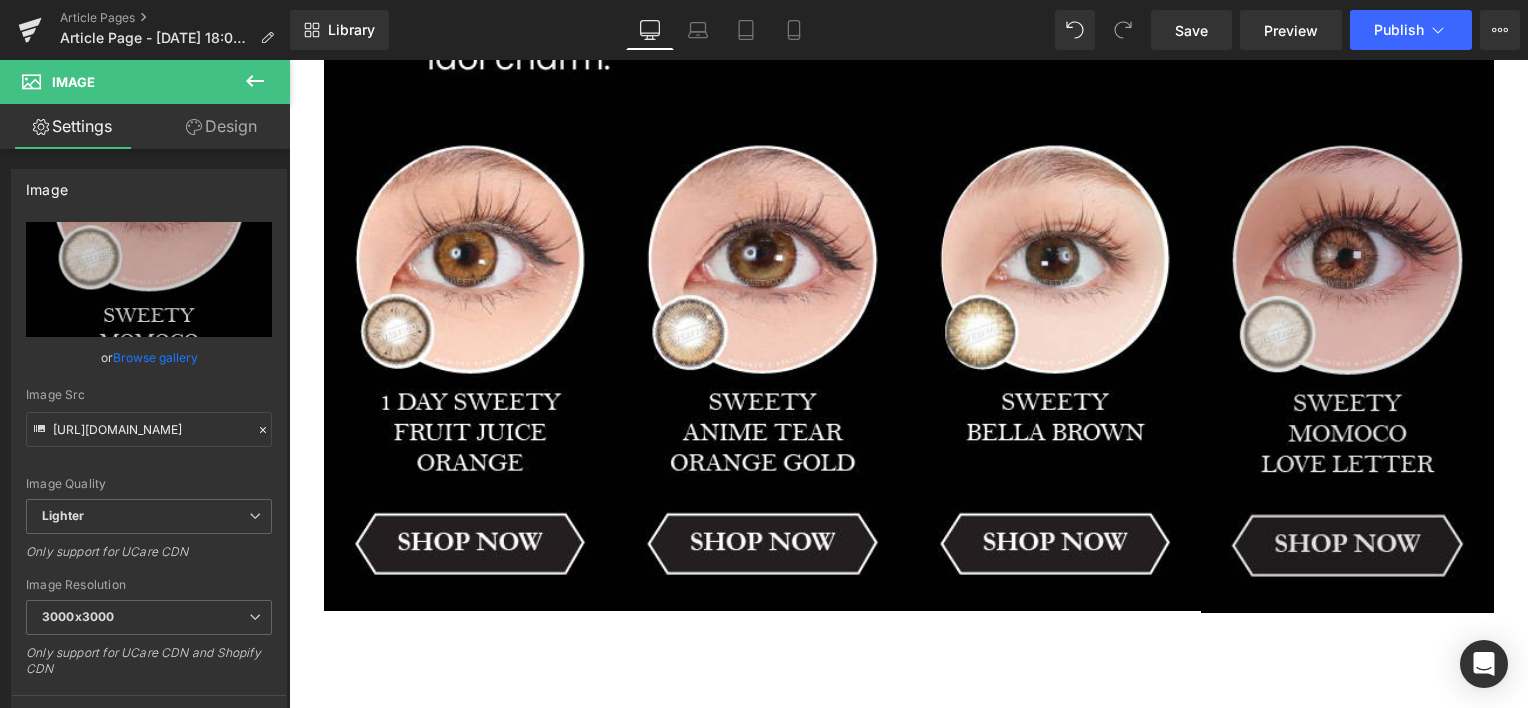 click at bounding box center (1347, 360) 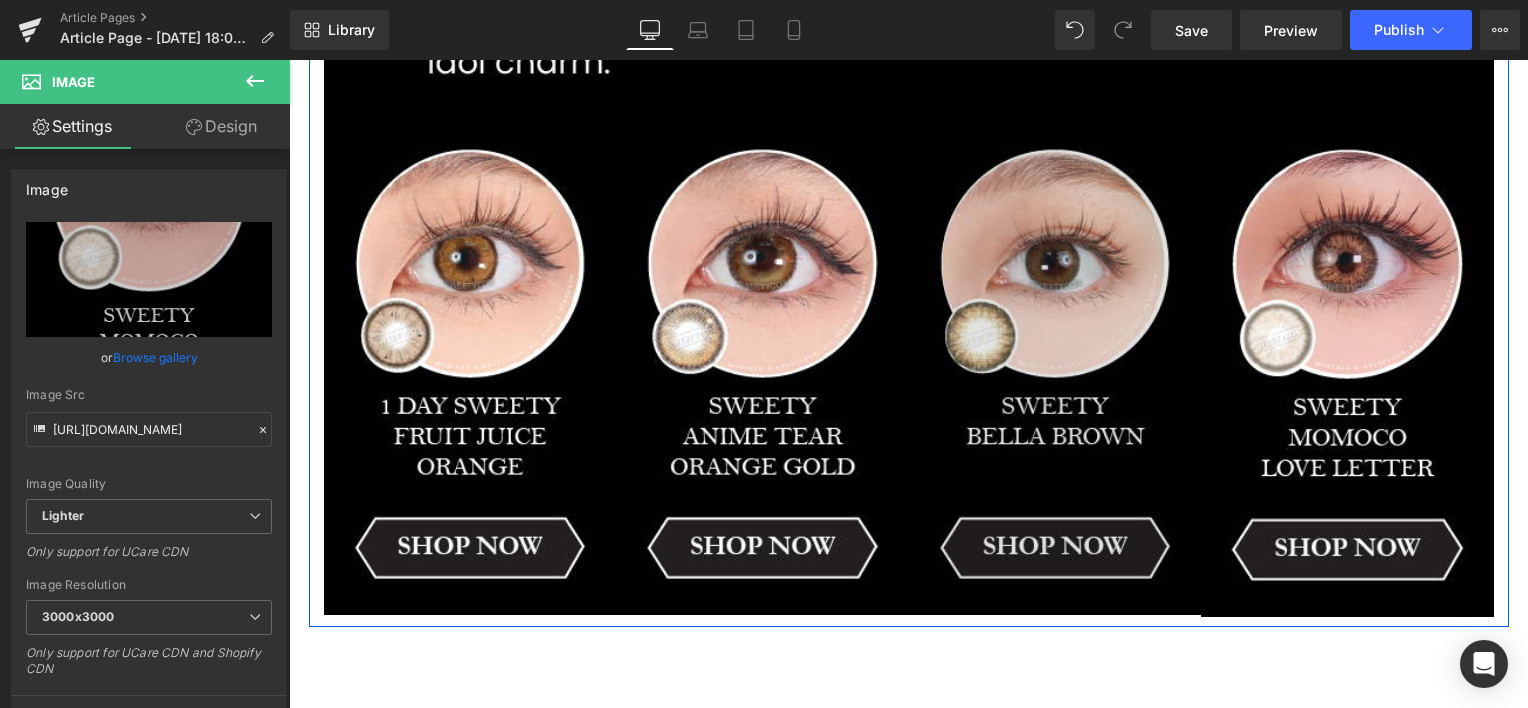 scroll, scrollTop: 2666, scrollLeft: 0, axis: vertical 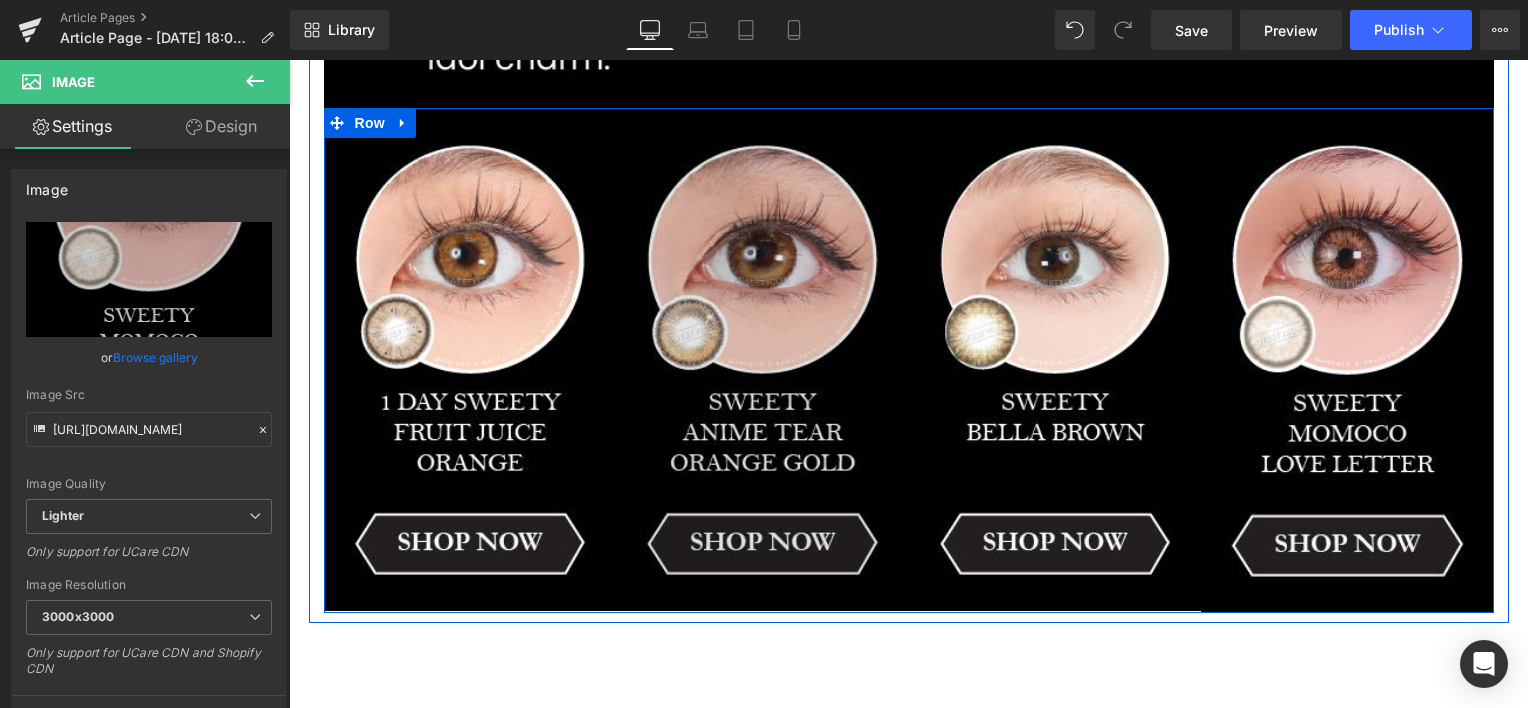 click at bounding box center (1055, 359) 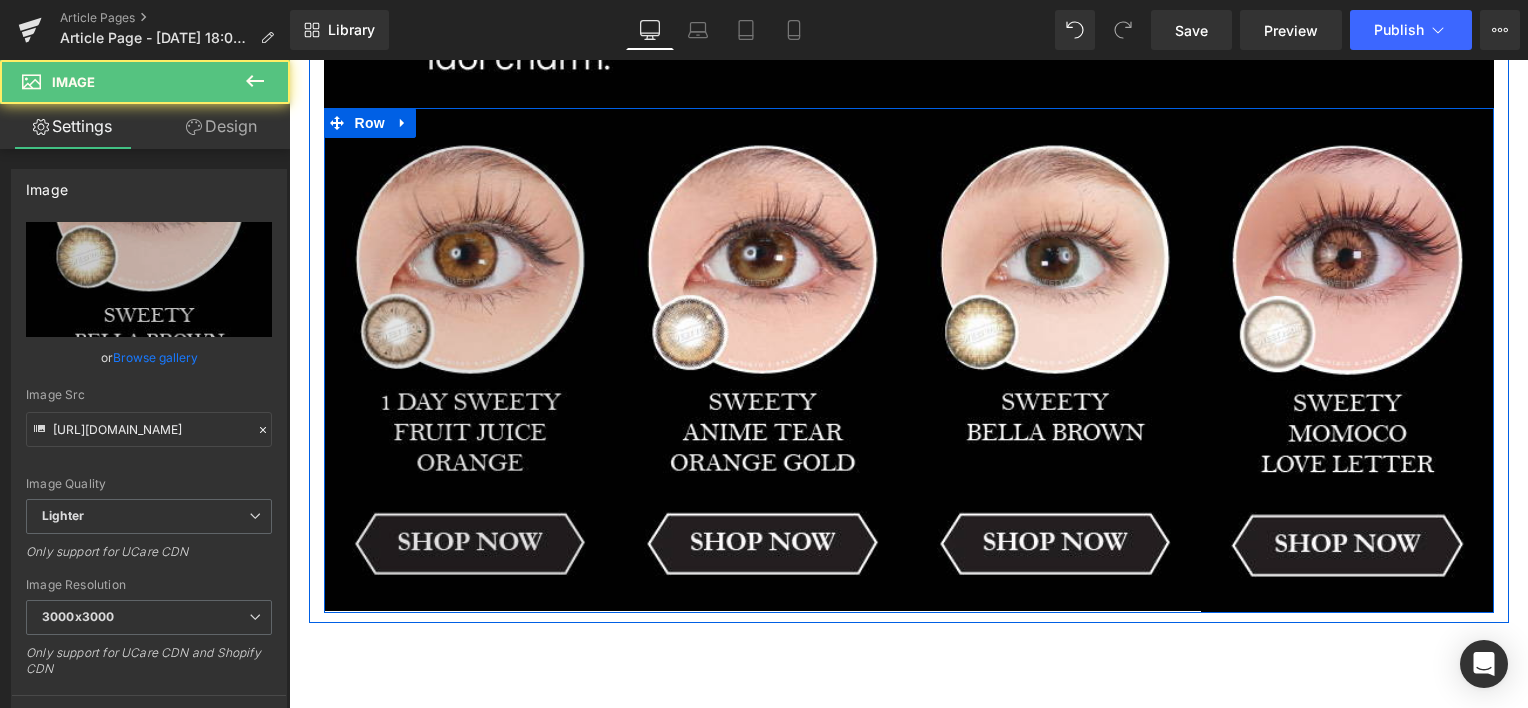 click at bounding box center (470, 359) 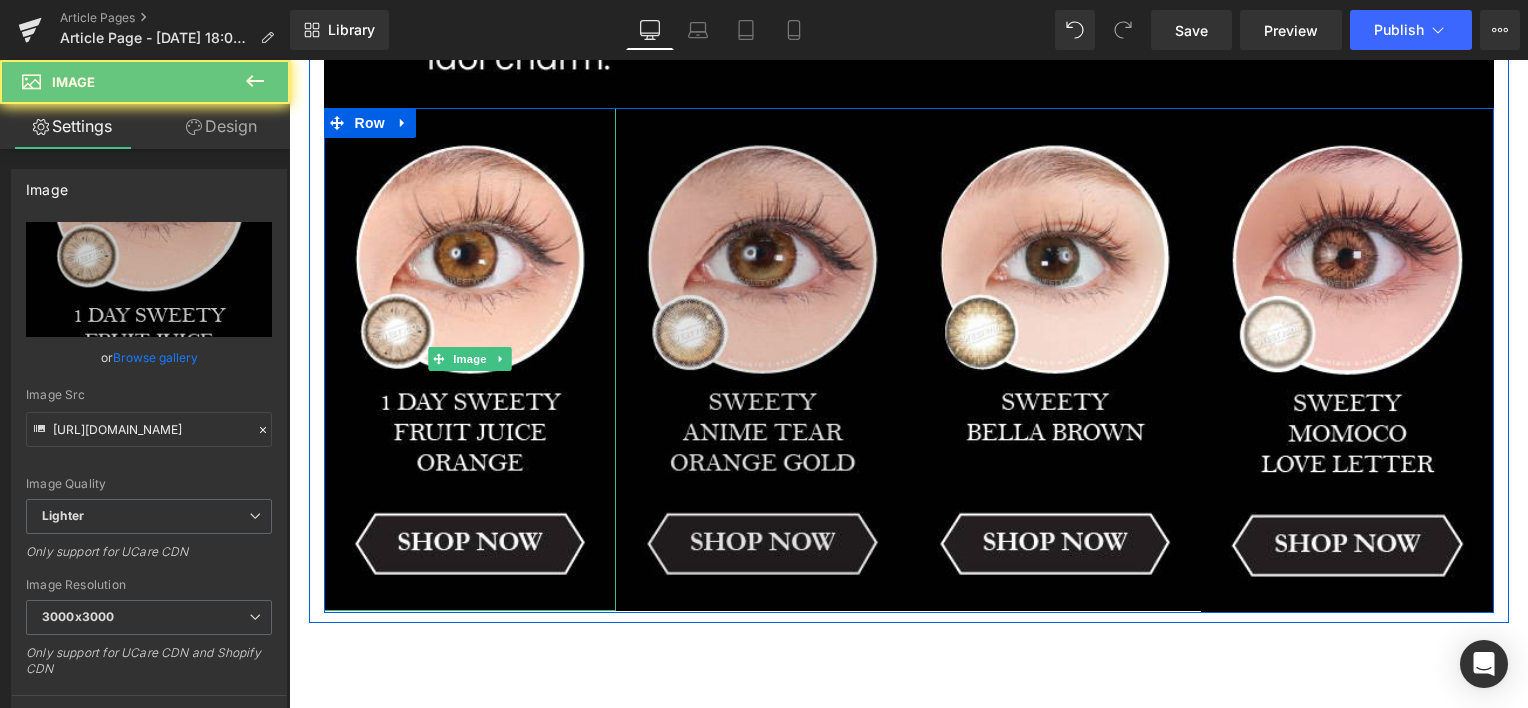 click at bounding box center (762, 359) 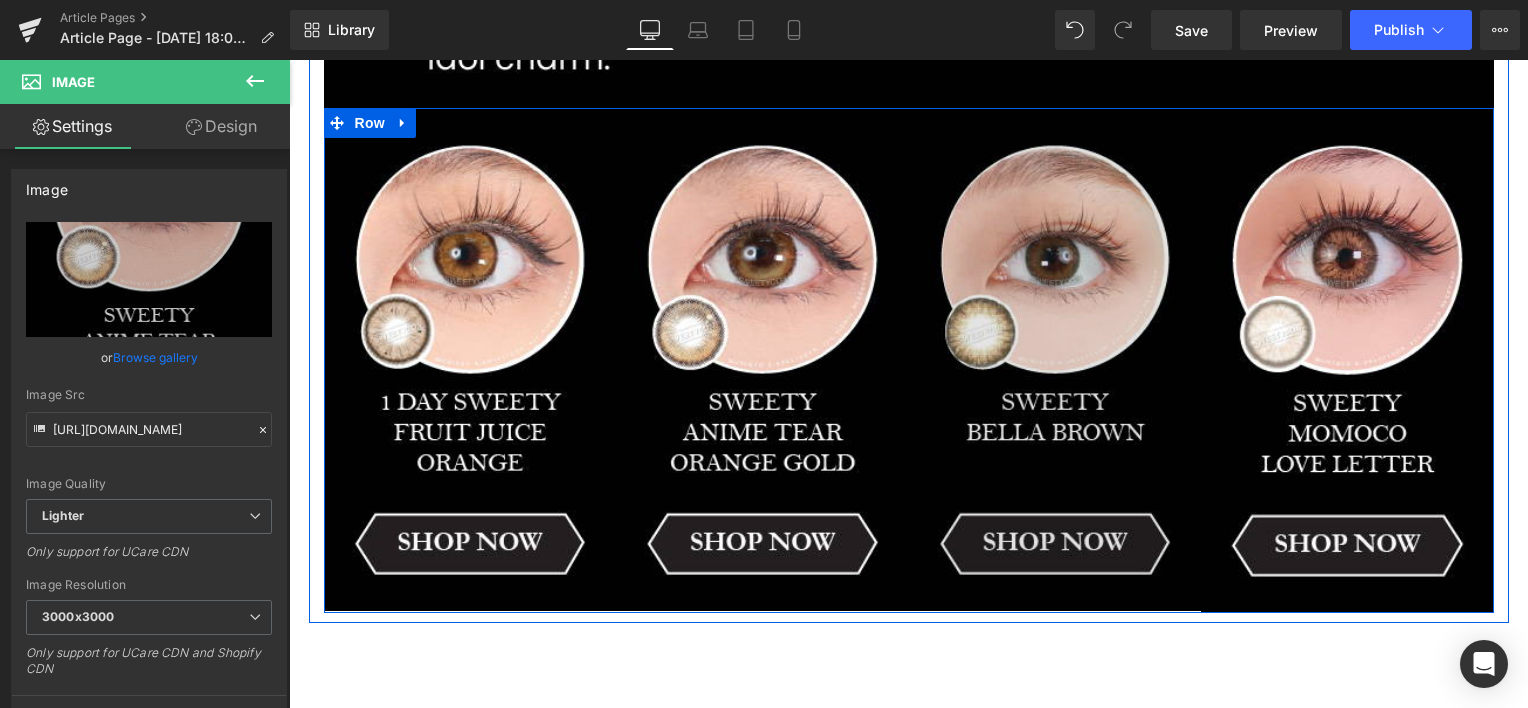 click at bounding box center [1055, 359] 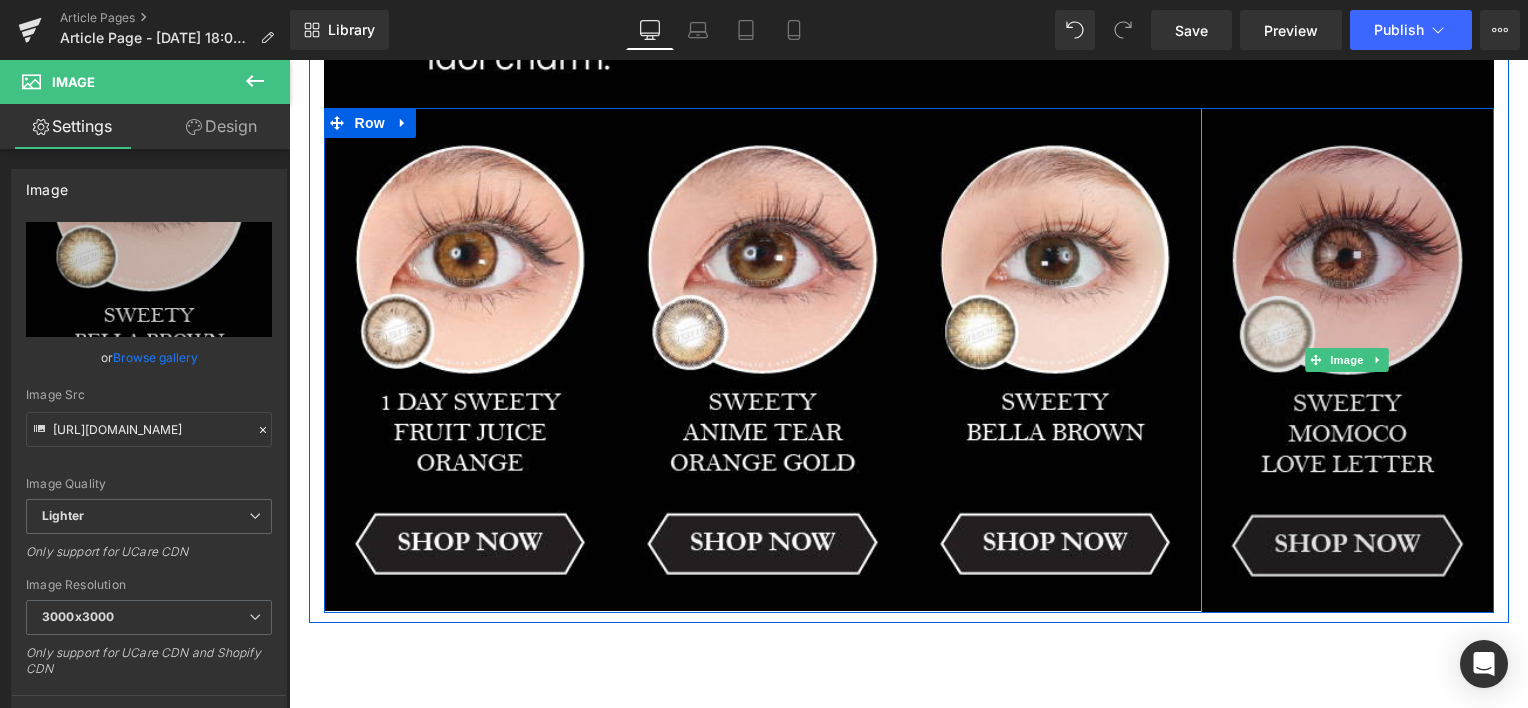 click at bounding box center [1347, 360] 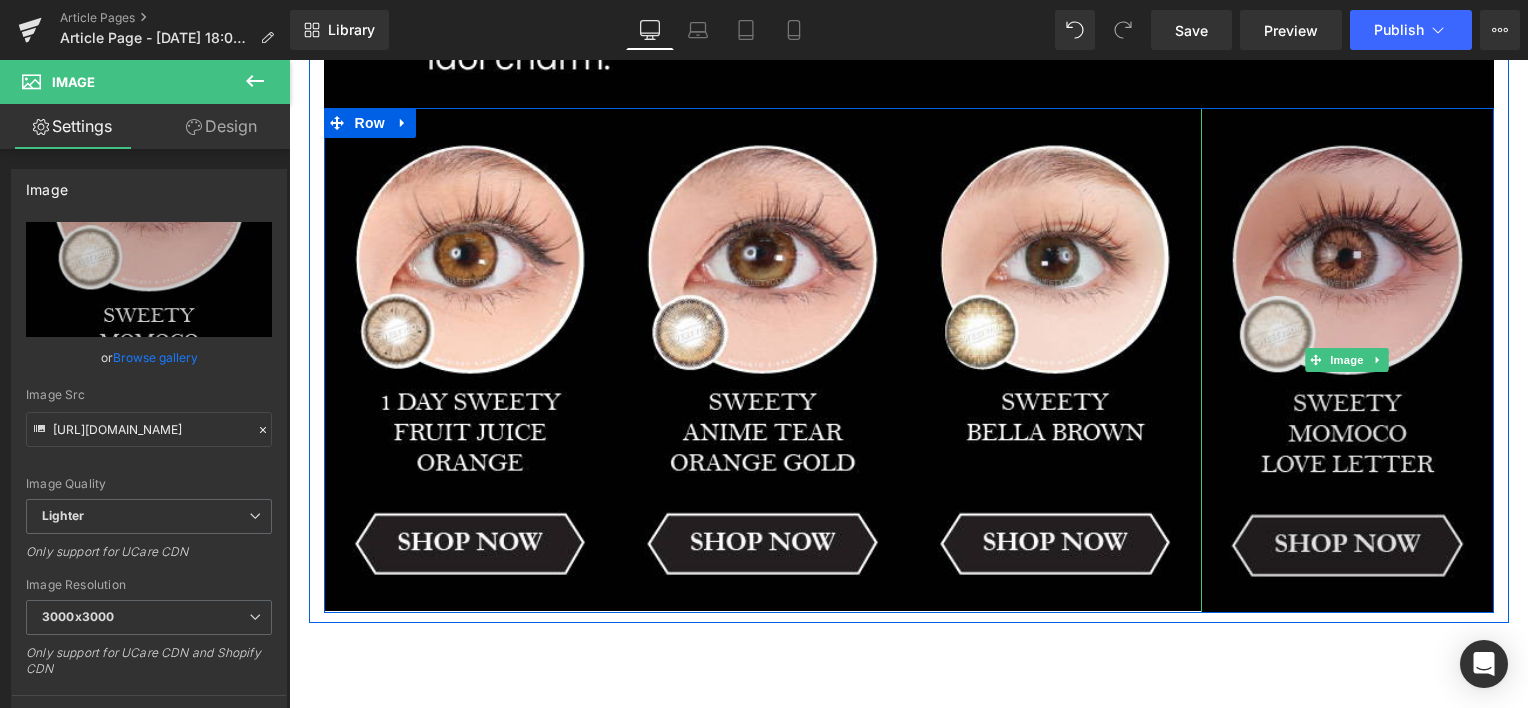 click at bounding box center (1347, 360) 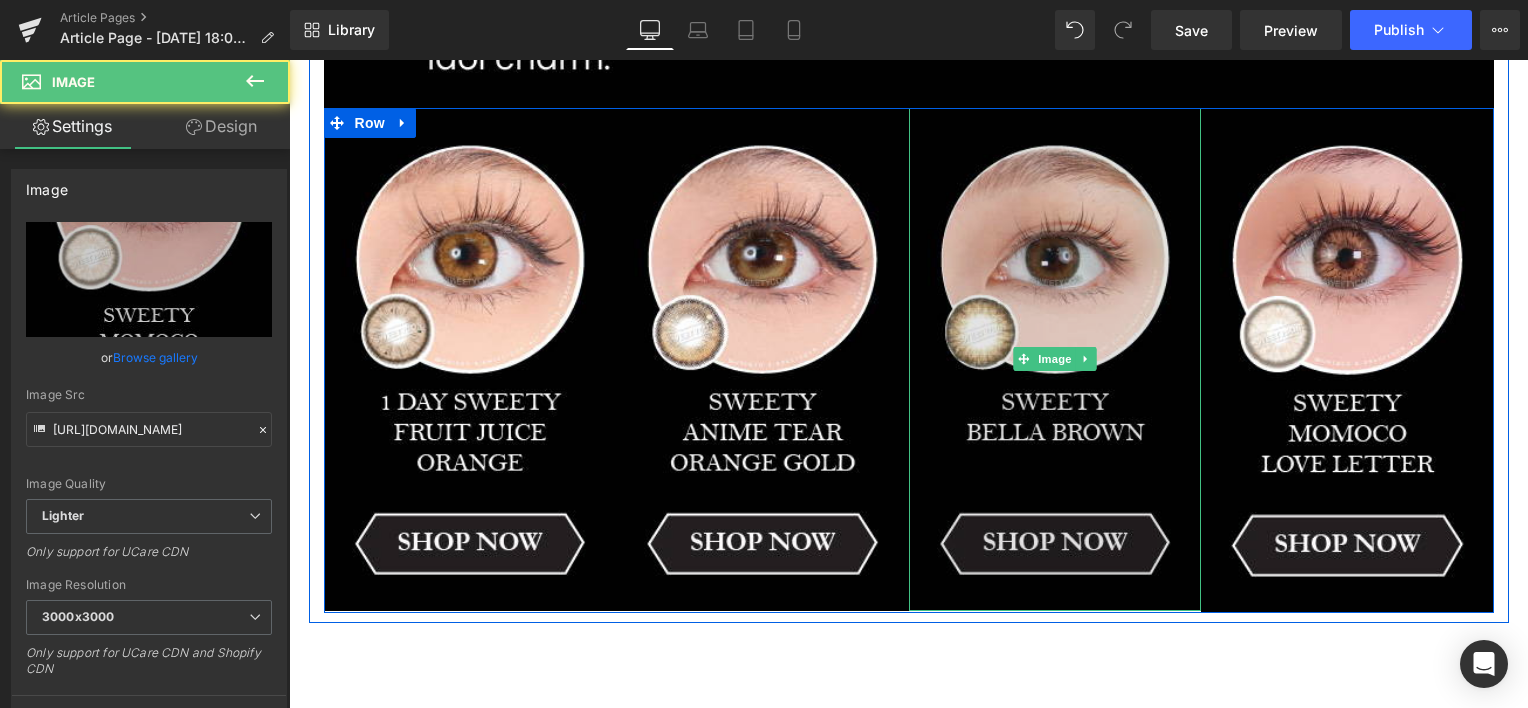 click at bounding box center (1055, 359) 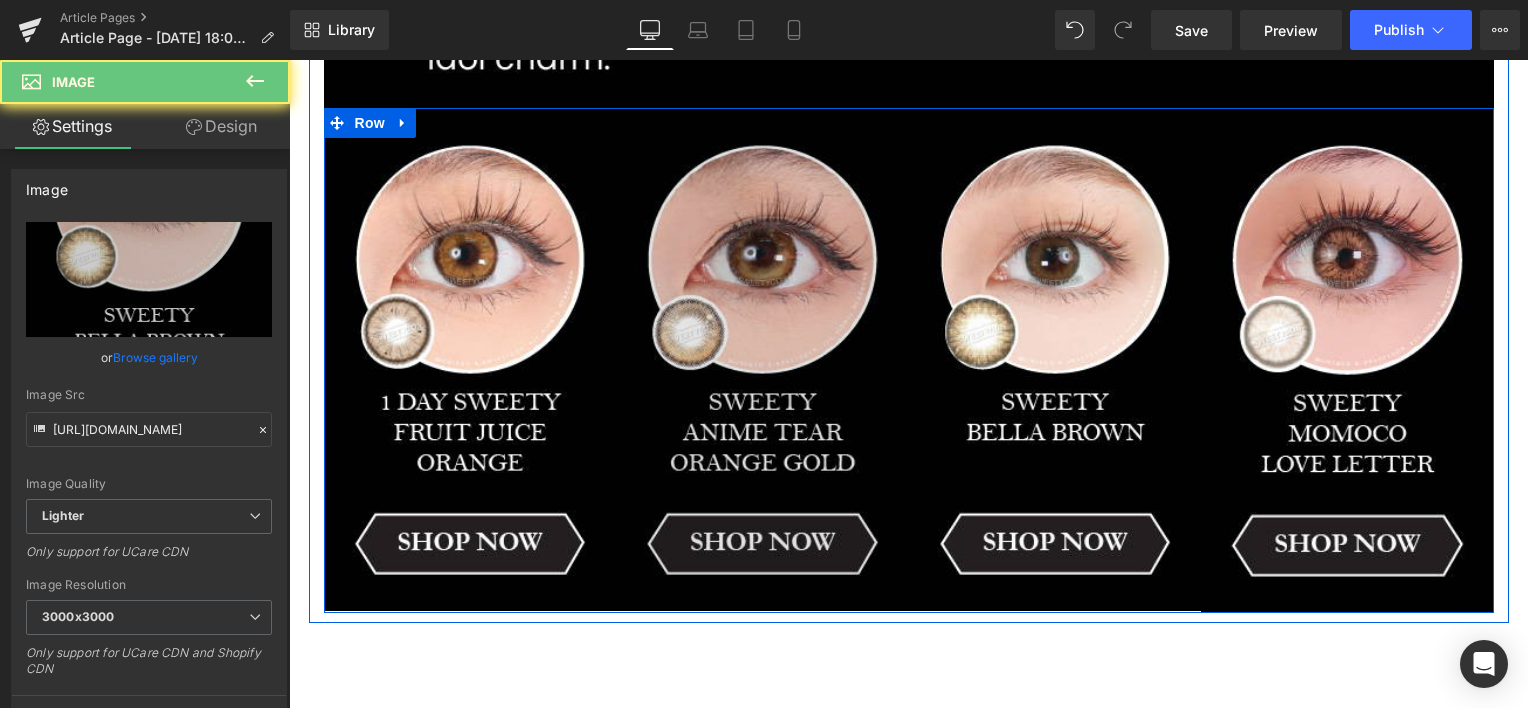 click at bounding box center (762, 359) 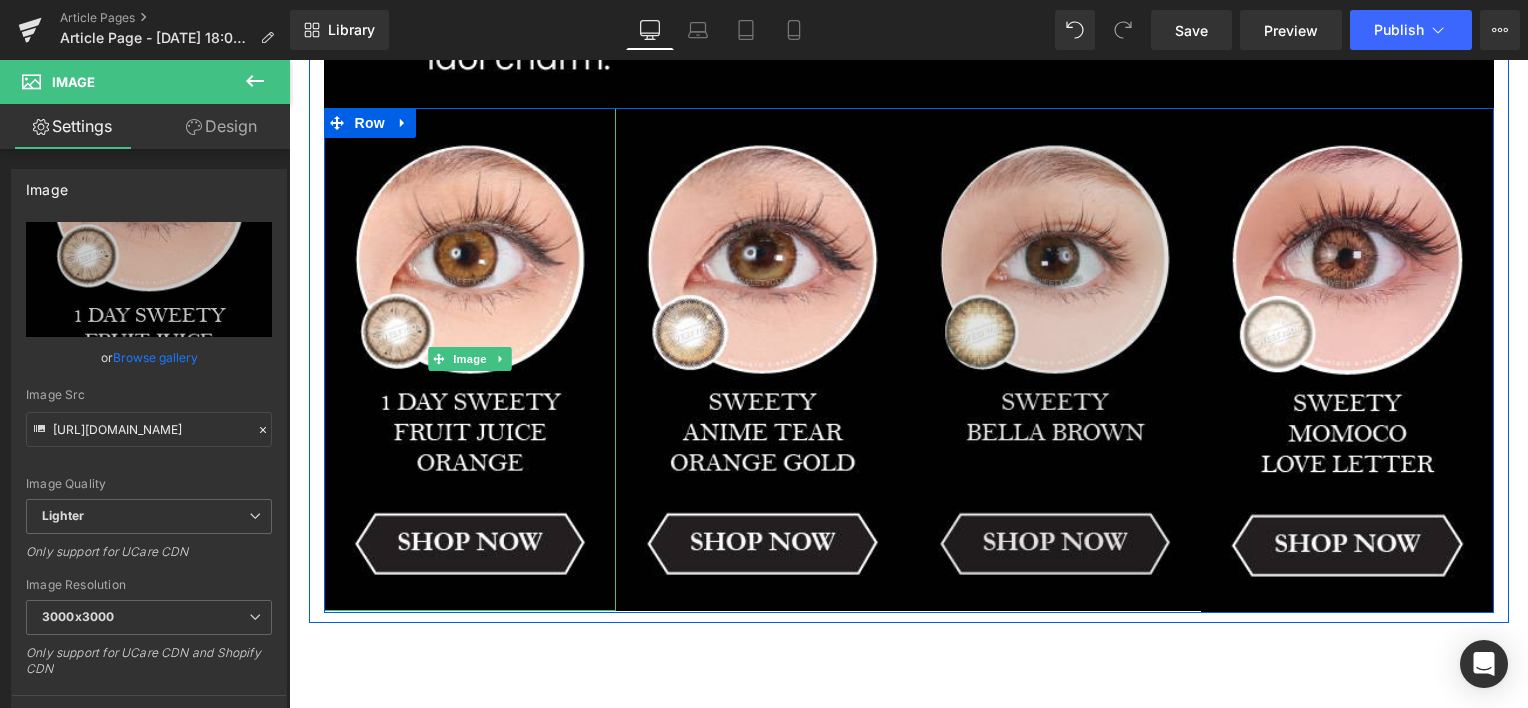 click at bounding box center (762, 359) 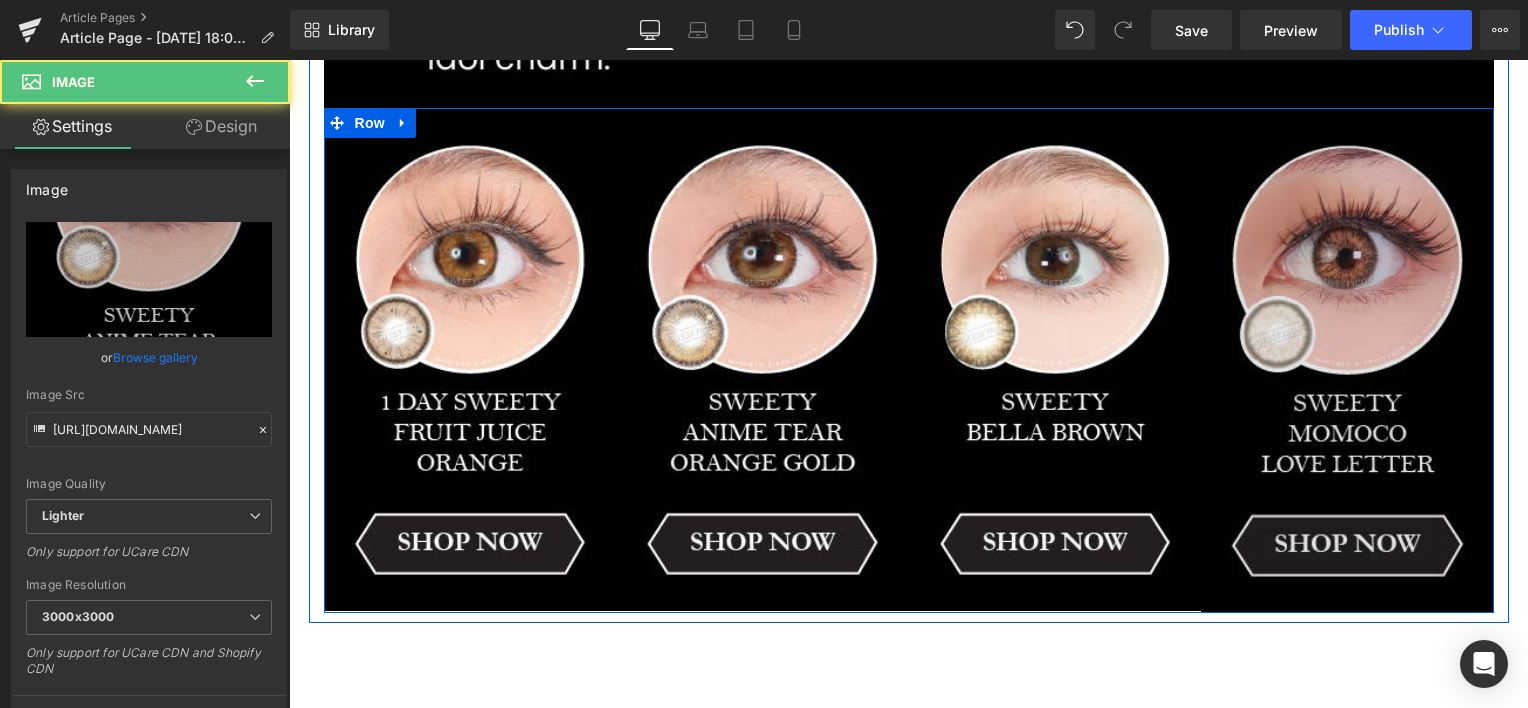 click at bounding box center [1055, 359] 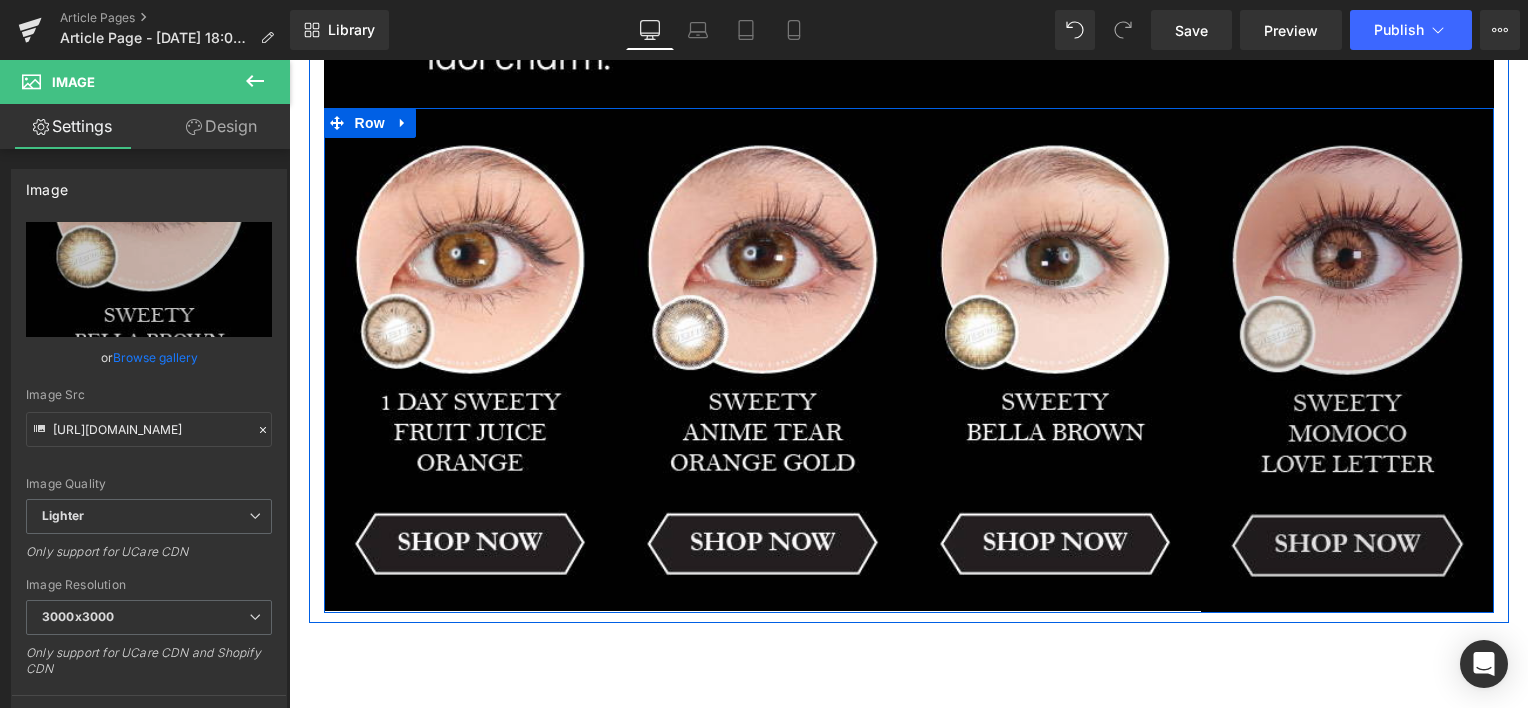click at bounding box center (1347, 360) 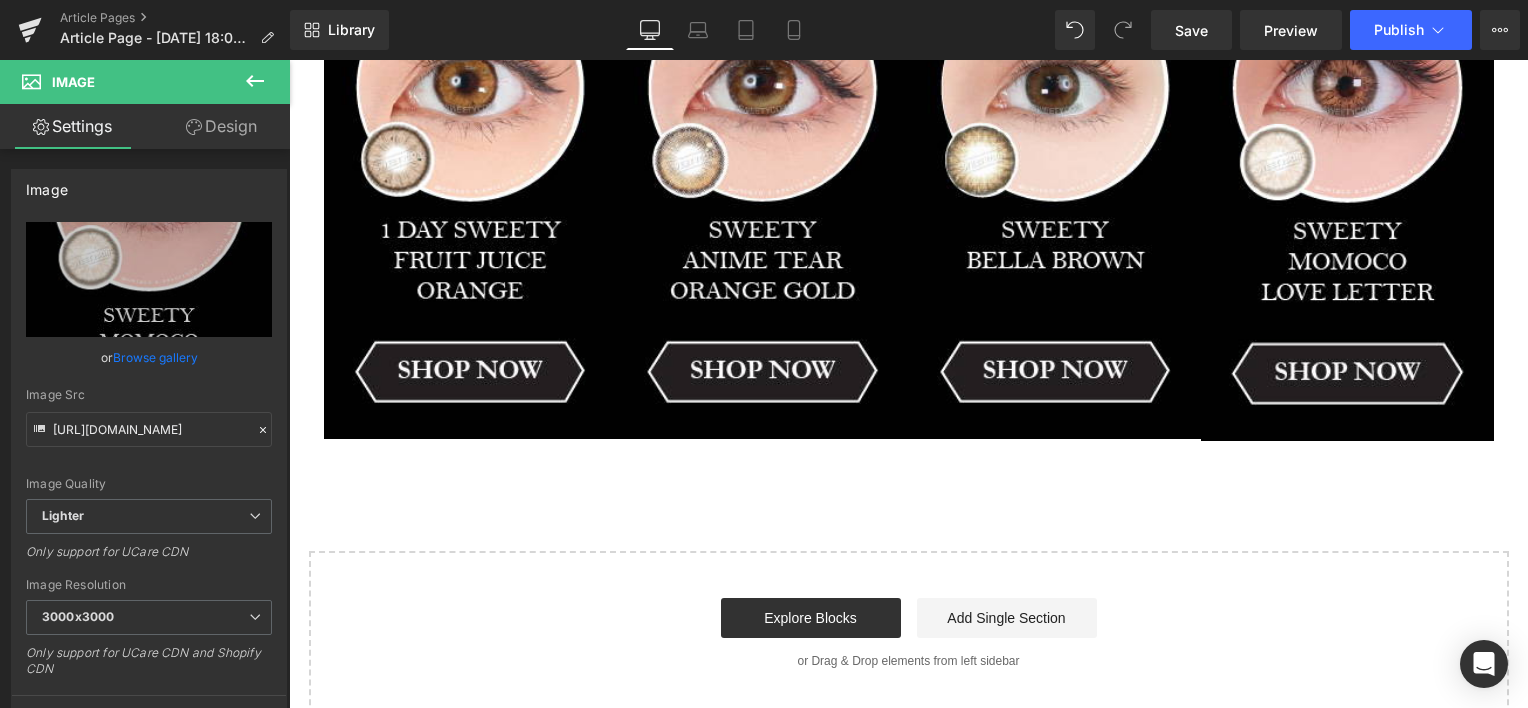 scroll, scrollTop: 2833, scrollLeft: 0, axis: vertical 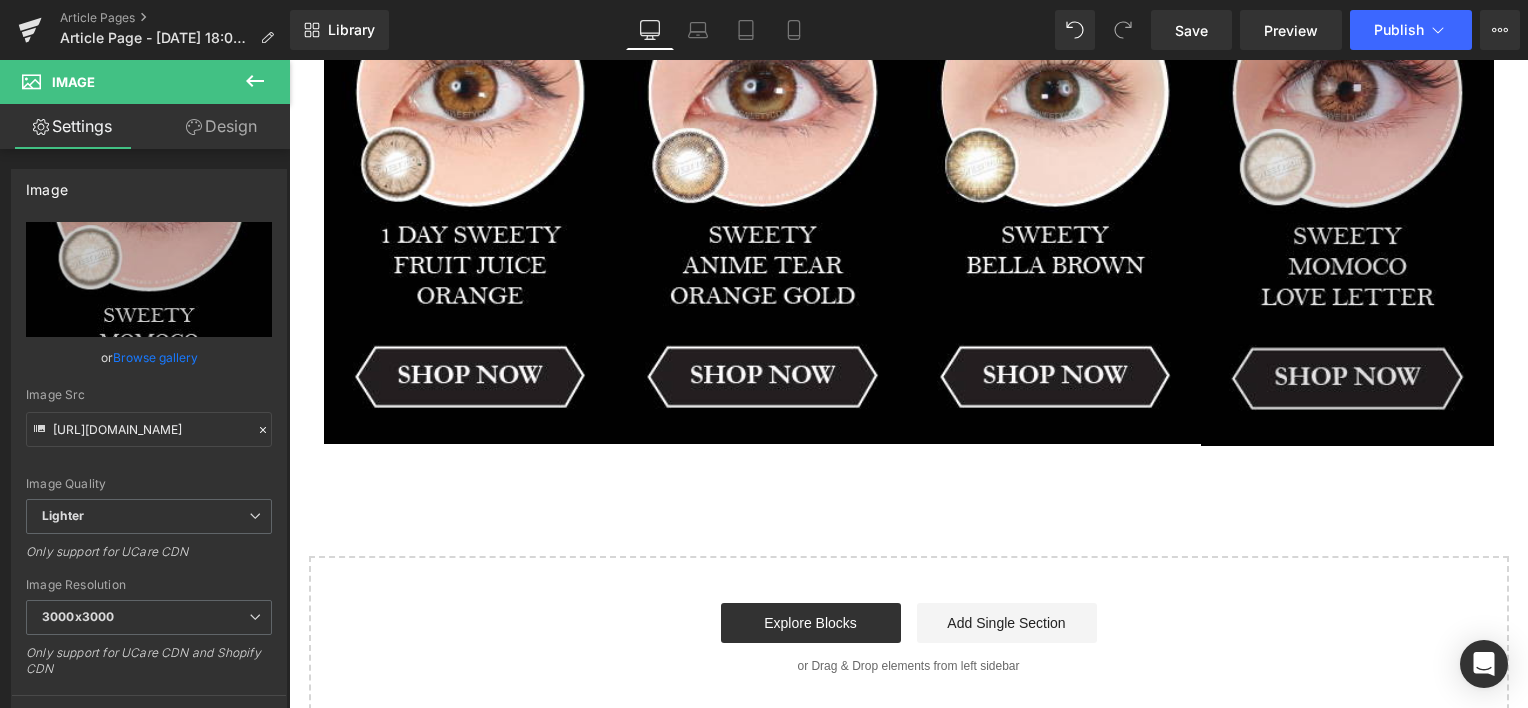 click at bounding box center [1347, 193] 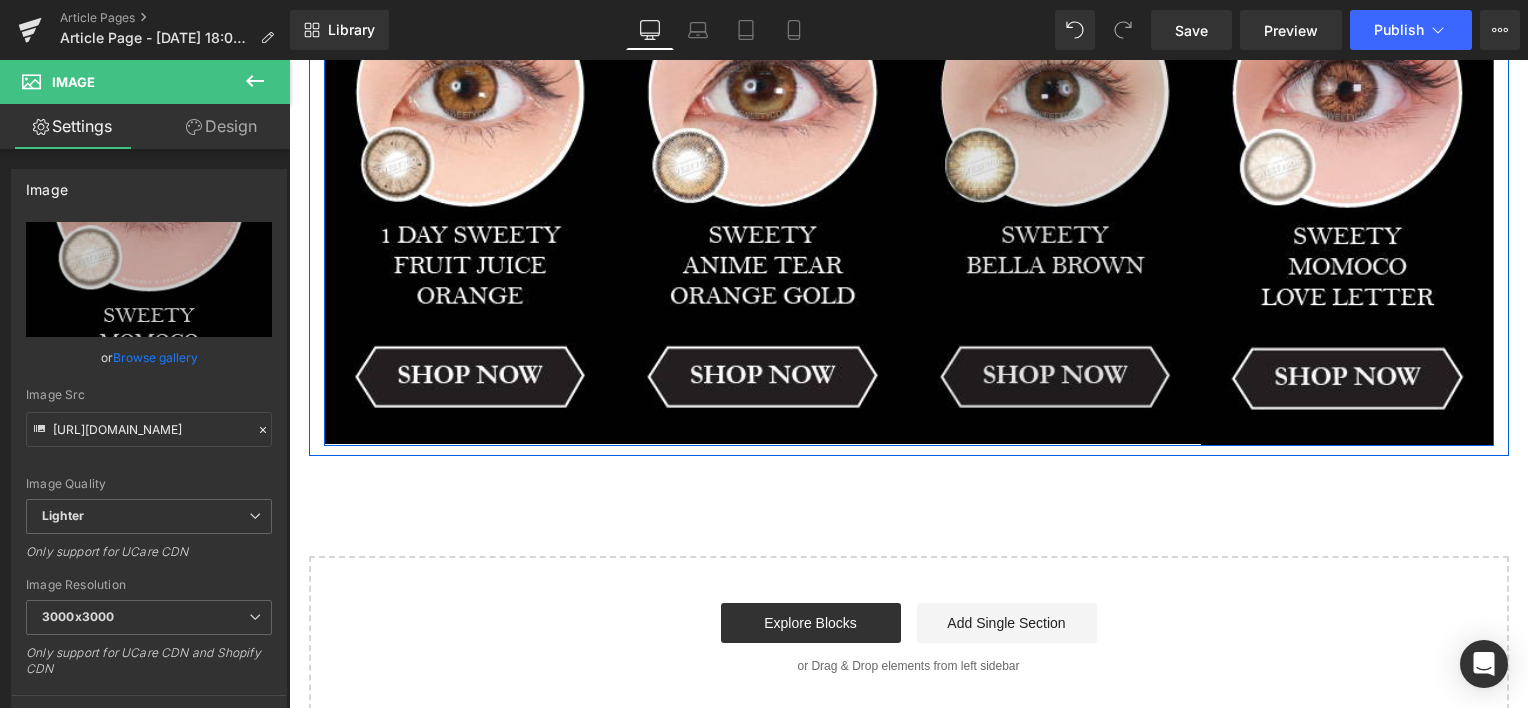 click at bounding box center (1055, 192) 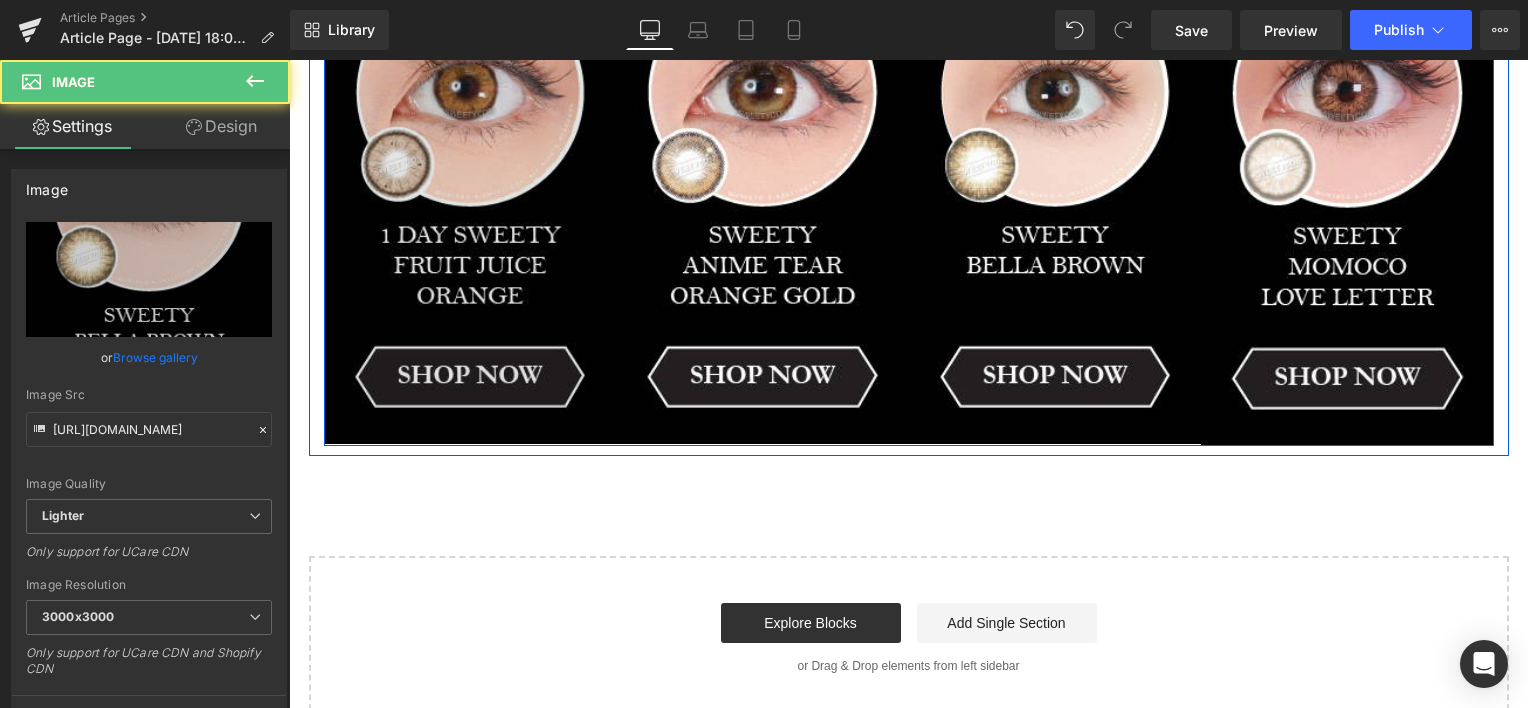 click at bounding box center (762, 192) 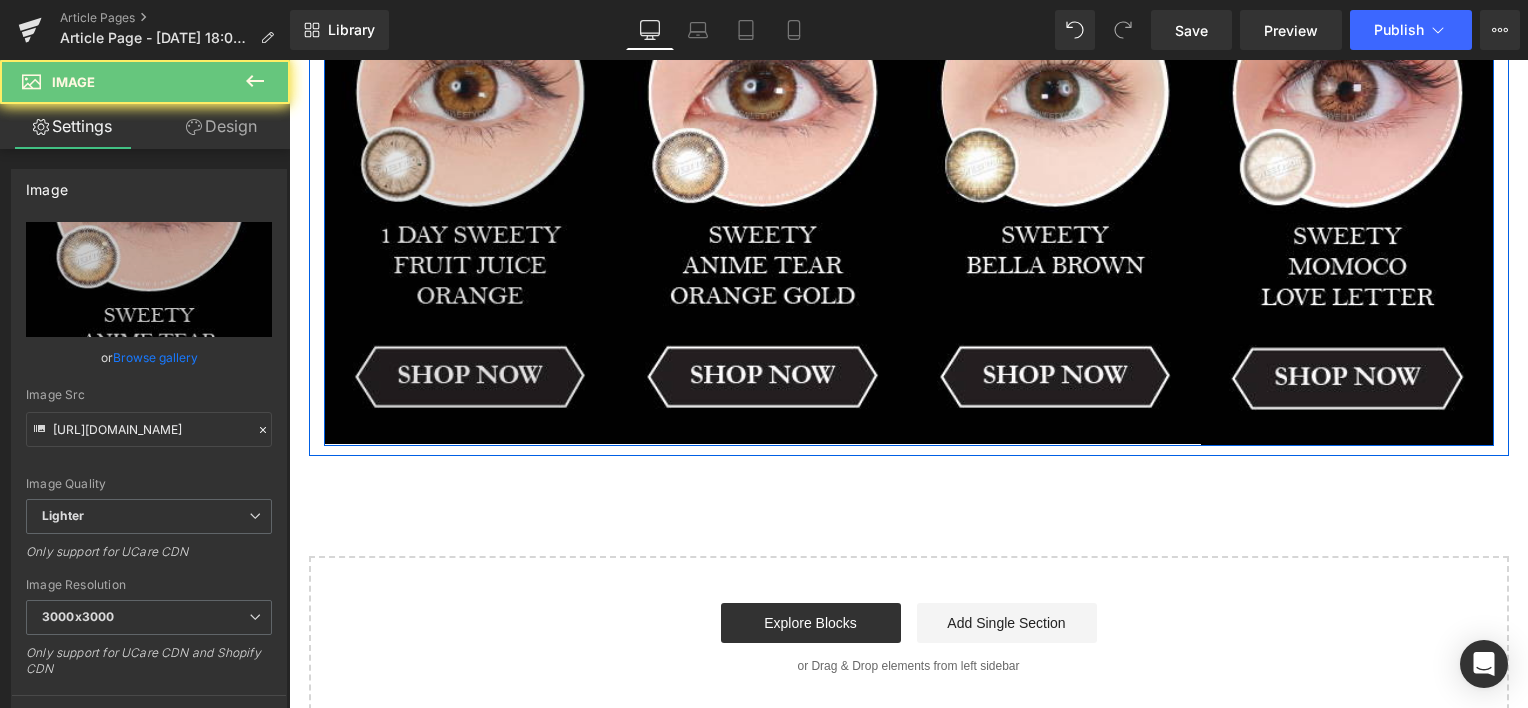 click at bounding box center [470, 192] 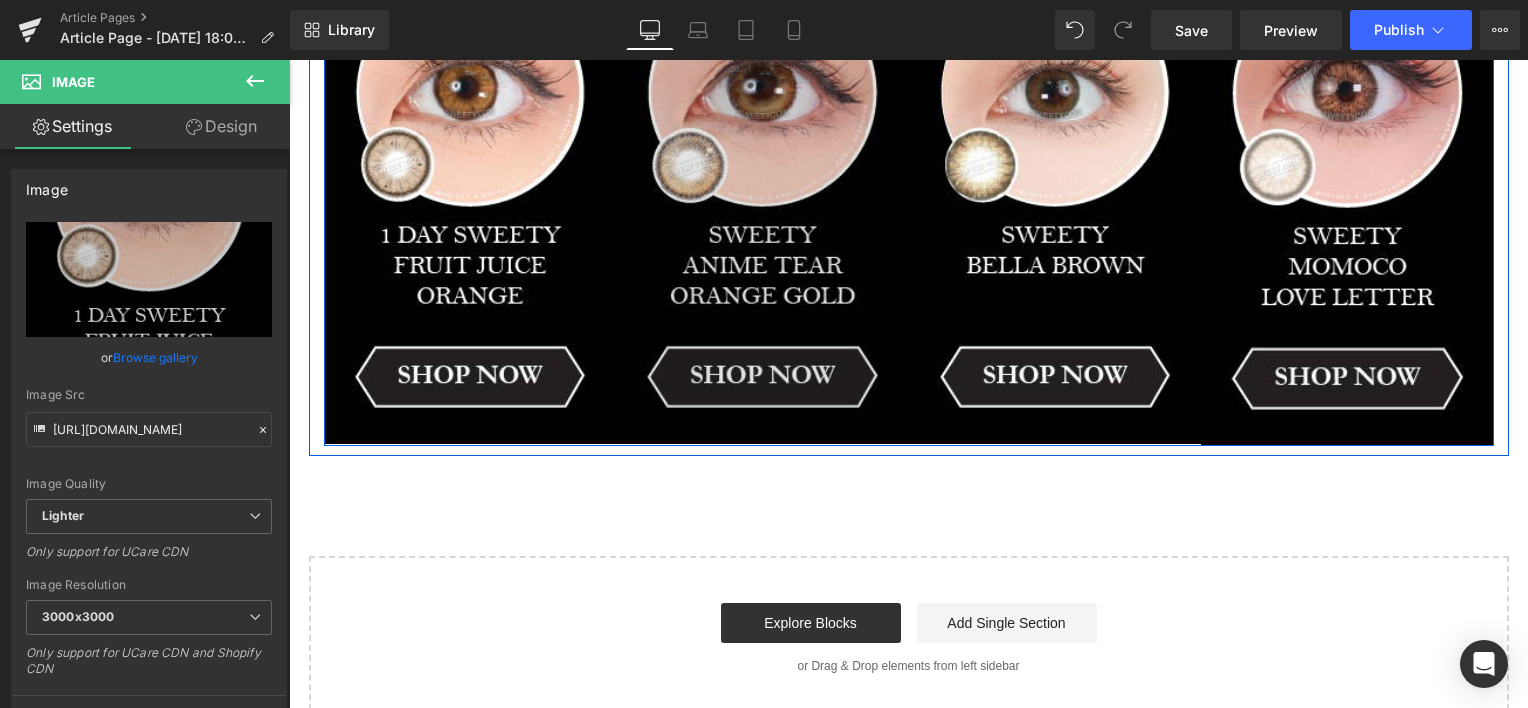 click at bounding box center (762, 192) 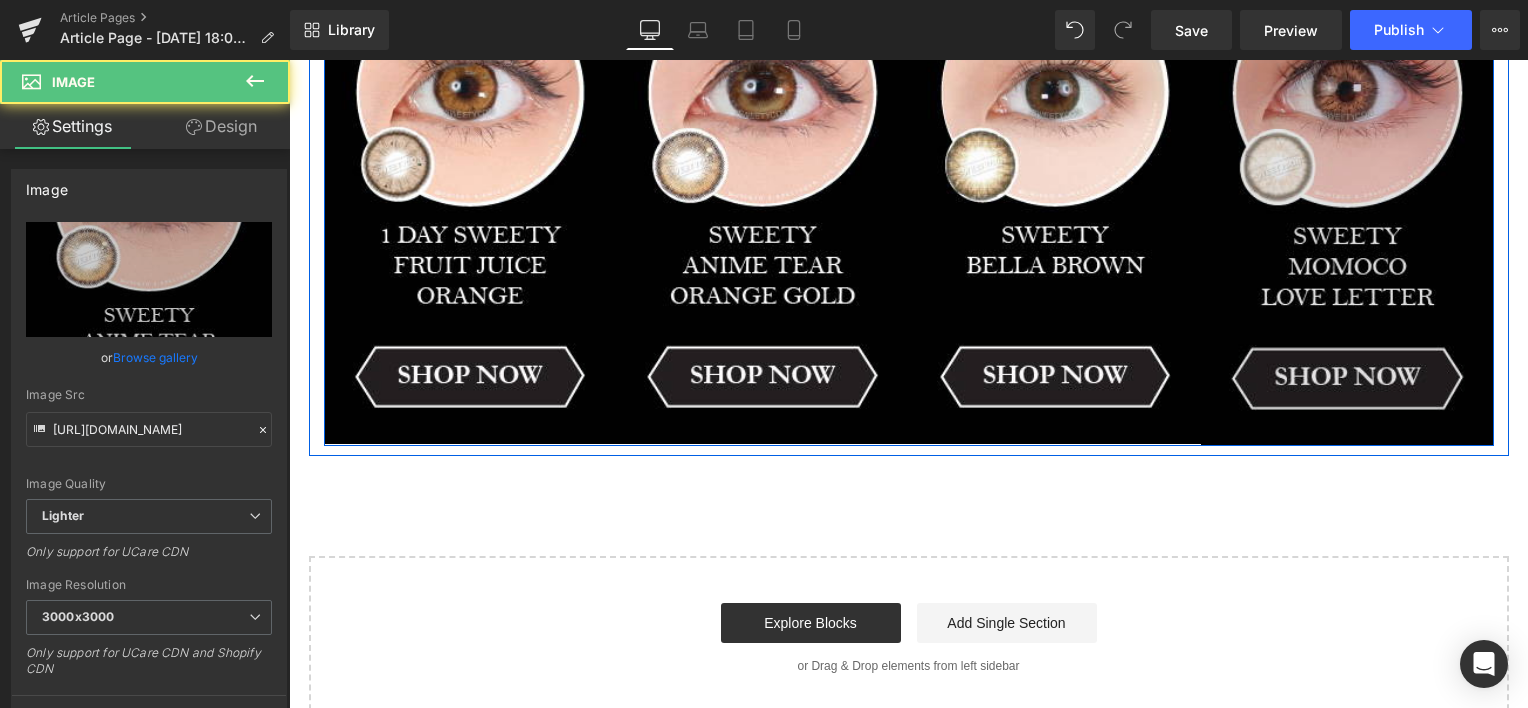 click at bounding box center (1347, 193) 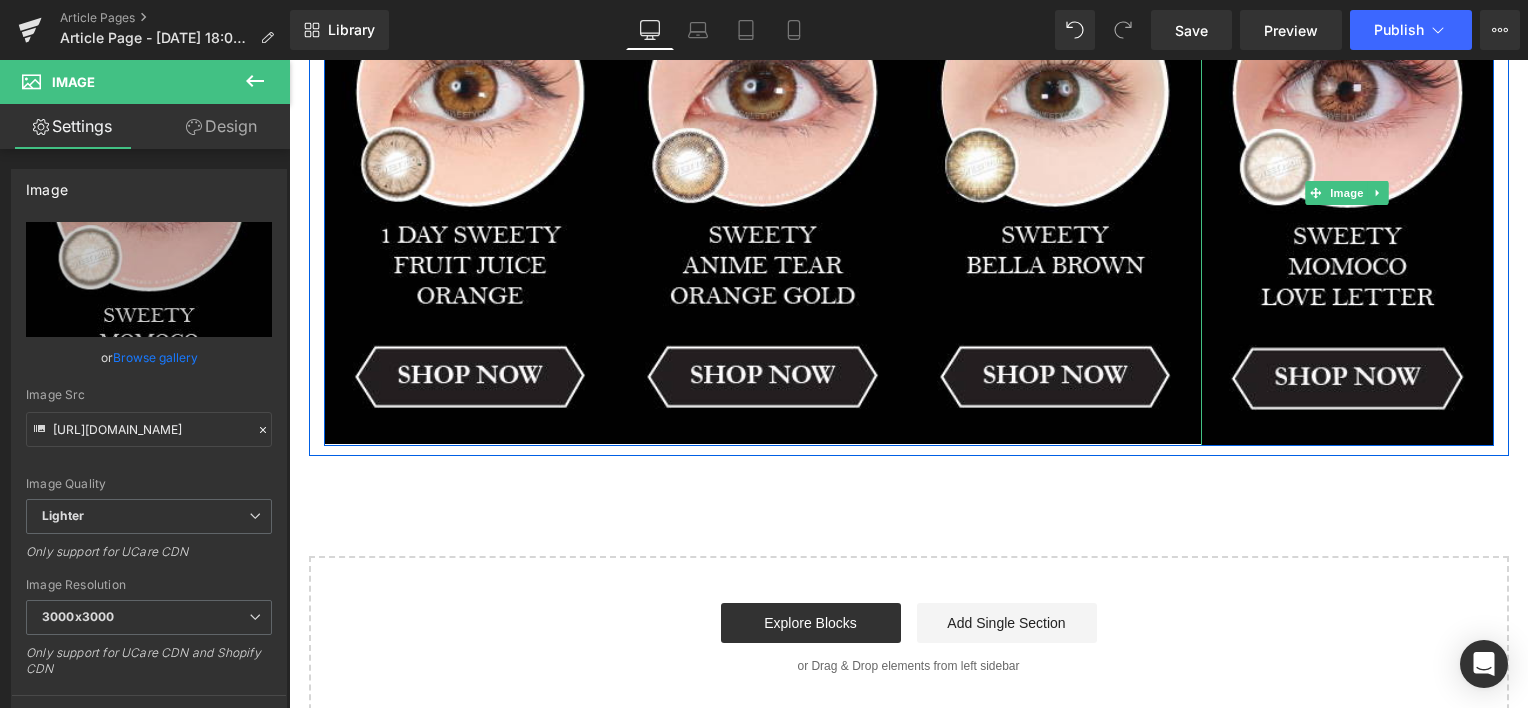 click at bounding box center (1055, 192) 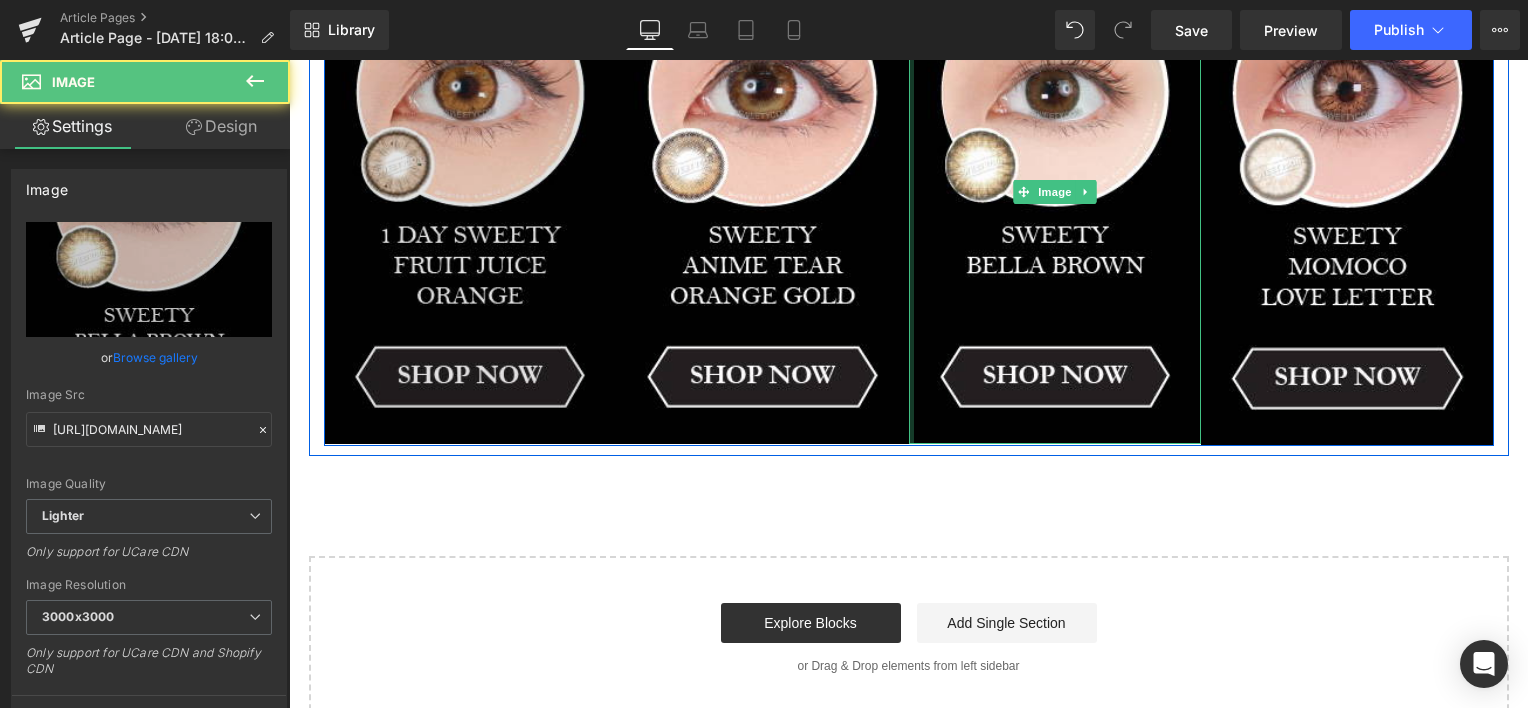 click at bounding box center [762, 192] 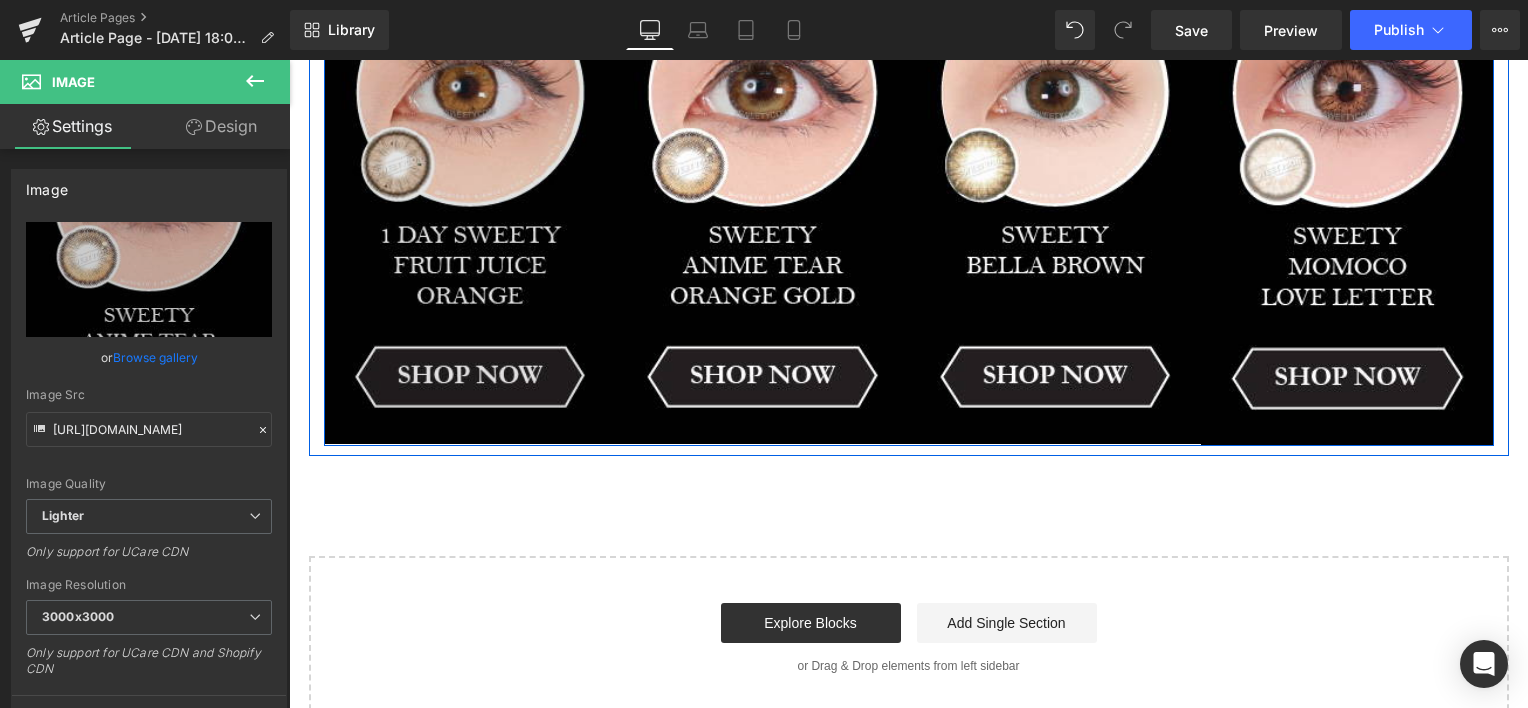 click at bounding box center (470, 192) 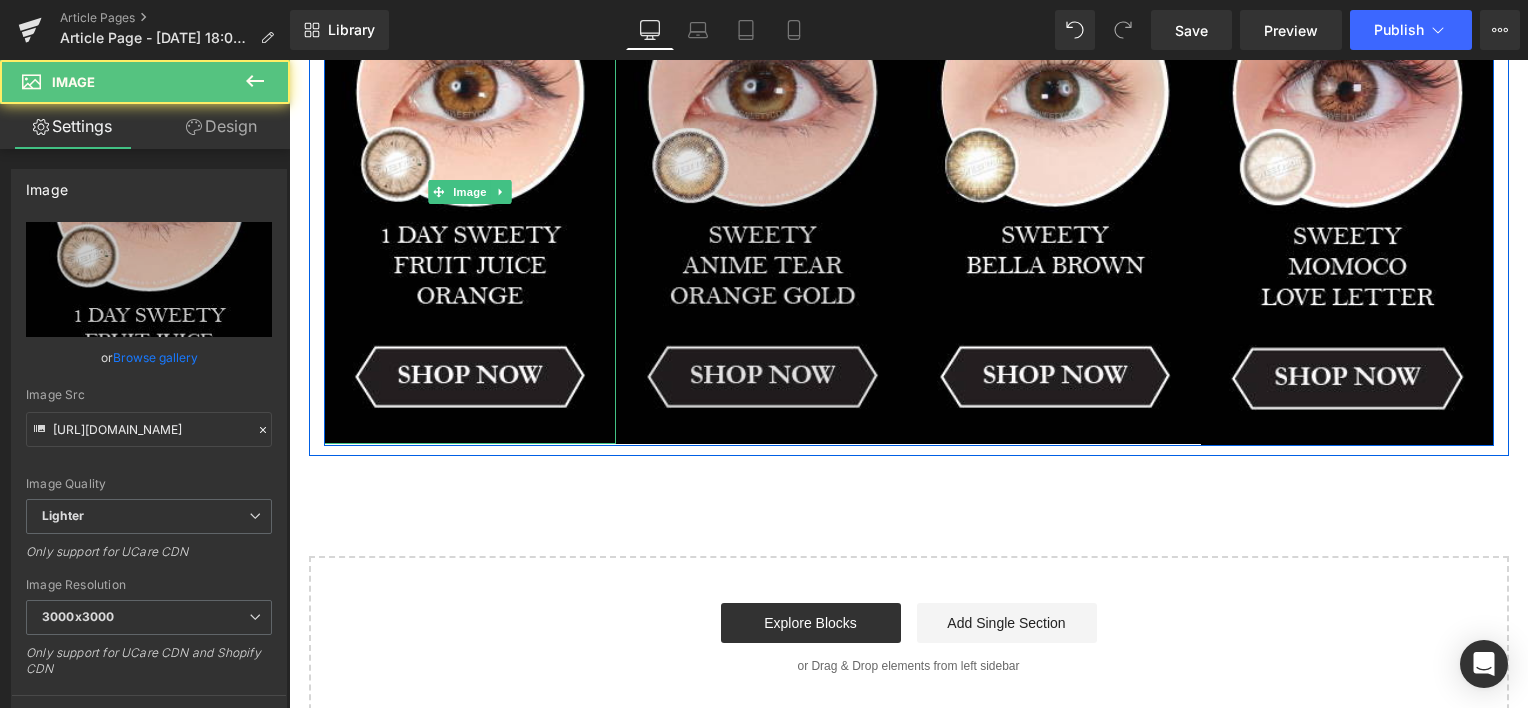 click at bounding box center [762, 192] 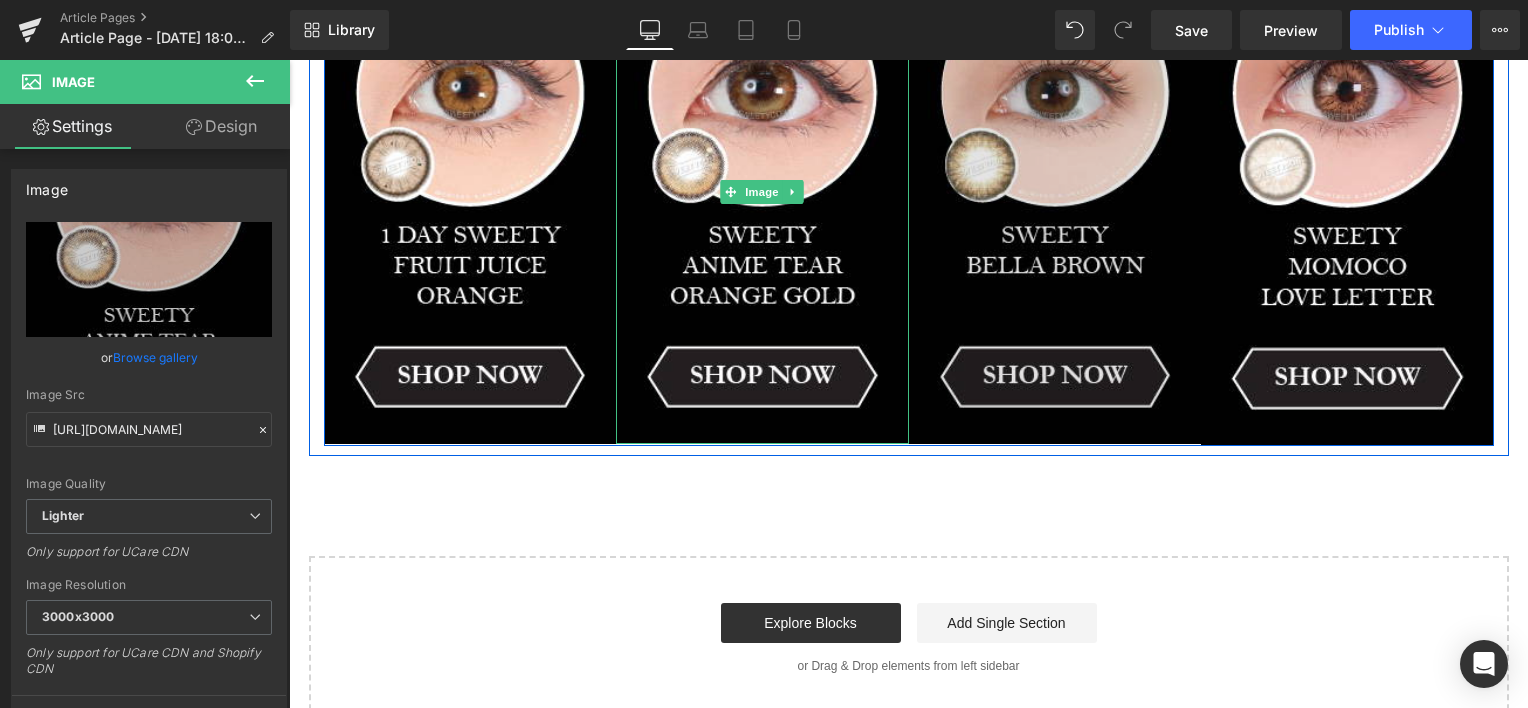 click at bounding box center (1055, 192) 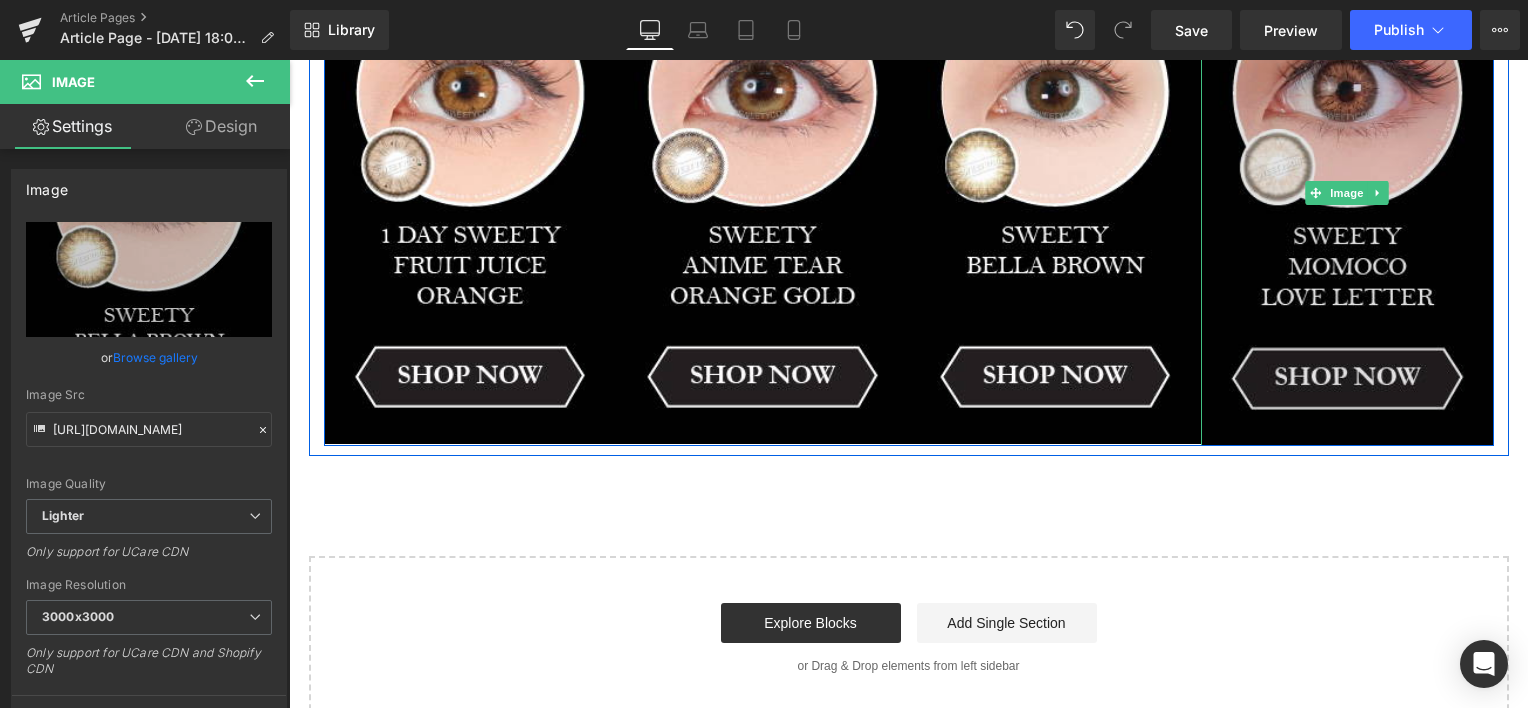 click at bounding box center [1347, 193] 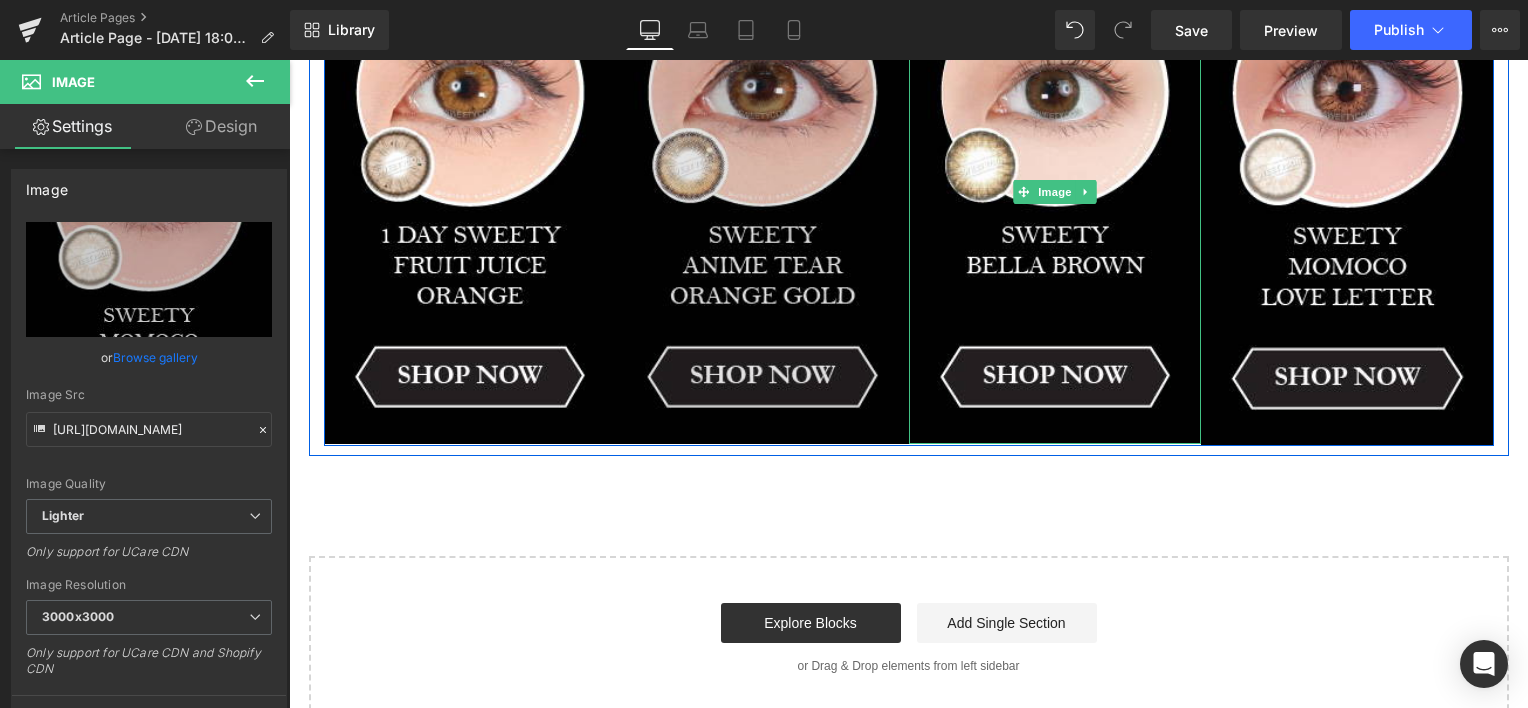 click at bounding box center [1055, 192] 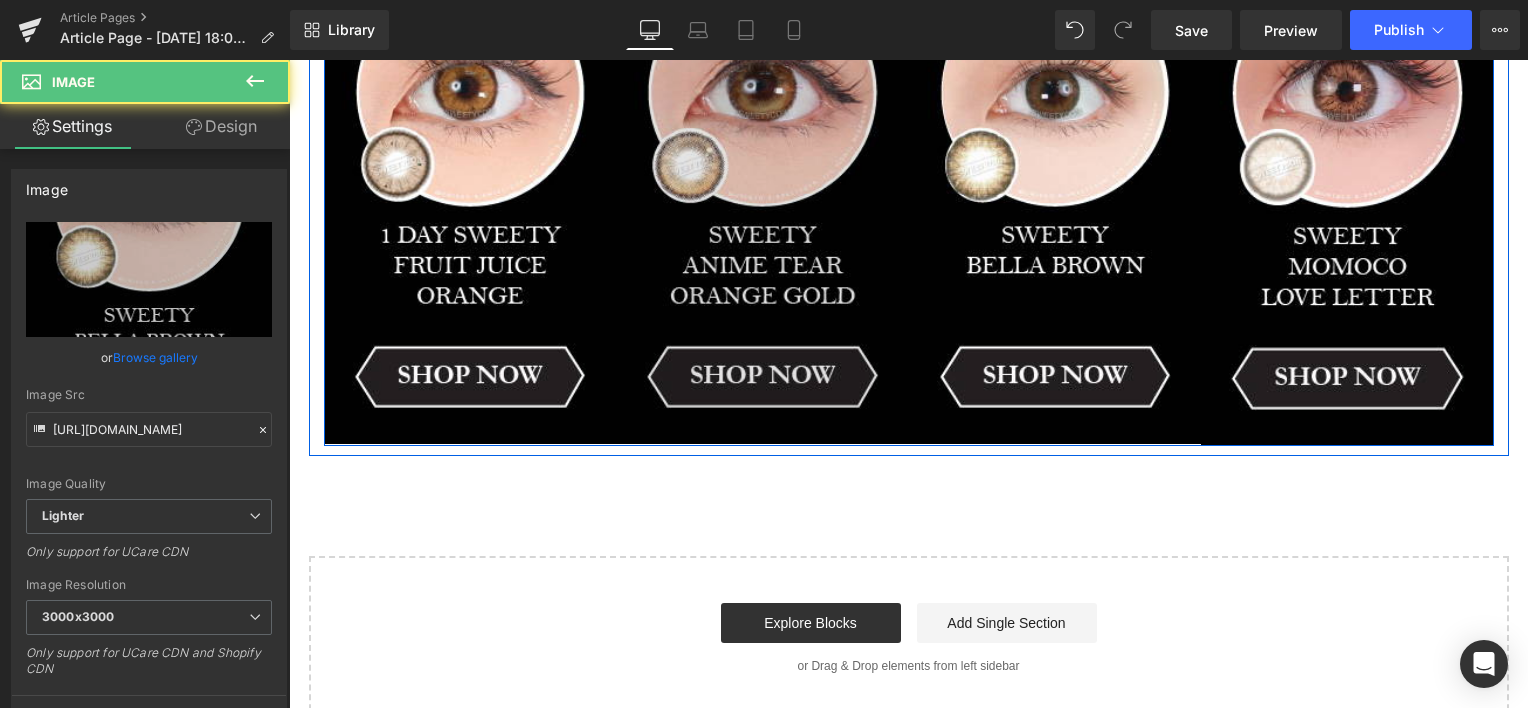click at bounding box center [762, 192] 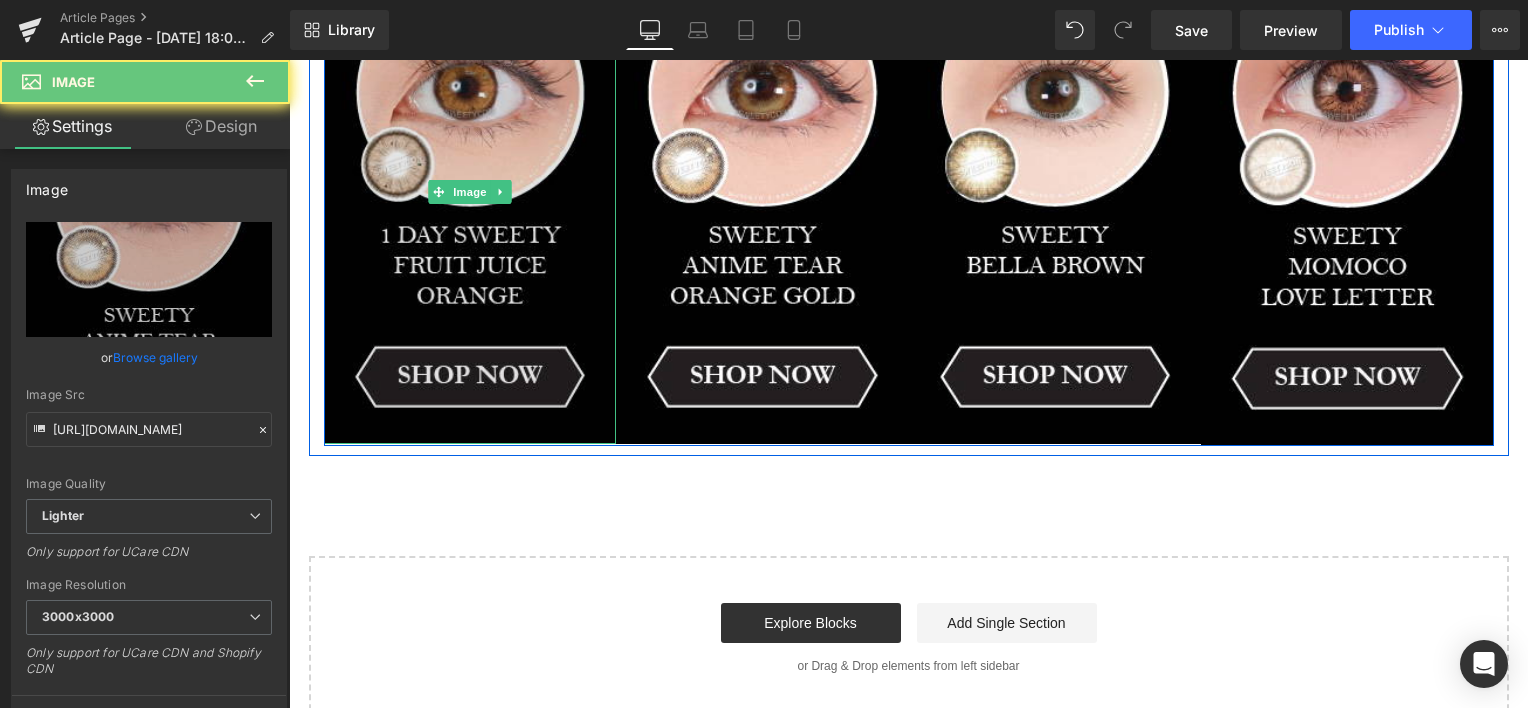 click at bounding box center (470, 192) 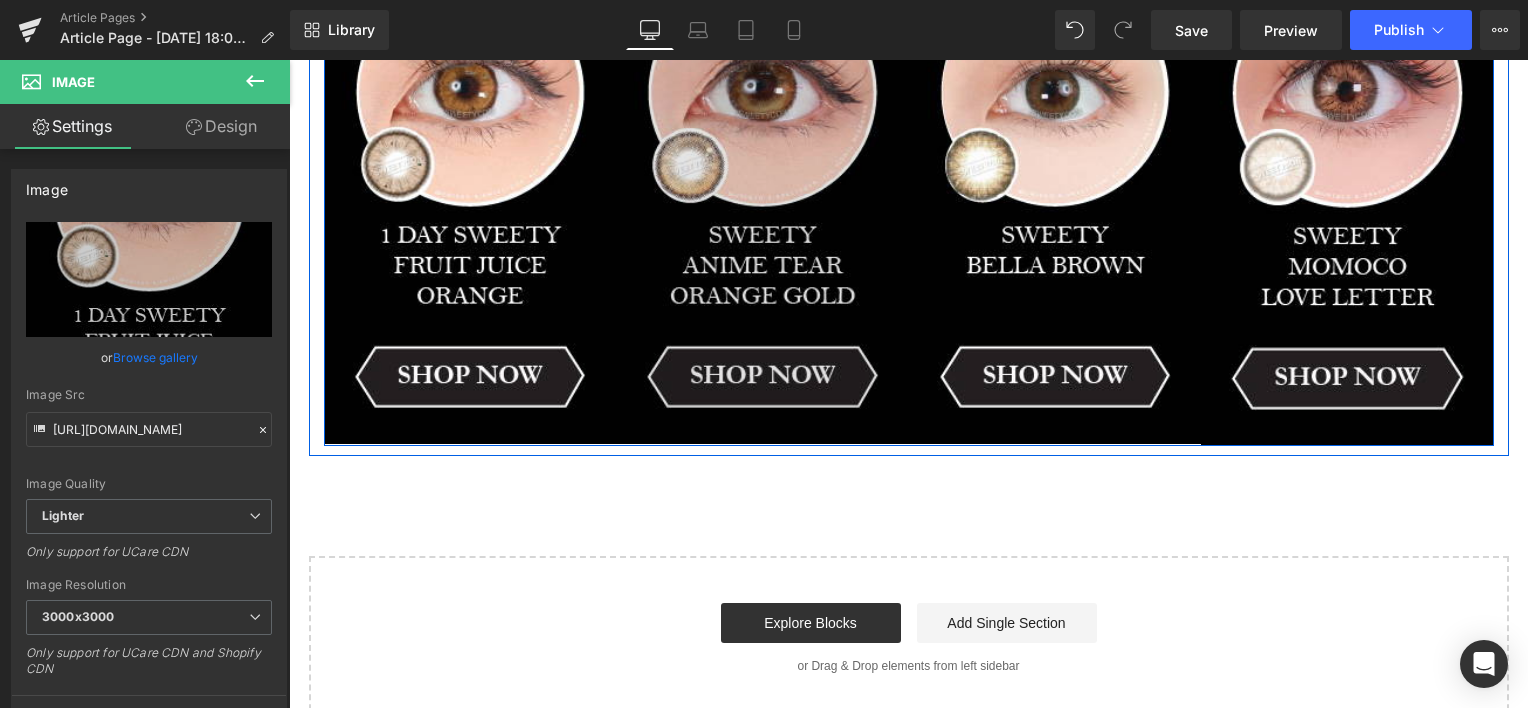 click at bounding box center (762, 192) 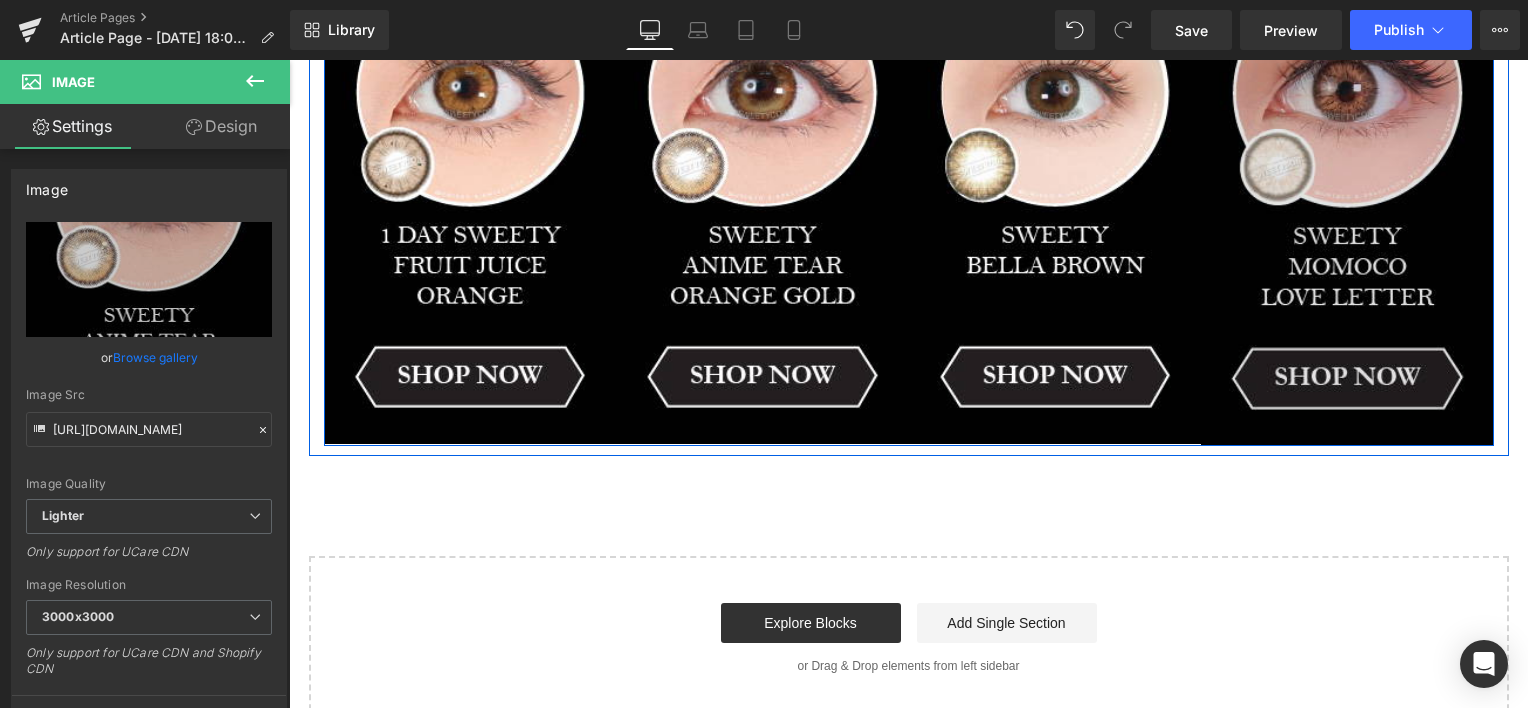 click at bounding box center [1347, 193] 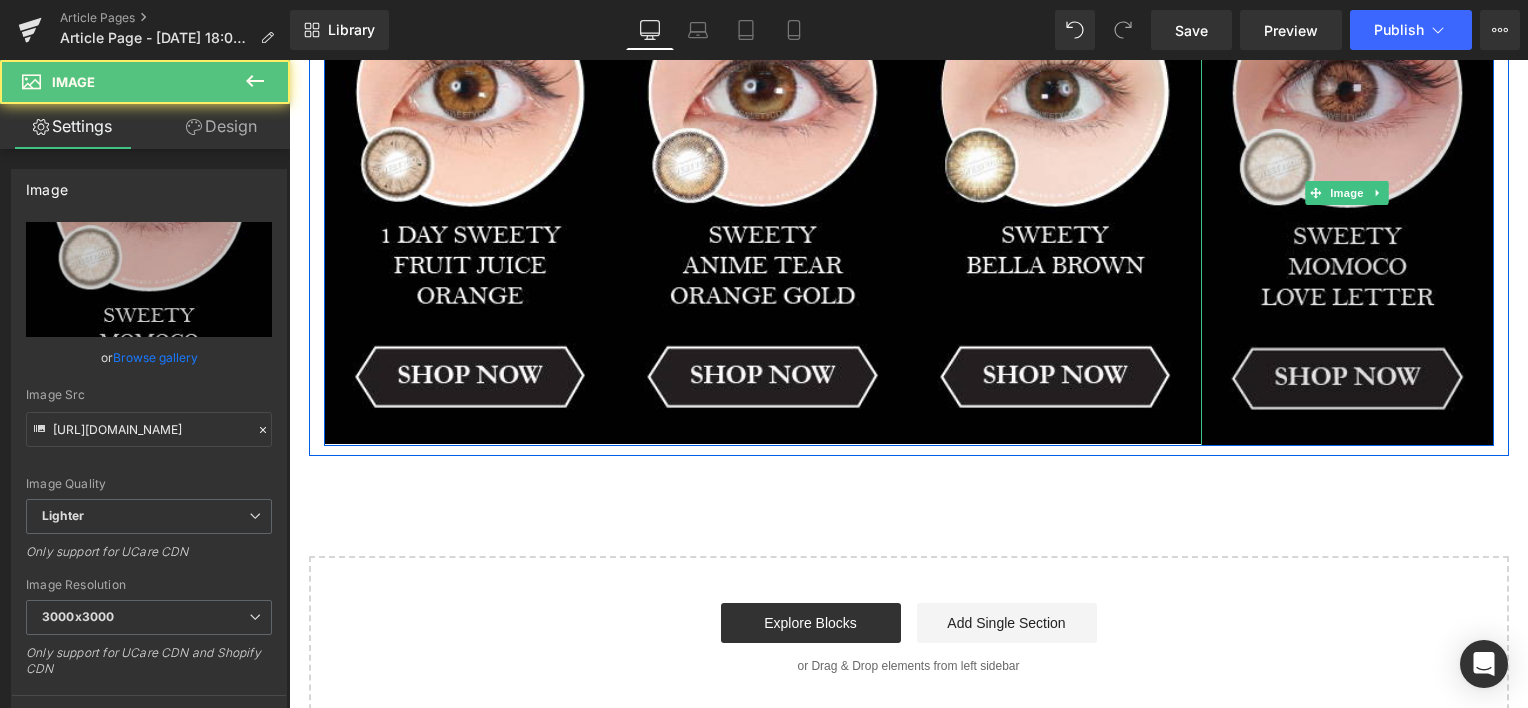 click at bounding box center (1347, 193) 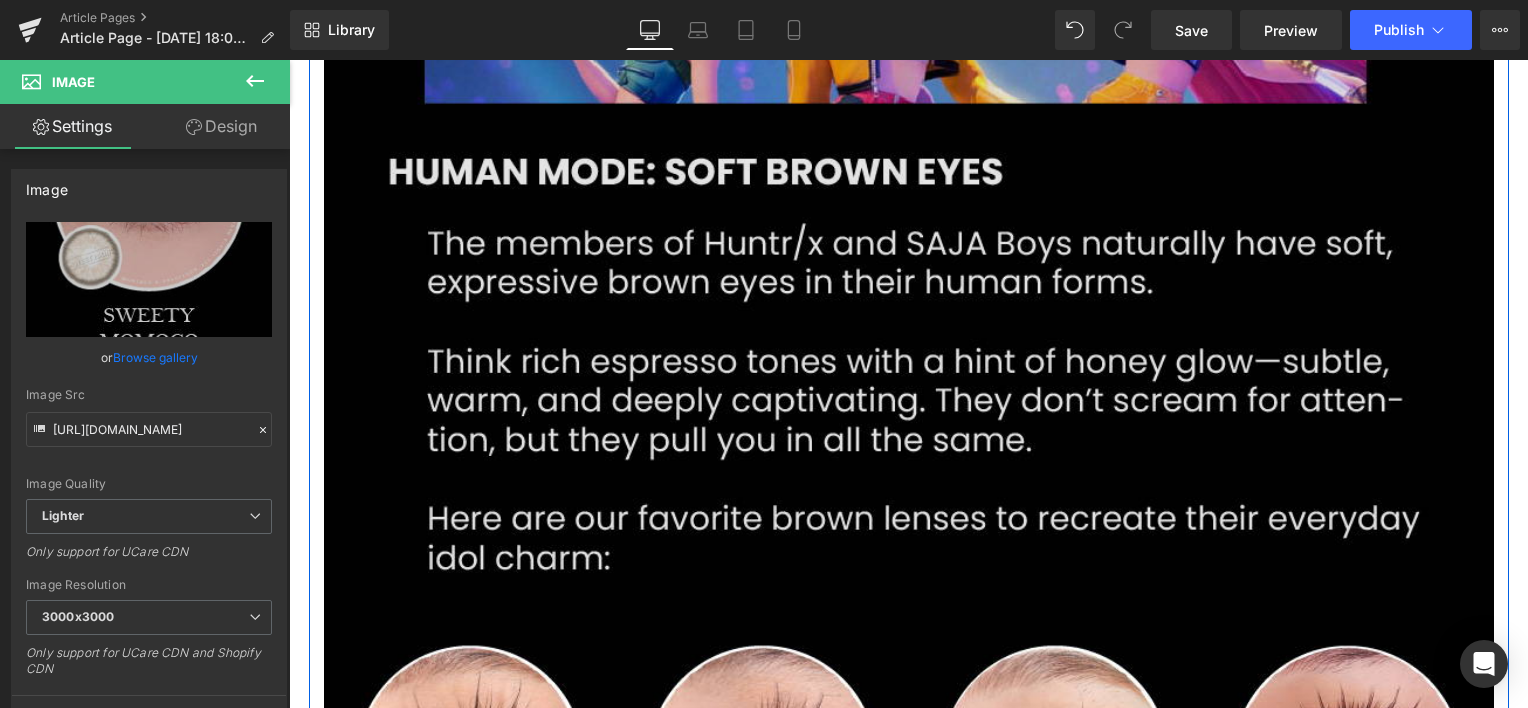 scroll, scrollTop: 2500, scrollLeft: 0, axis: vertical 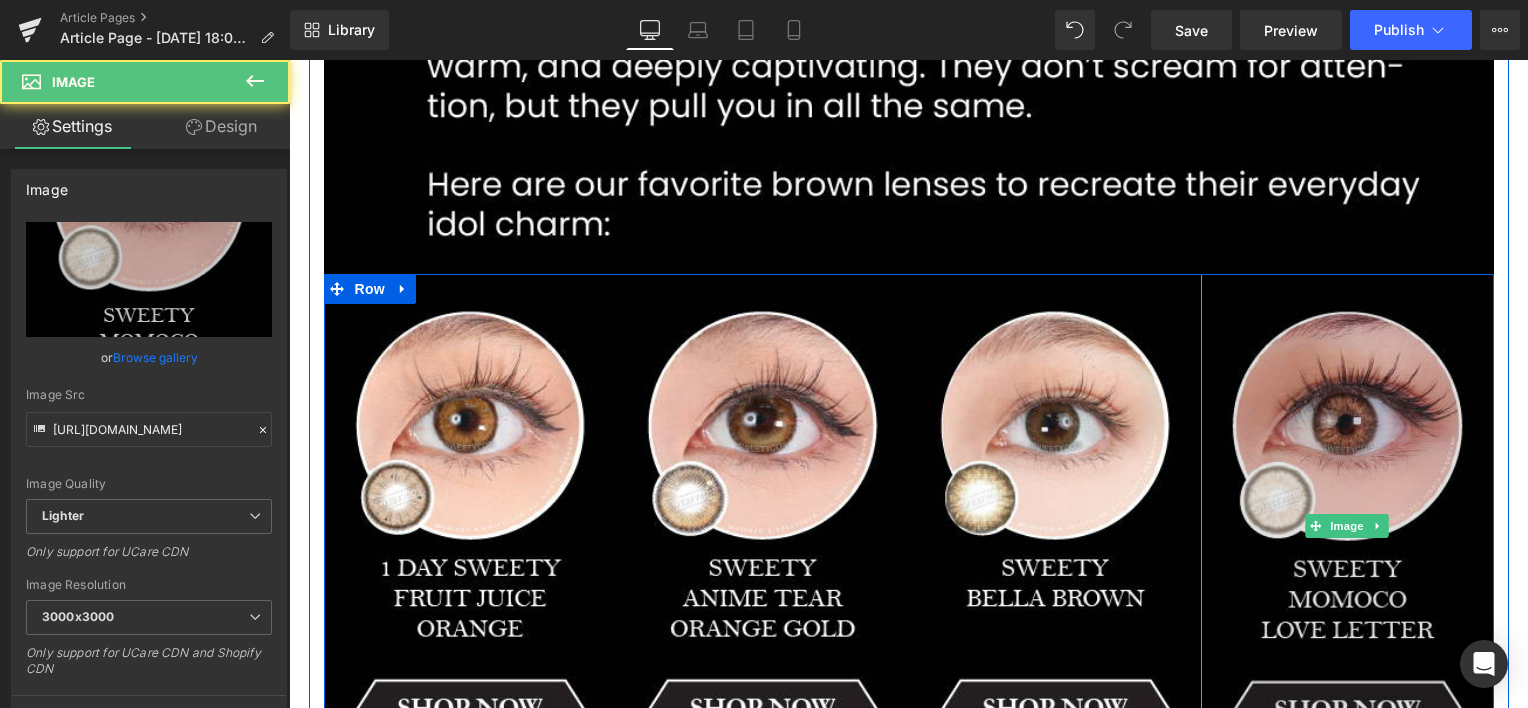 click at bounding box center (1347, 526) 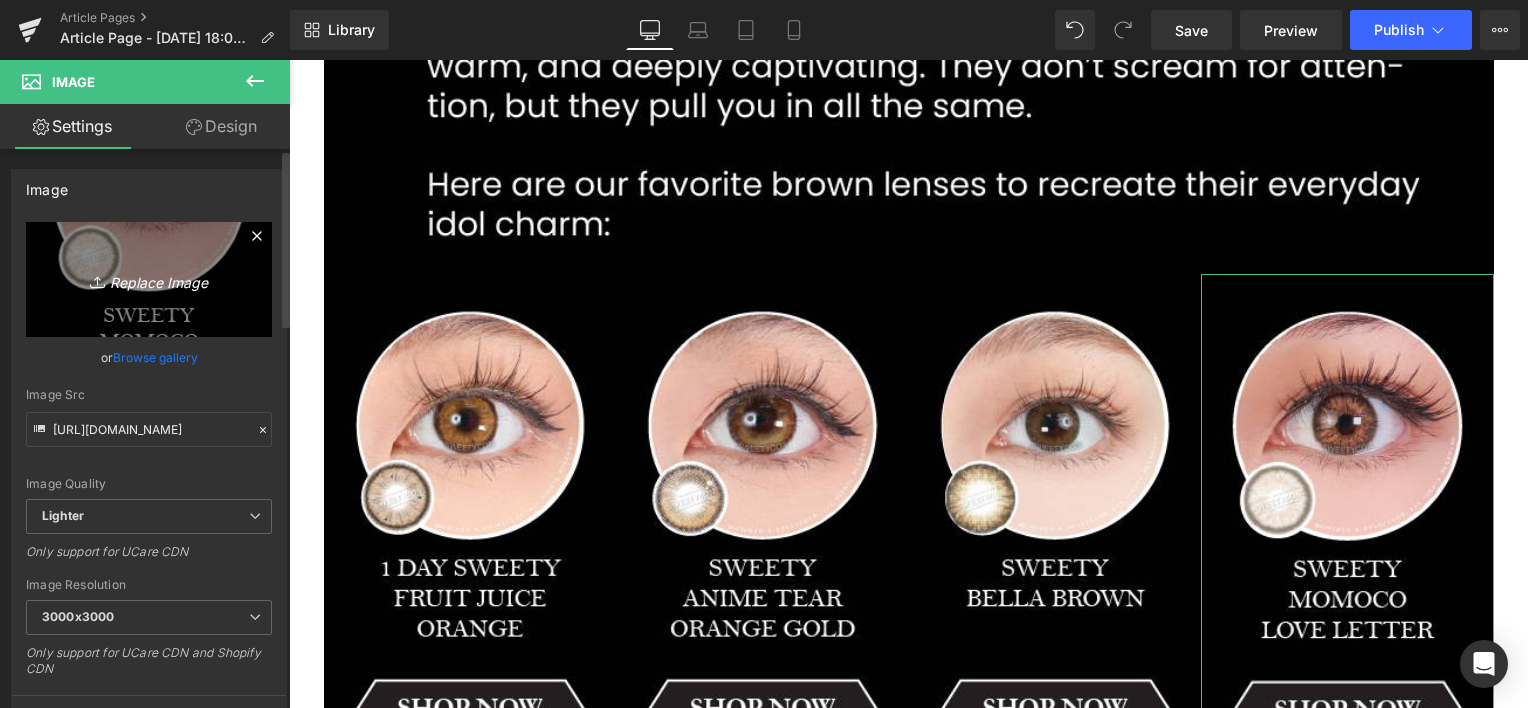 click 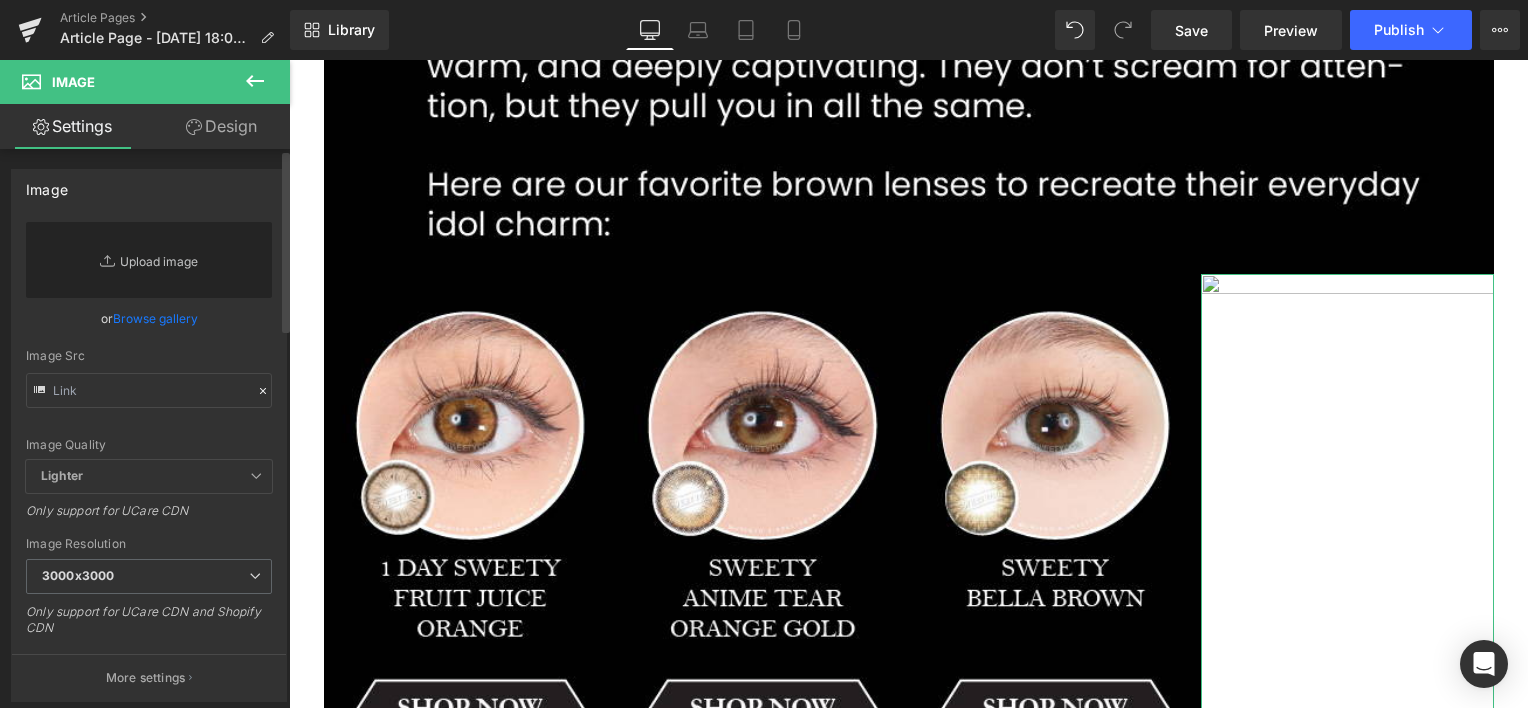 click on "Replace Image" at bounding box center [149, 260] 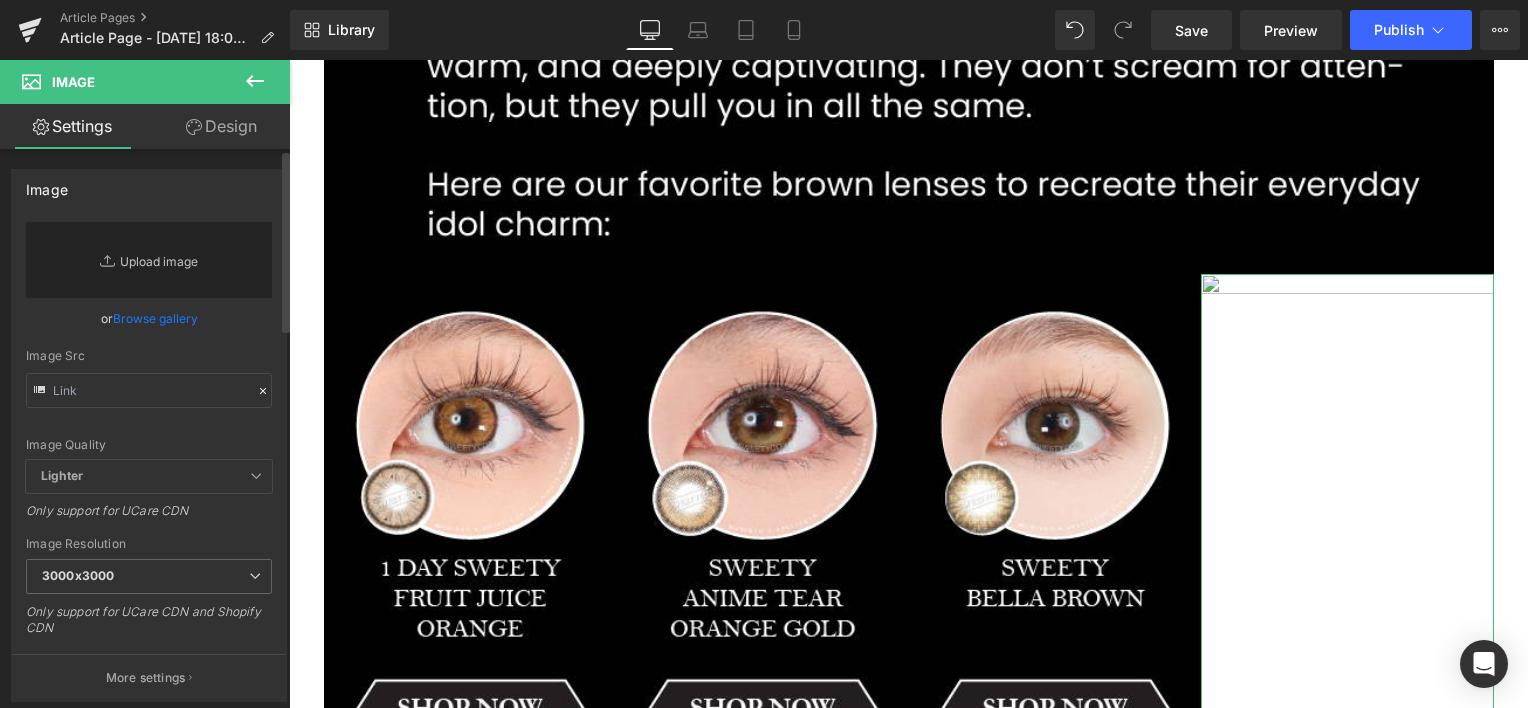 type on "C:\fakepath\Artboard 2-80.jpg" 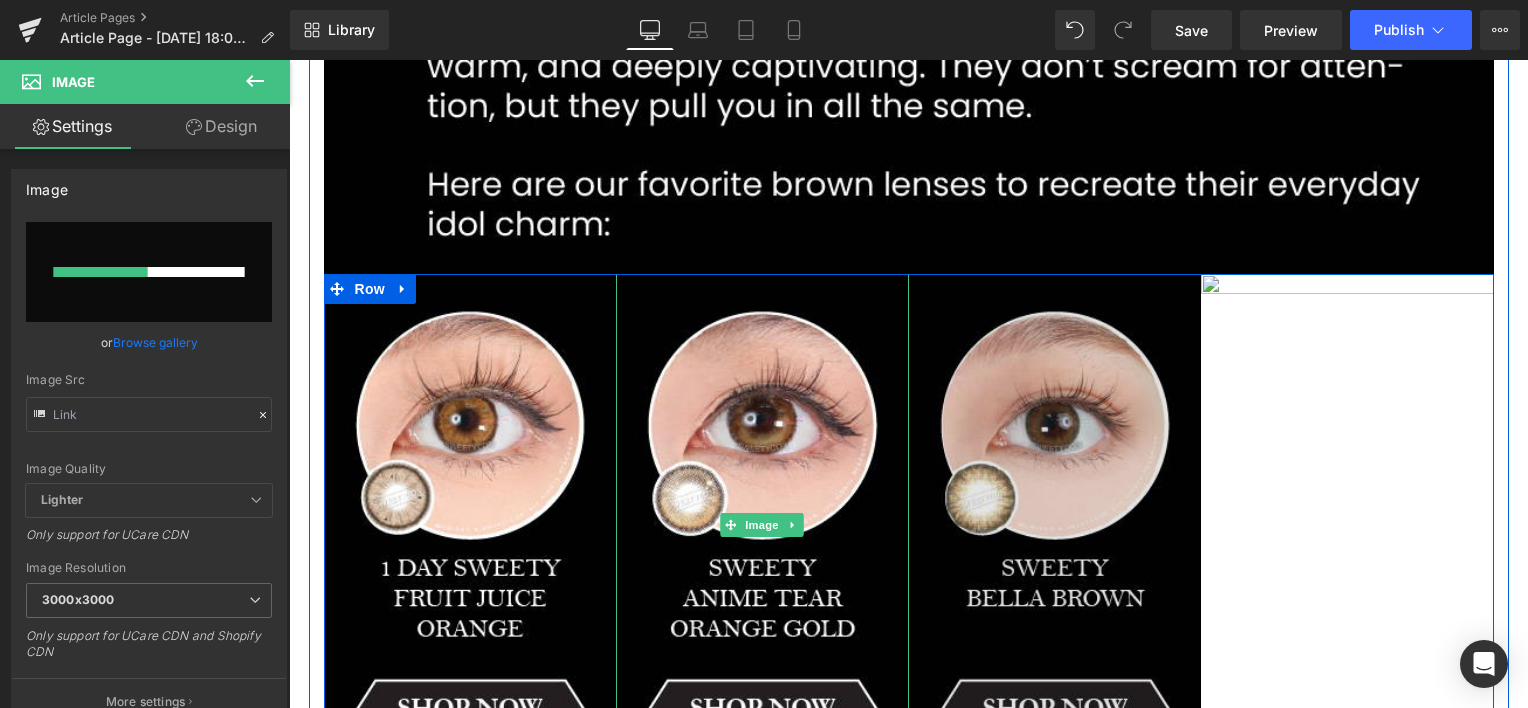 type 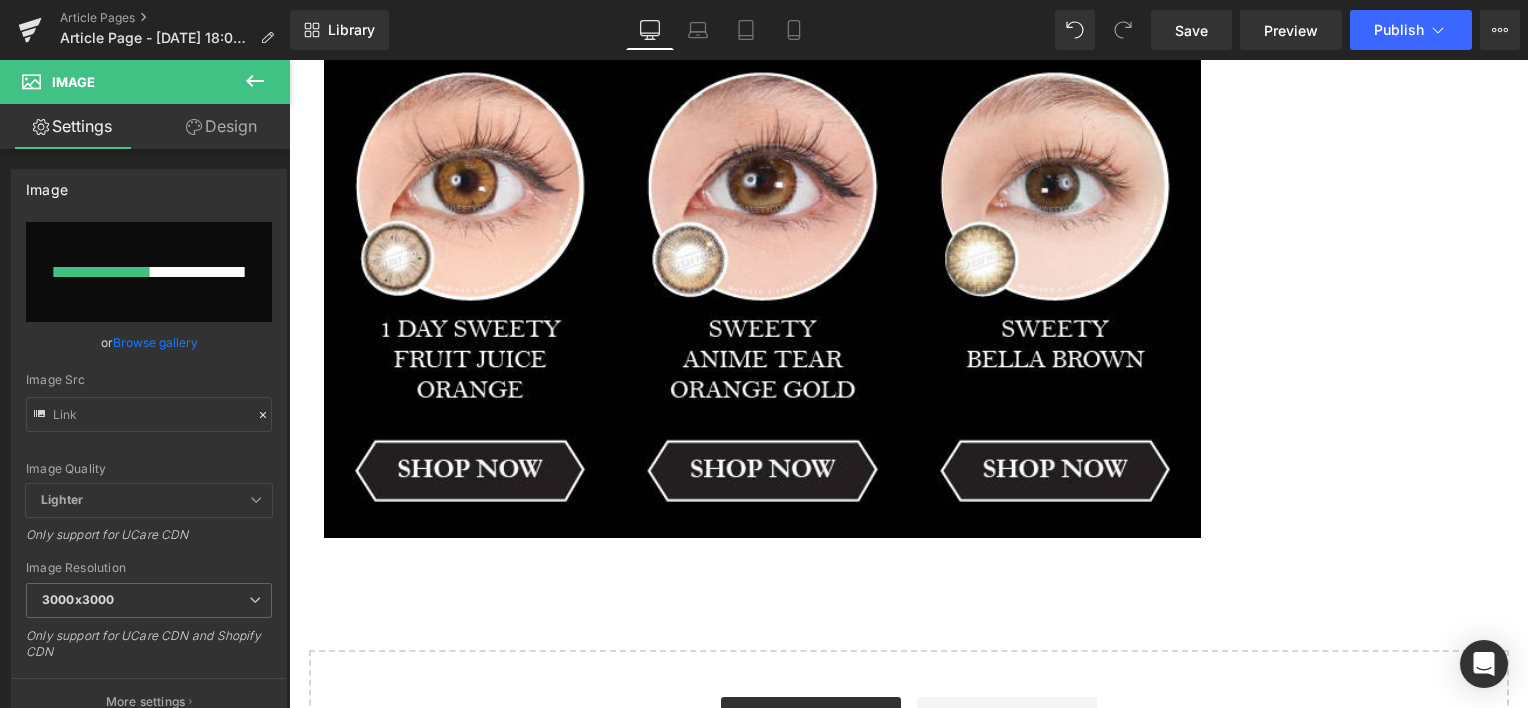 scroll, scrollTop: 2666, scrollLeft: 0, axis: vertical 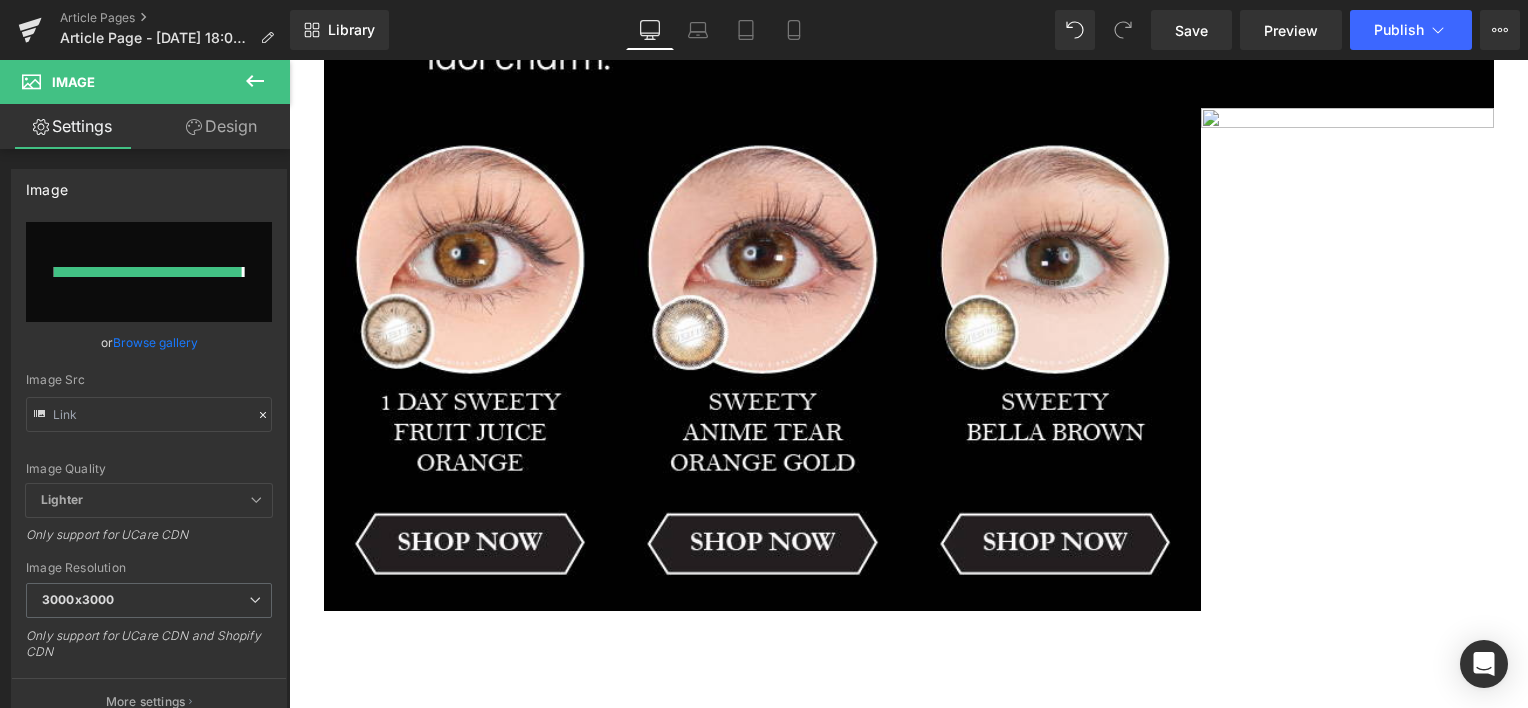 type on "[URL][DOMAIN_NAME]" 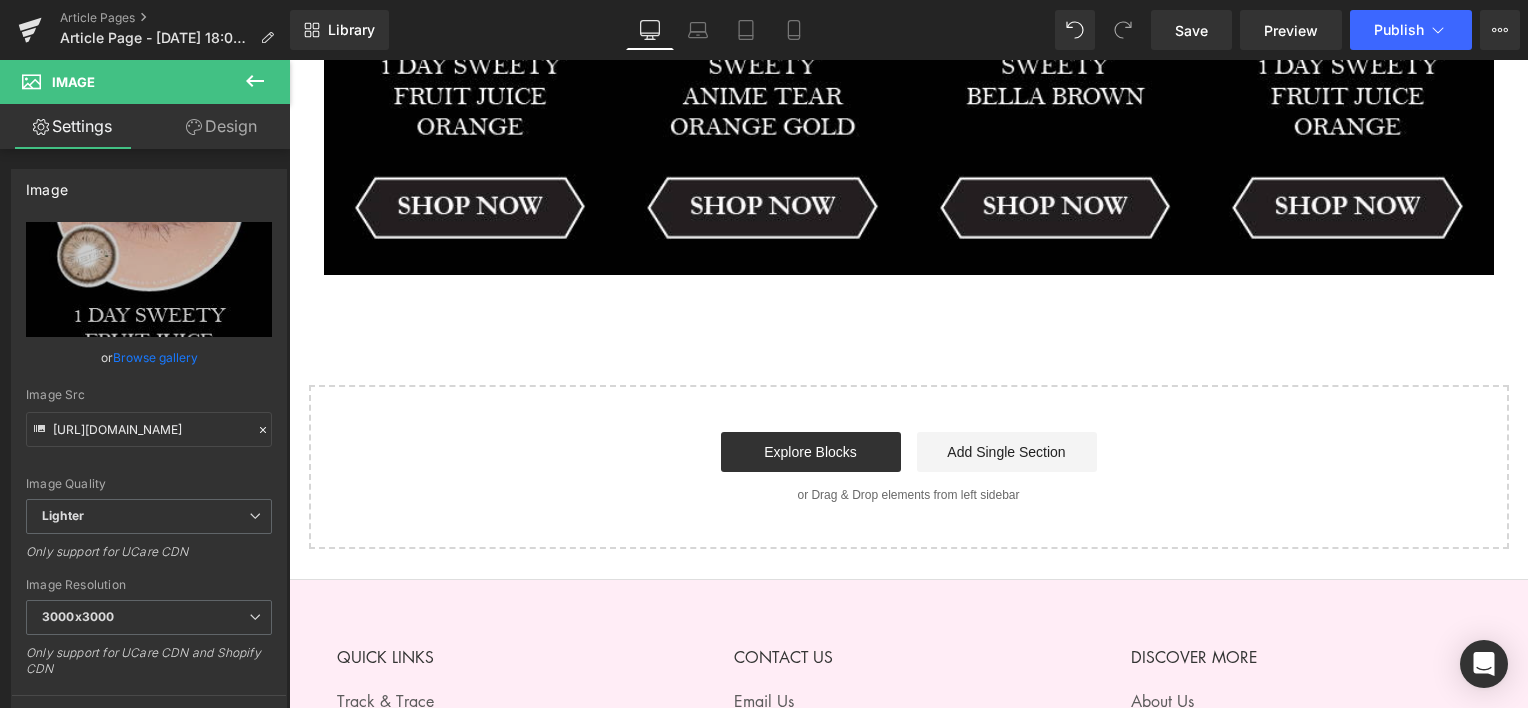 scroll, scrollTop: 3000, scrollLeft: 0, axis: vertical 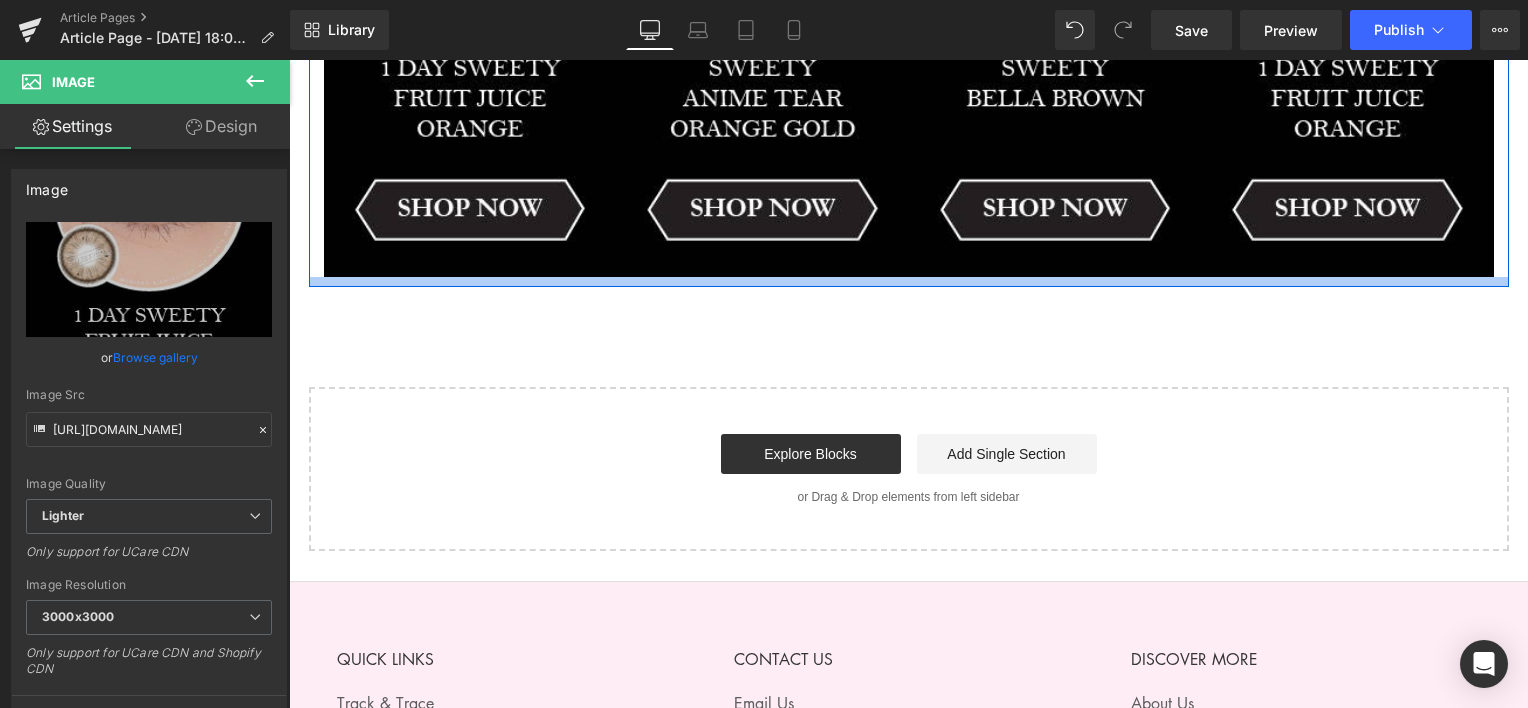 click at bounding box center [909, 282] 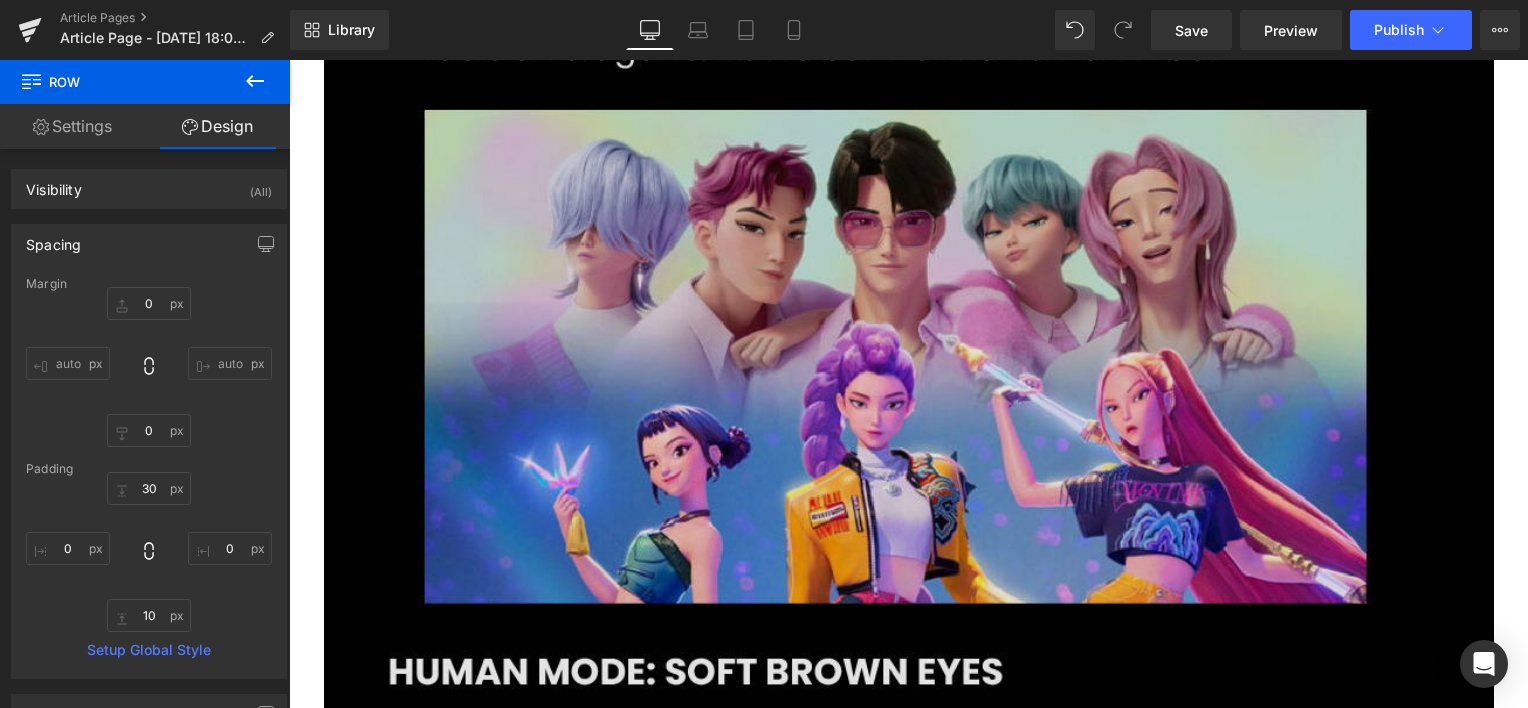 click at bounding box center [909, -192] 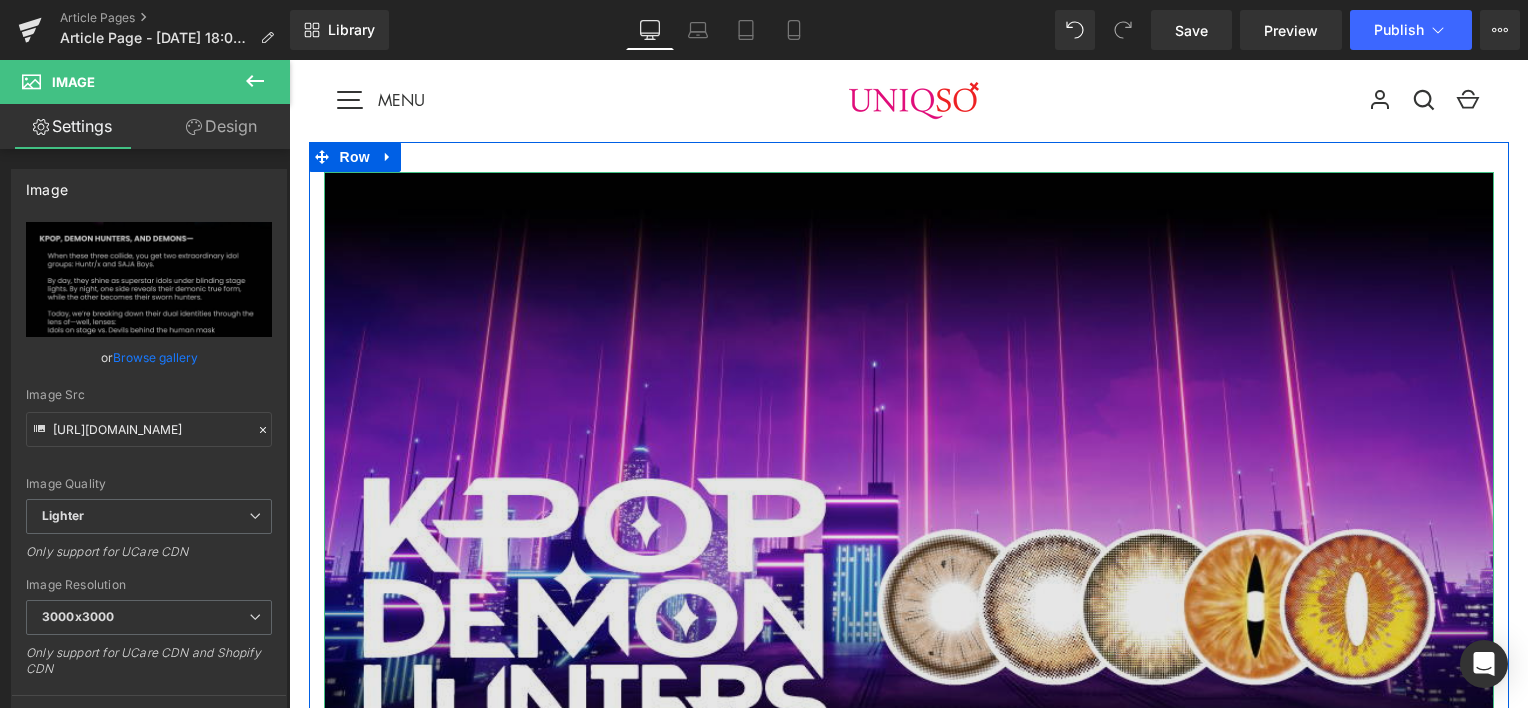 scroll, scrollTop: 0, scrollLeft: 0, axis: both 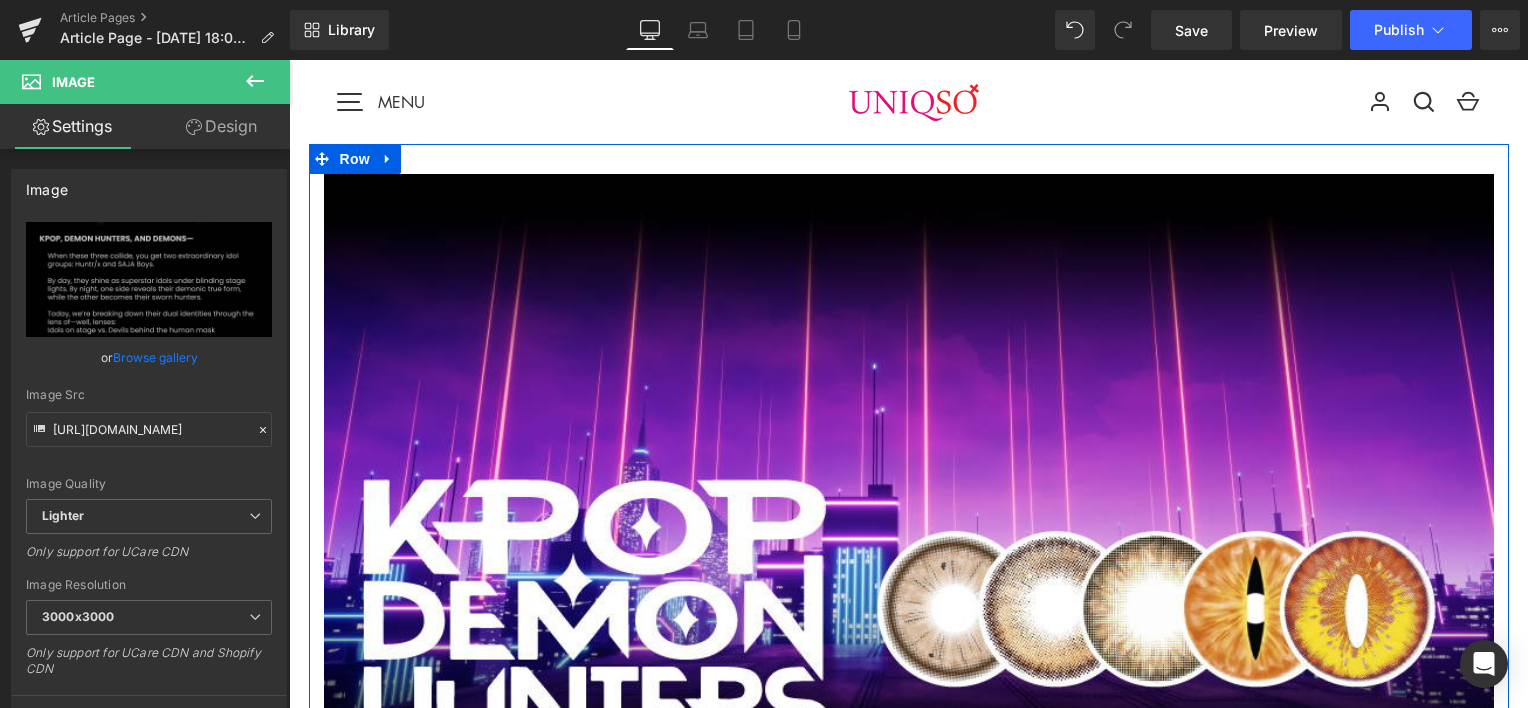 click on "Image         Image         Image         Image         Image         Row         Row" at bounding box center (909, 1715) 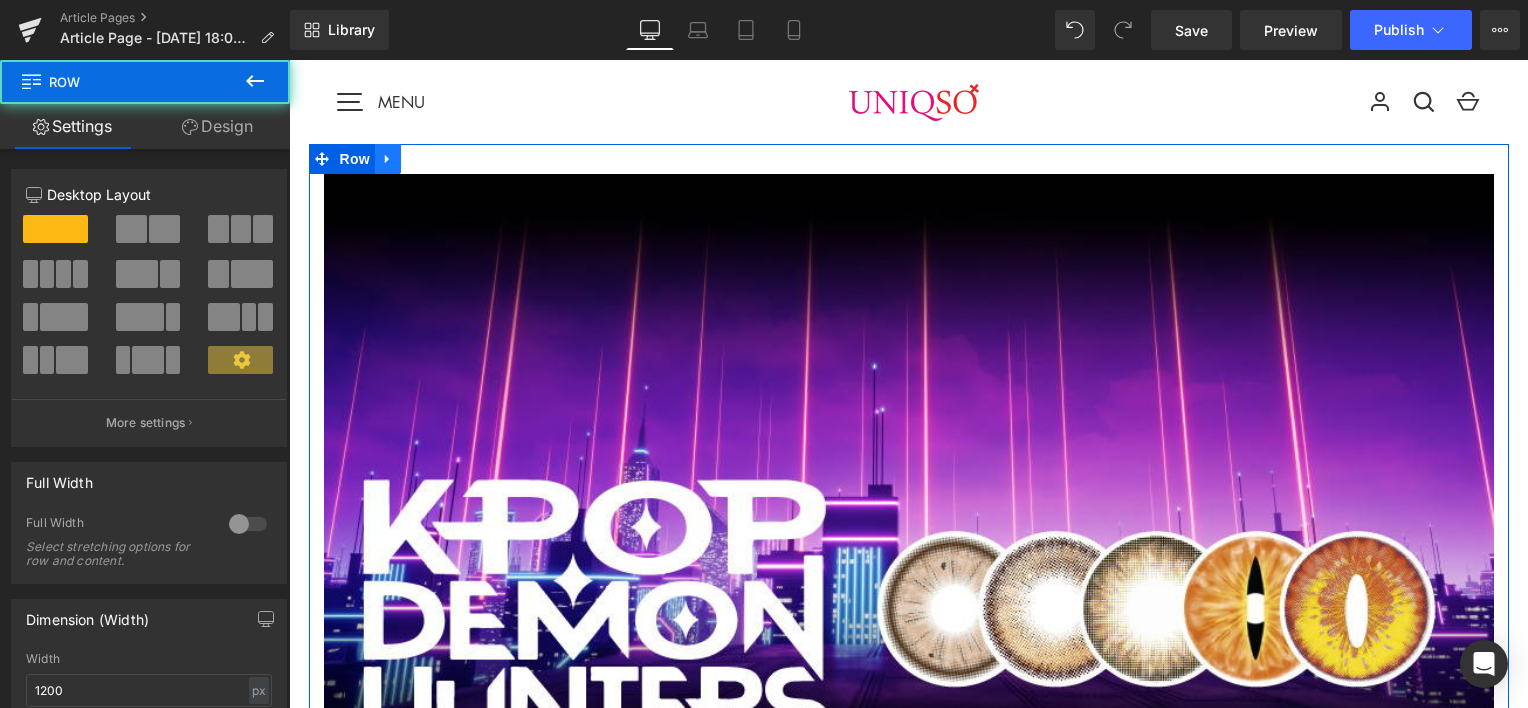 click 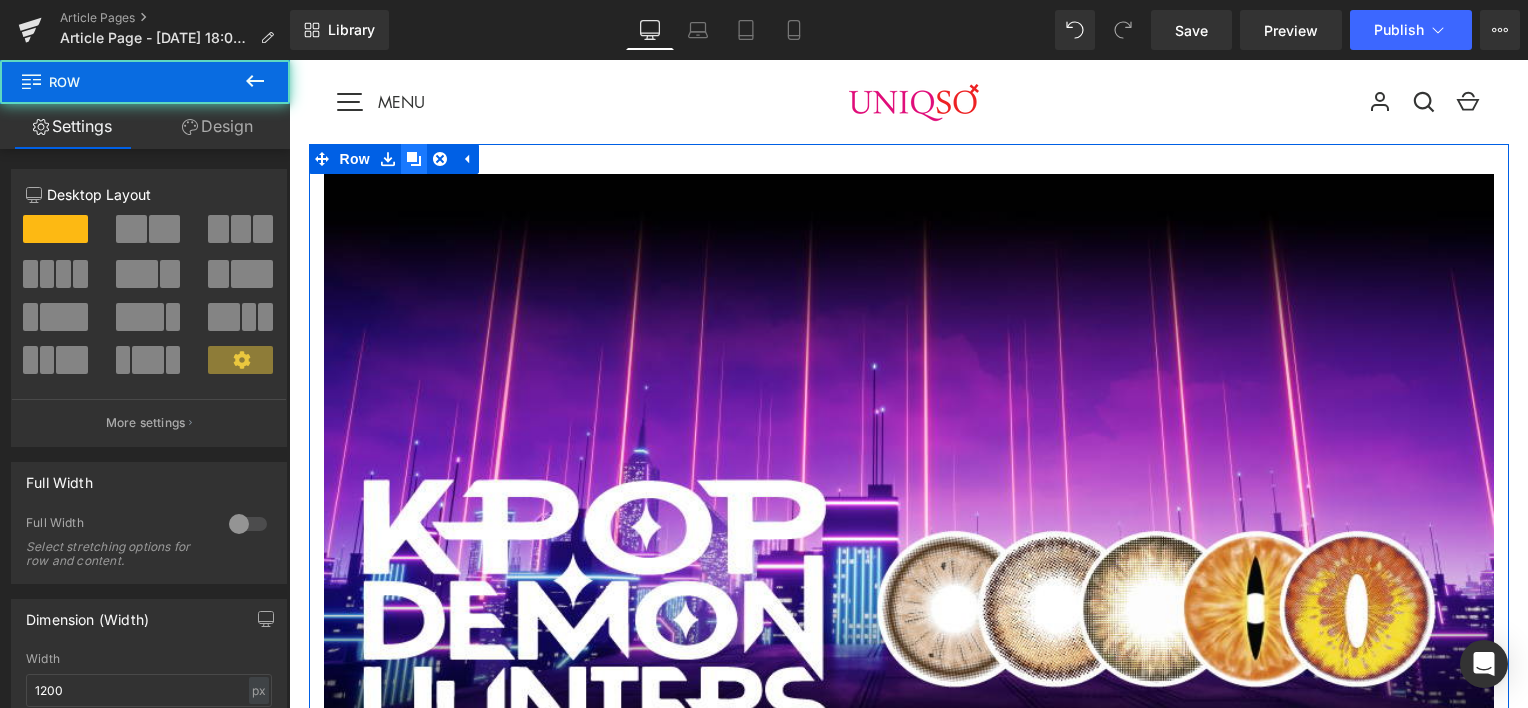 click at bounding box center (414, 159) 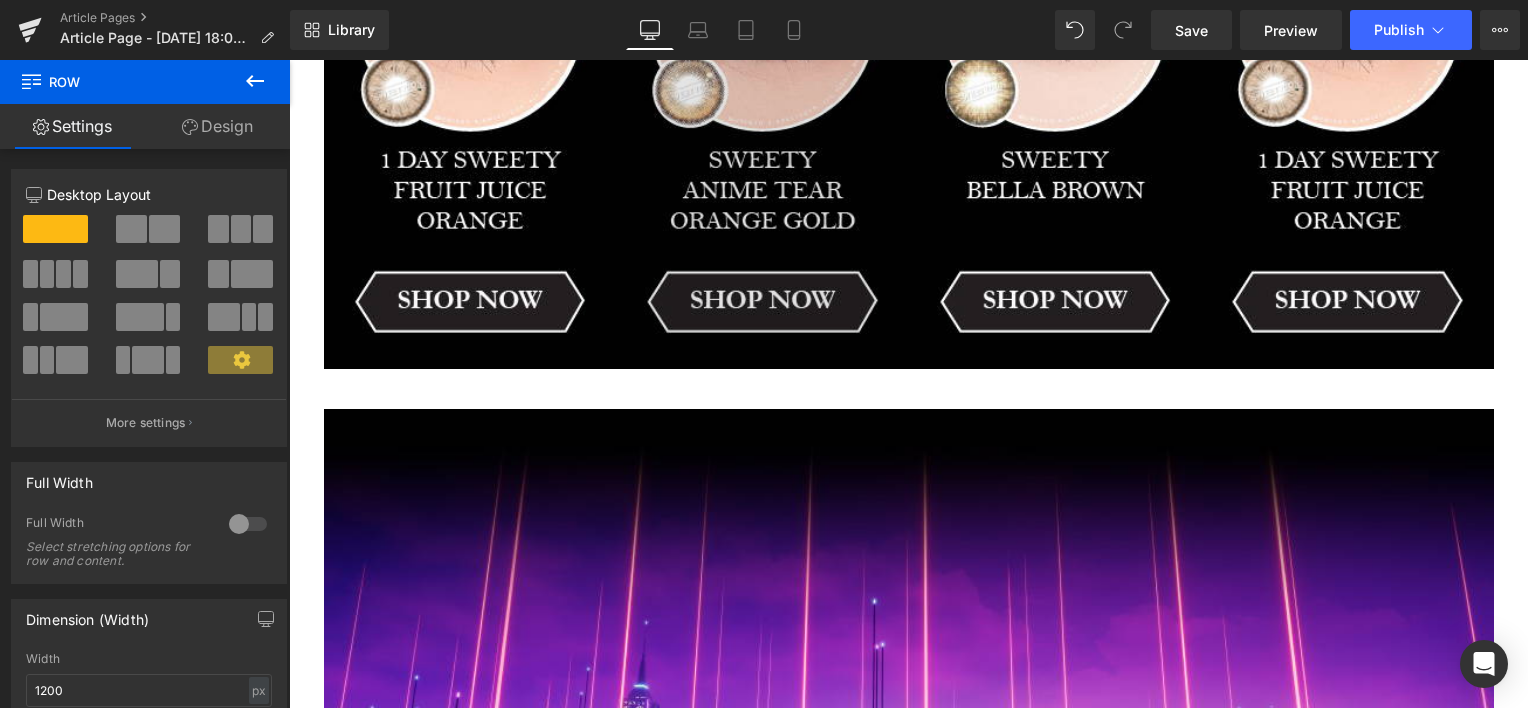 scroll, scrollTop: 3147, scrollLeft: 0, axis: vertical 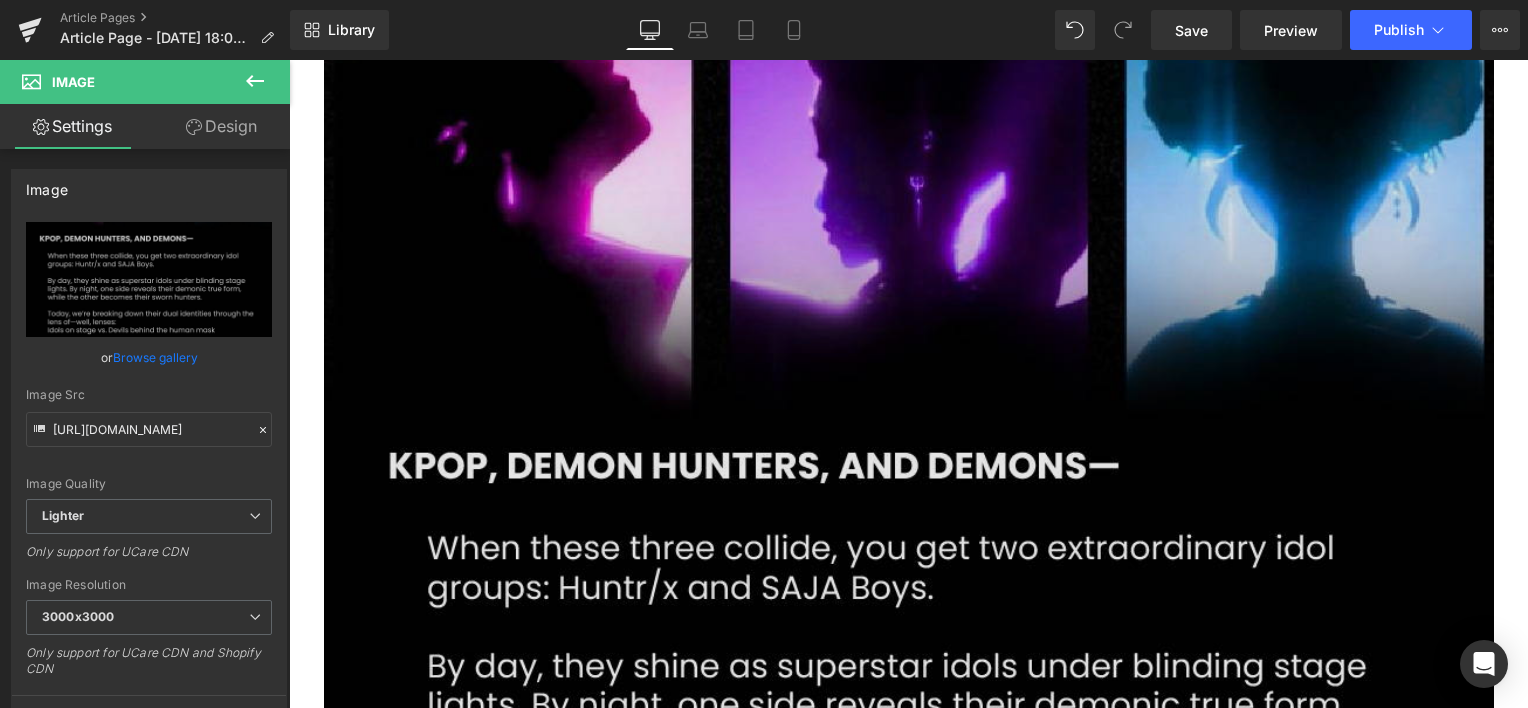click at bounding box center [909, 661] 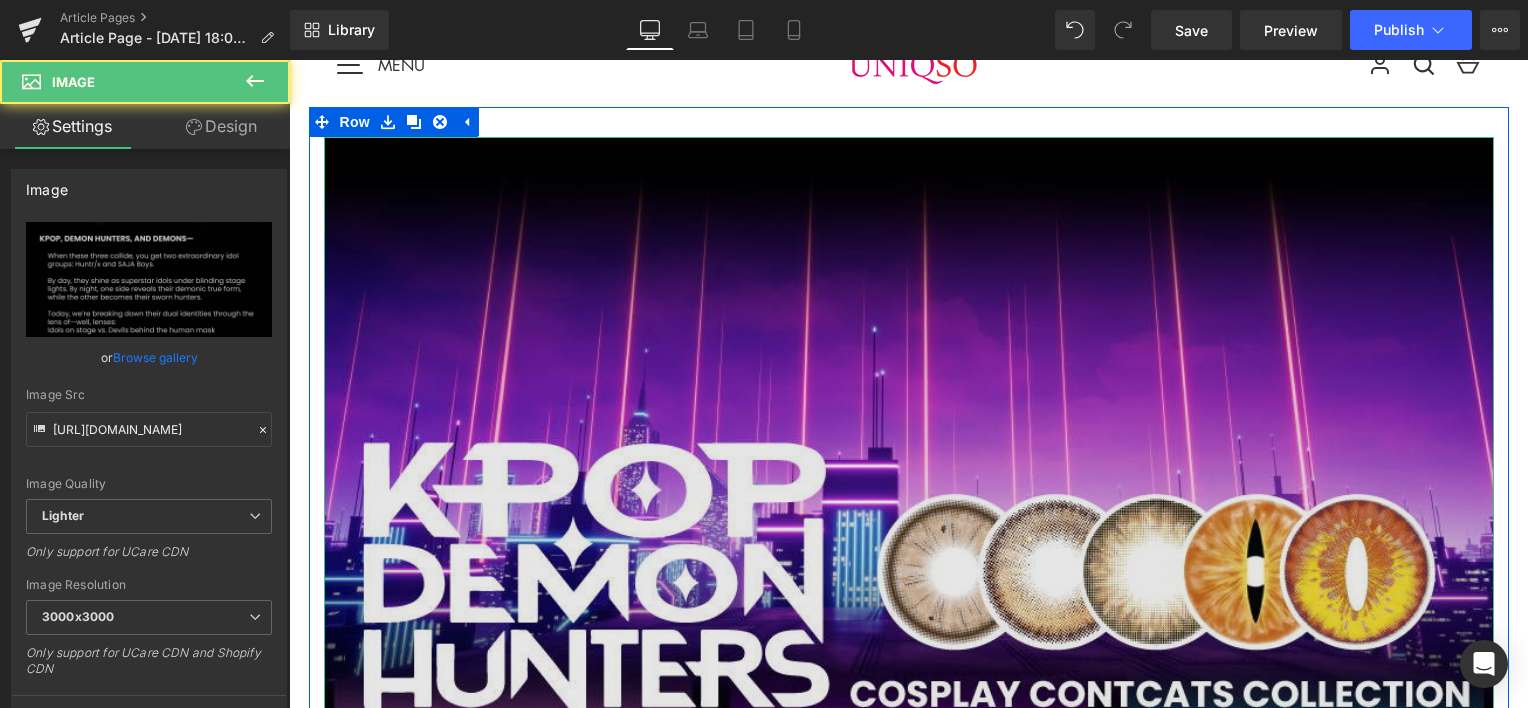 scroll, scrollTop: 0, scrollLeft: 0, axis: both 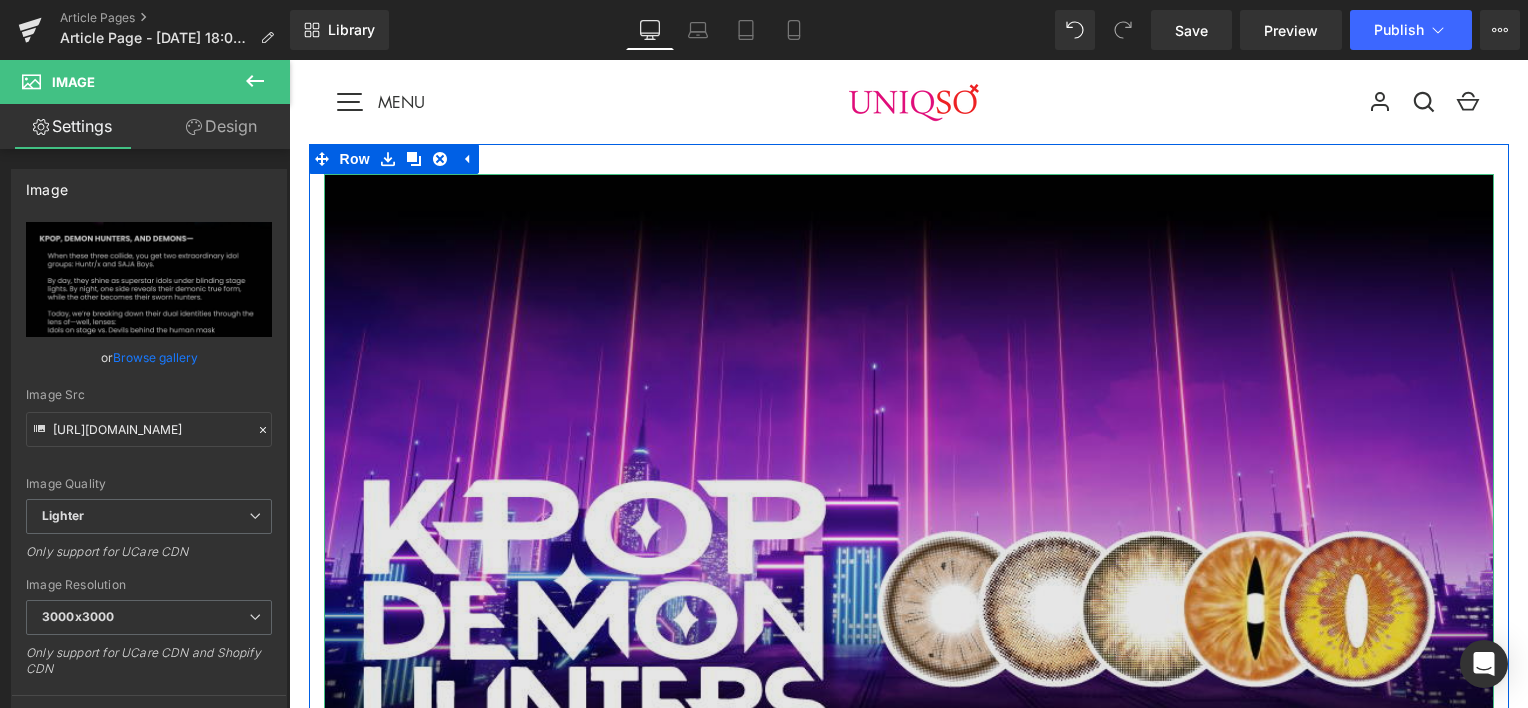 click at bounding box center [909, 1474] 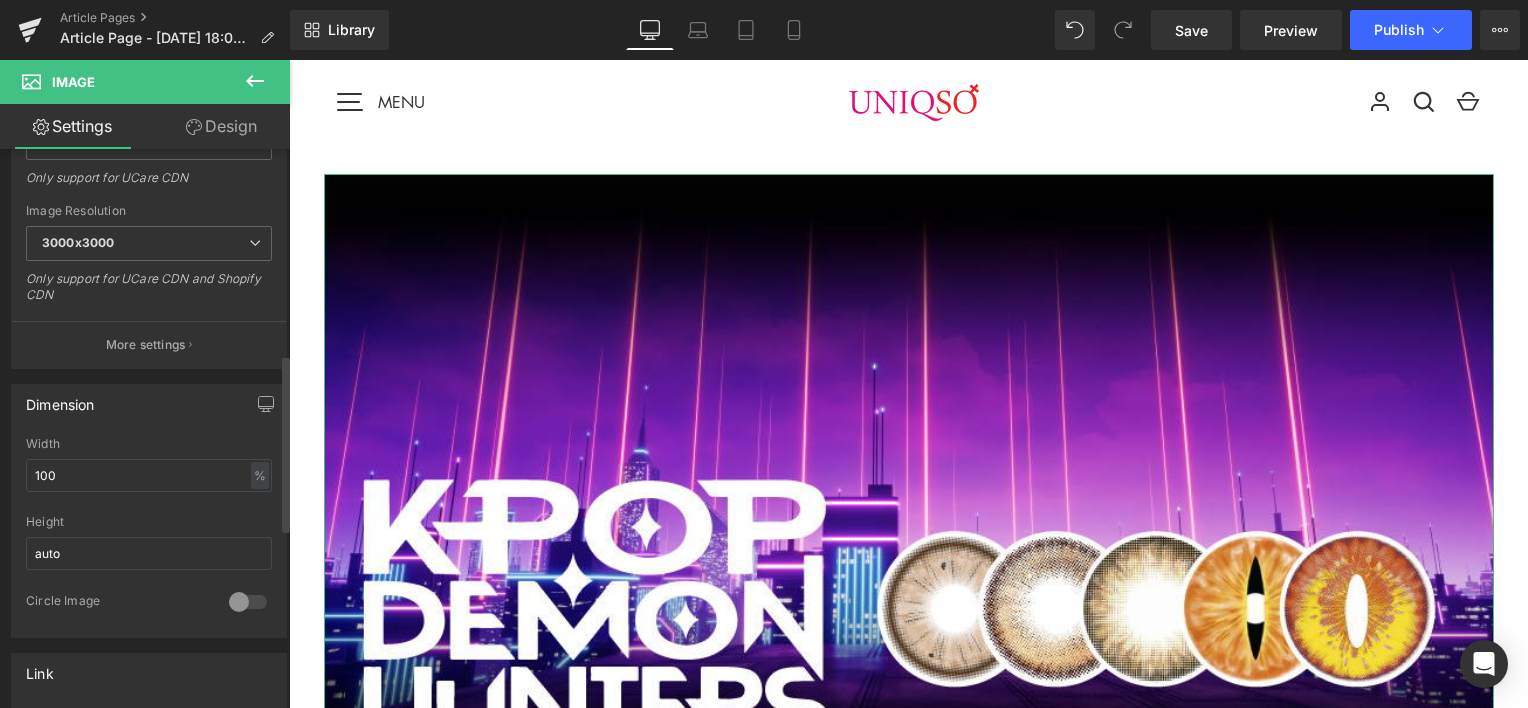 scroll, scrollTop: 333, scrollLeft: 0, axis: vertical 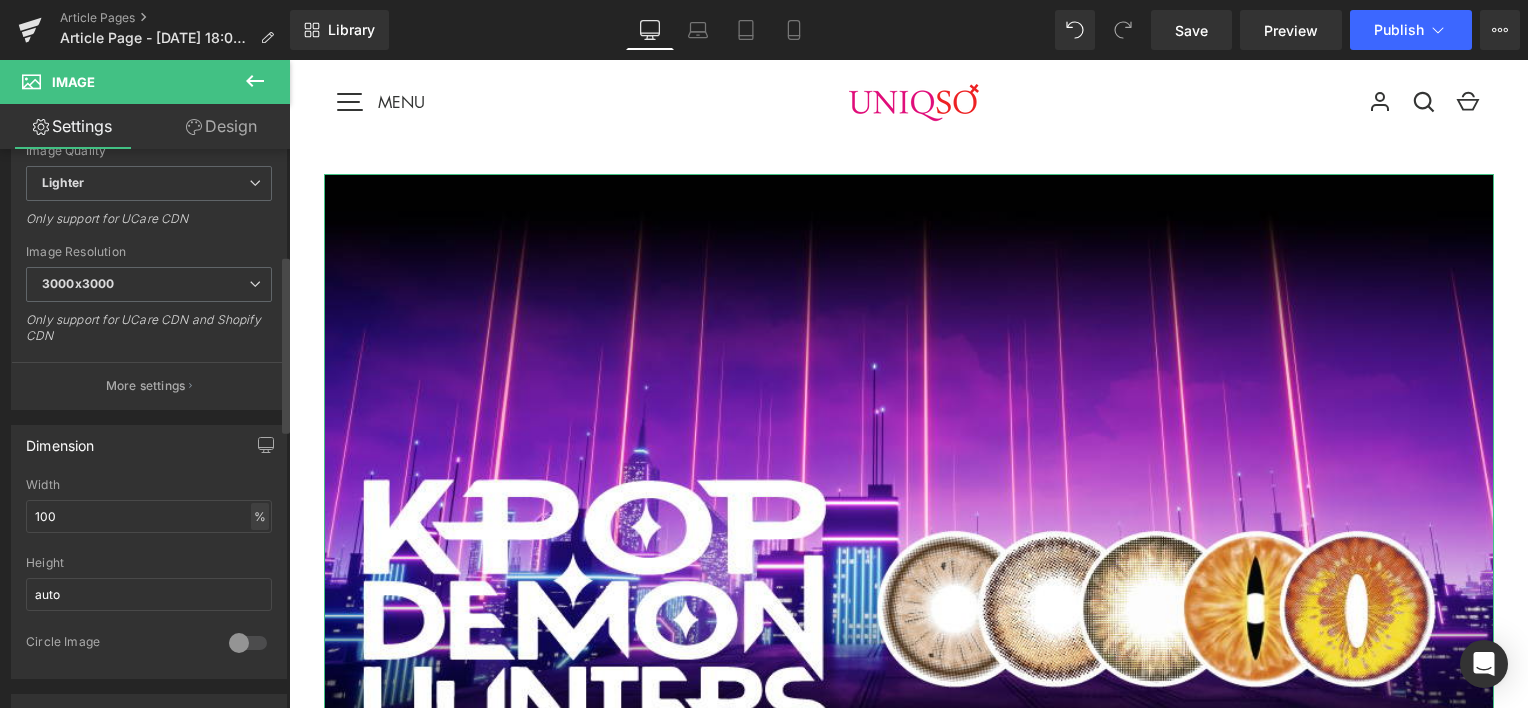 click on "%" at bounding box center (260, 516) 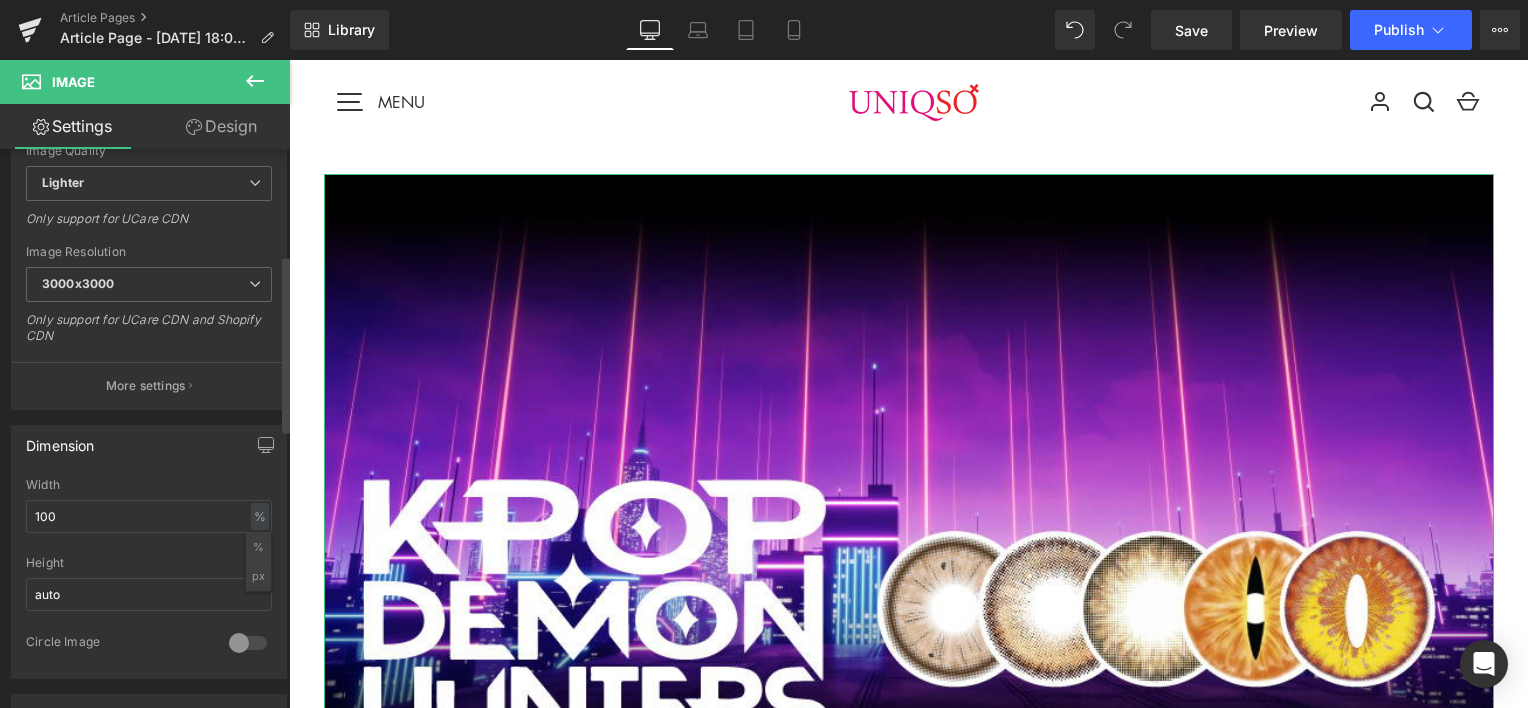 click on "Width" at bounding box center [149, 485] 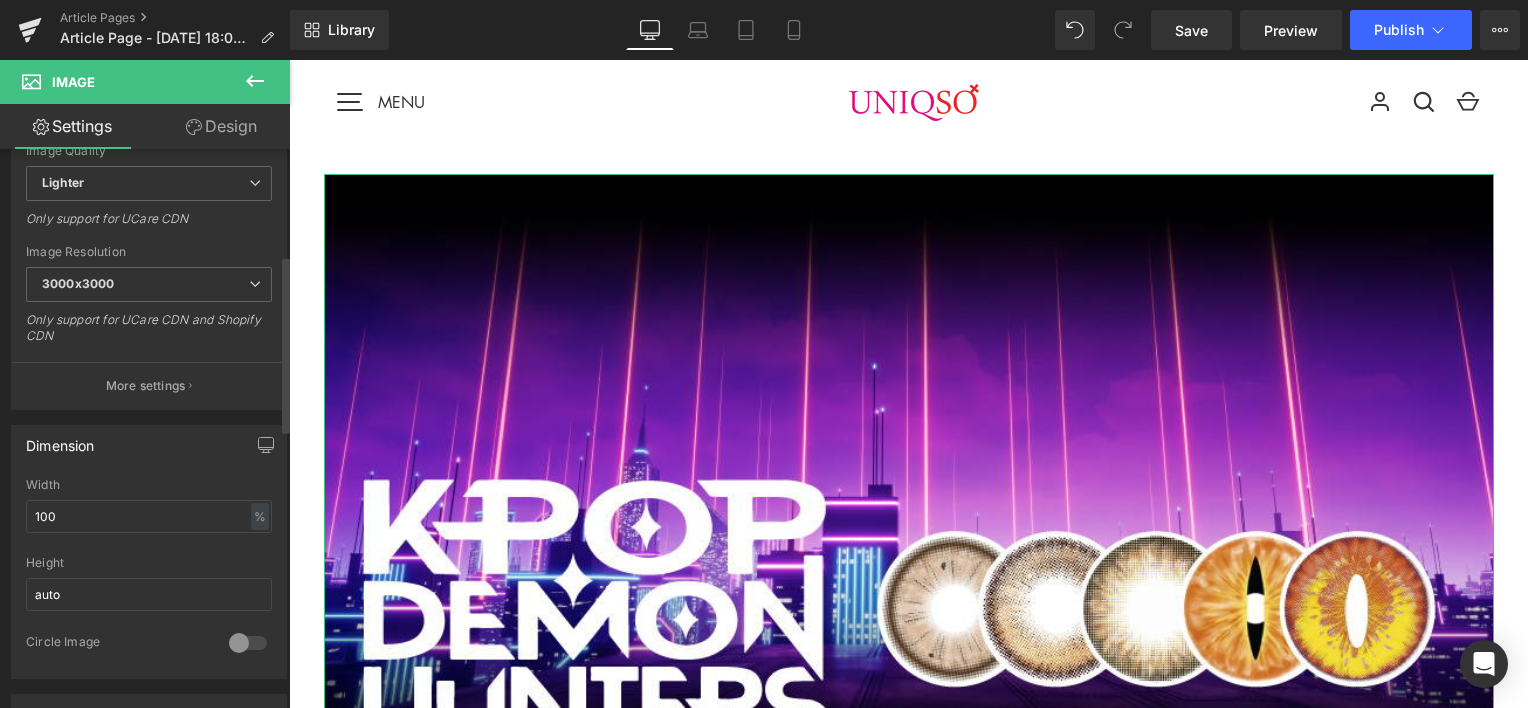 scroll, scrollTop: 0, scrollLeft: 0, axis: both 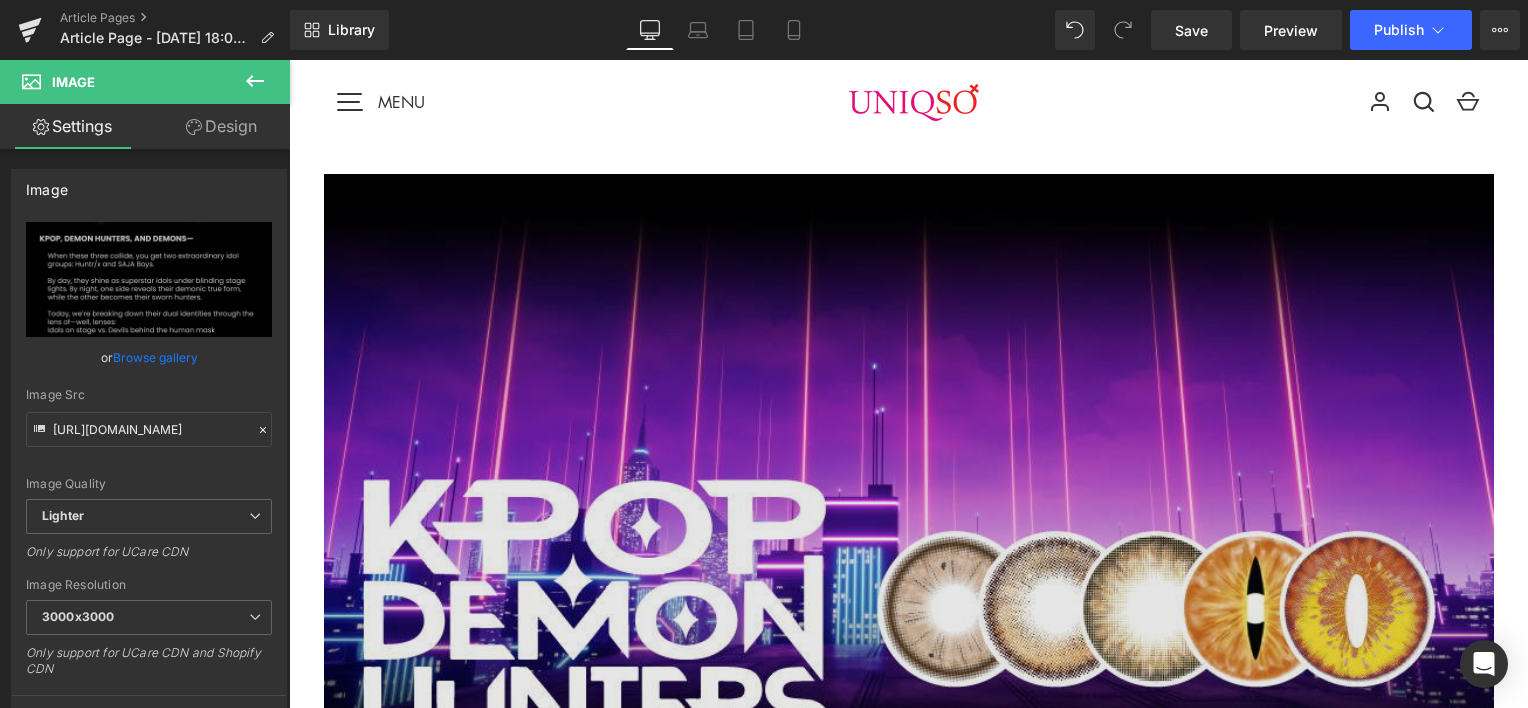 click at bounding box center [909, 1474] 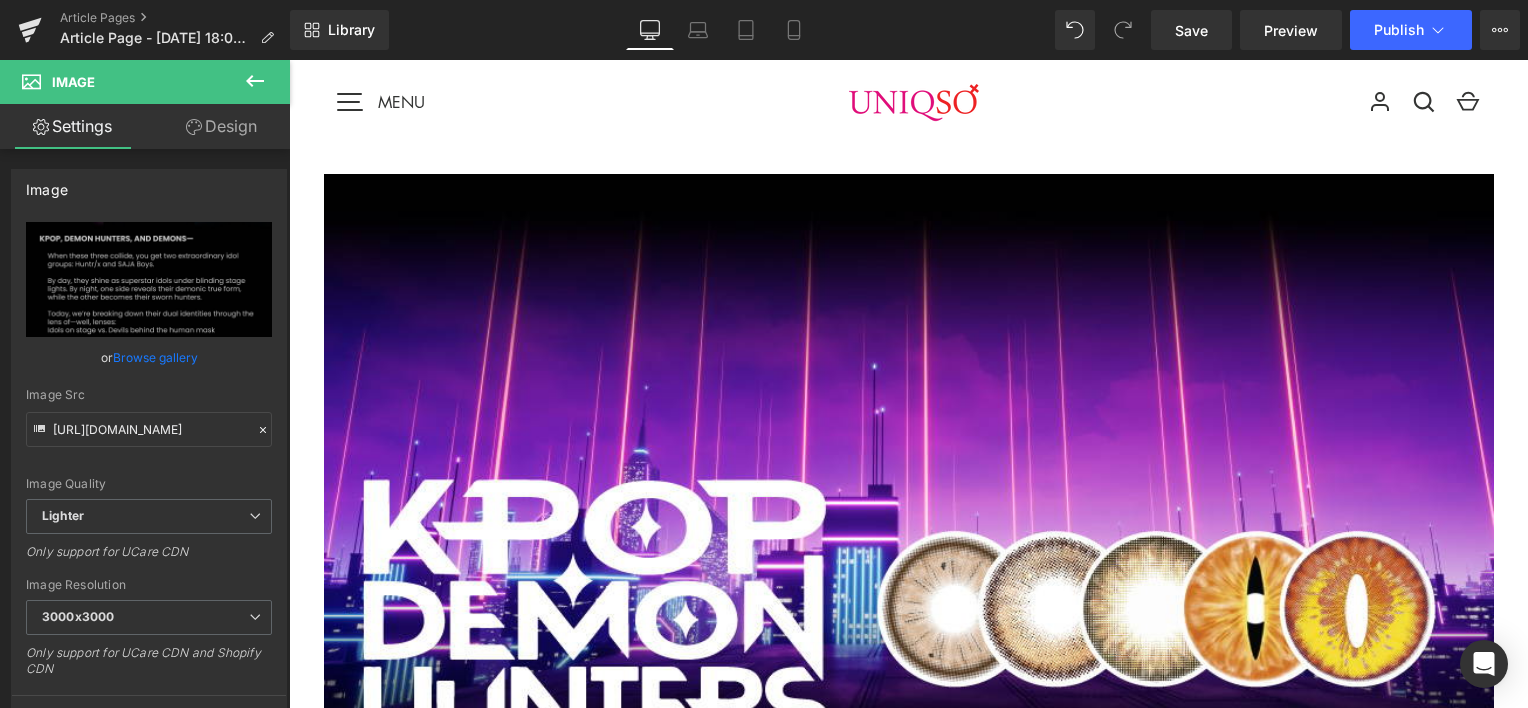 drag, startPoint x: 651, startPoint y: 175, endPoint x: 664, endPoint y: 133, distance: 43.965897 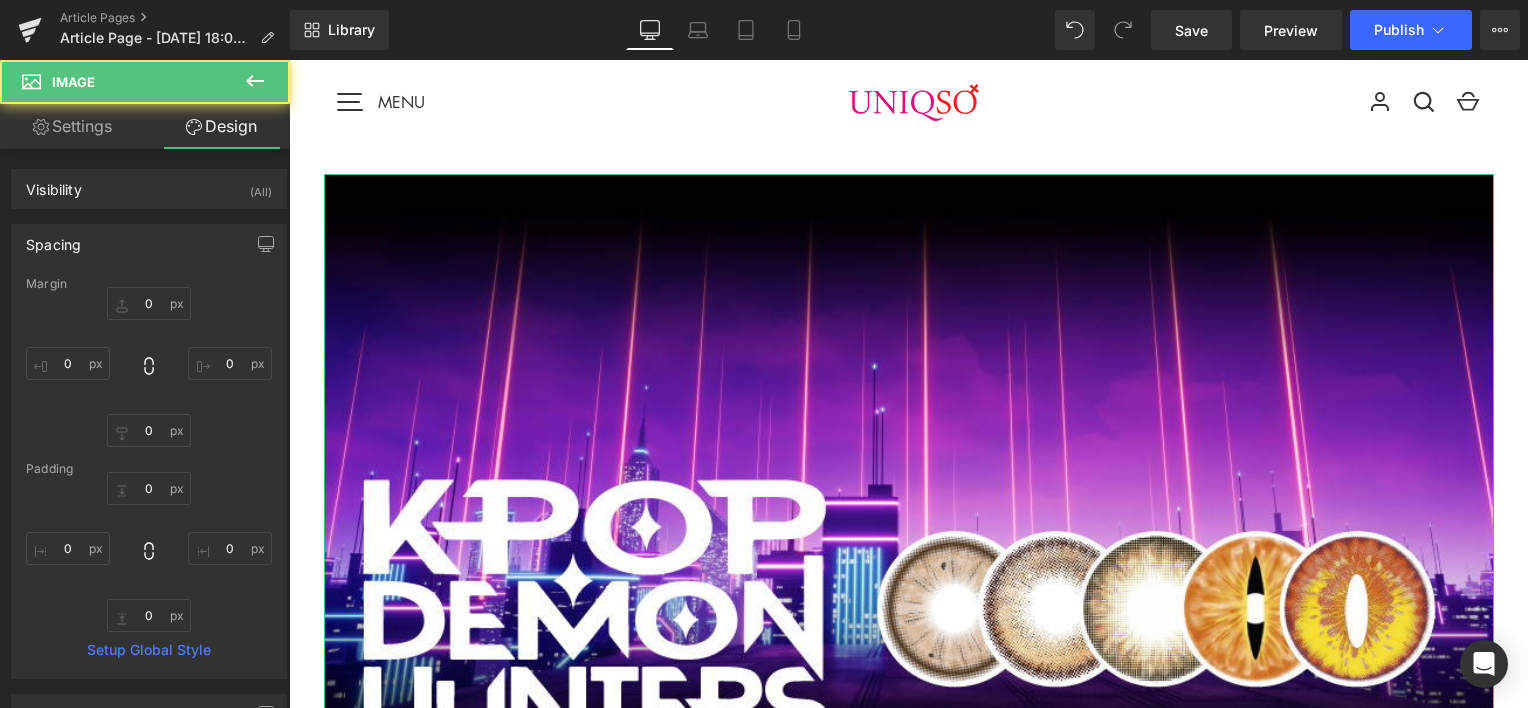 scroll, scrollTop: 333, scrollLeft: 0, axis: vertical 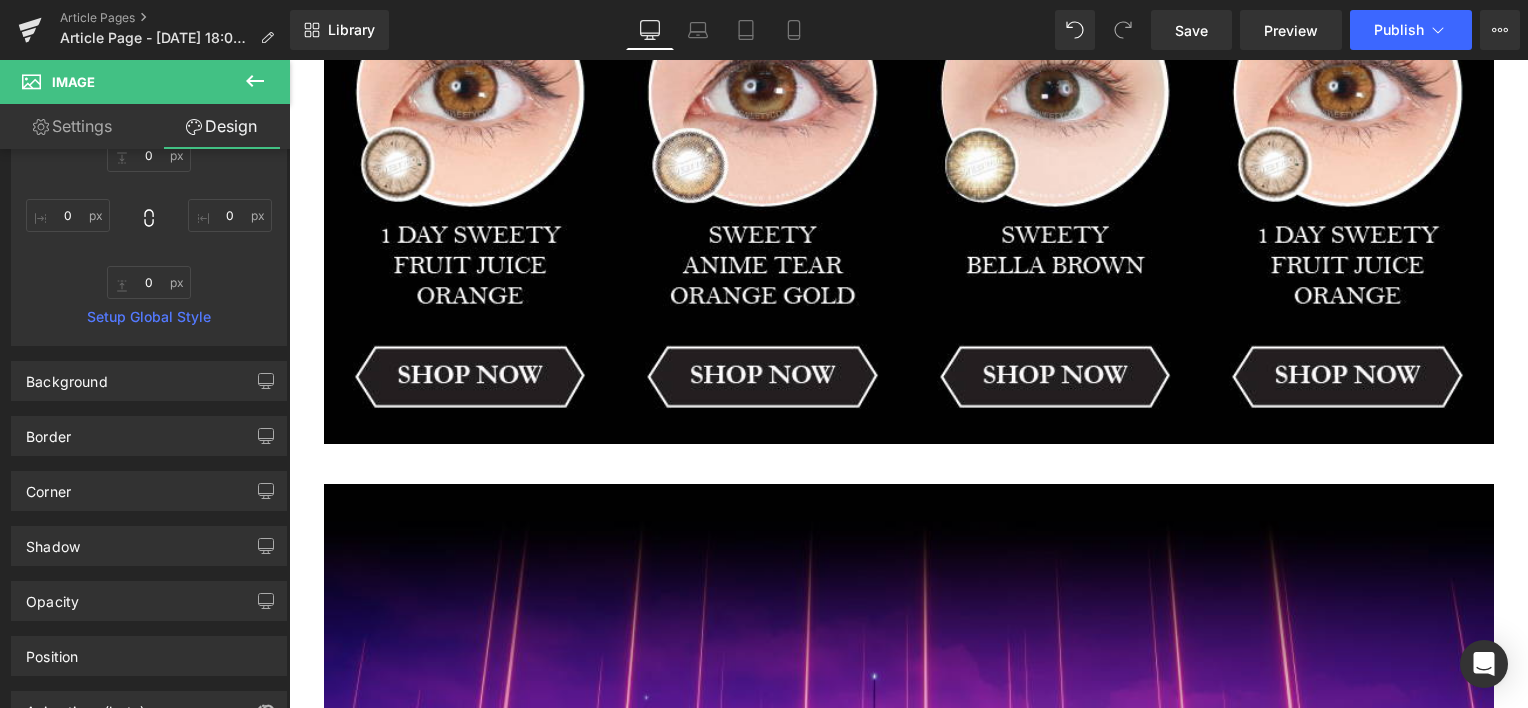 click at bounding box center [909, 1784] 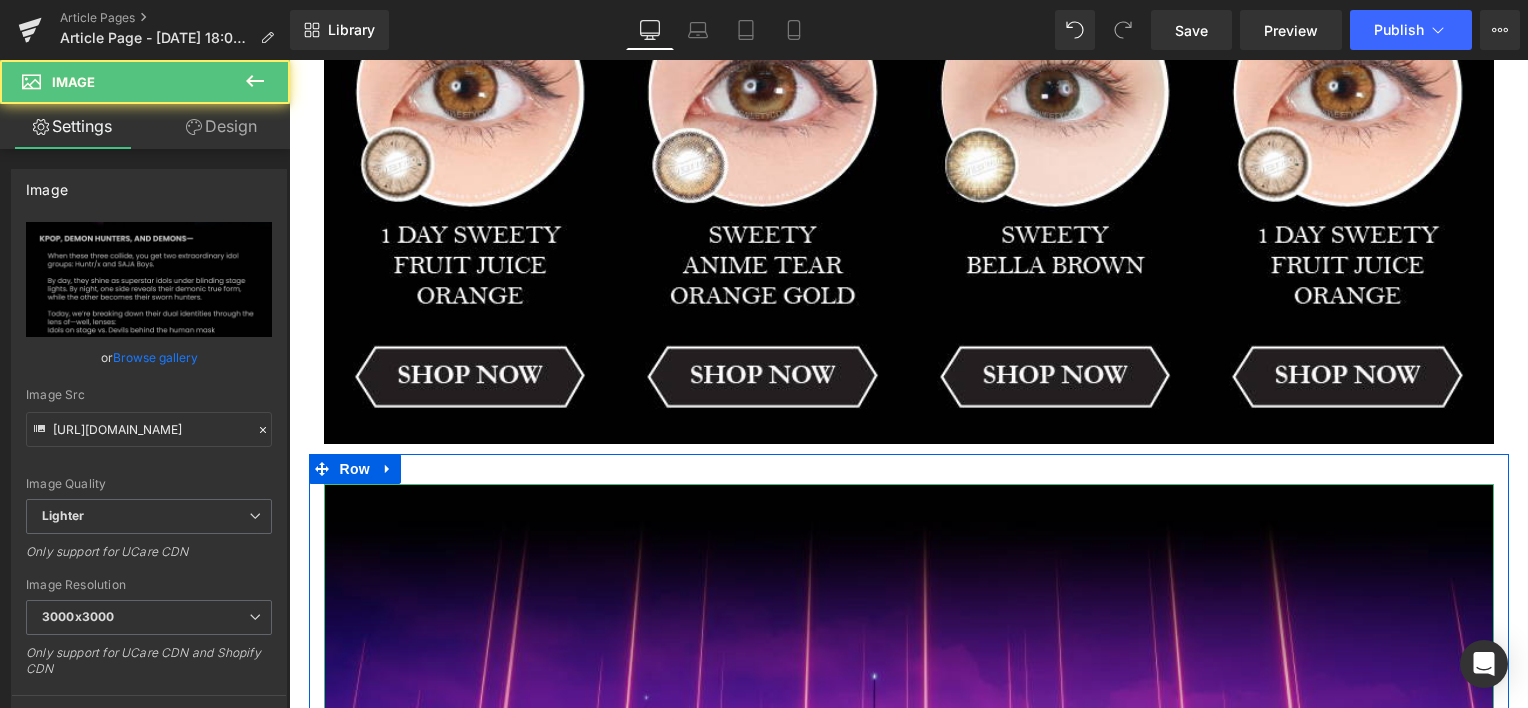 click at bounding box center [909, 1784] 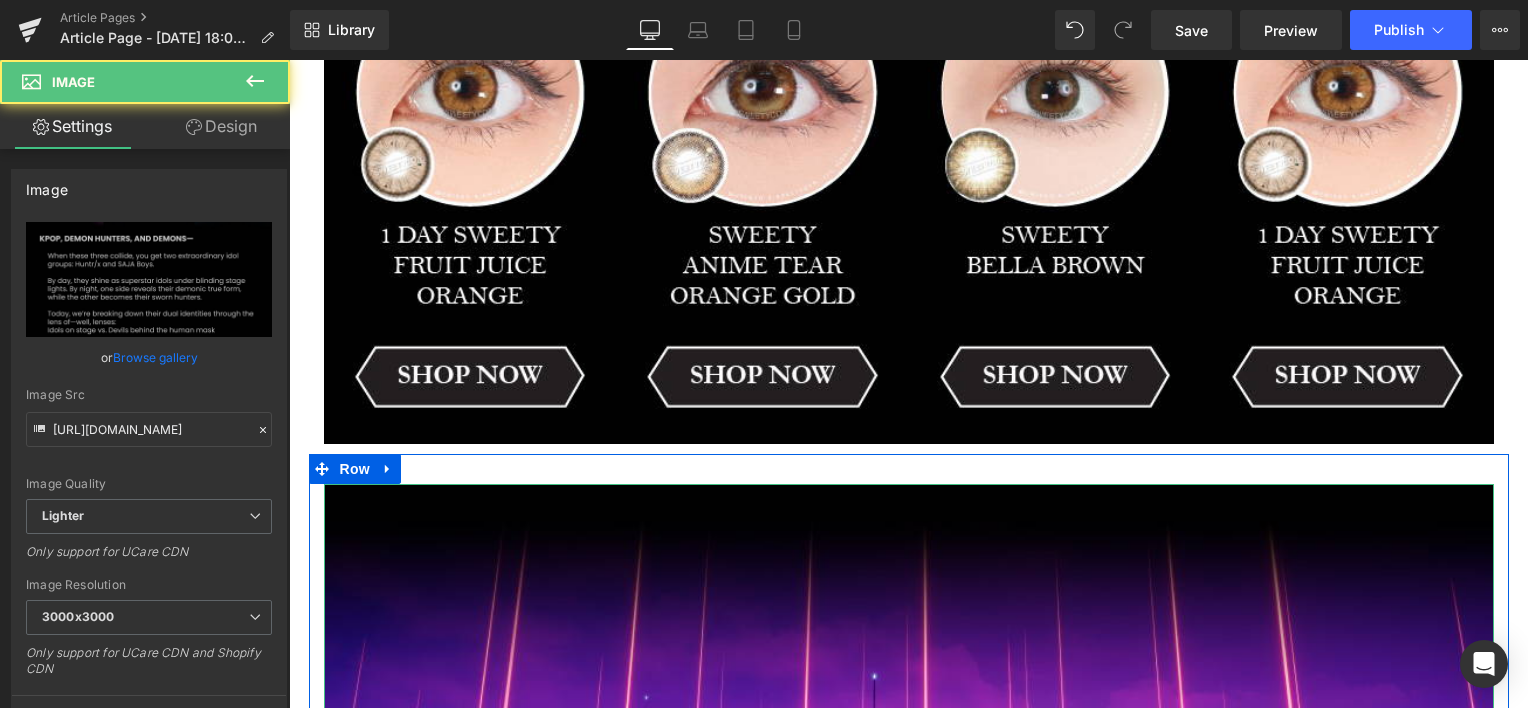 click at bounding box center (909, 469) 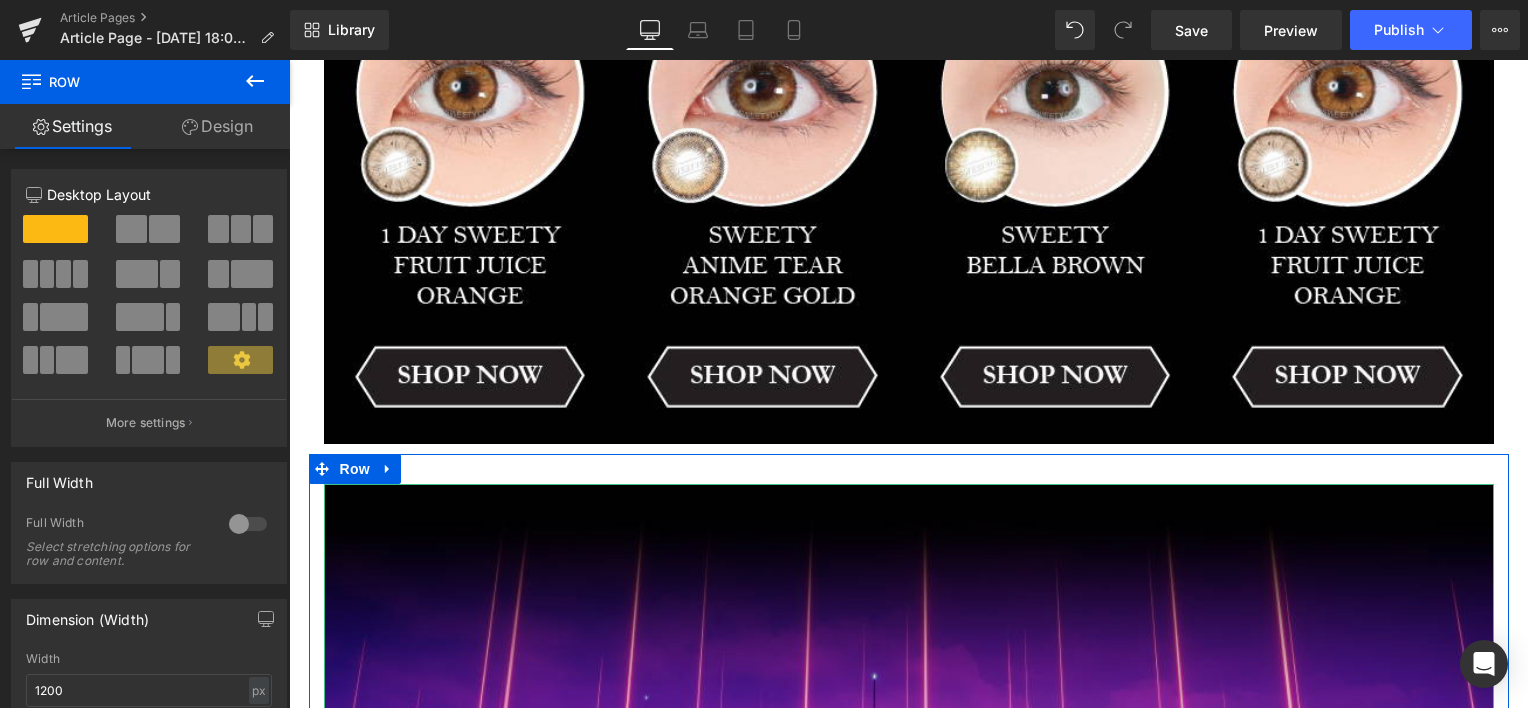 click at bounding box center [909, 1784] 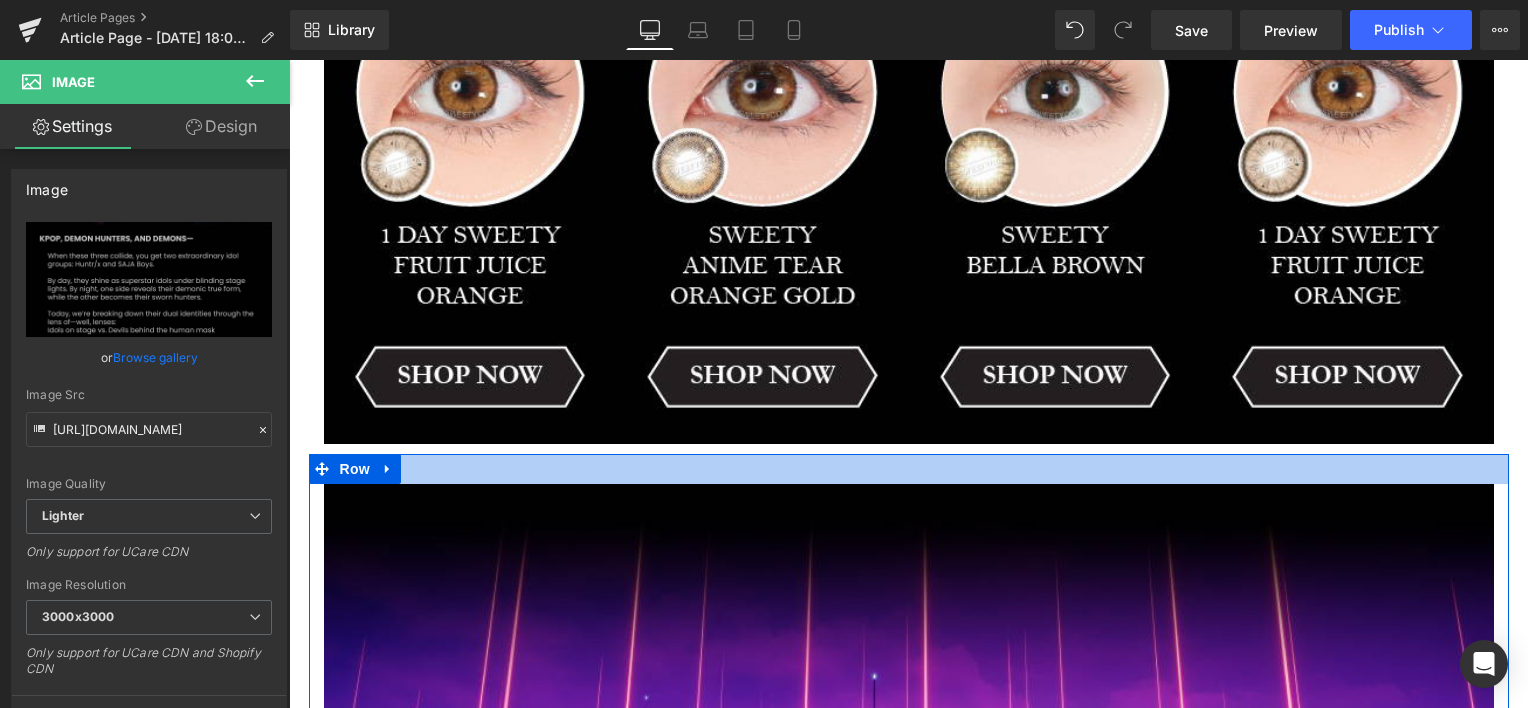 click at bounding box center (289, 60) 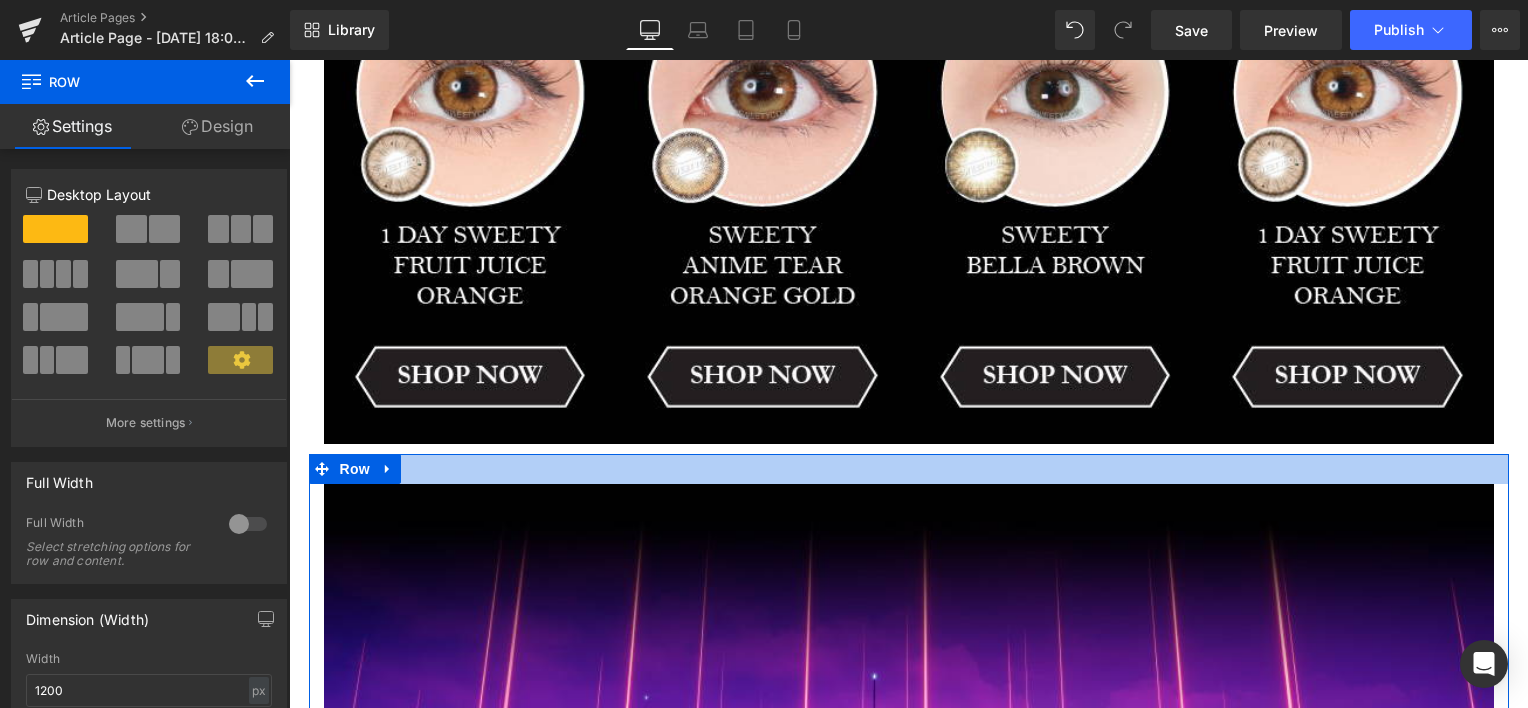 click at bounding box center (909, 469) 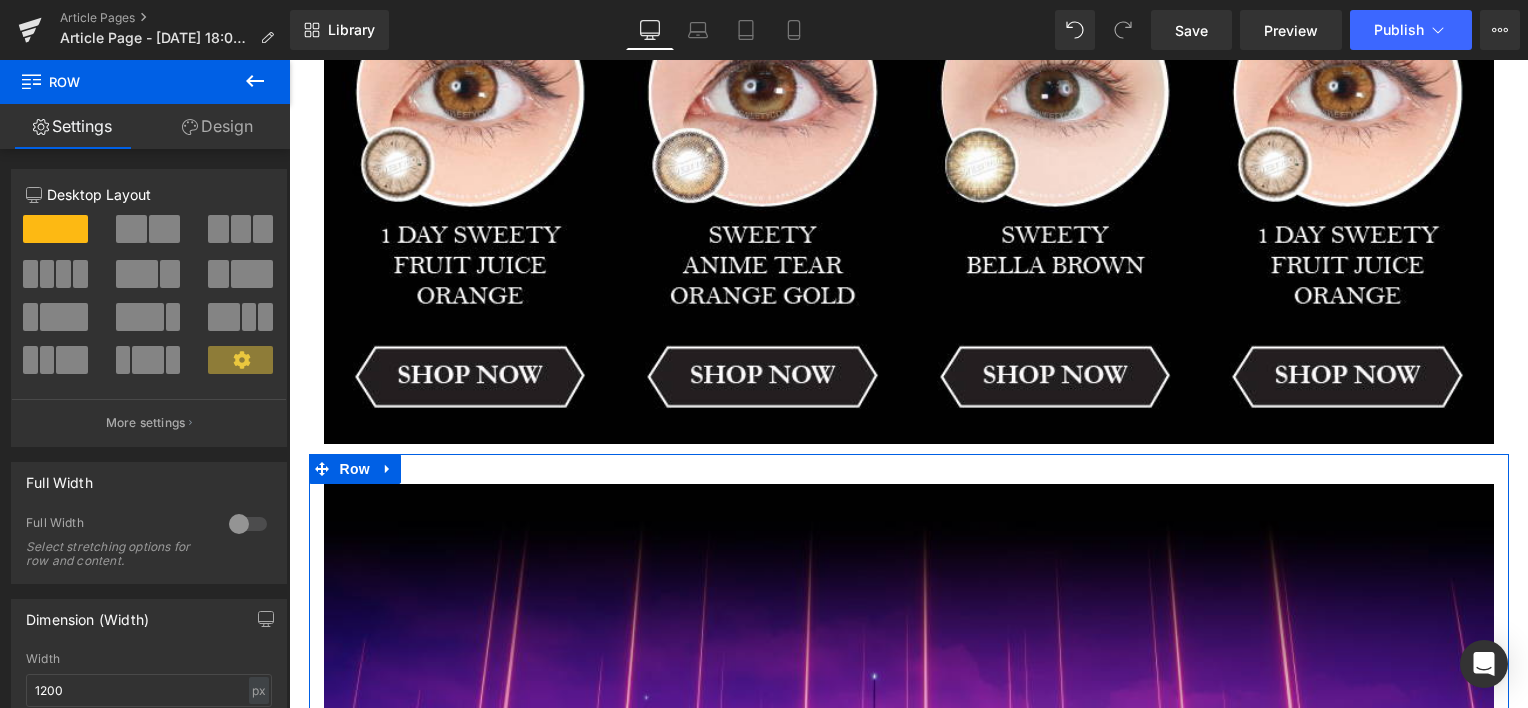 click at bounding box center [909, 1784] 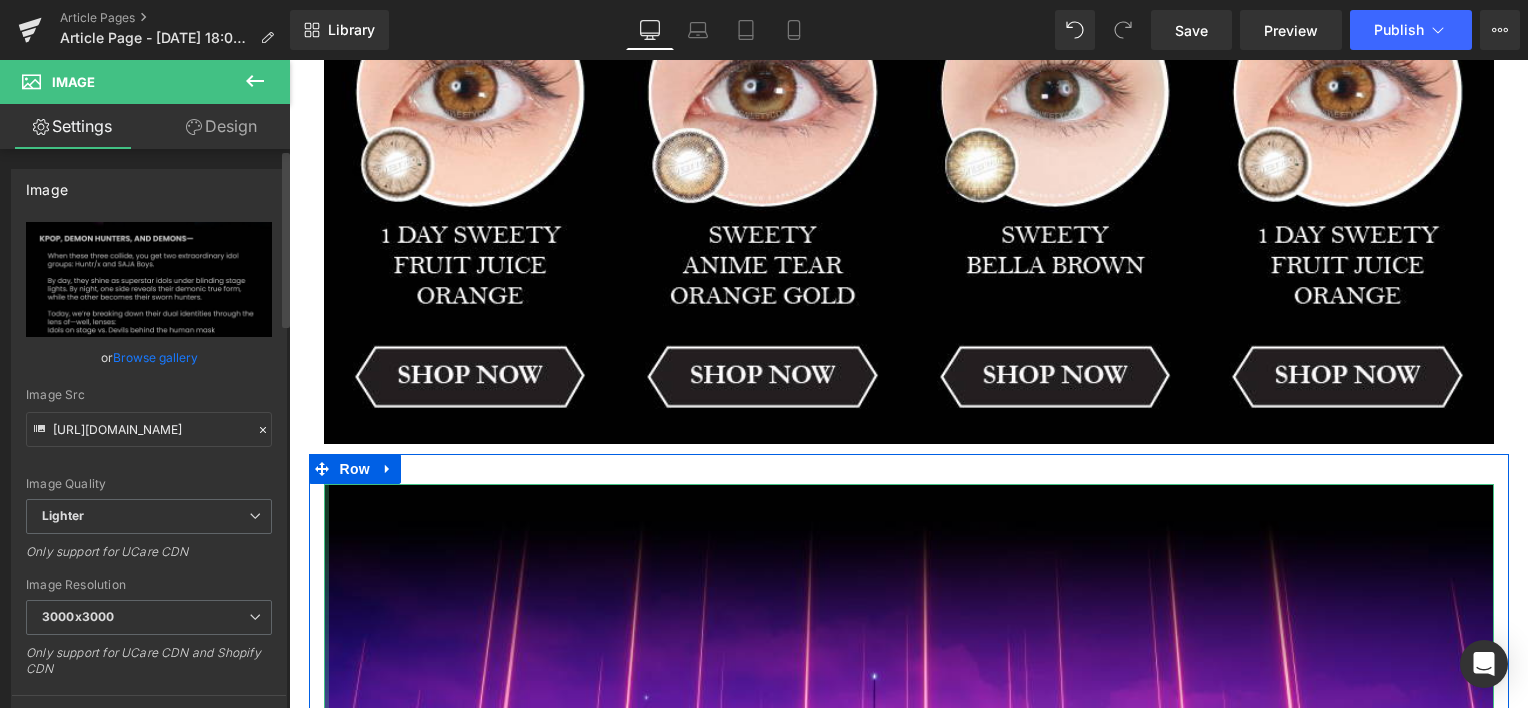 scroll, scrollTop: 500, scrollLeft: 0, axis: vertical 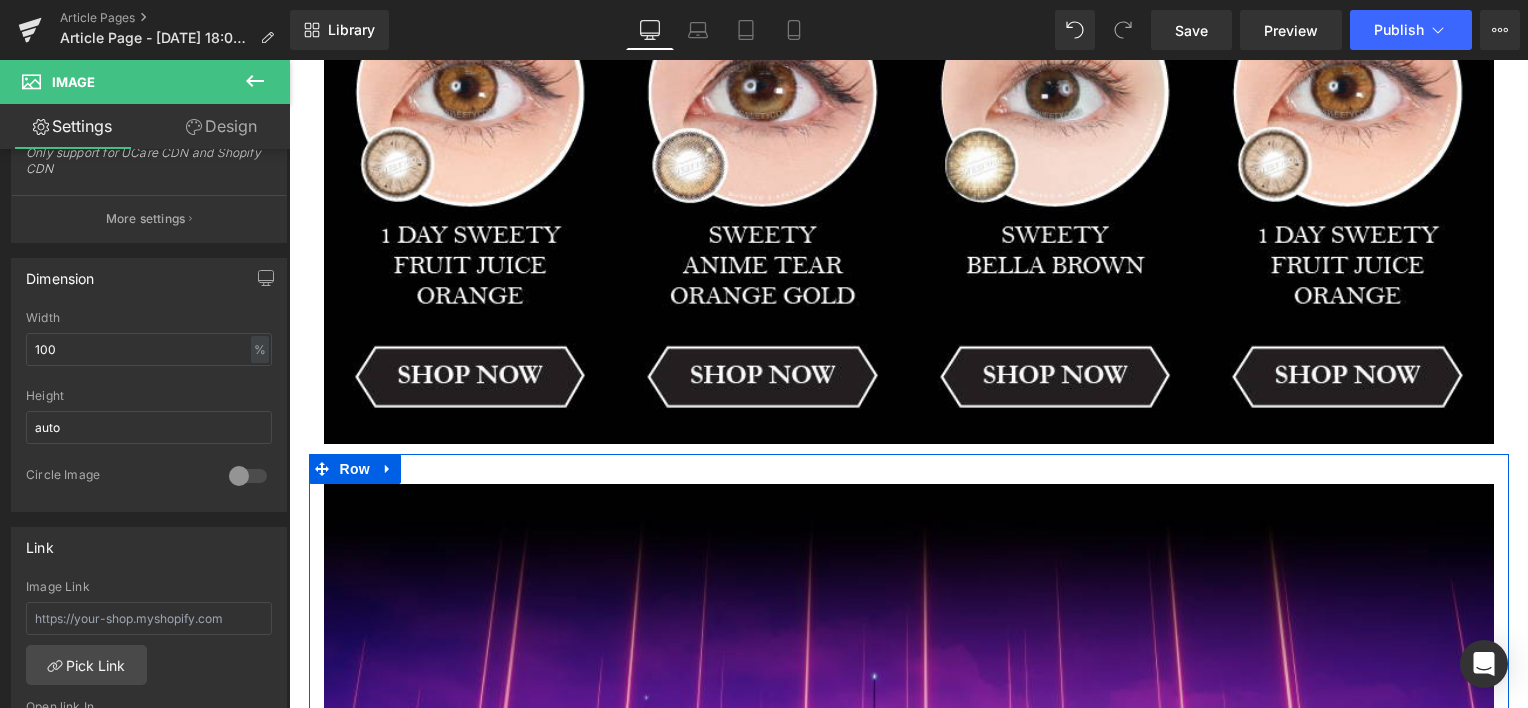 click at bounding box center (909, 1784) 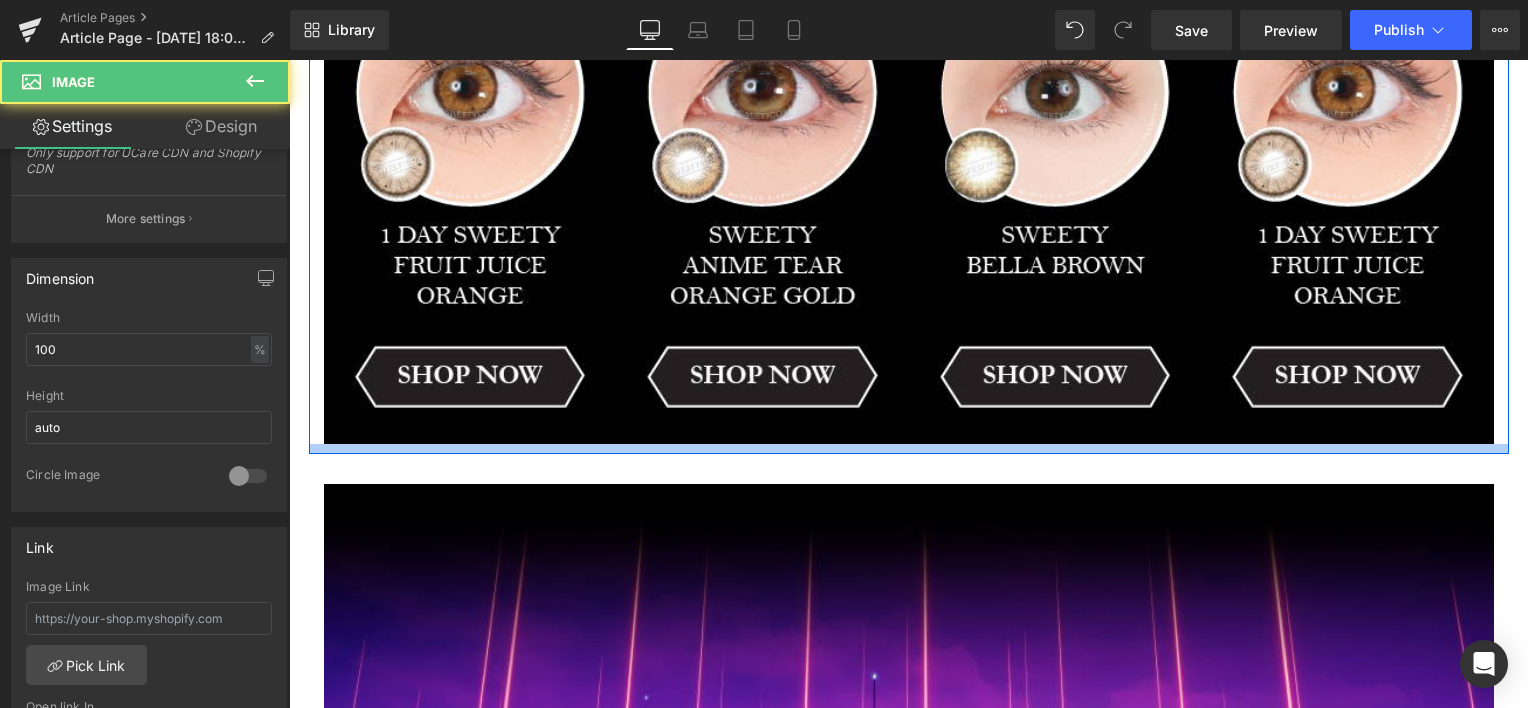 click at bounding box center (909, 449) 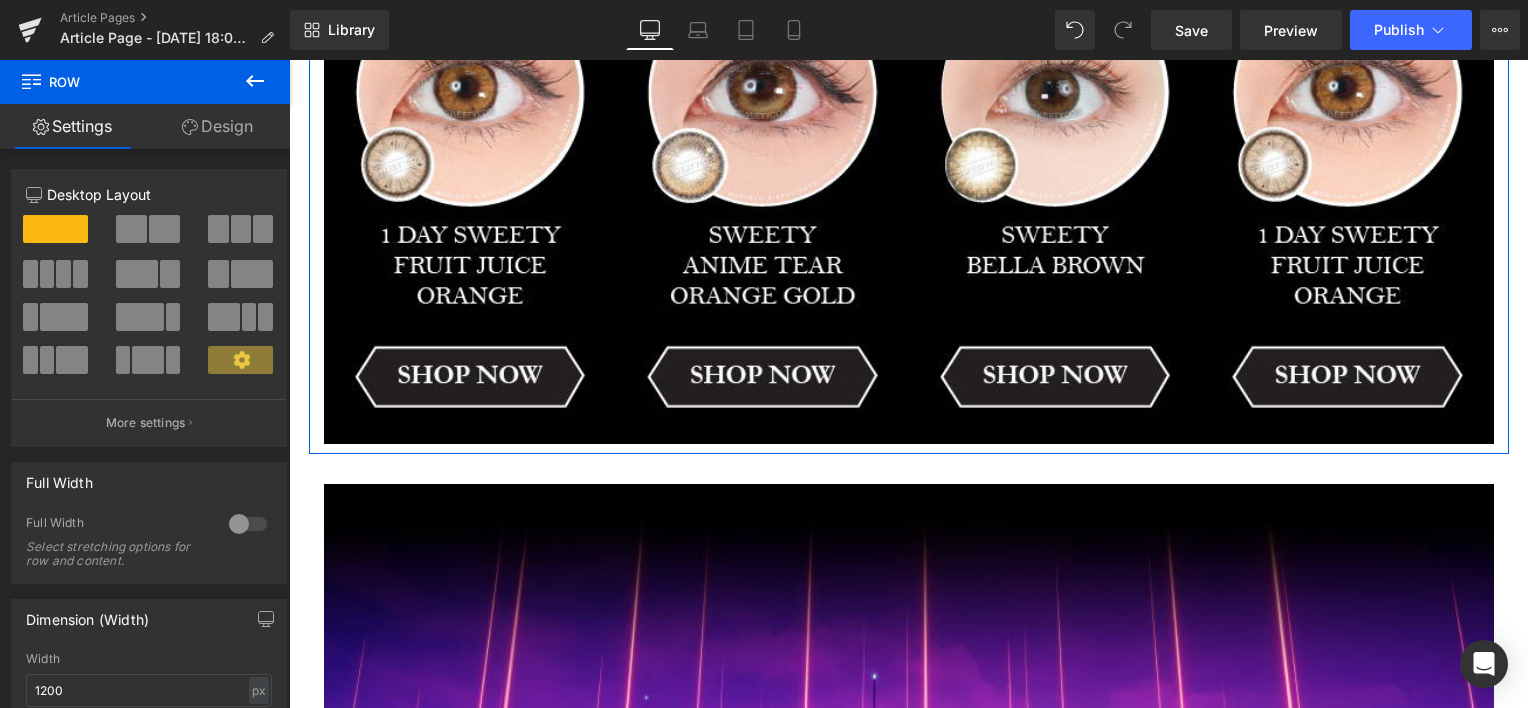 click 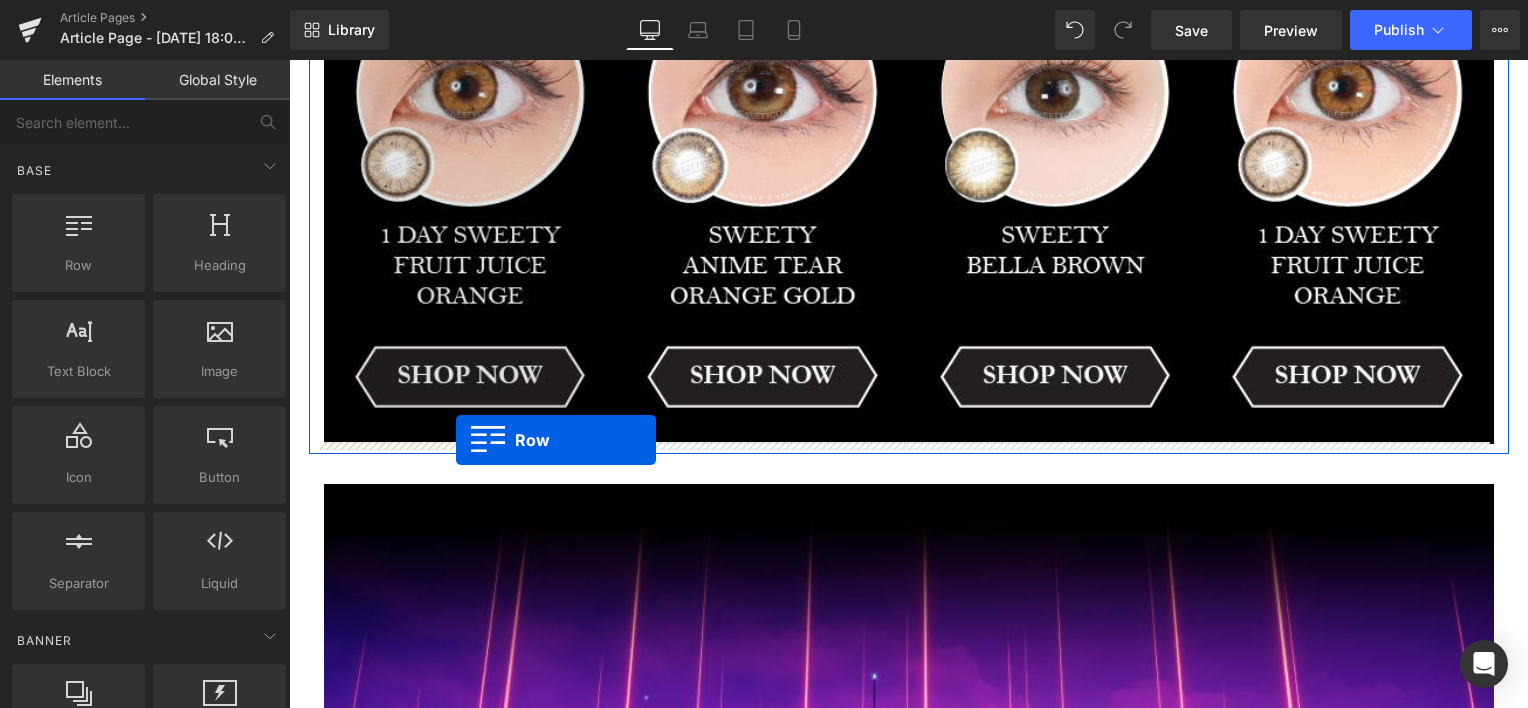 drag, startPoint x: 377, startPoint y: 314, endPoint x: 456, endPoint y: 440, distance: 148.71785 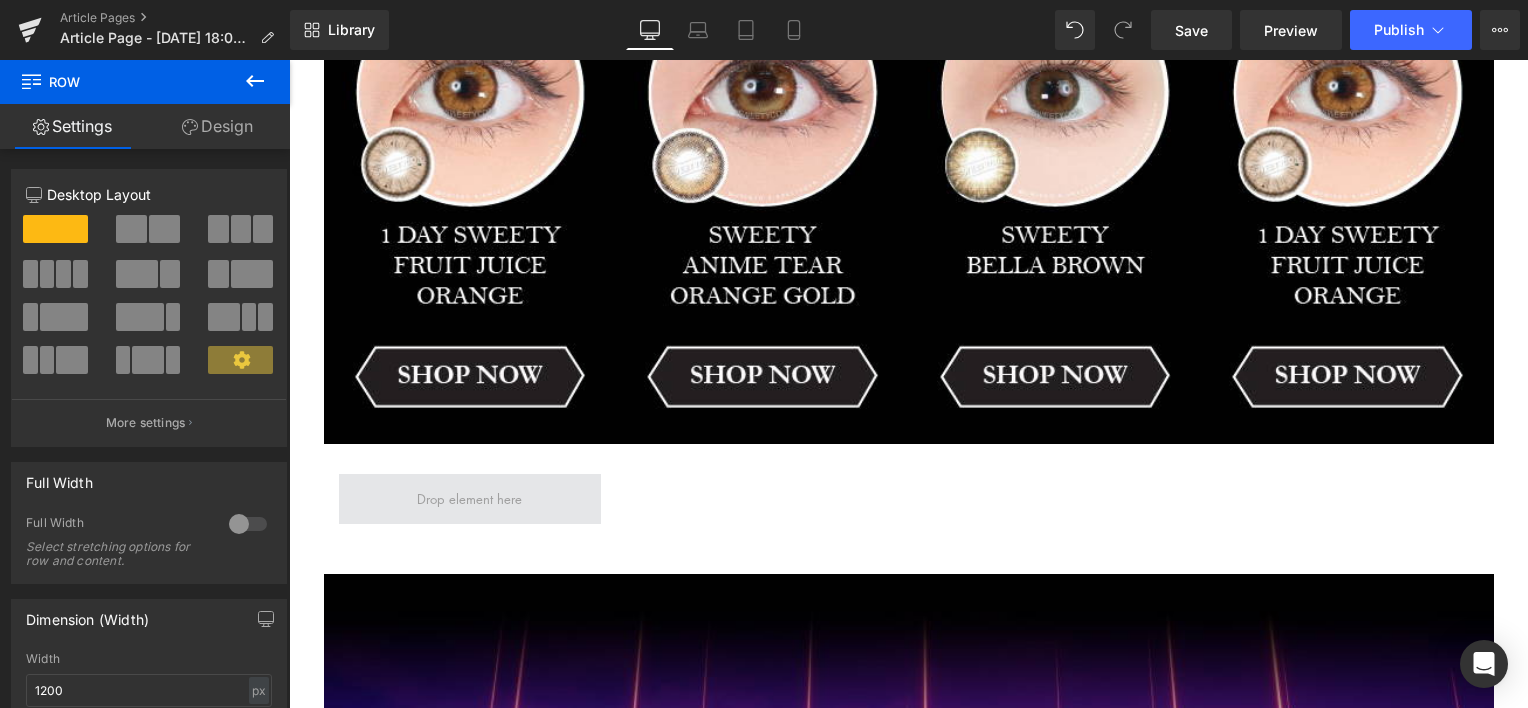 click at bounding box center (469, 499) 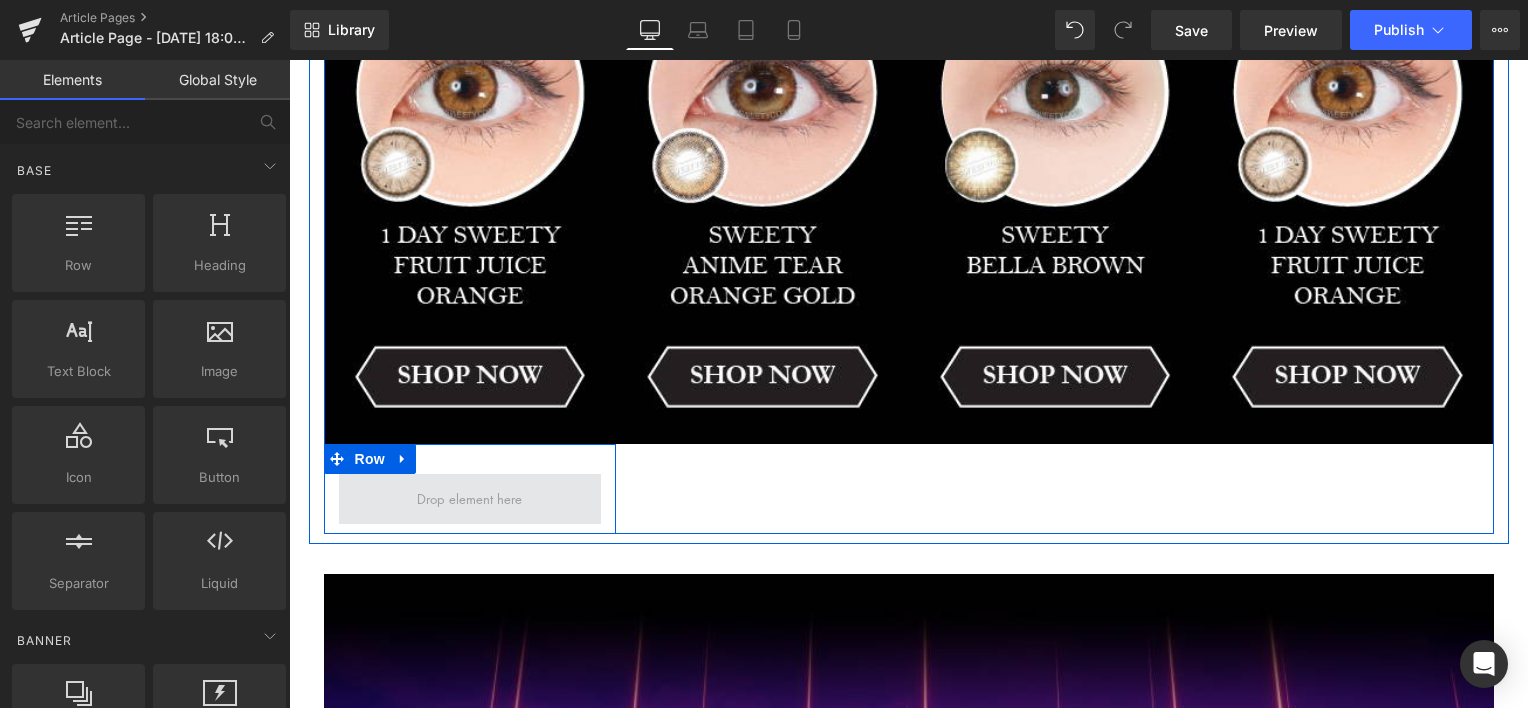 click at bounding box center (469, 499) 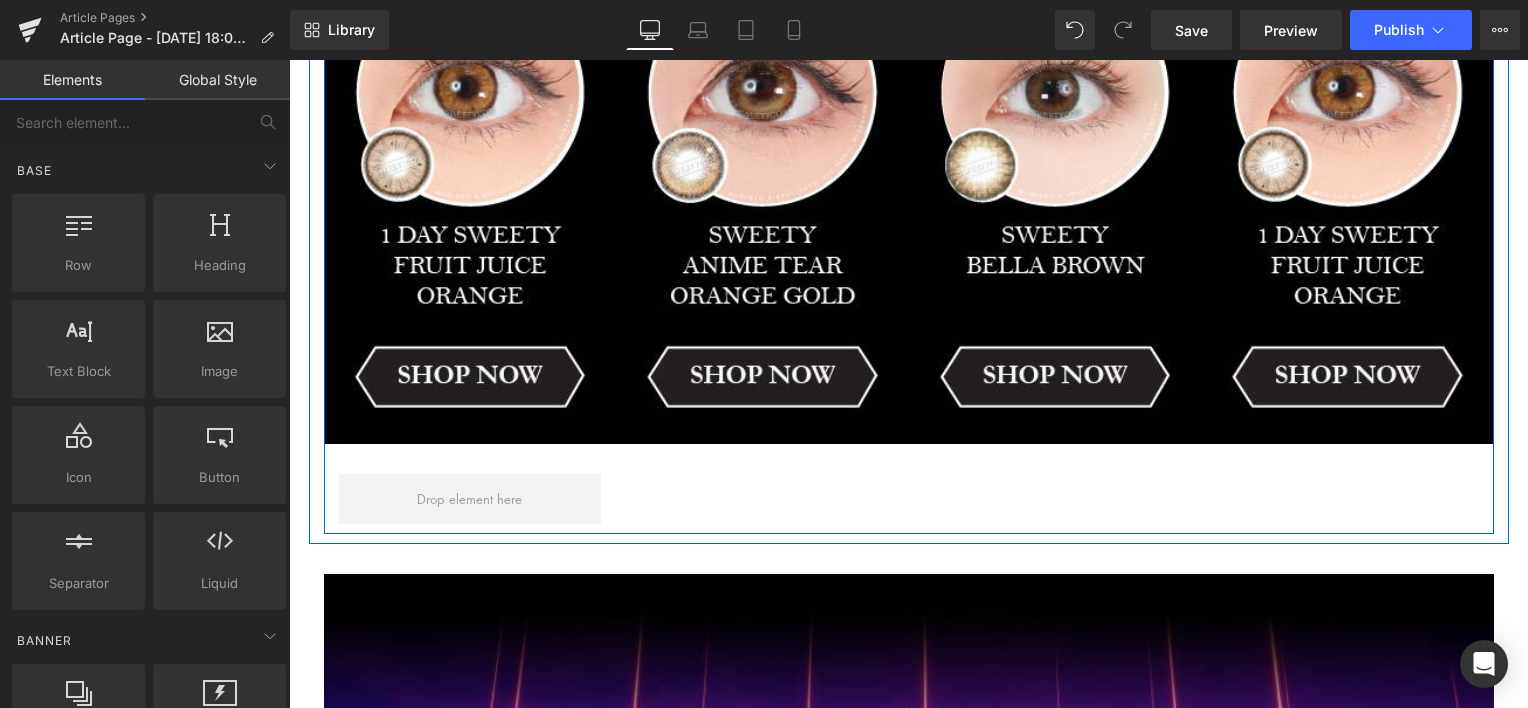 click on "Image
Row         Image         Image         Image         Row" at bounding box center [909, 237] 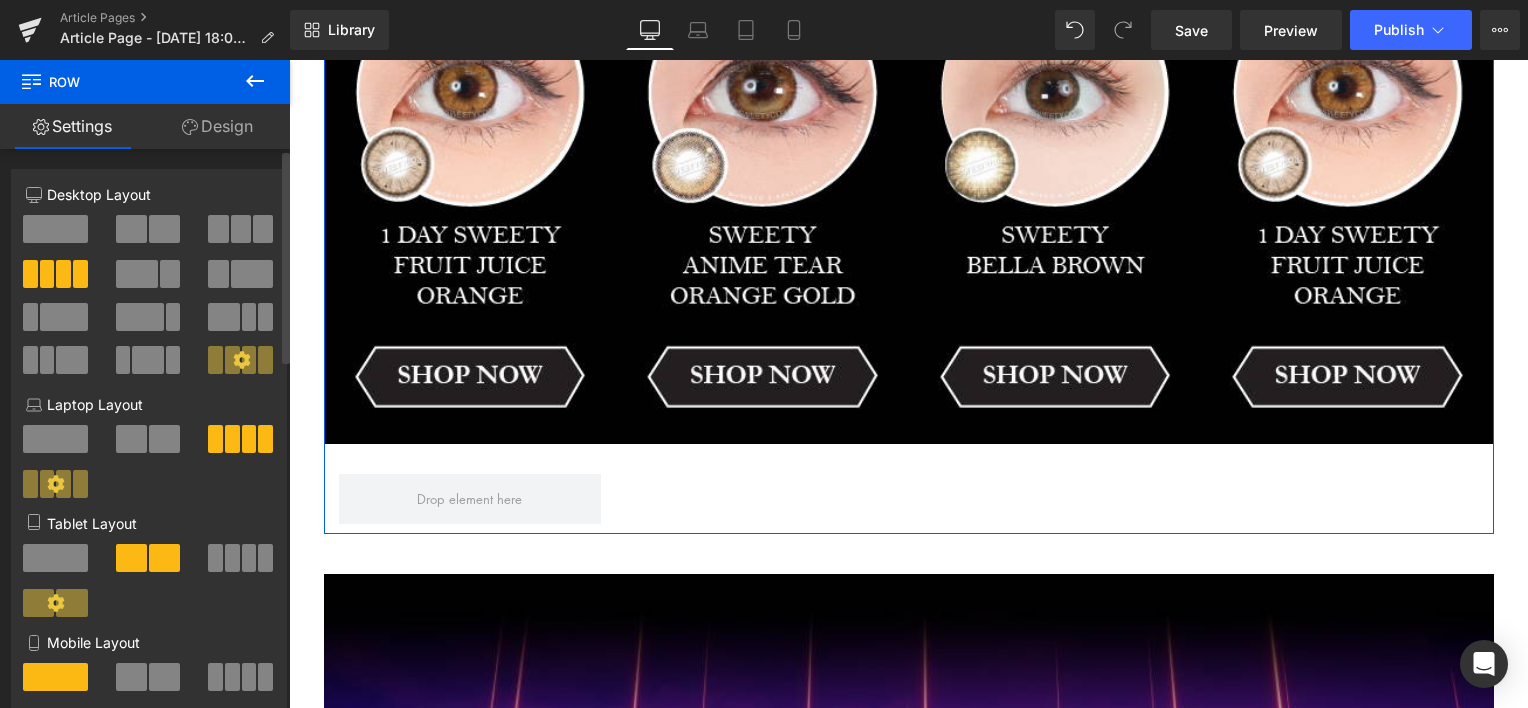 click at bounding box center (55, 229) 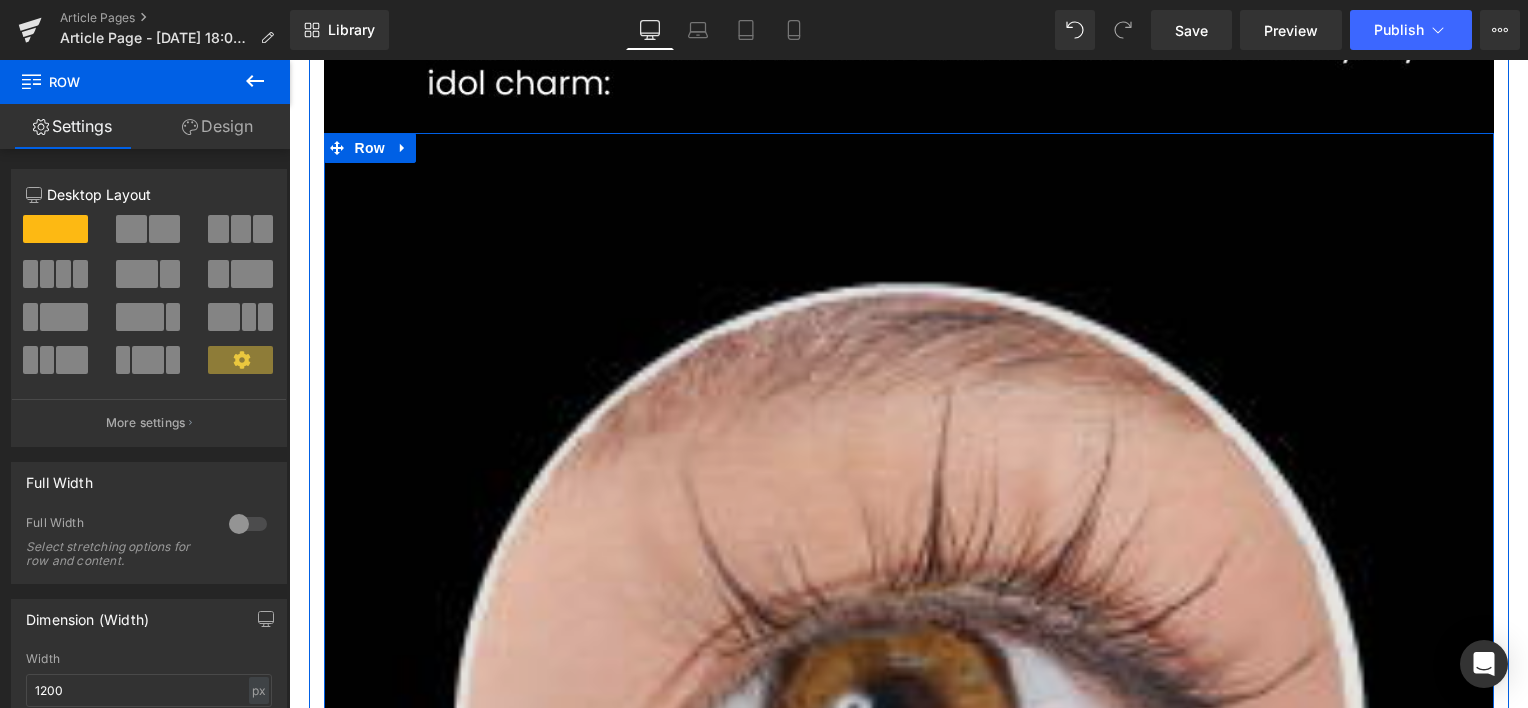 scroll, scrollTop: 2166, scrollLeft: 0, axis: vertical 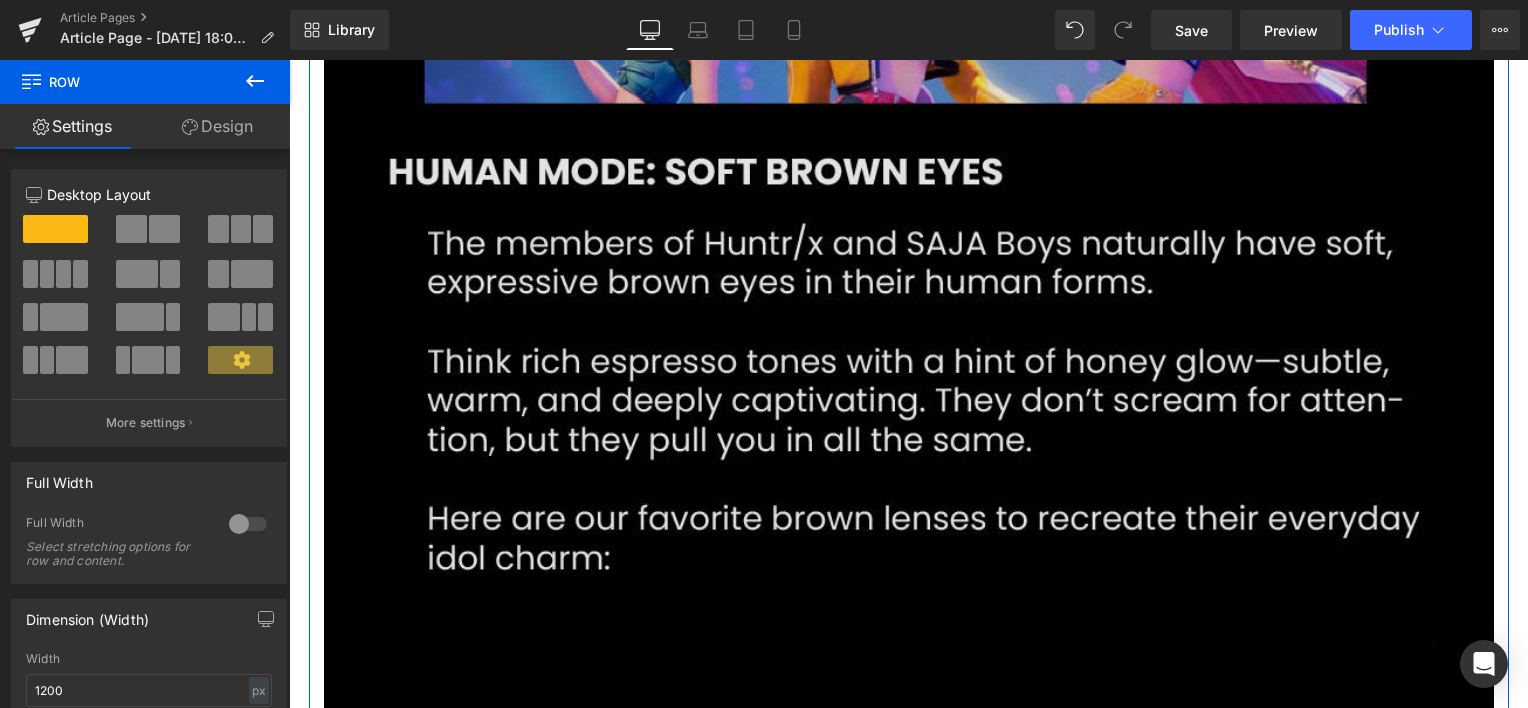 type 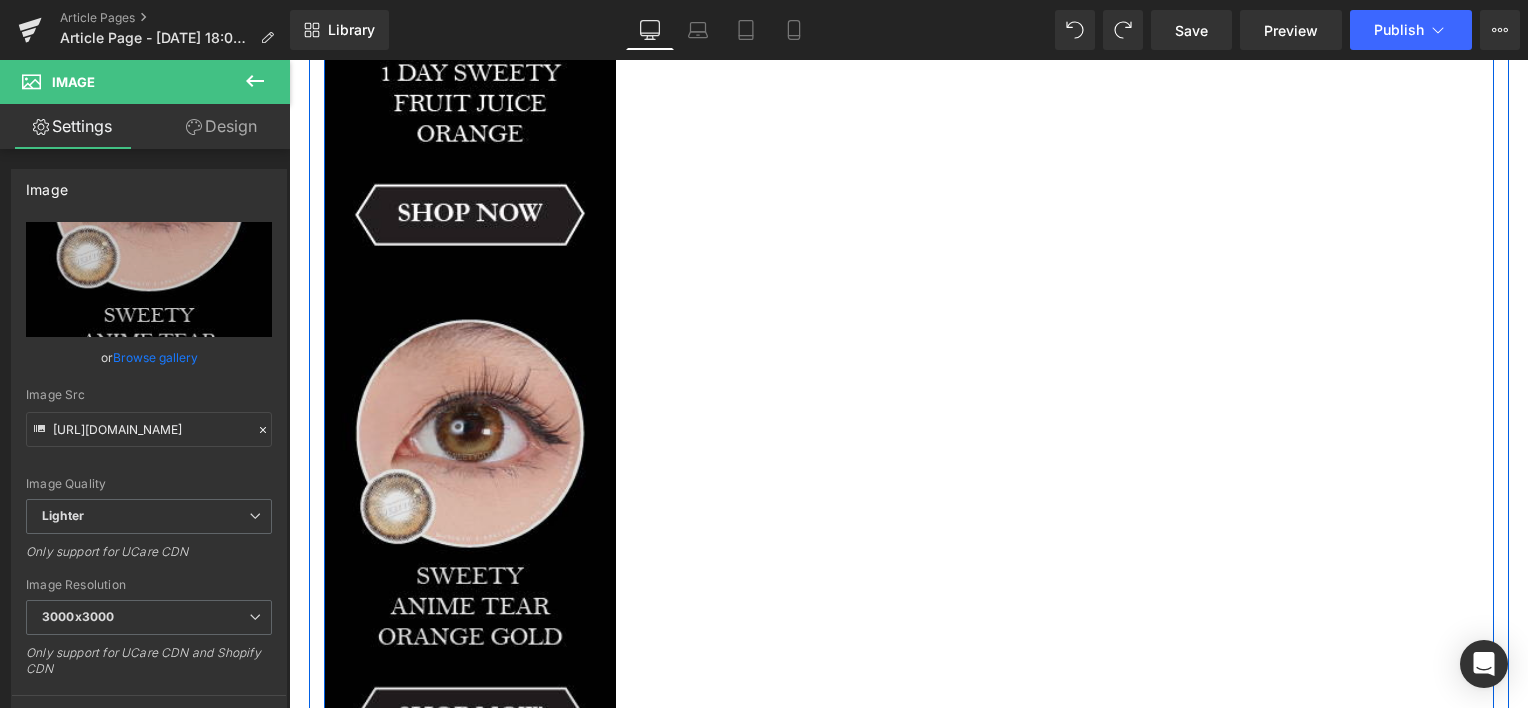 scroll, scrollTop: 3000, scrollLeft: 0, axis: vertical 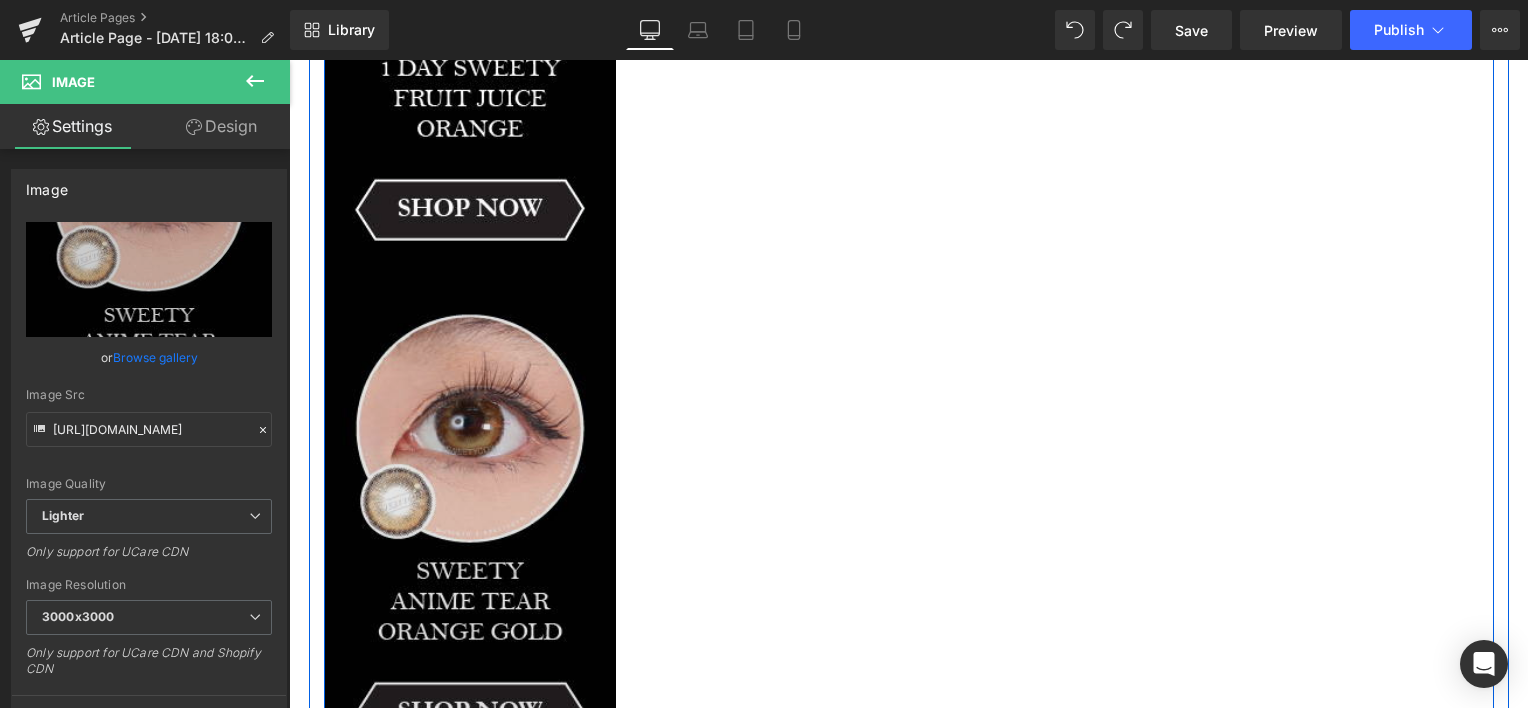 click at bounding box center [470, 528] 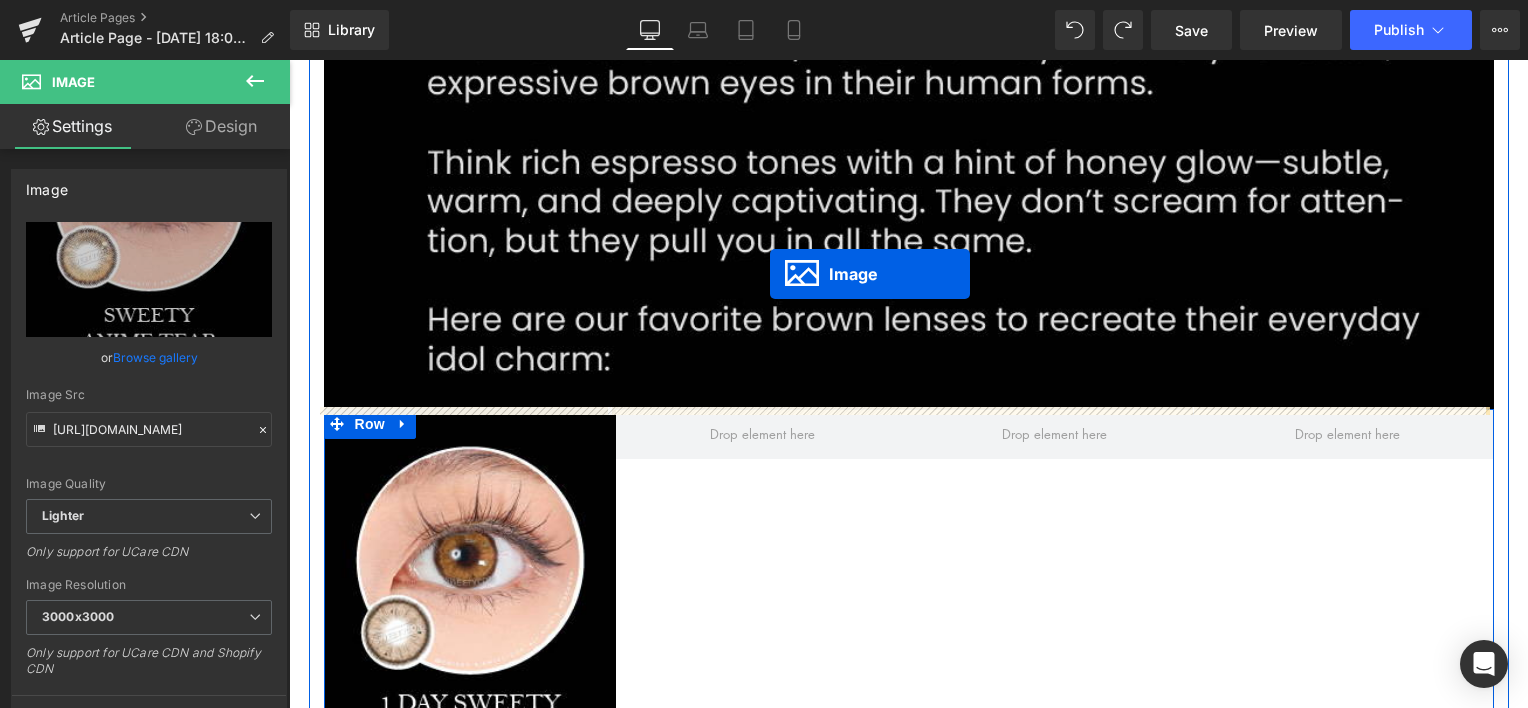 scroll, scrollTop: 2333, scrollLeft: 0, axis: vertical 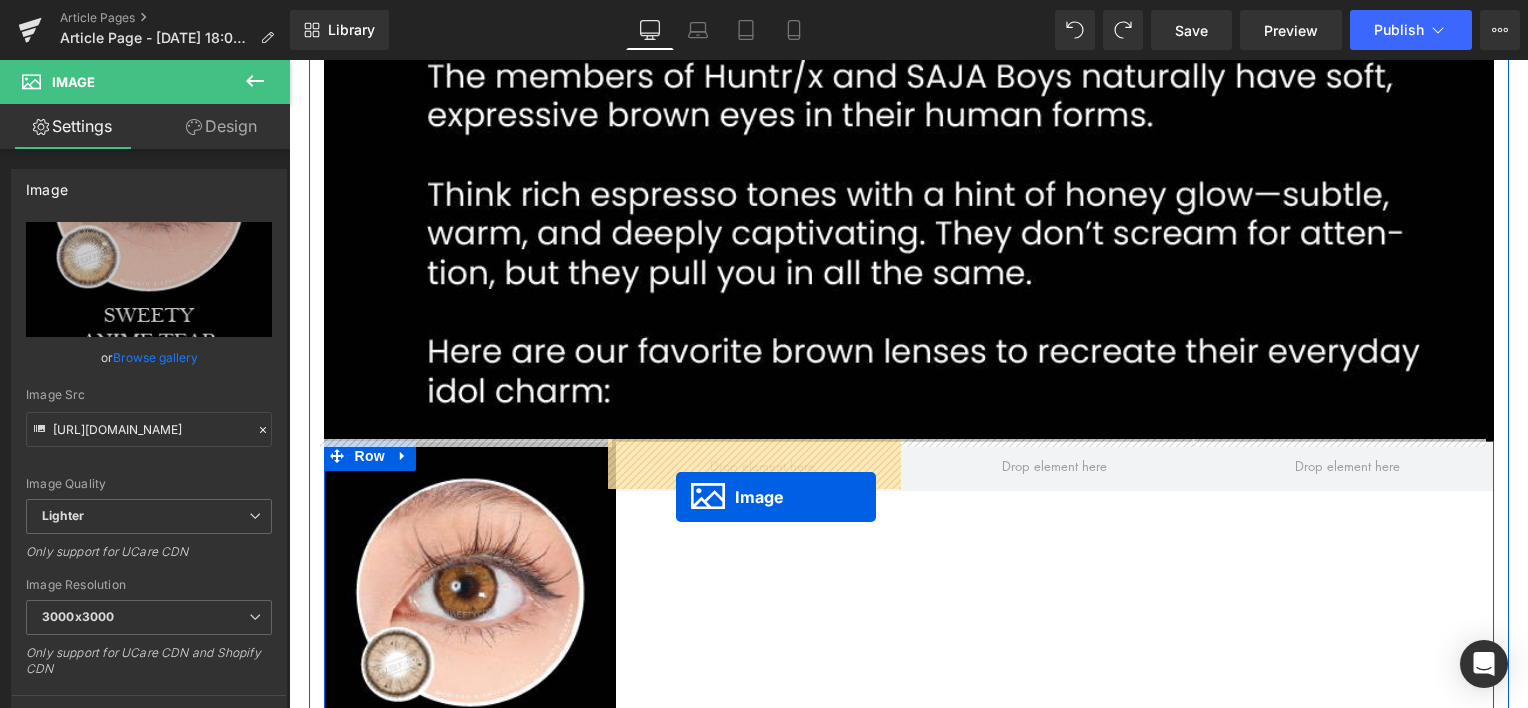 drag, startPoint x: 444, startPoint y: 501, endPoint x: 674, endPoint y: 496, distance: 230.05434 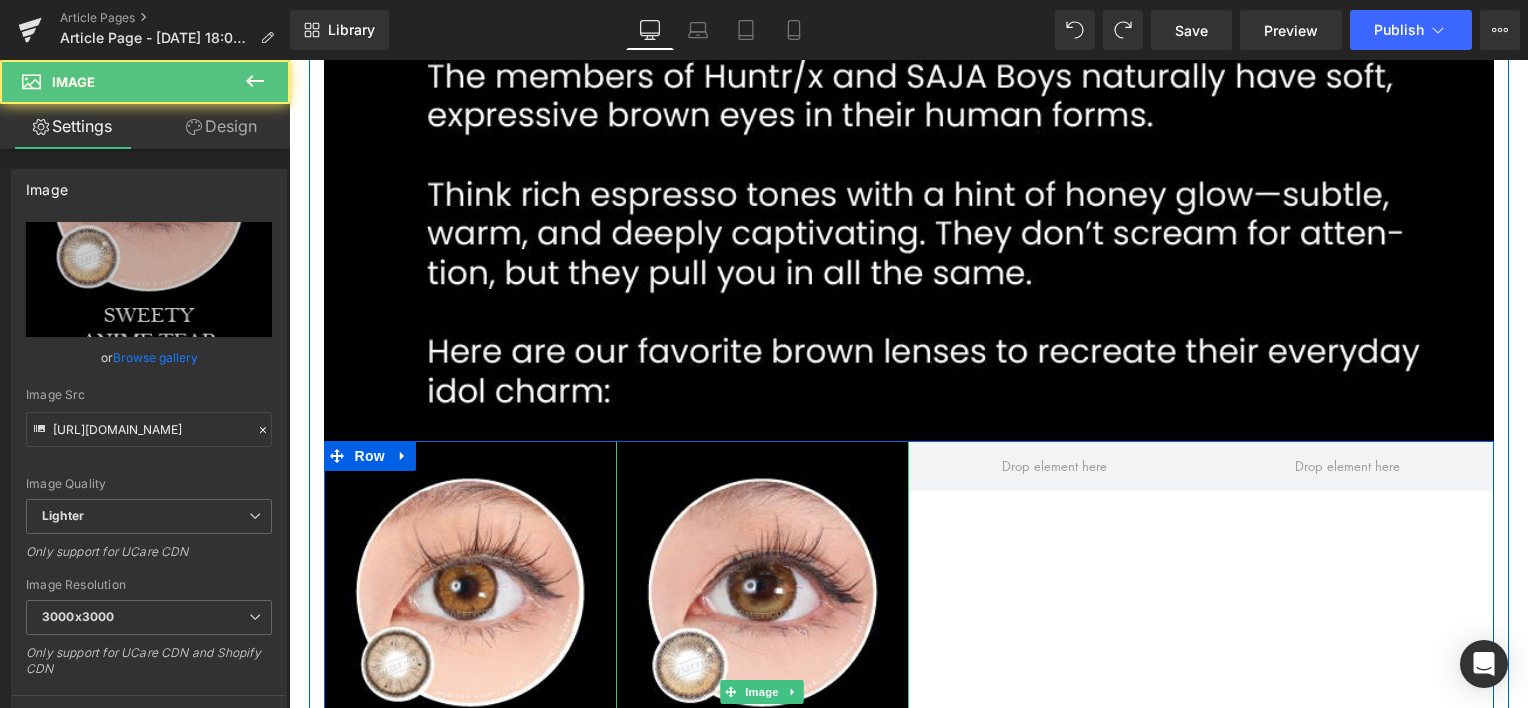 scroll, scrollTop: 3000, scrollLeft: 0, axis: vertical 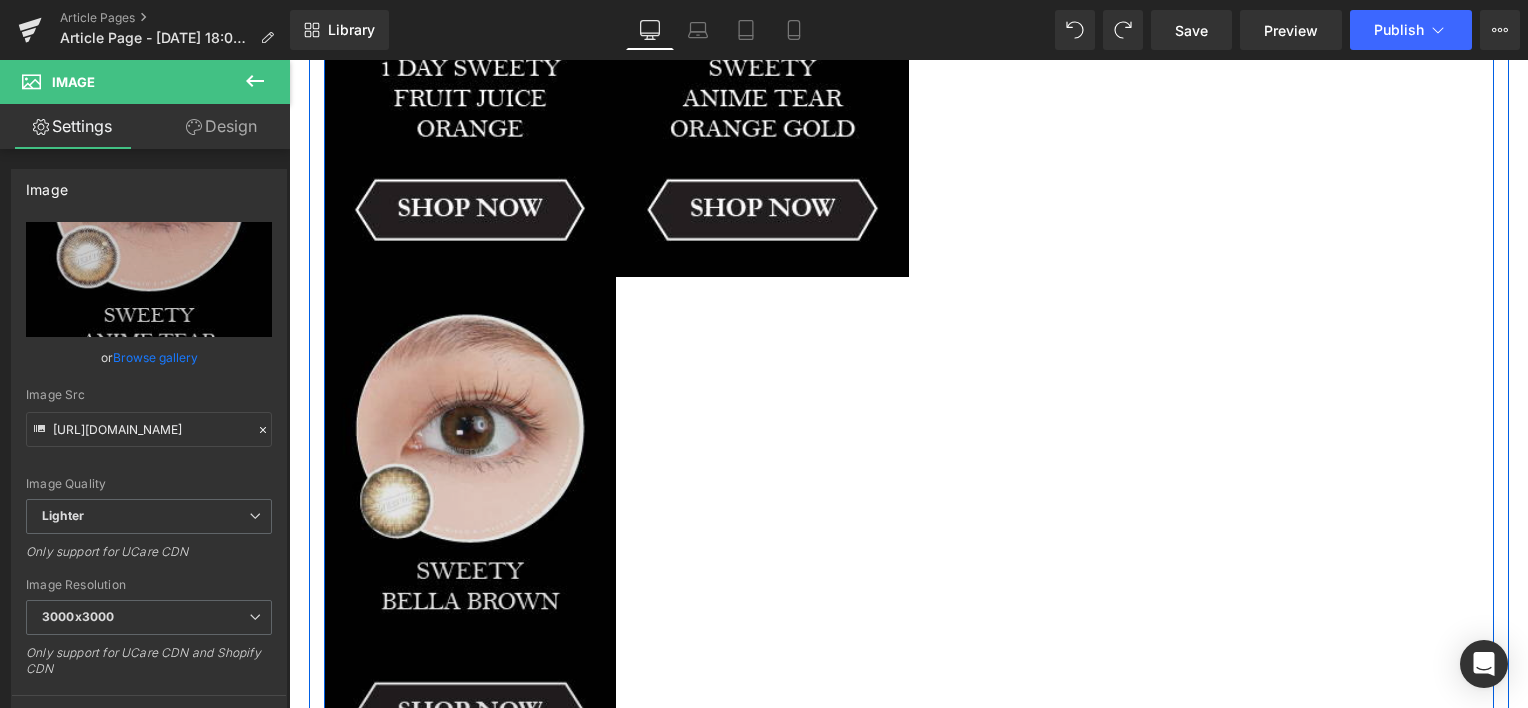 click at bounding box center [470, 528] 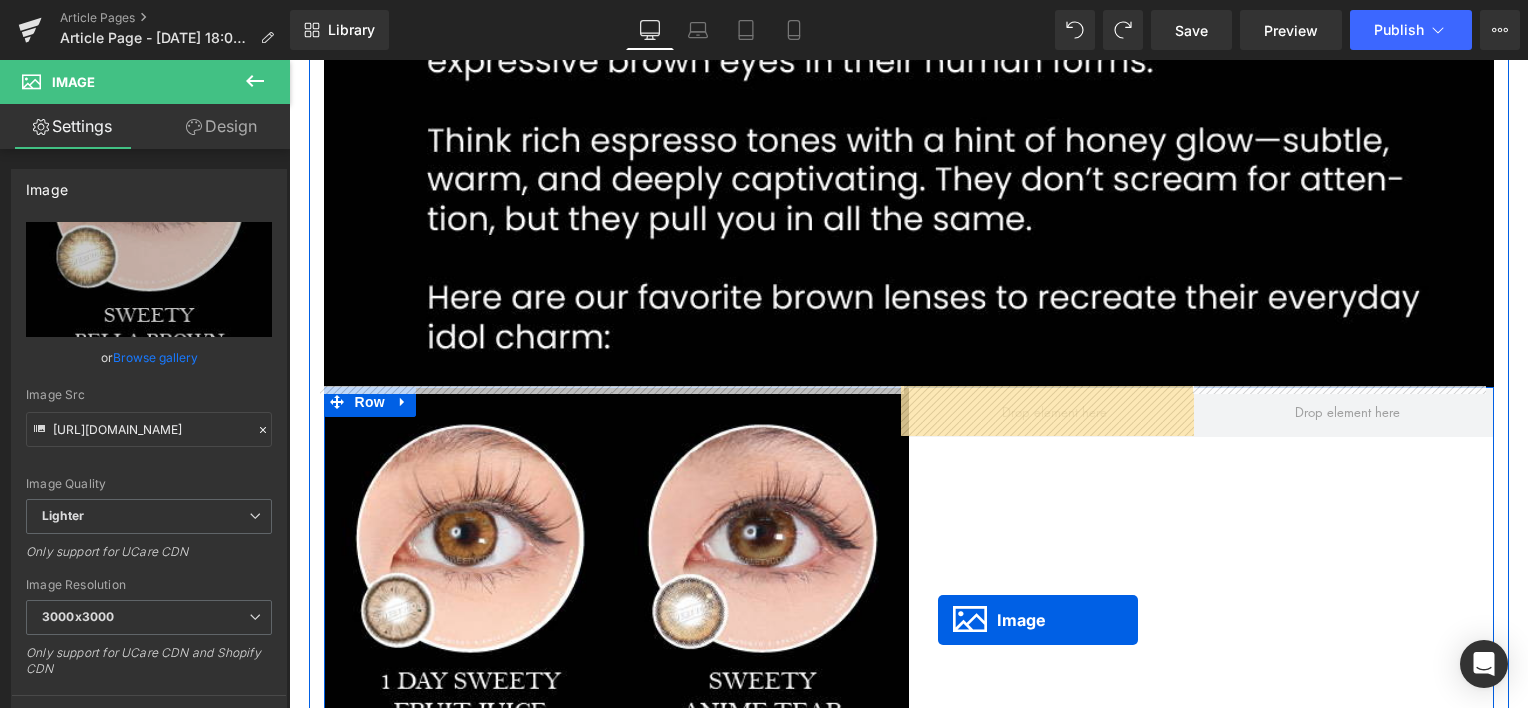 scroll, scrollTop: 2447, scrollLeft: 0, axis: vertical 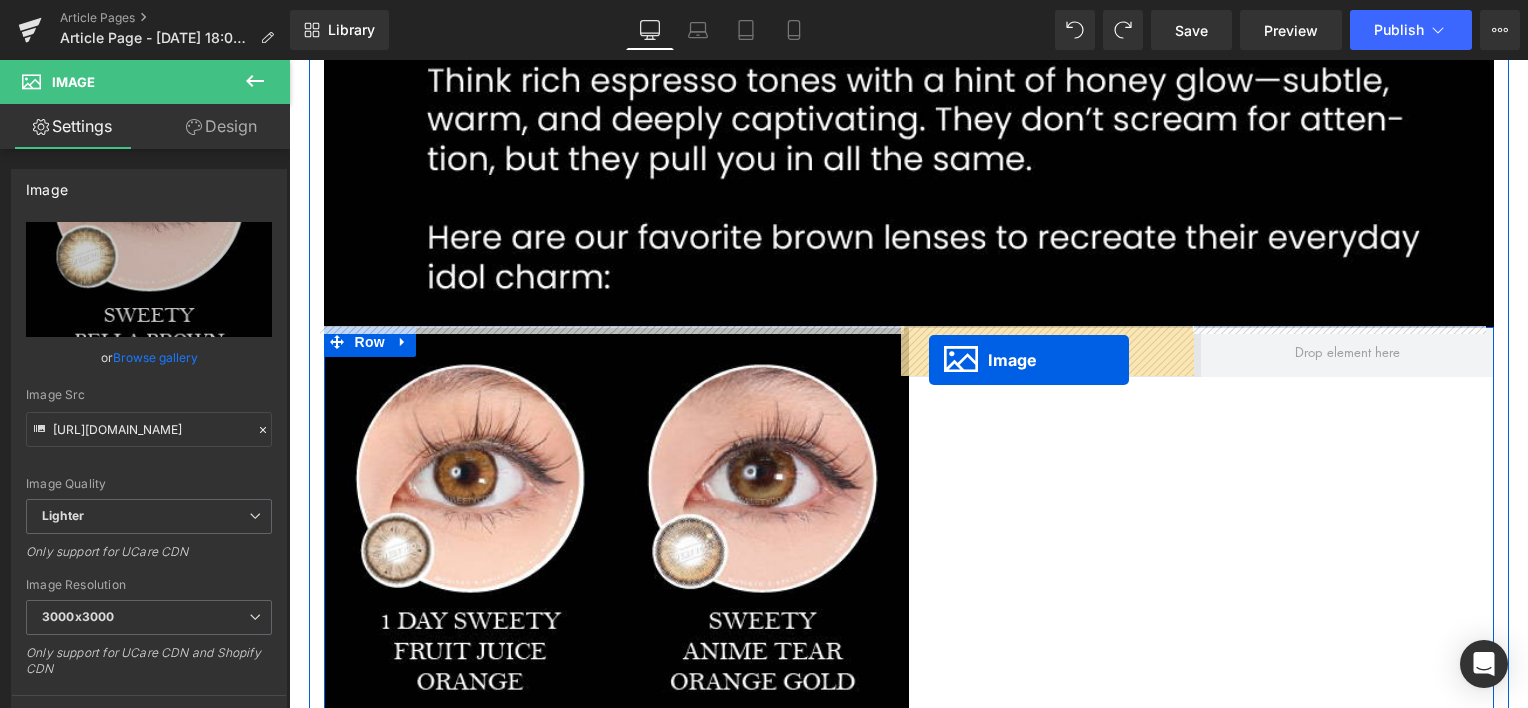 drag, startPoint x: 426, startPoint y: 518, endPoint x: 929, endPoint y: 360, distance: 527.23145 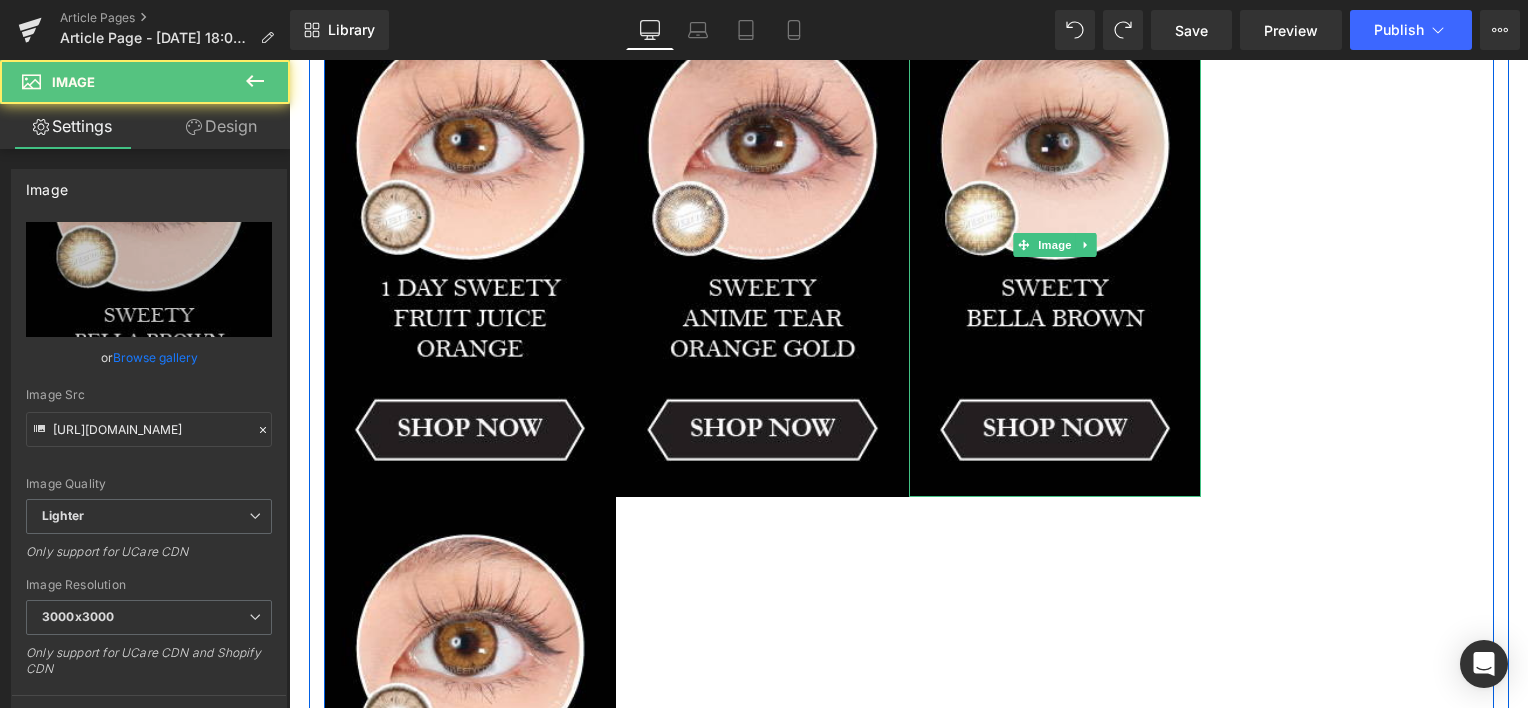scroll, scrollTop: 3113, scrollLeft: 0, axis: vertical 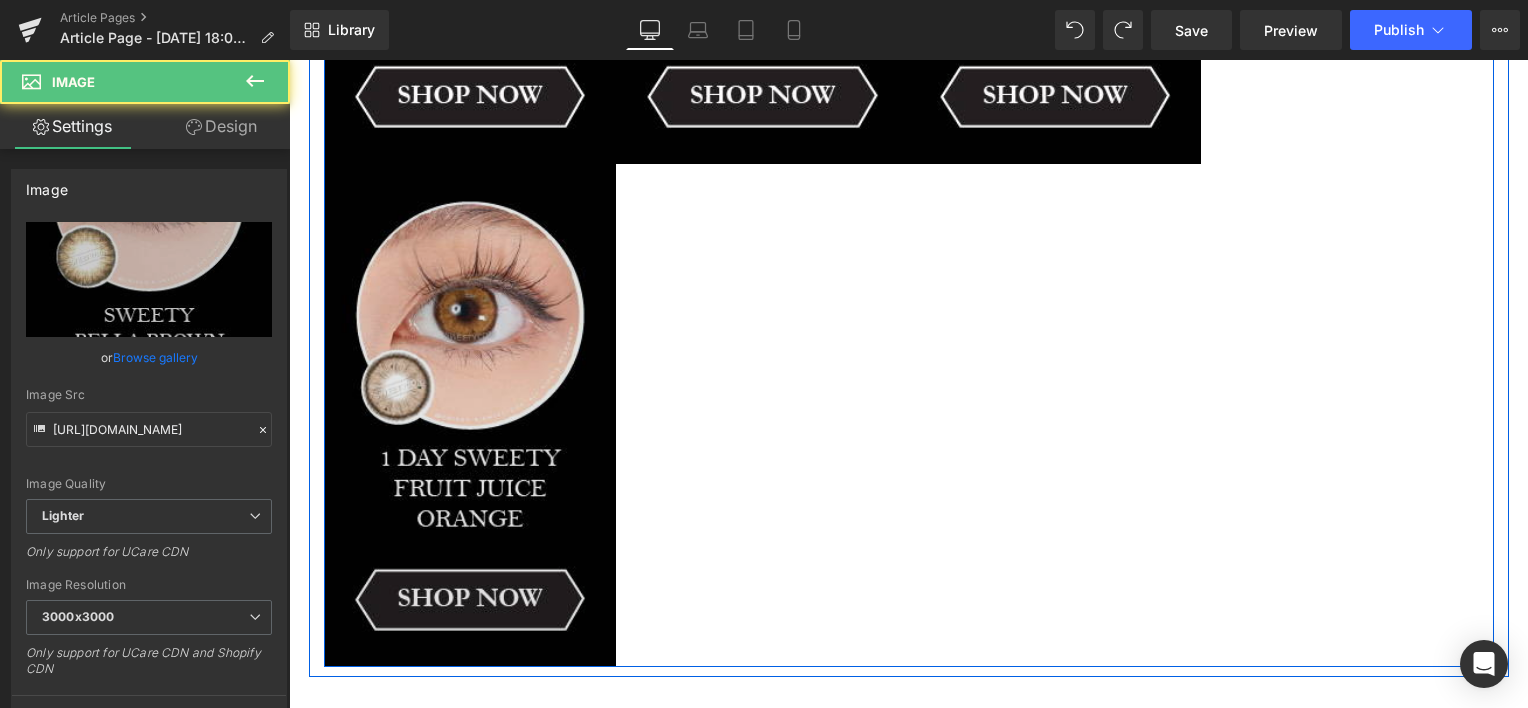 click at bounding box center [470, 415] 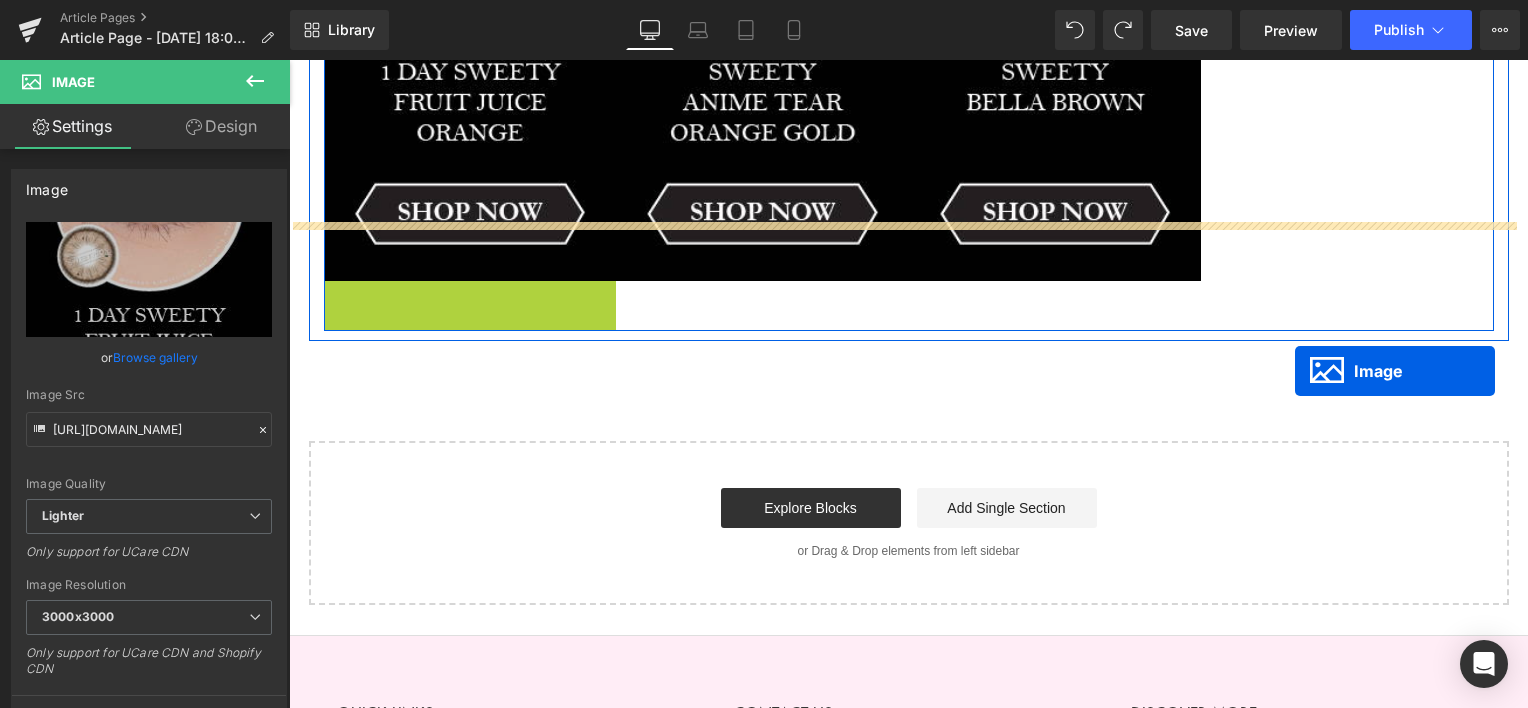 scroll, scrollTop: 2613, scrollLeft: 0, axis: vertical 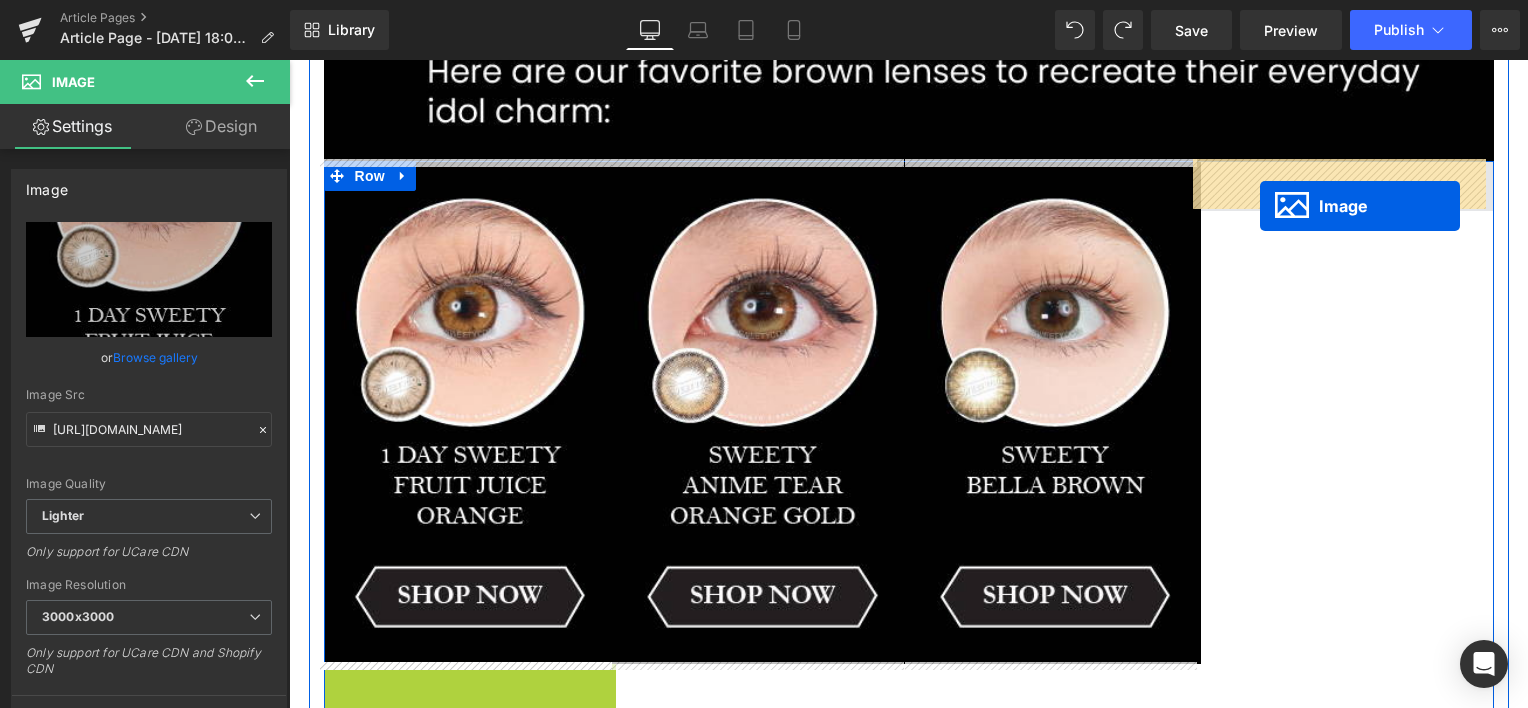 drag, startPoint x: 428, startPoint y: 416, endPoint x: 1260, endPoint y: 205, distance: 858.3385 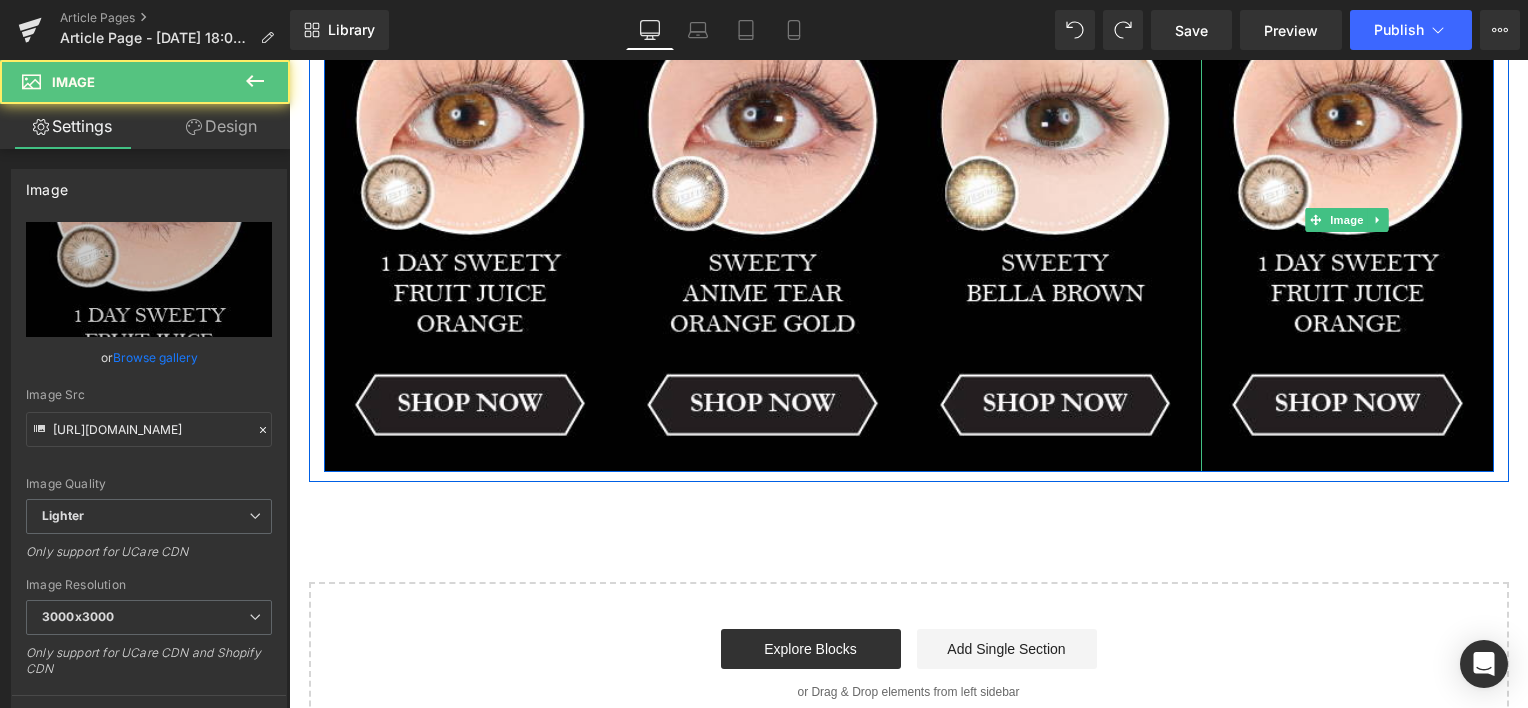scroll, scrollTop: 2947, scrollLeft: 0, axis: vertical 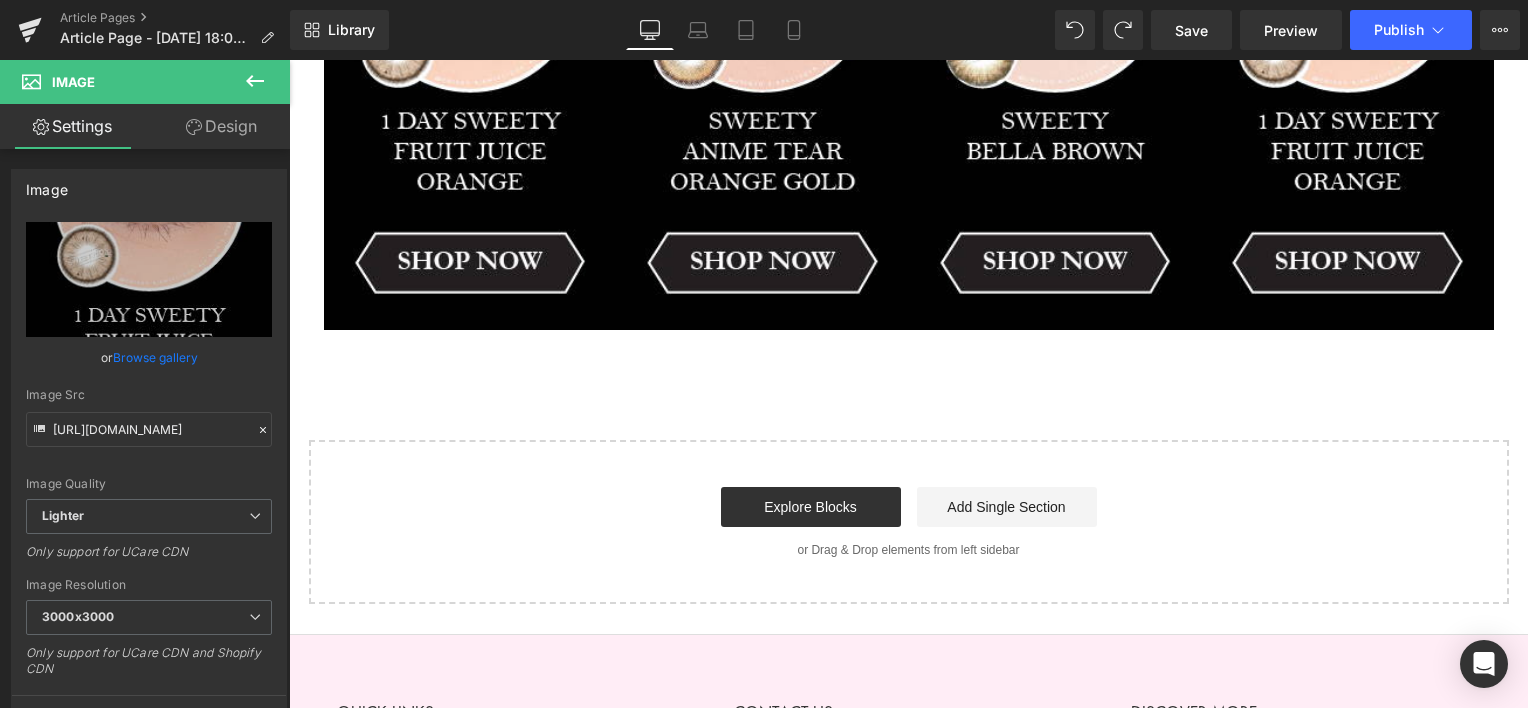 click on "Image         Image         Image         Image         Image         Row         Row
Select your layout" at bounding box center [908, -1100] 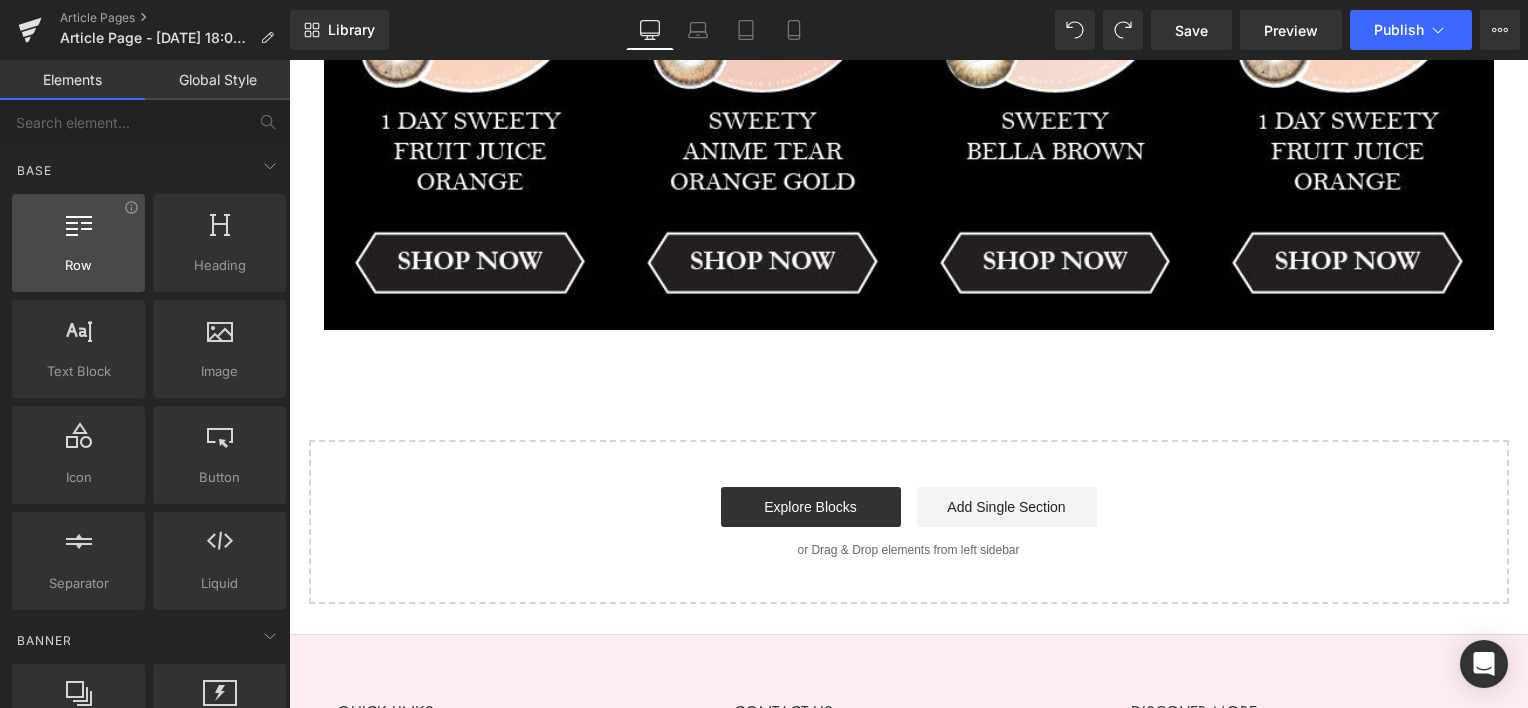 click on "Row" at bounding box center (78, 265) 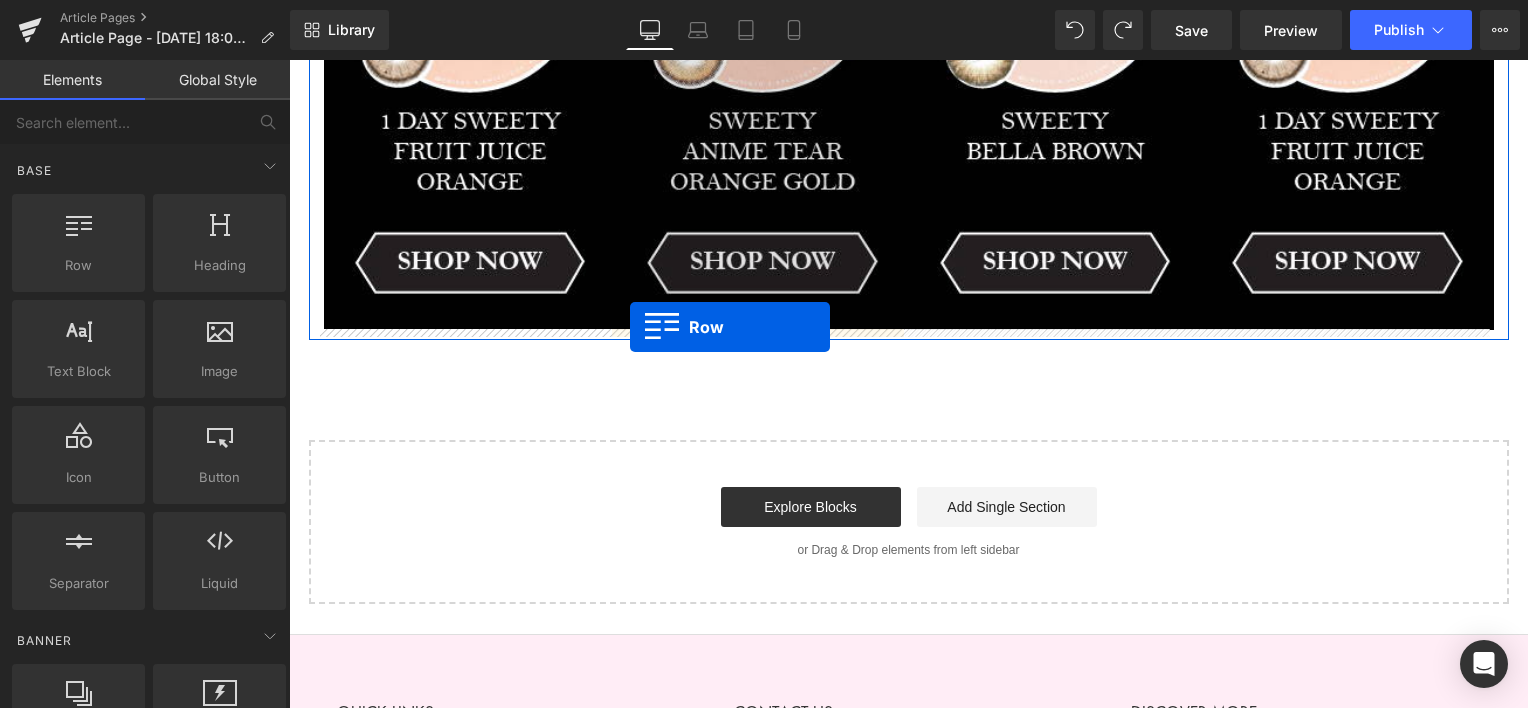 drag, startPoint x: 371, startPoint y: 308, endPoint x: 630, endPoint y: 327, distance: 259.69598 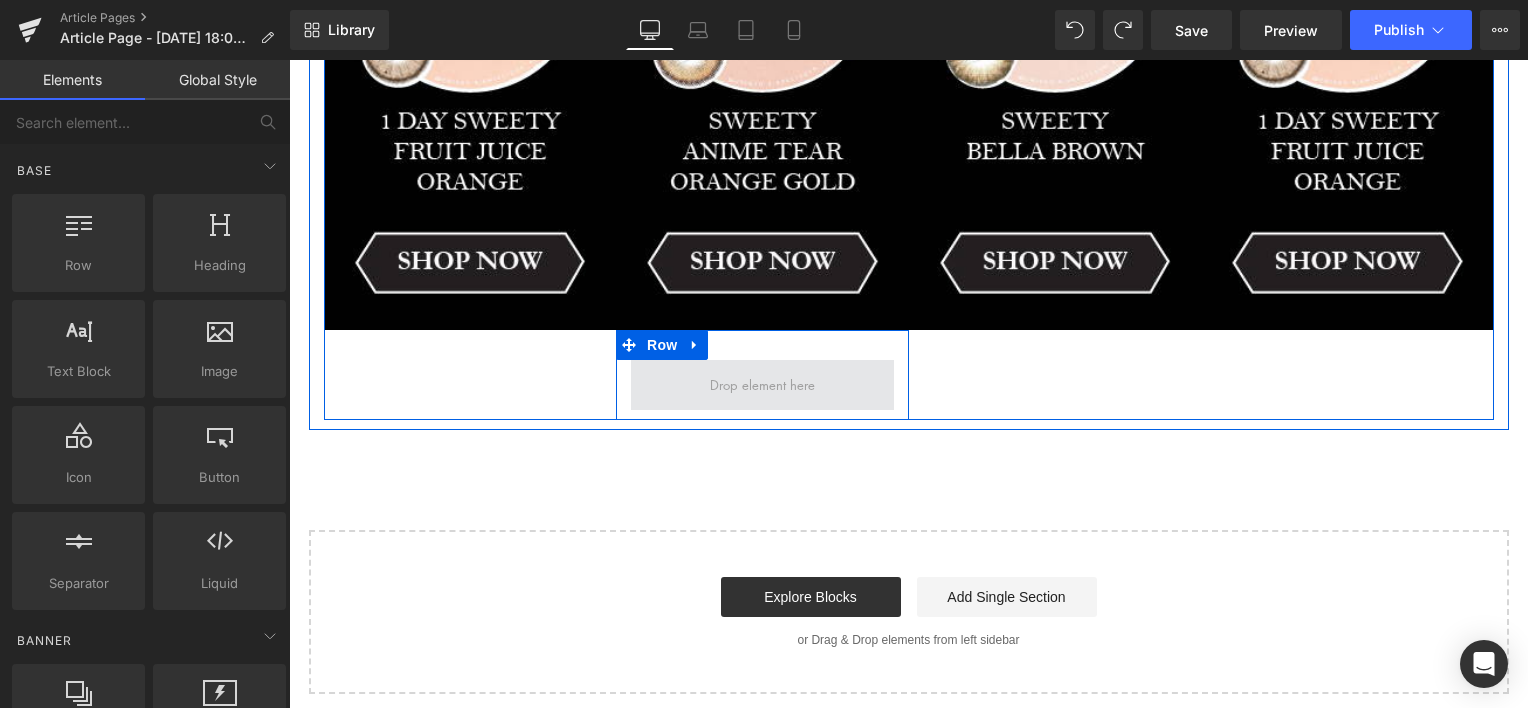 click at bounding box center (762, 385) 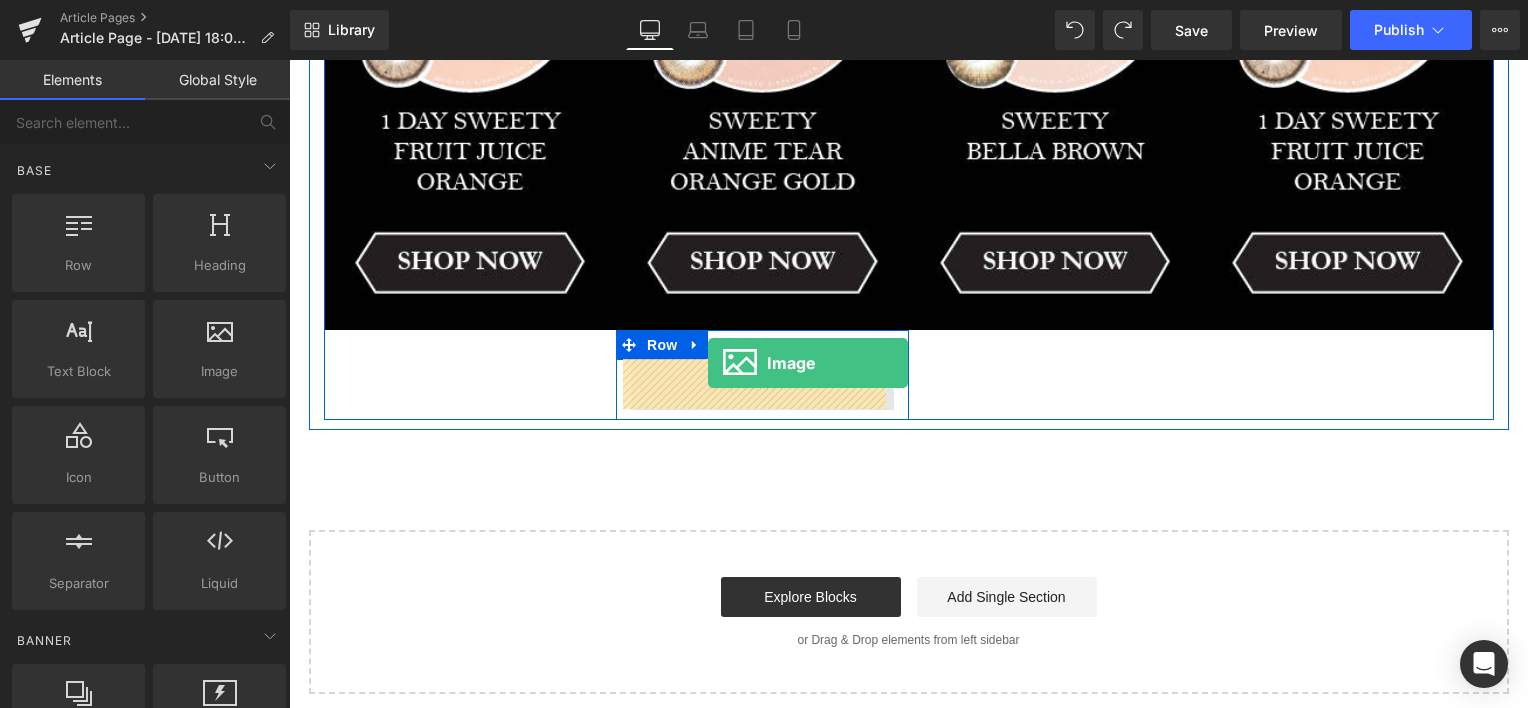 drag, startPoint x: 490, startPoint y: 414, endPoint x: 707, endPoint y: 375, distance: 220.47676 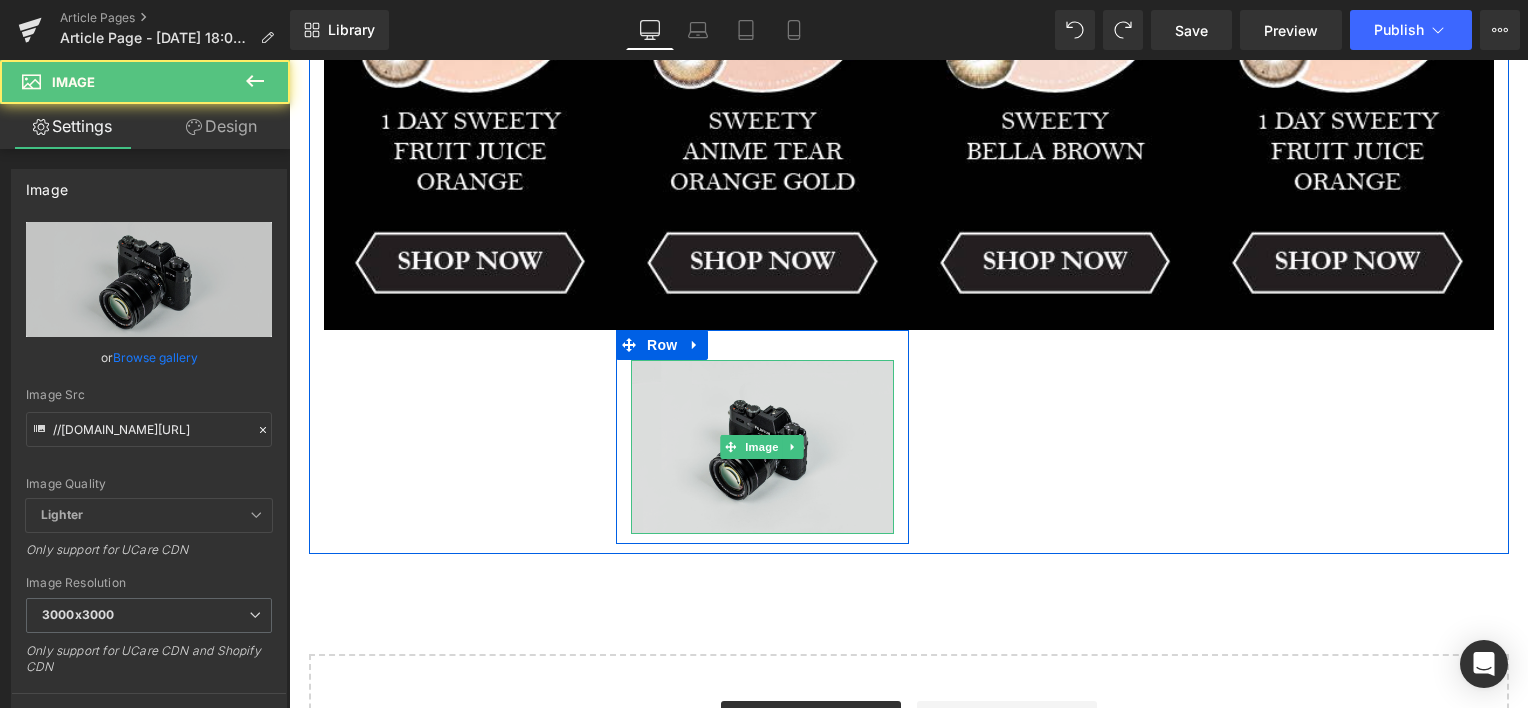 click at bounding box center (762, 447) 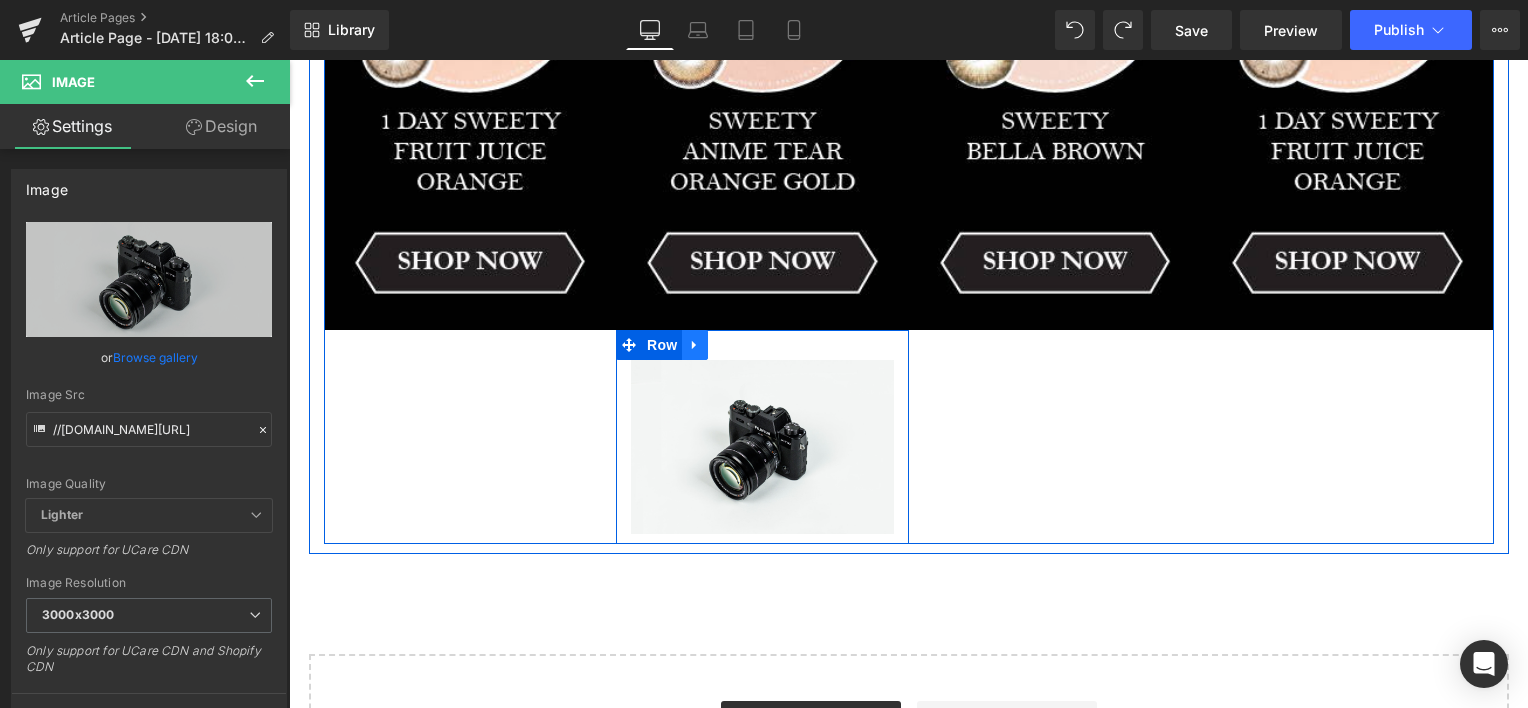 click 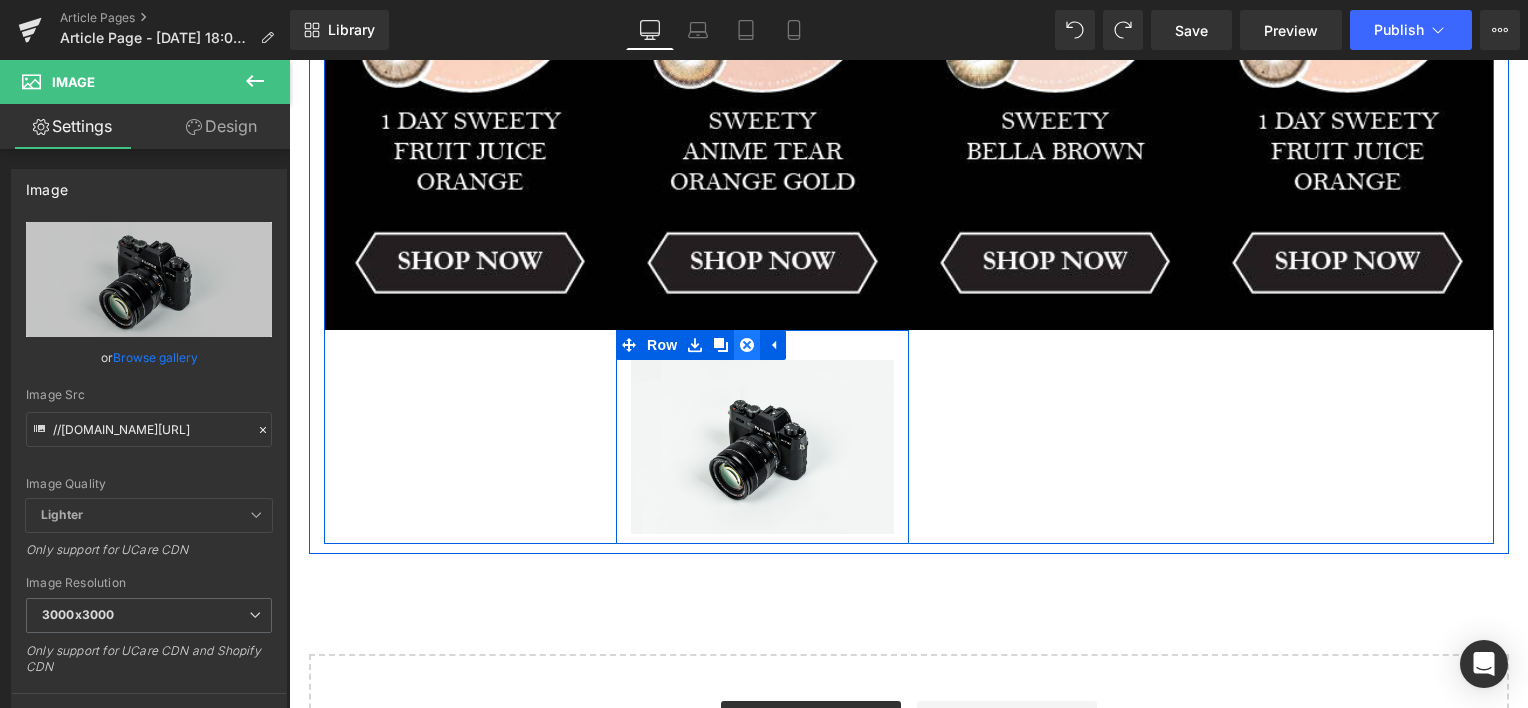 click 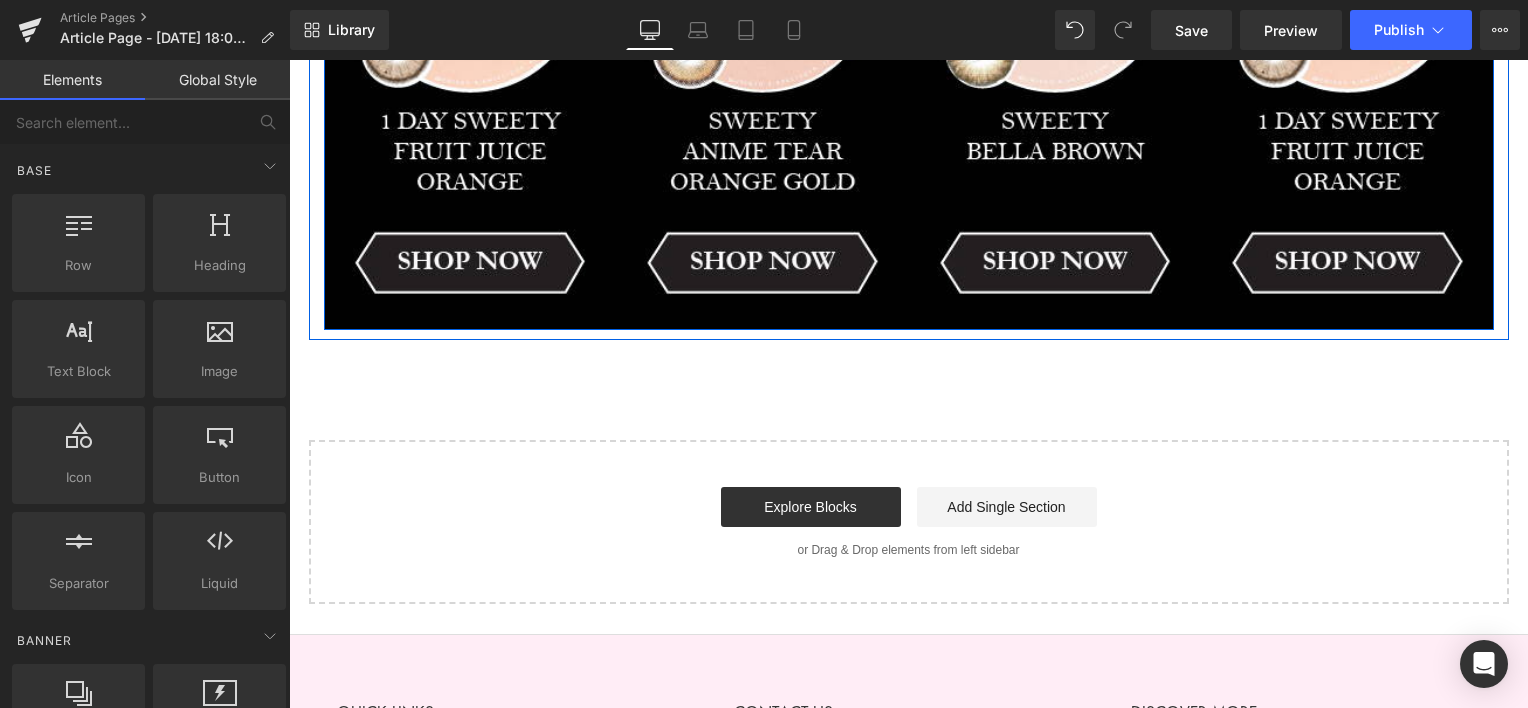 click on "Start building your page
Explore Blocks
Add Single Section
or Drag & Drop elements from left sidebar" at bounding box center [909, 522] 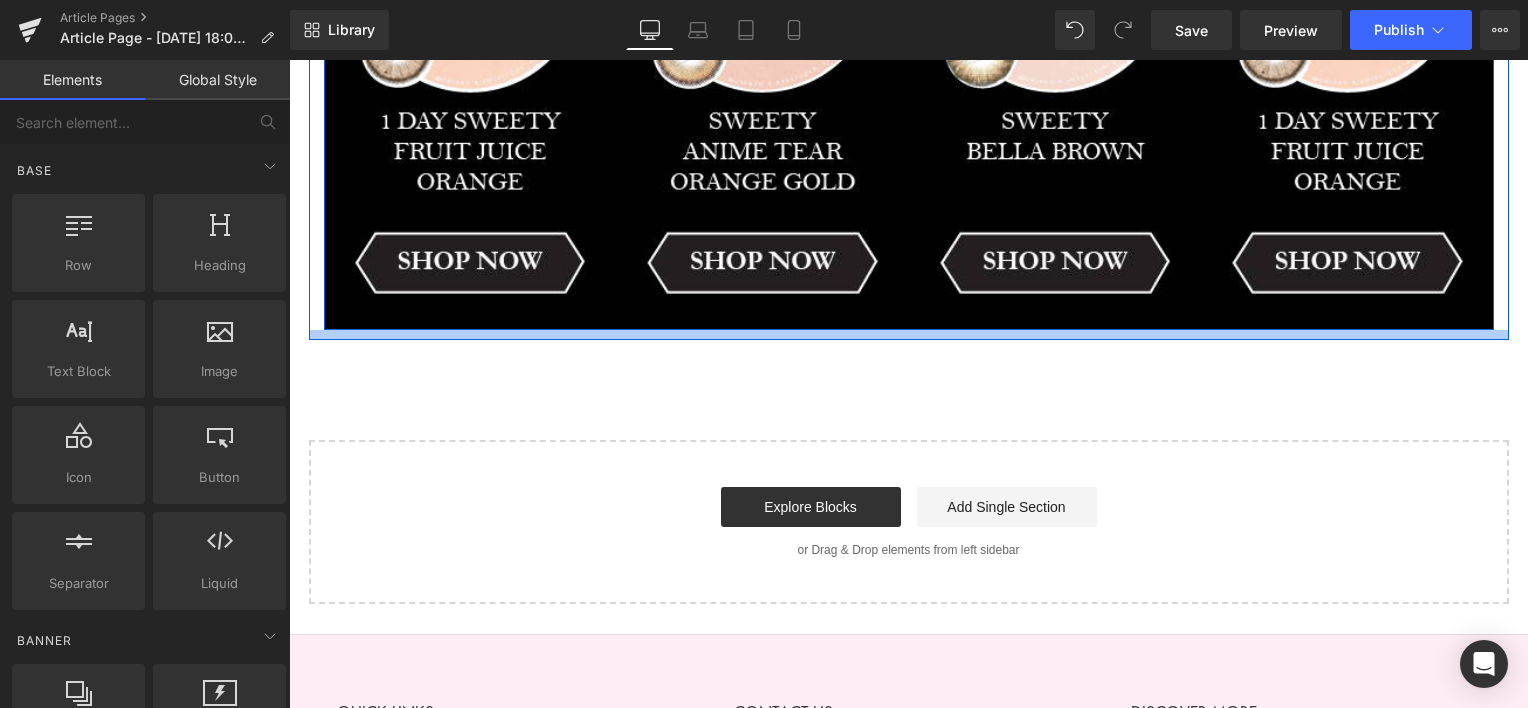 click at bounding box center (909, 335) 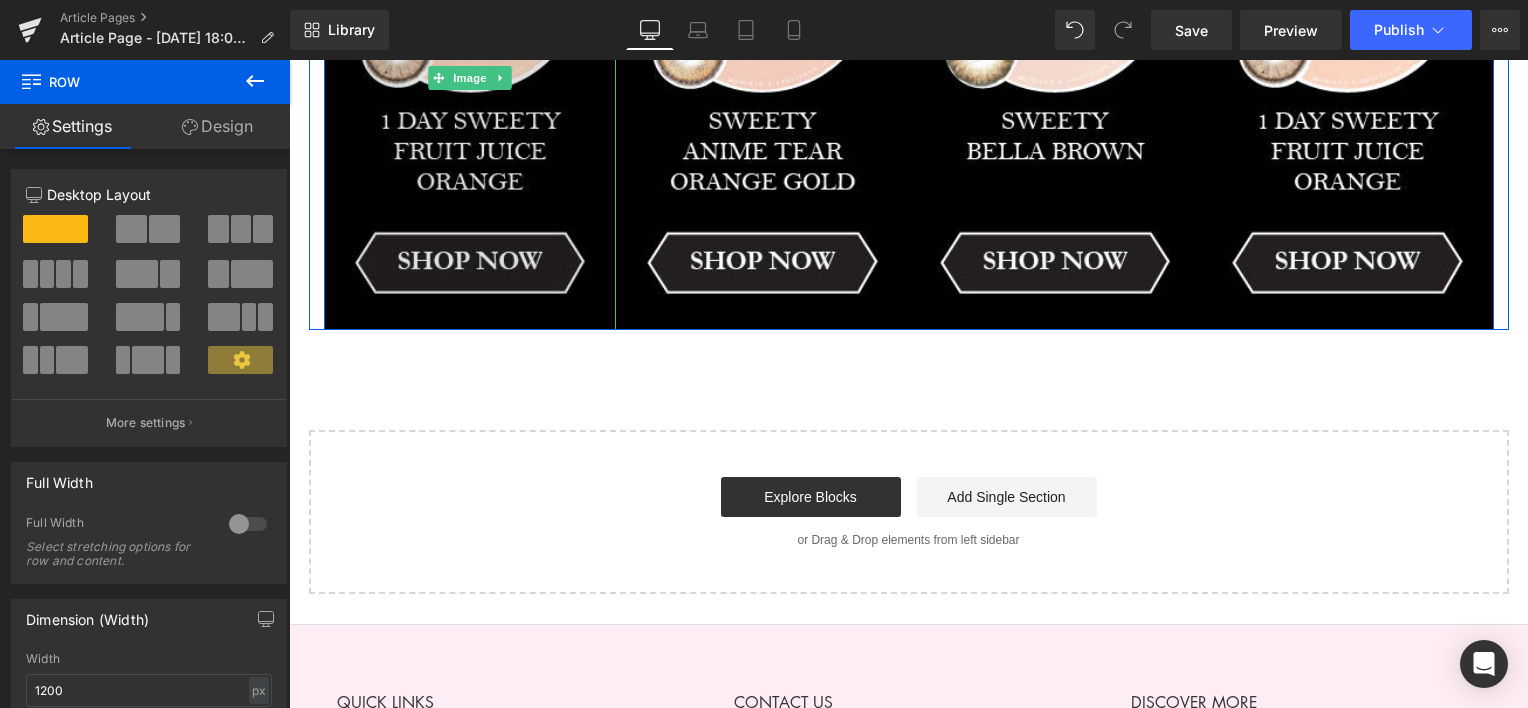 drag, startPoint x: 372, startPoint y: 337, endPoint x: 394, endPoint y: 300, distance: 43.046486 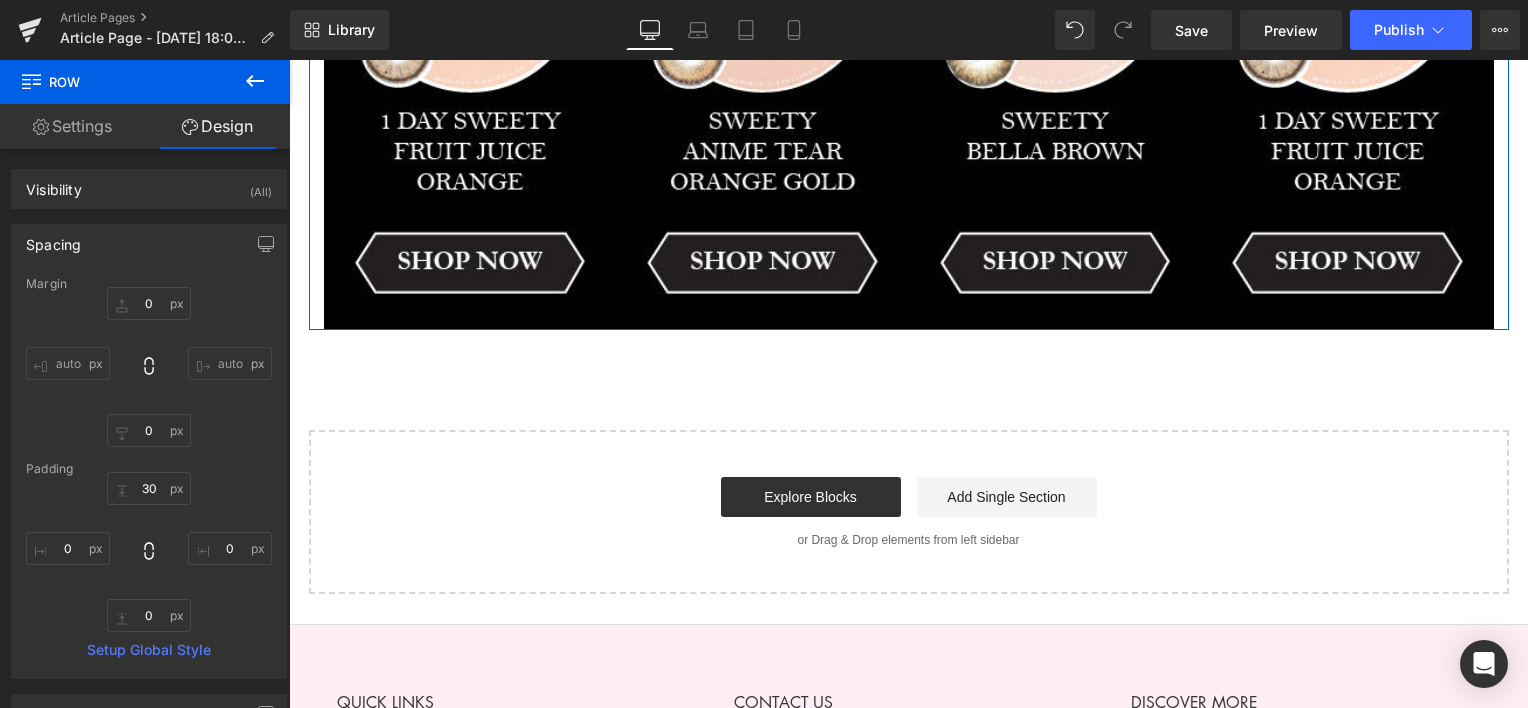 click on "Settings" at bounding box center (72, 126) 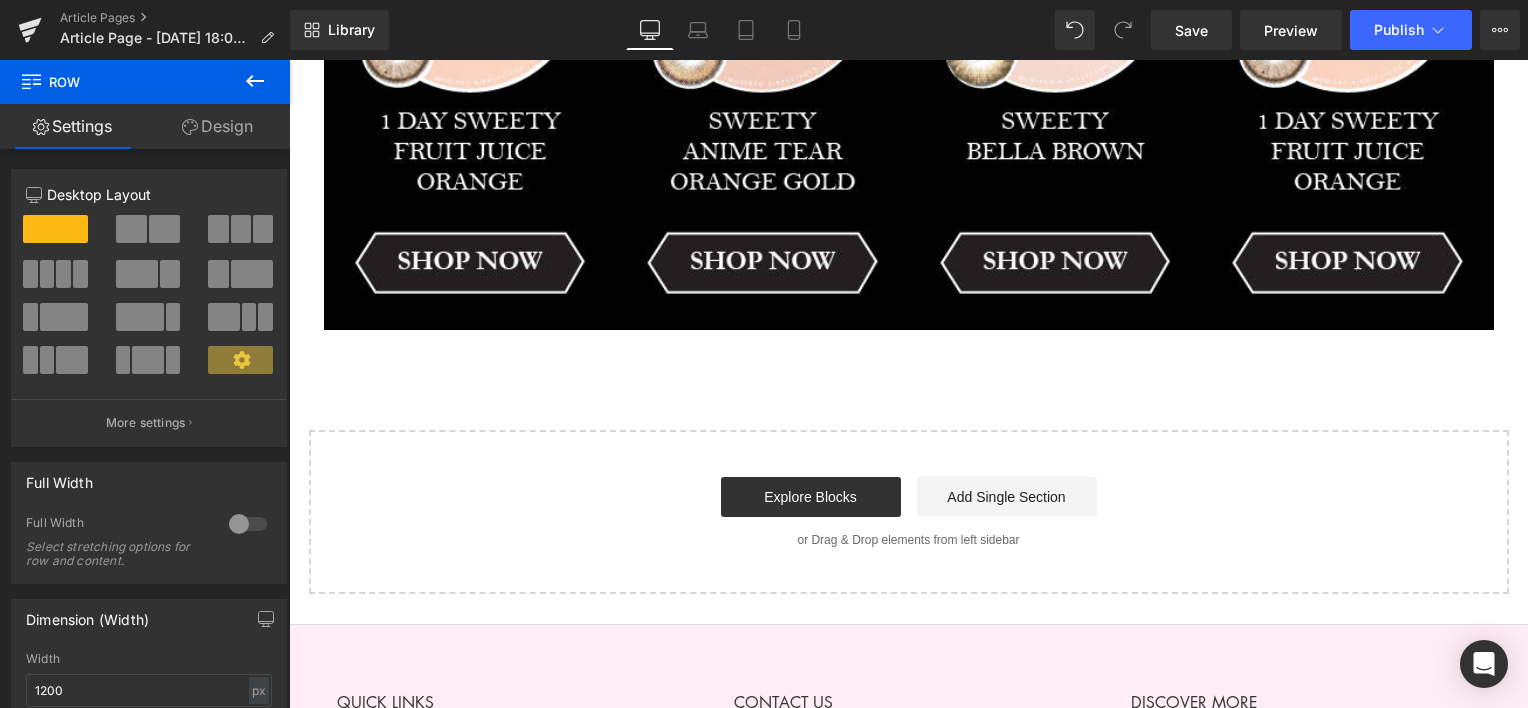 click at bounding box center (255, 82) 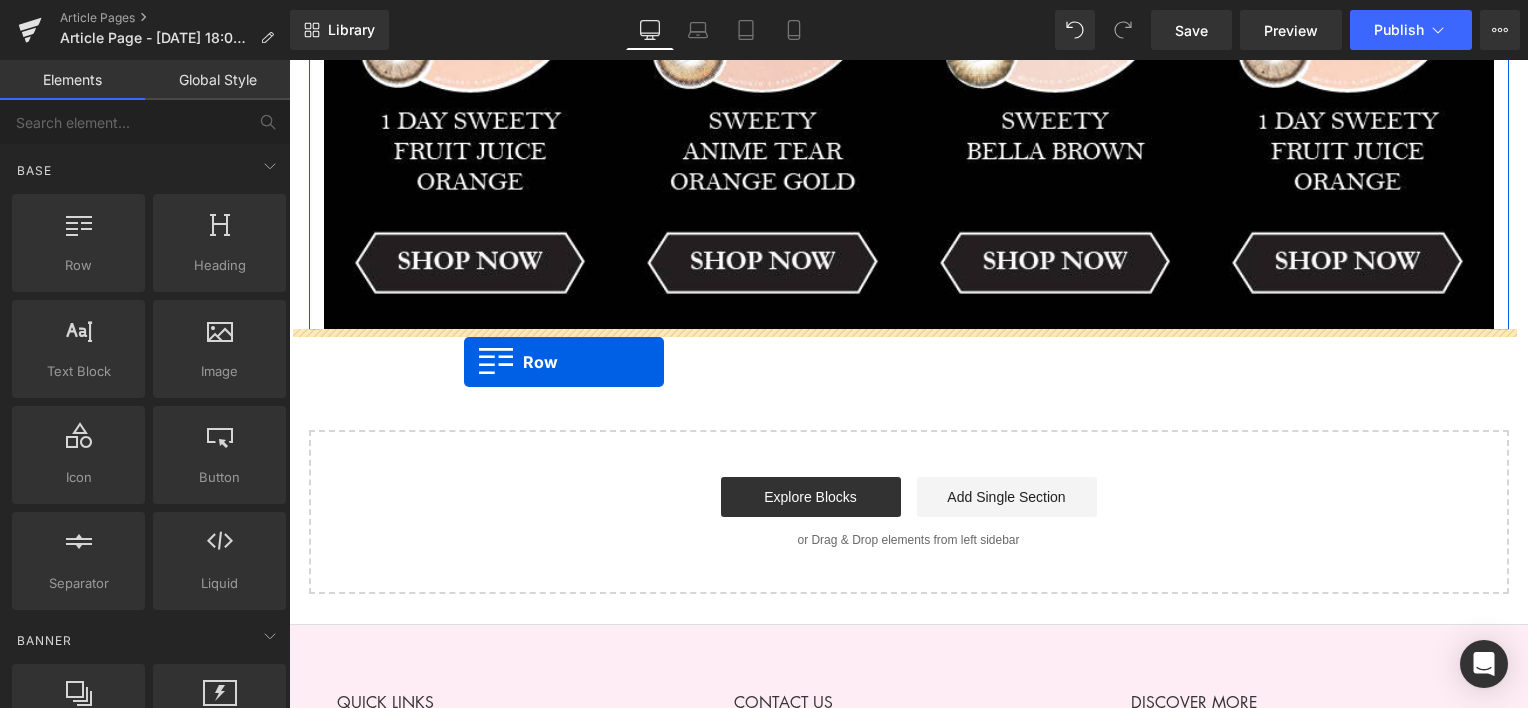 drag, startPoint x: 346, startPoint y: 352, endPoint x: 470, endPoint y: 353, distance: 124.004036 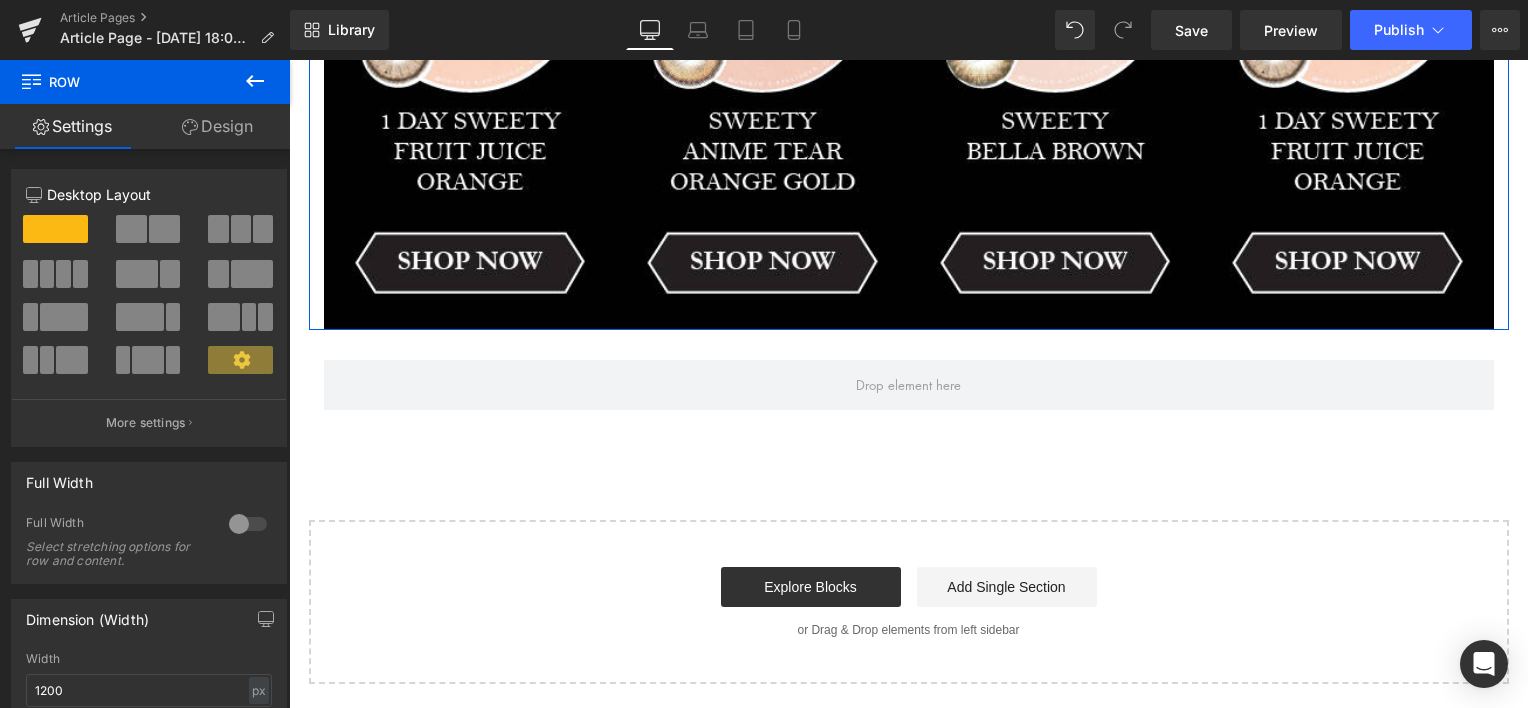 click at bounding box center (255, 82) 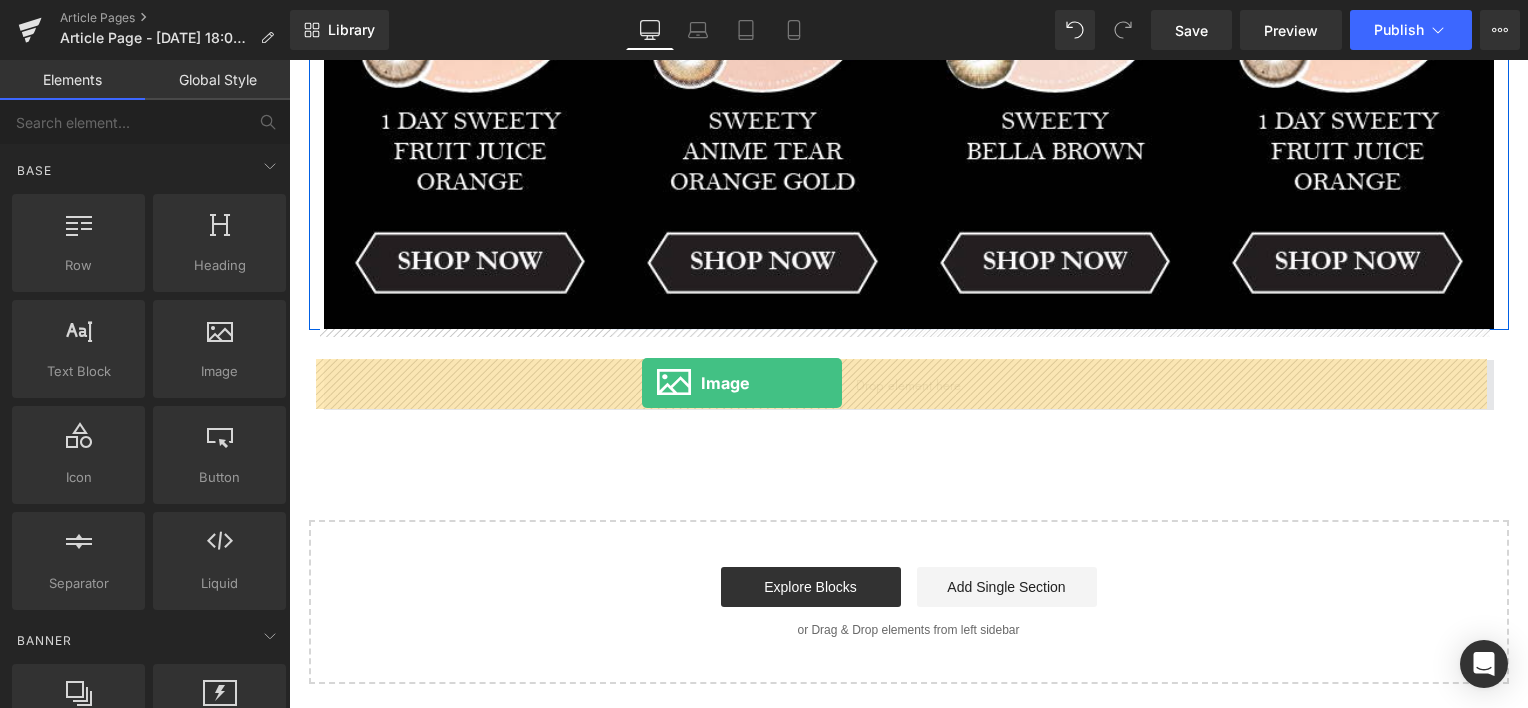drag, startPoint x: 523, startPoint y: 421, endPoint x: 641, endPoint y: 384, distance: 123.66487 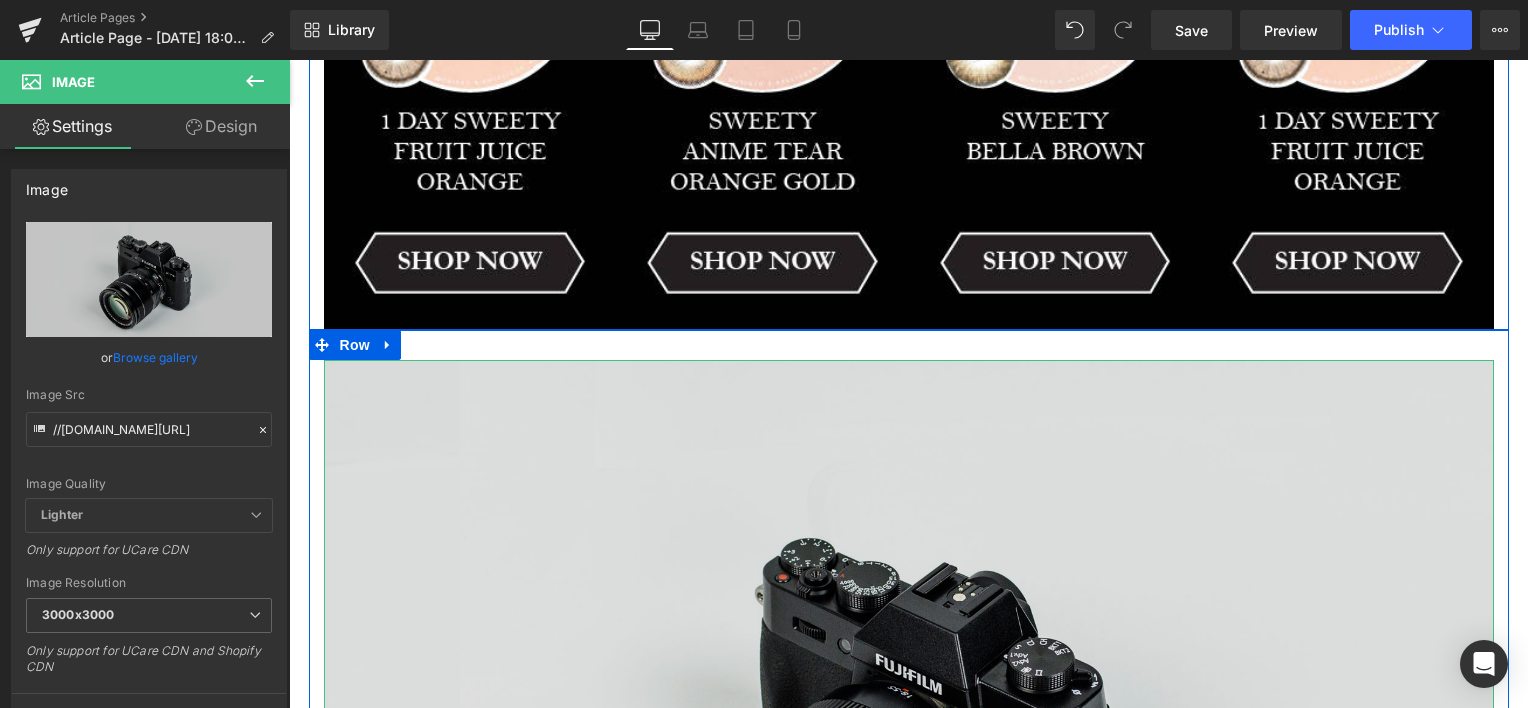 click at bounding box center [909, 747] 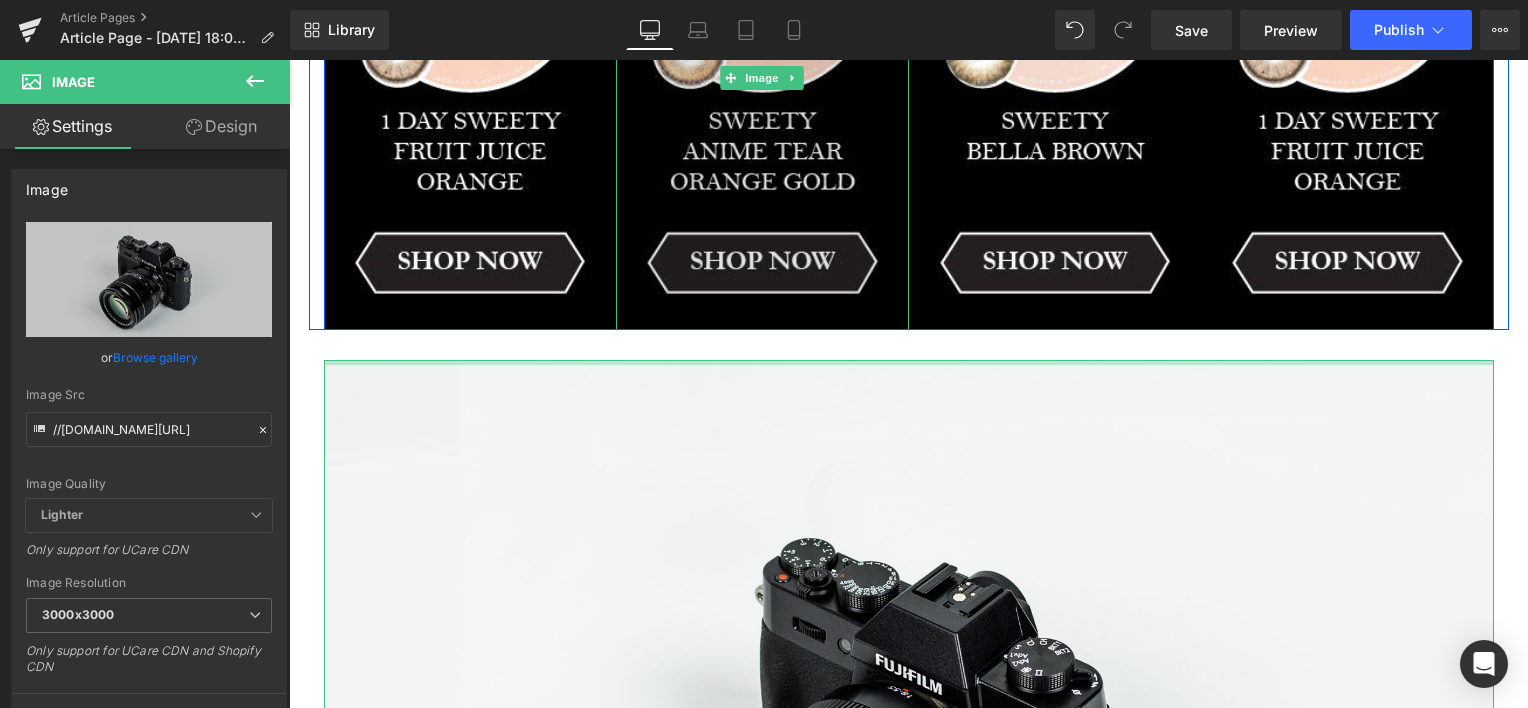 drag, startPoint x: 586, startPoint y: 360, endPoint x: 616, endPoint y: 300, distance: 67.08204 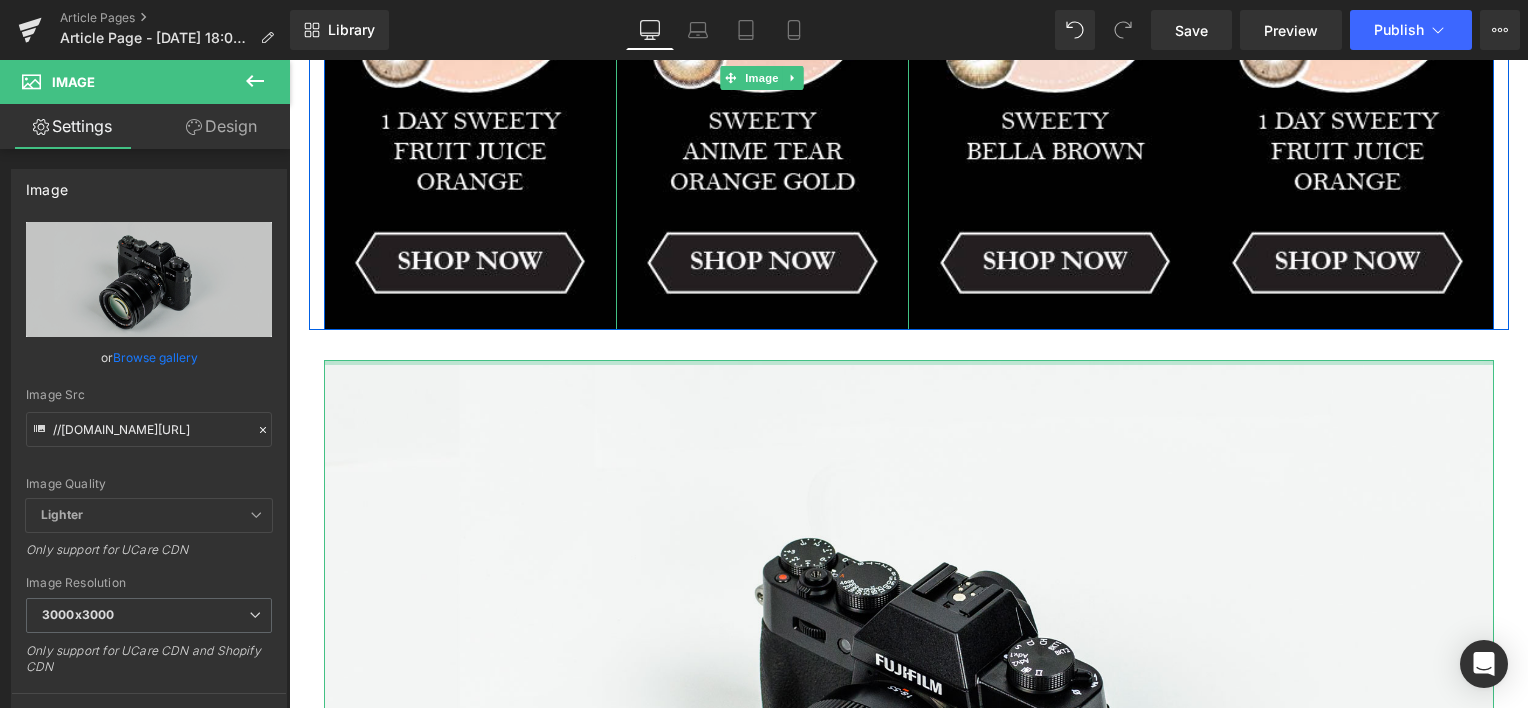 click on "Image
Row" at bounding box center (909, 737) 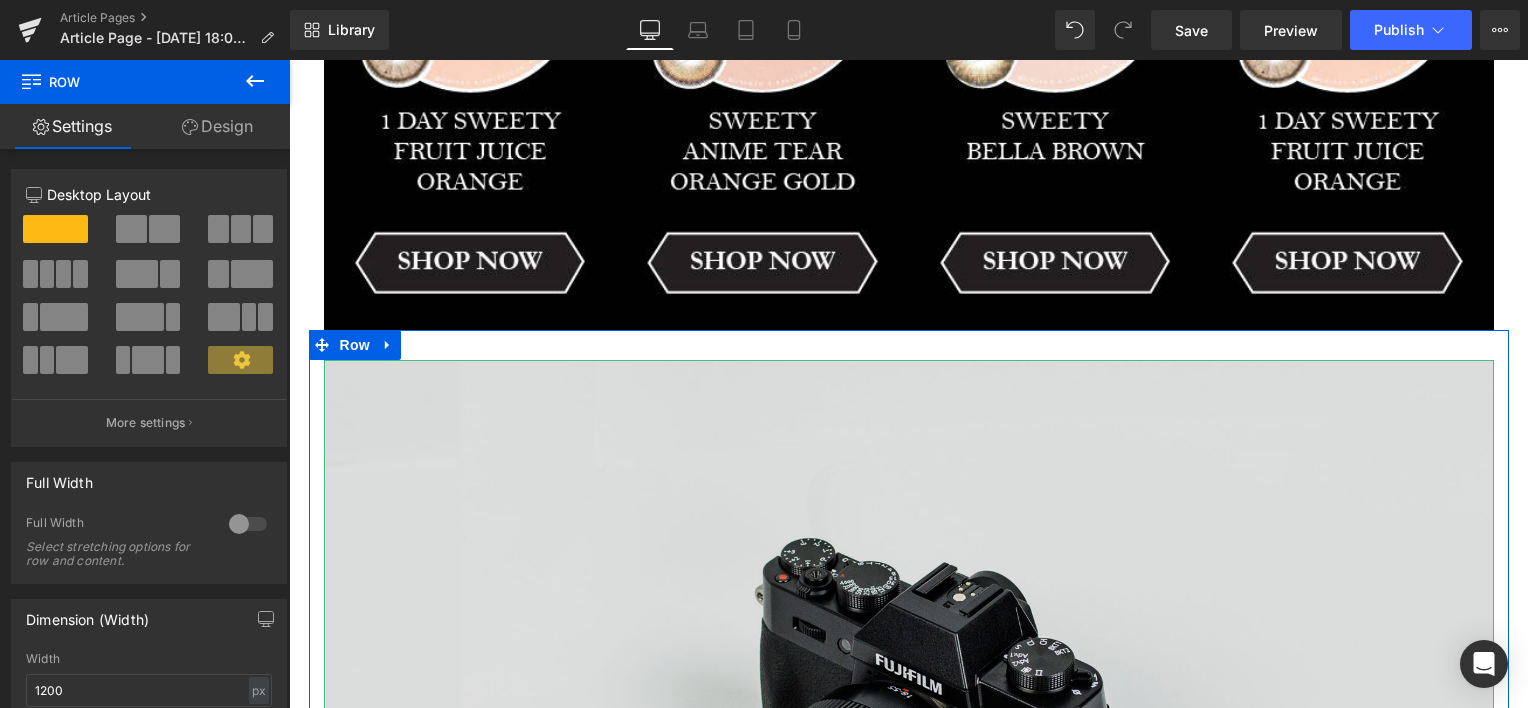 click at bounding box center [909, 747] 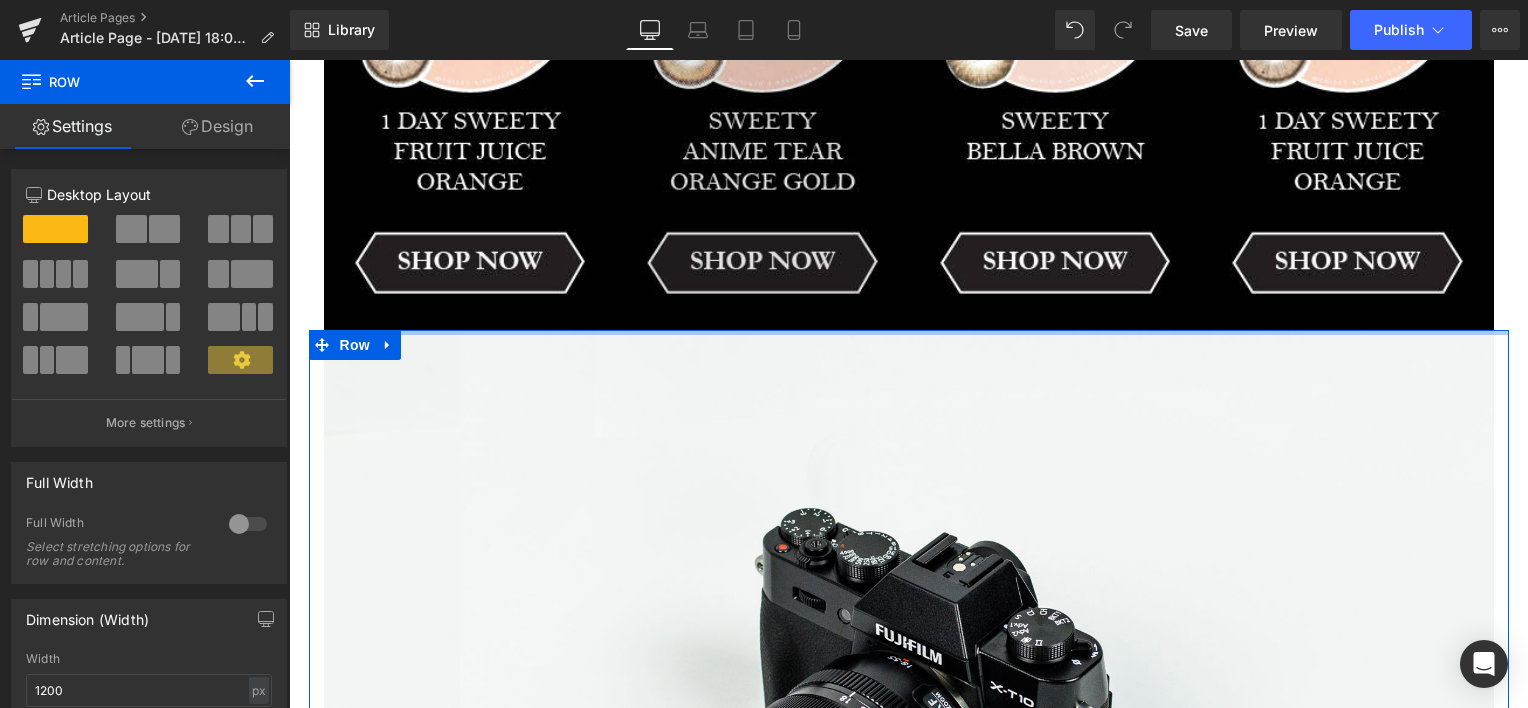 drag, startPoint x: 688, startPoint y: 359, endPoint x: 700, endPoint y: 292, distance: 68.06615 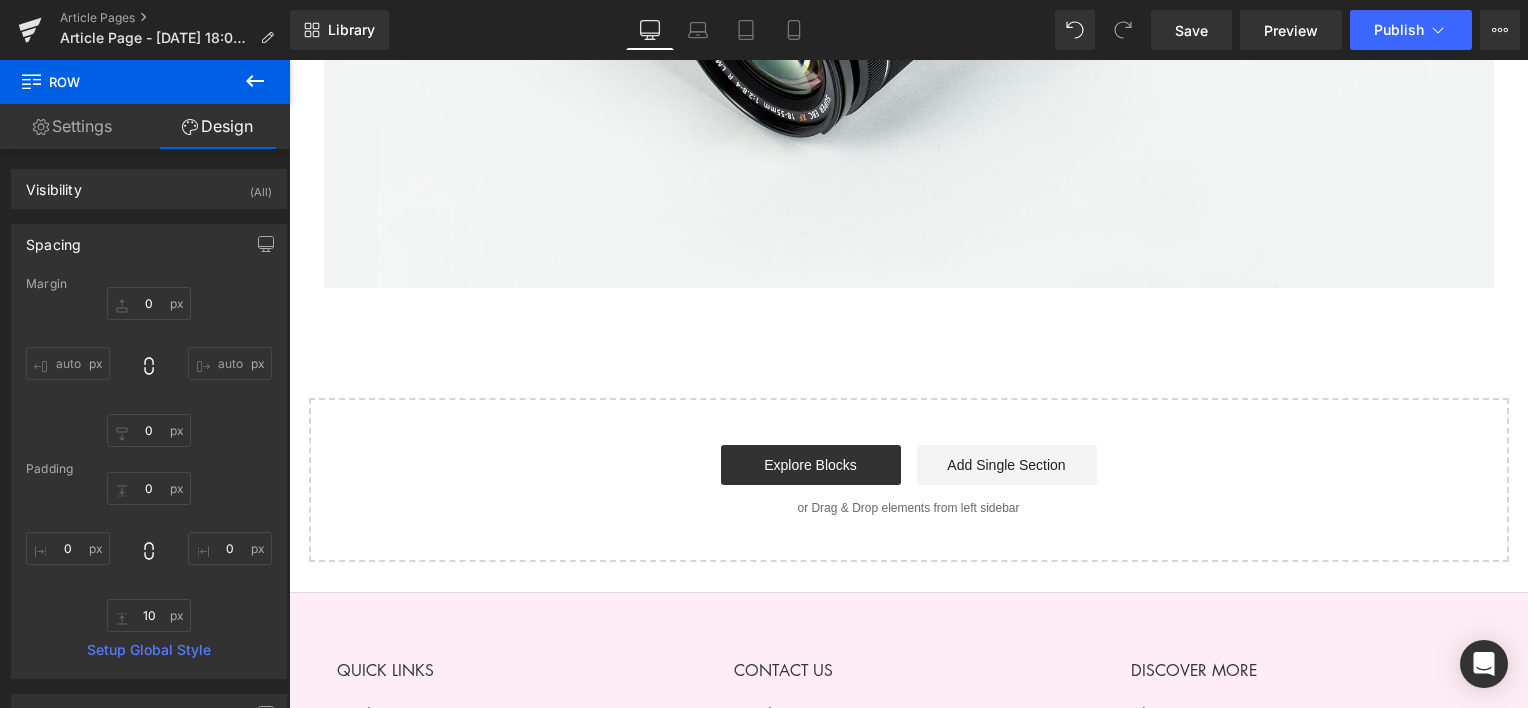 scroll, scrollTop: 3780, scrollLeft: 0, axis: vertical 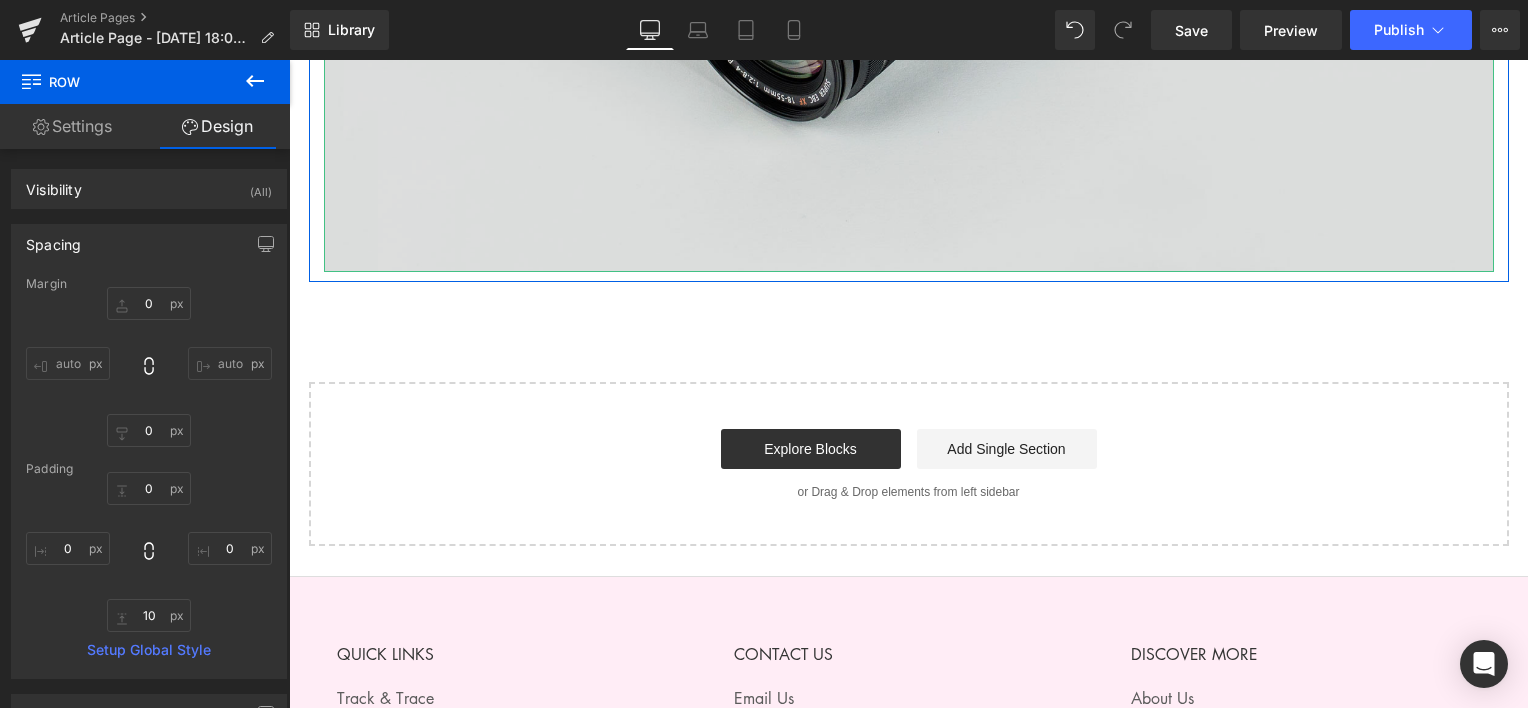 click at bounding box center [909, -116] 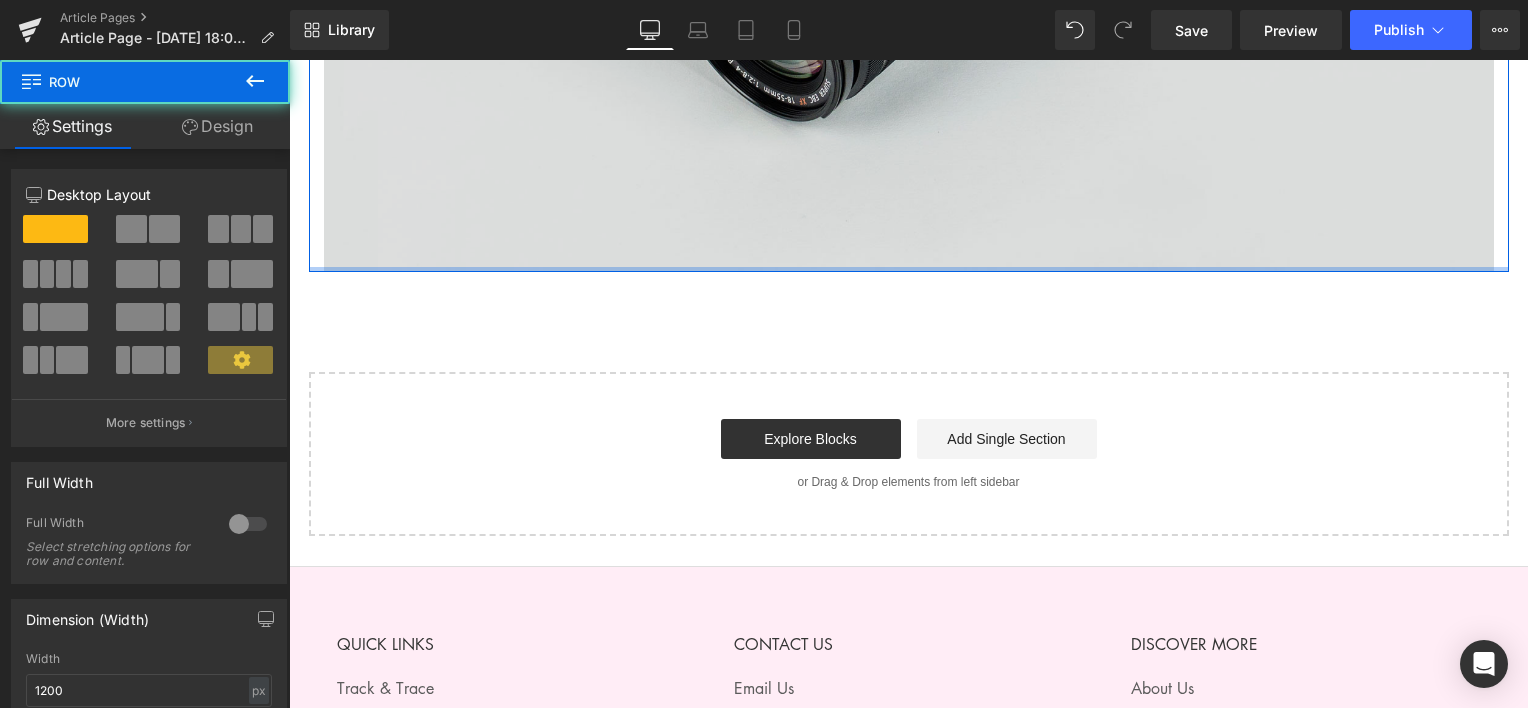 drag, startPoint x: 532, startPoint y: 279, endPoint x: 533, endPoint y: 245, distance: 34.0147 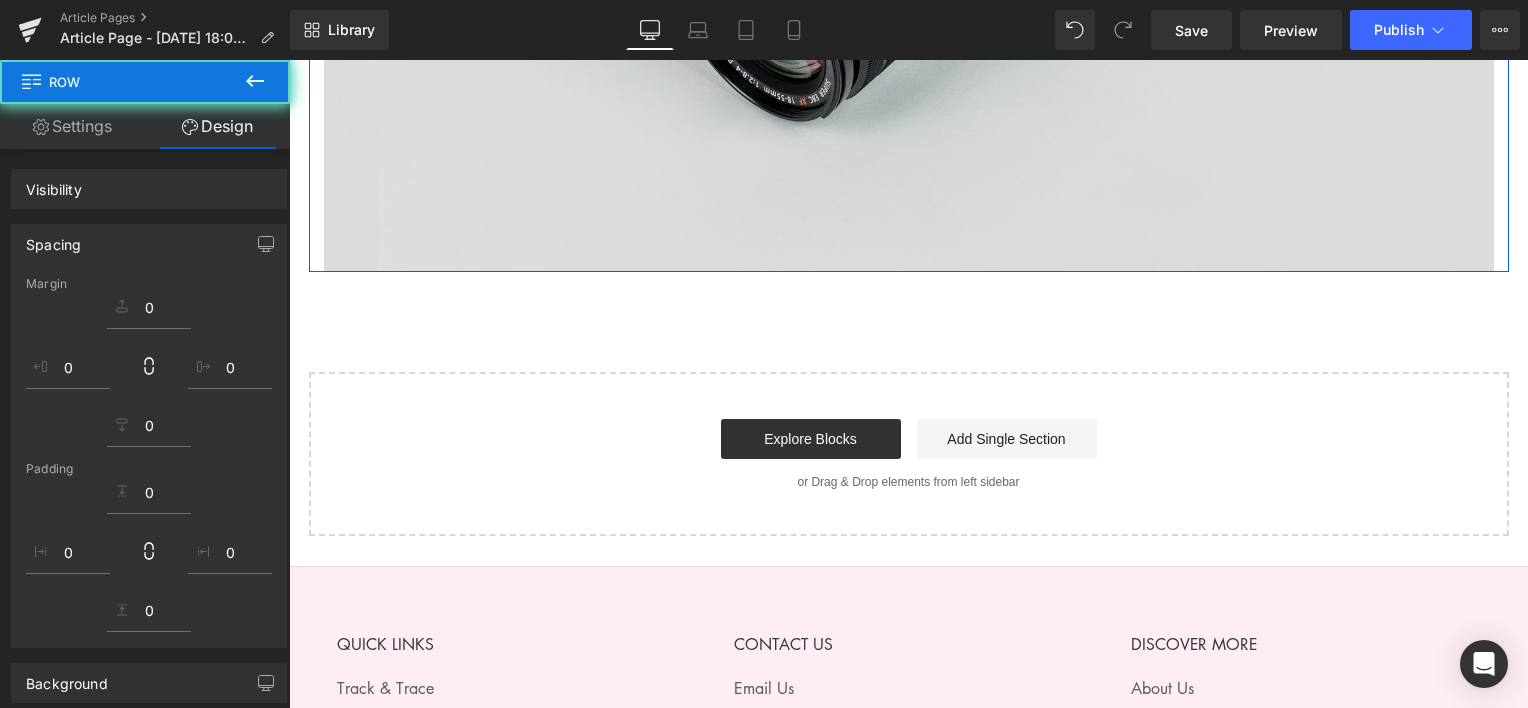 click at bounding box center (909, -116) 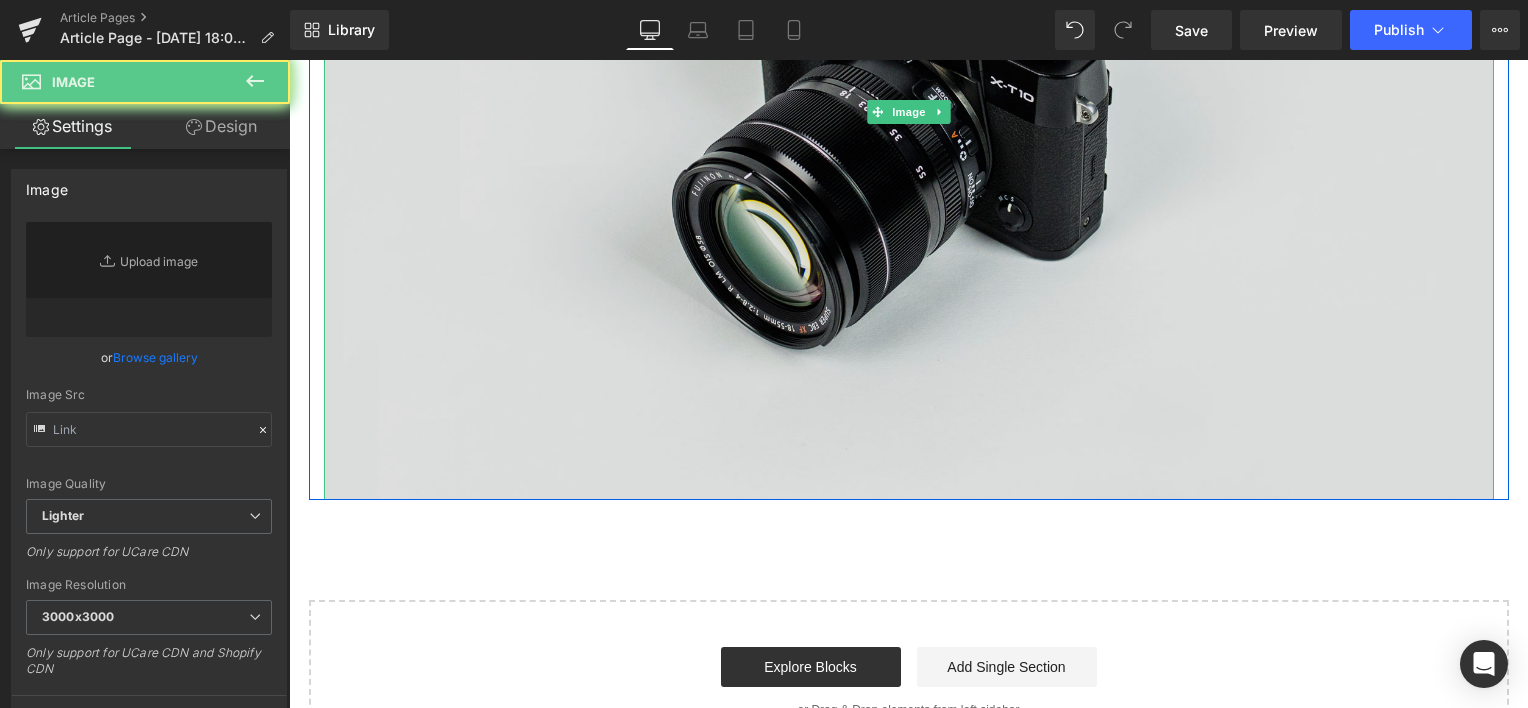 type on "//[DOMAIN_NAME][URL]" 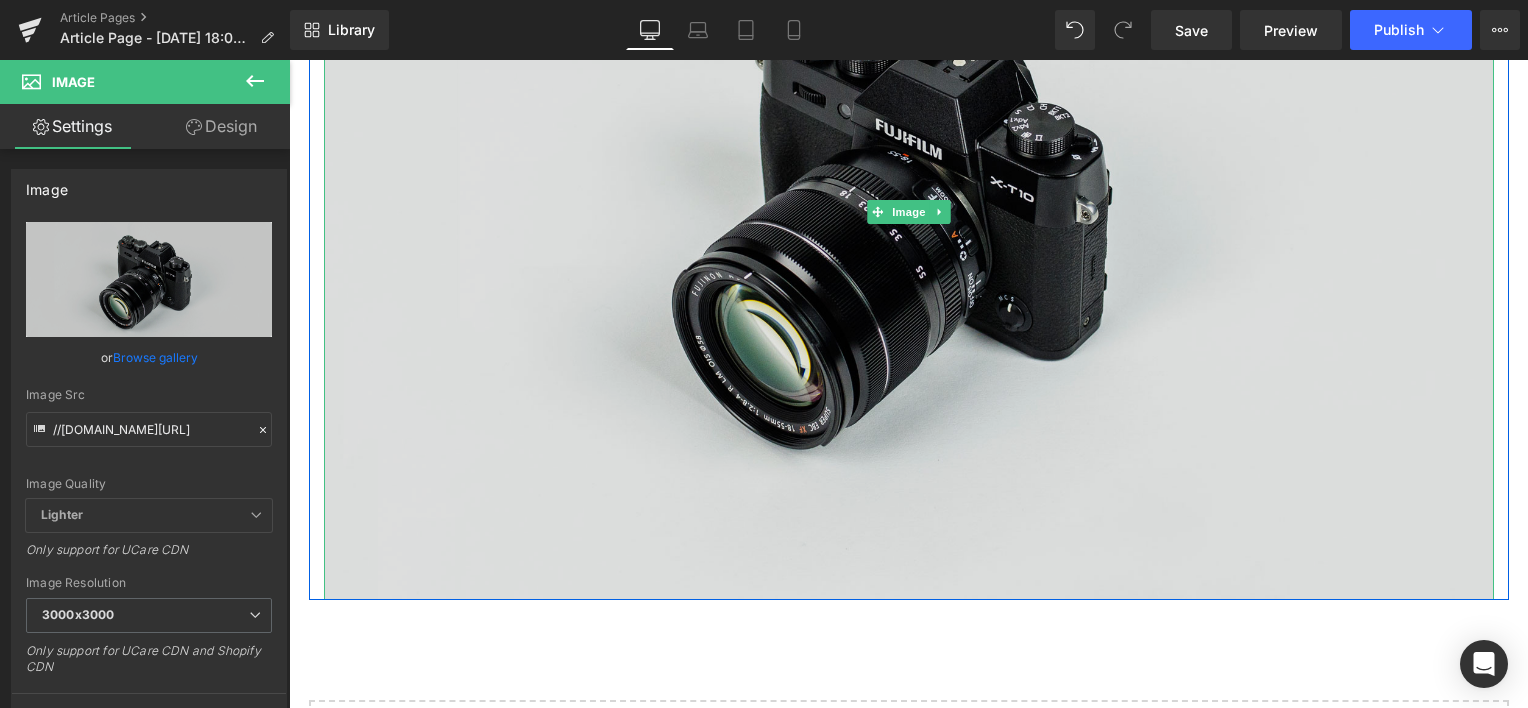 scroll, scrollTop: 3447, scrollLeft: 0, axis: vertical 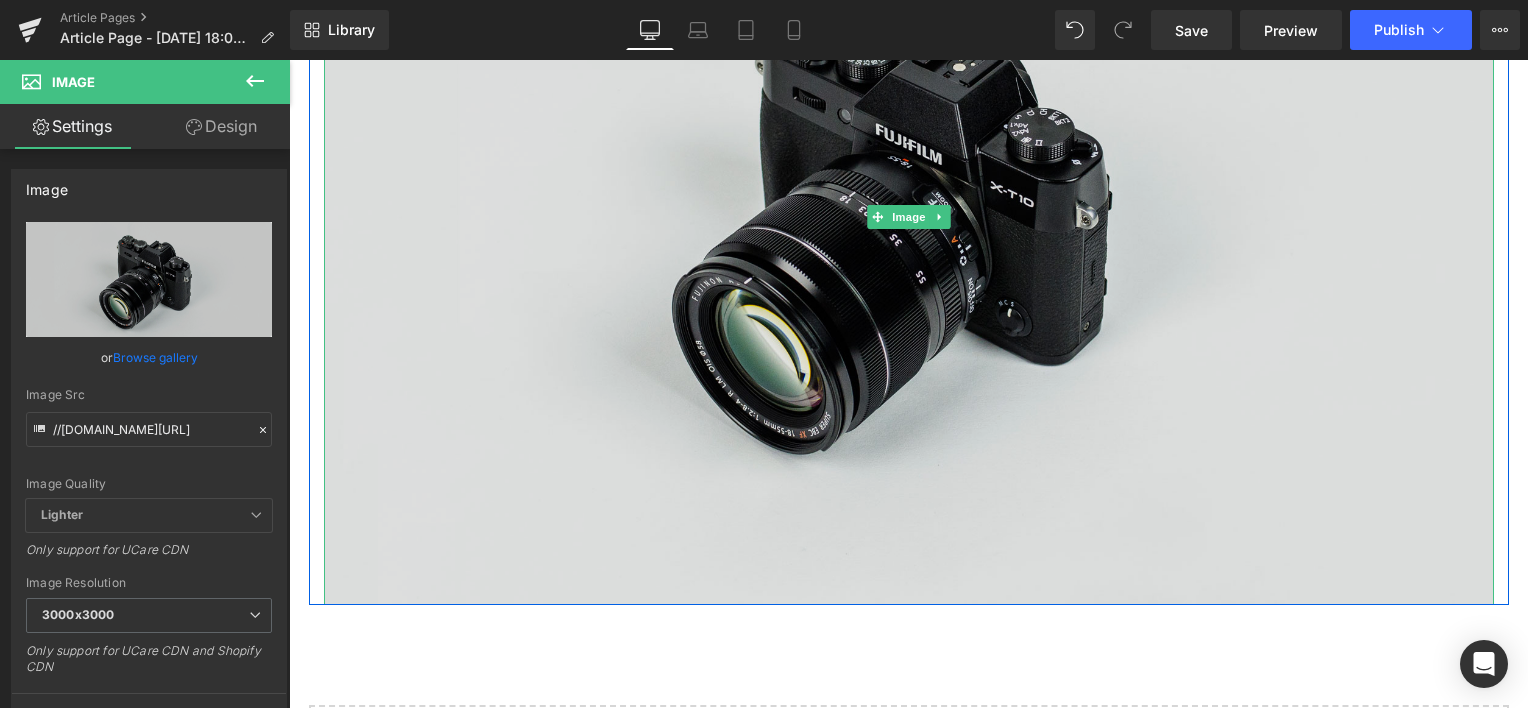 click at bounding box center (909, 217) 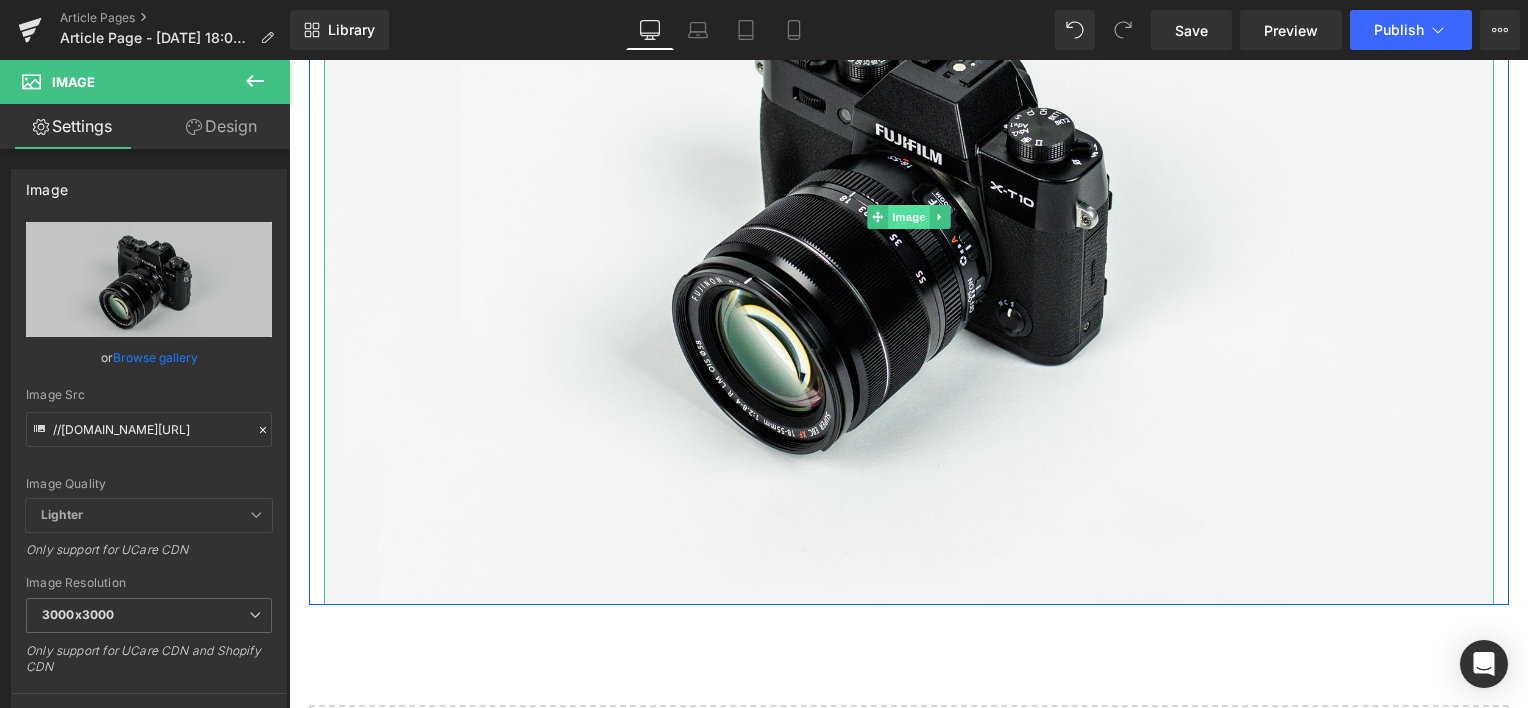 click on "Image" at bounding box center (909, 217) 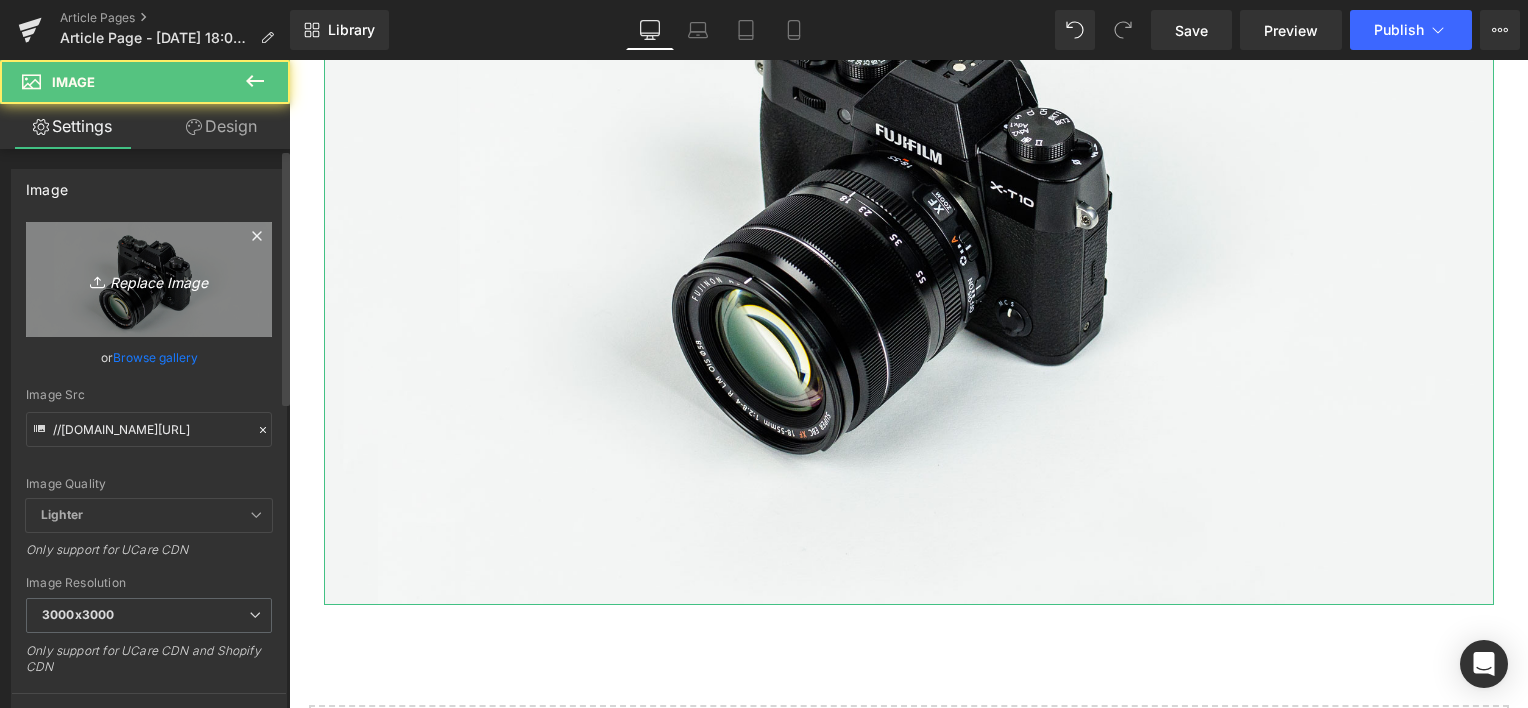 click on "Replace Image" at bounding box center (149, 279) 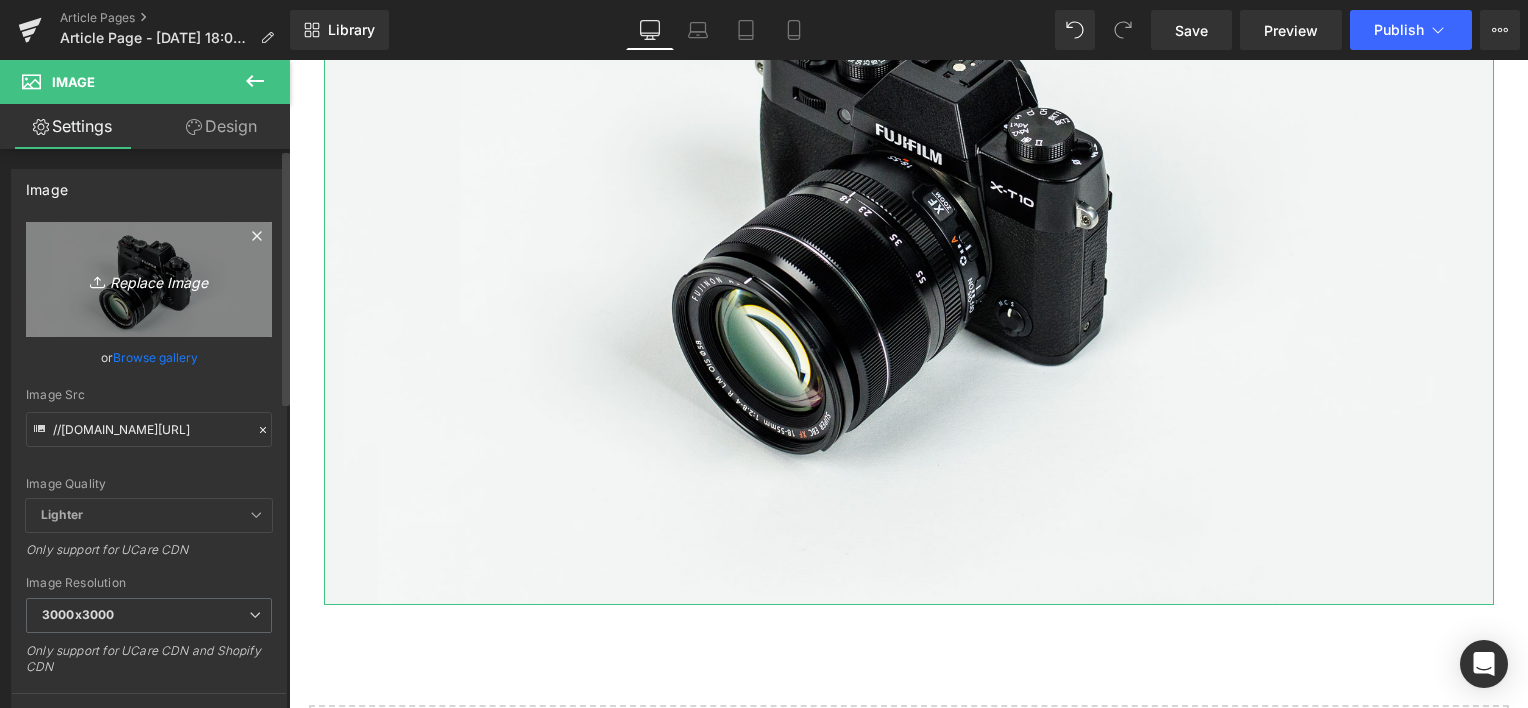 type on "C:\fakepath\Artboard 1 copy-80.jpg" 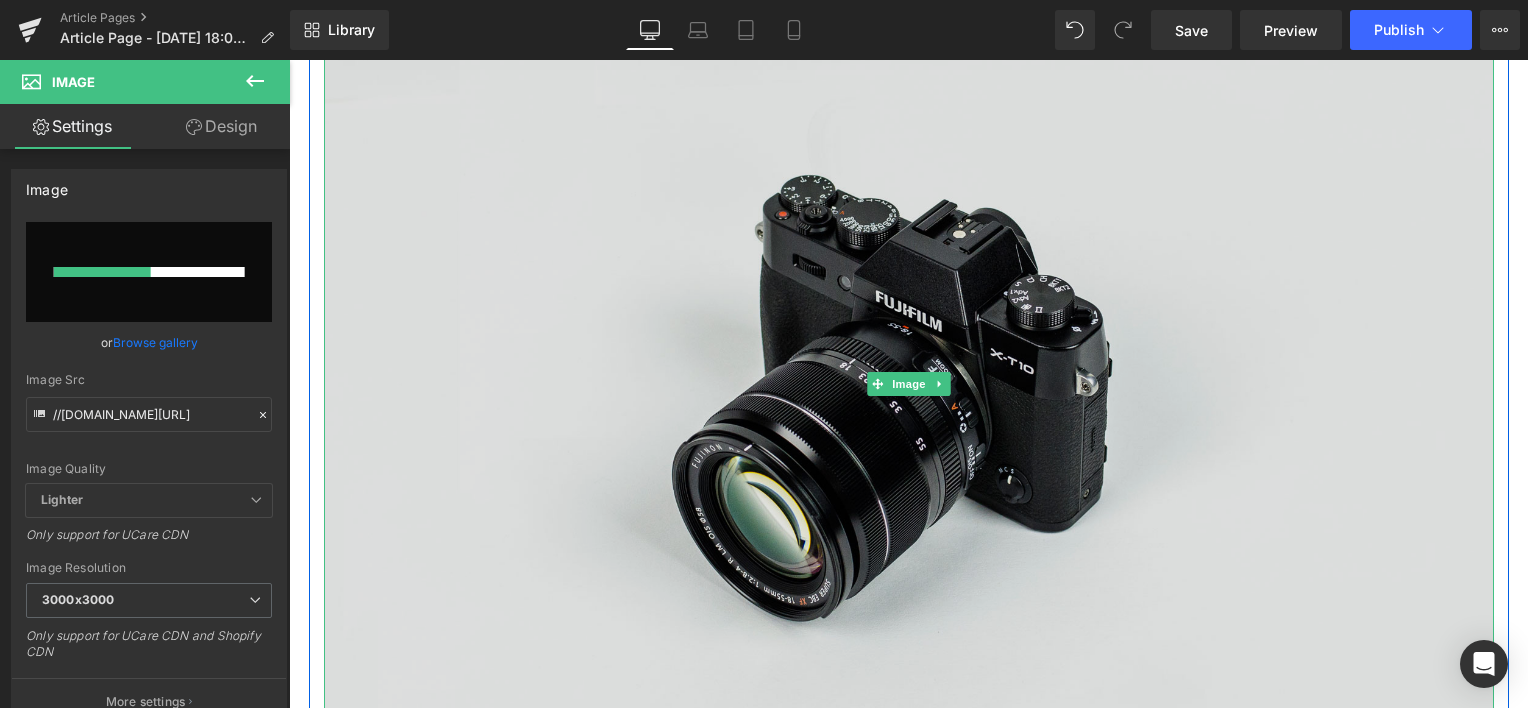 scroll, scrollTop: 2947, scrollLeft: 0, axis: vertical 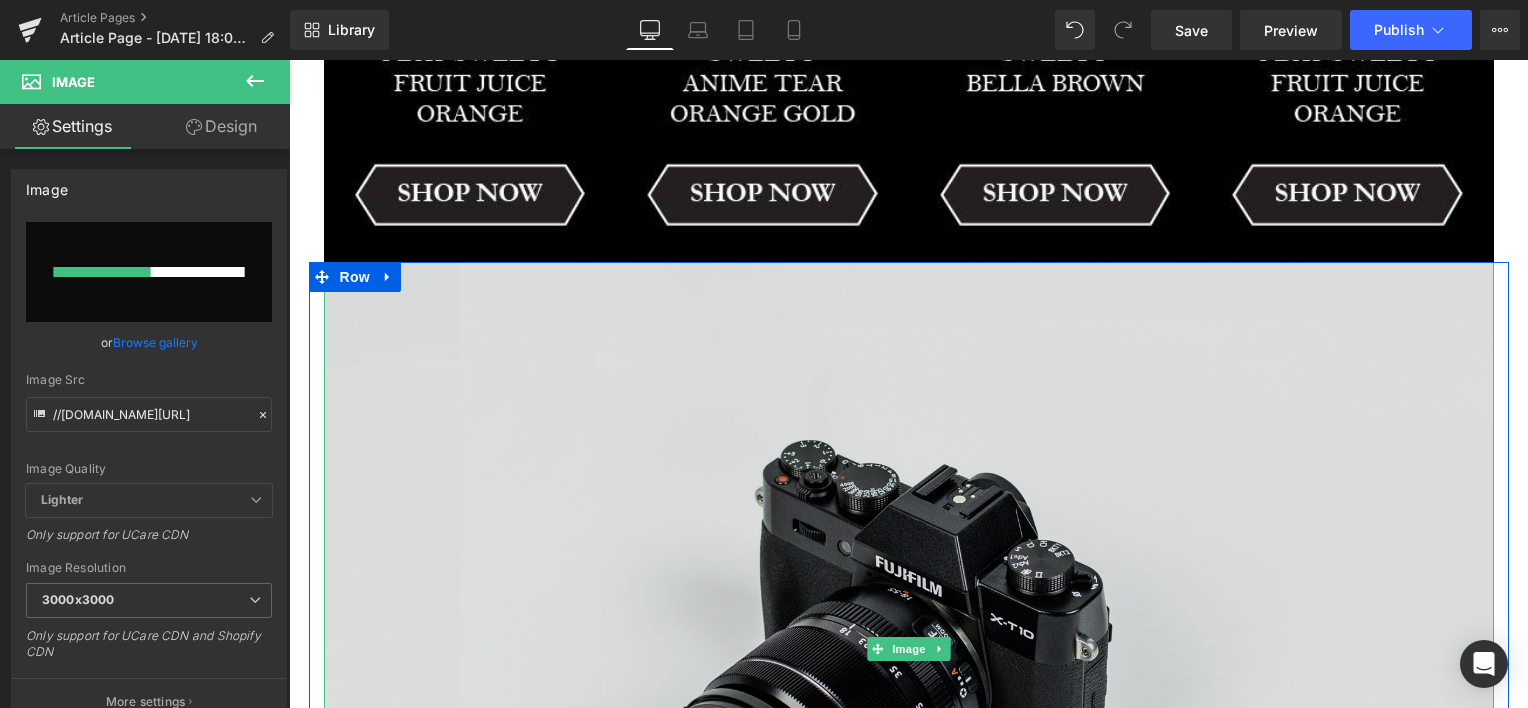 type 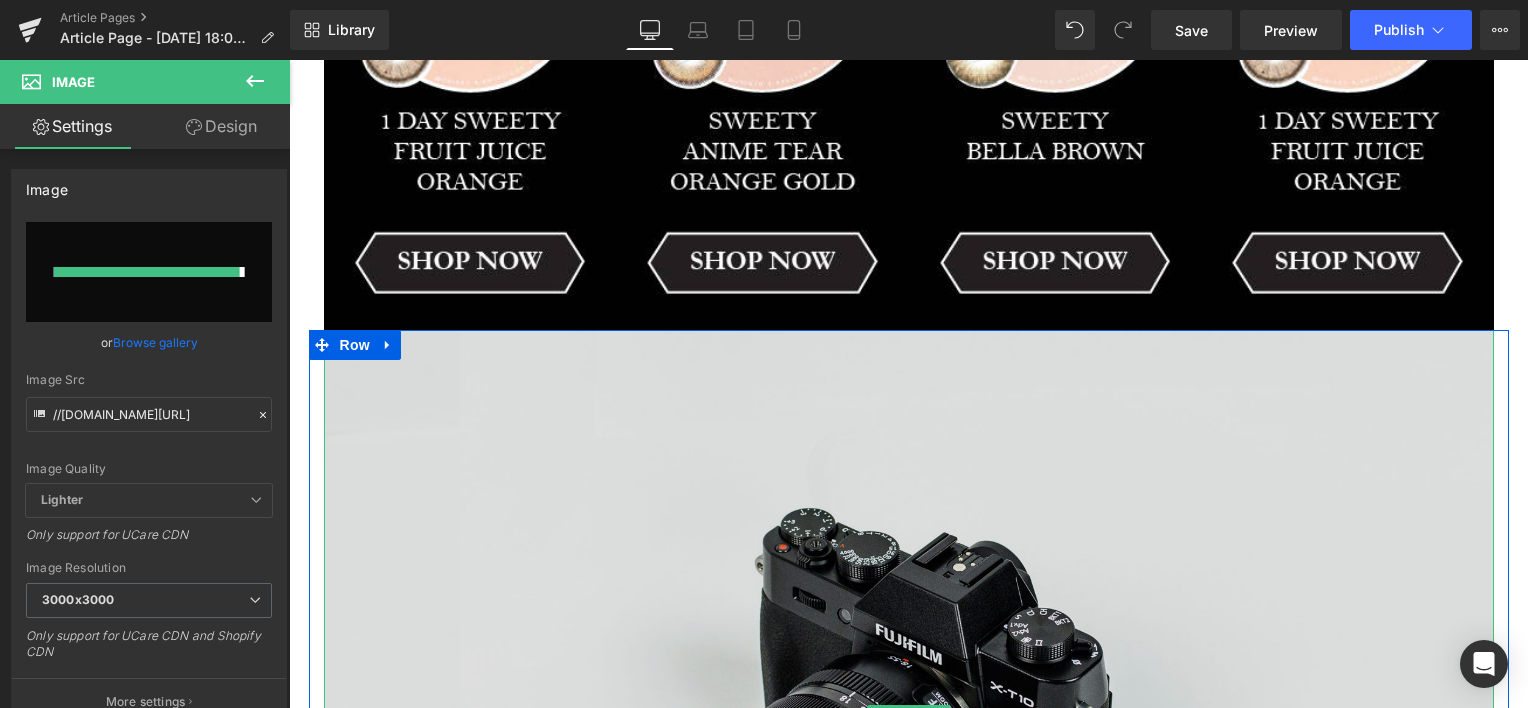 type on "[URL][DOMAIN_NAME]" 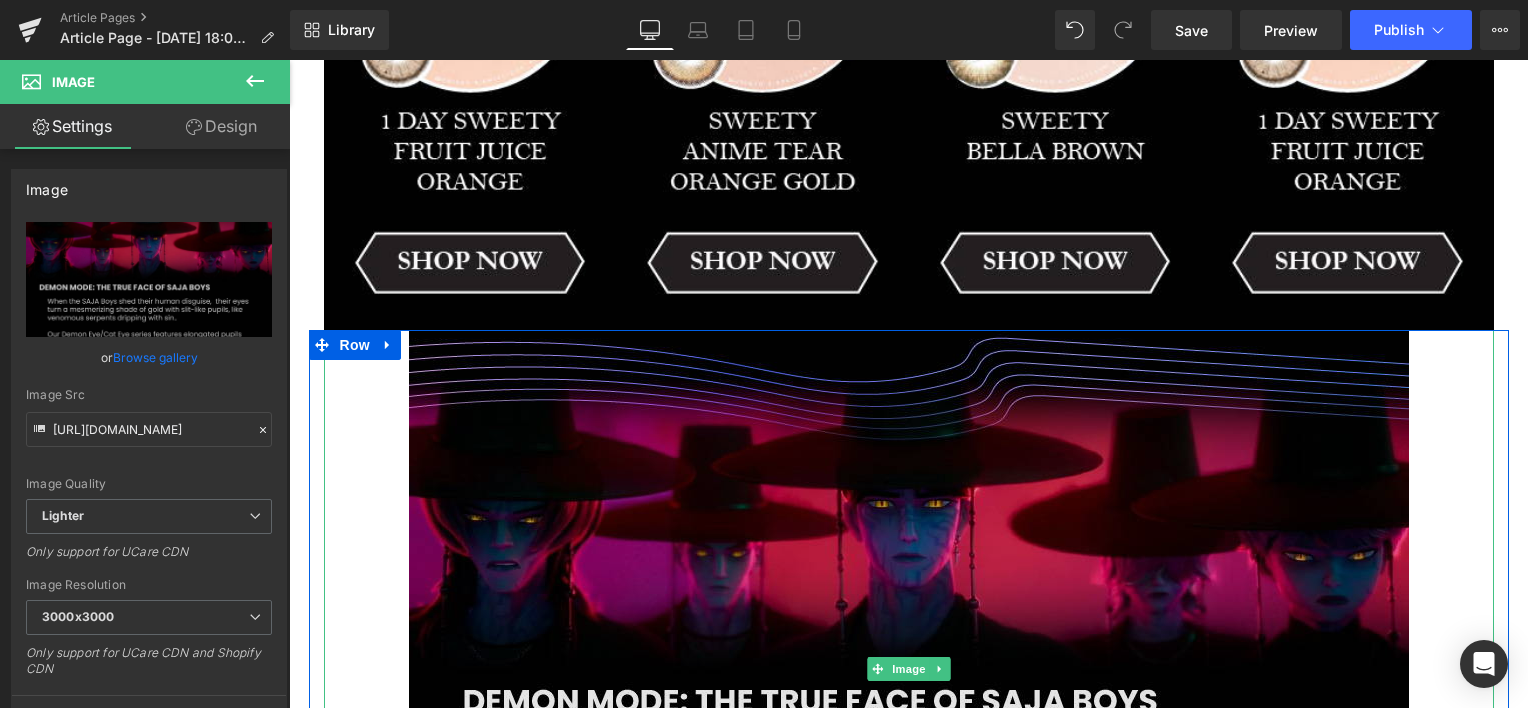 click at bounding box center (909, 669) 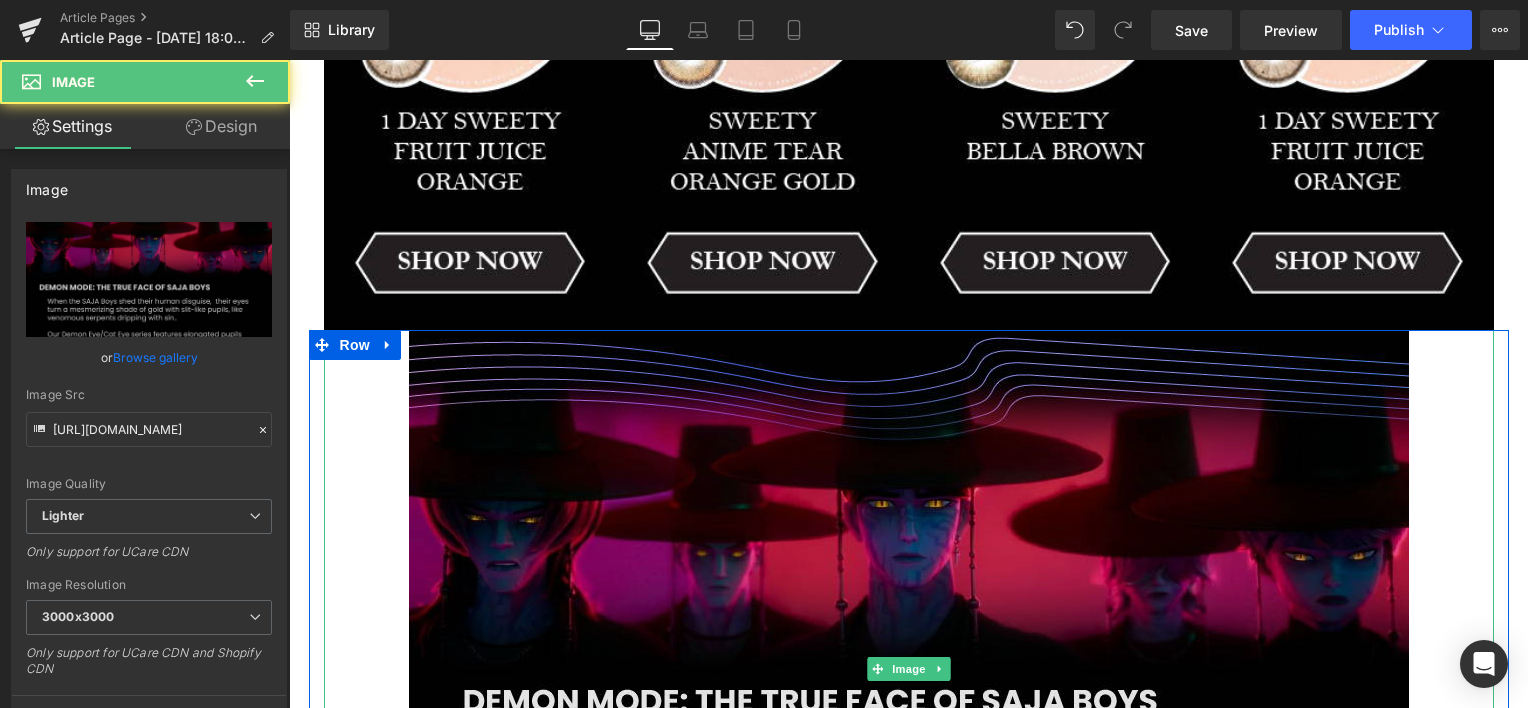 scroll, scrollTop: 3447, scrollLeft: 0, axis: vertical 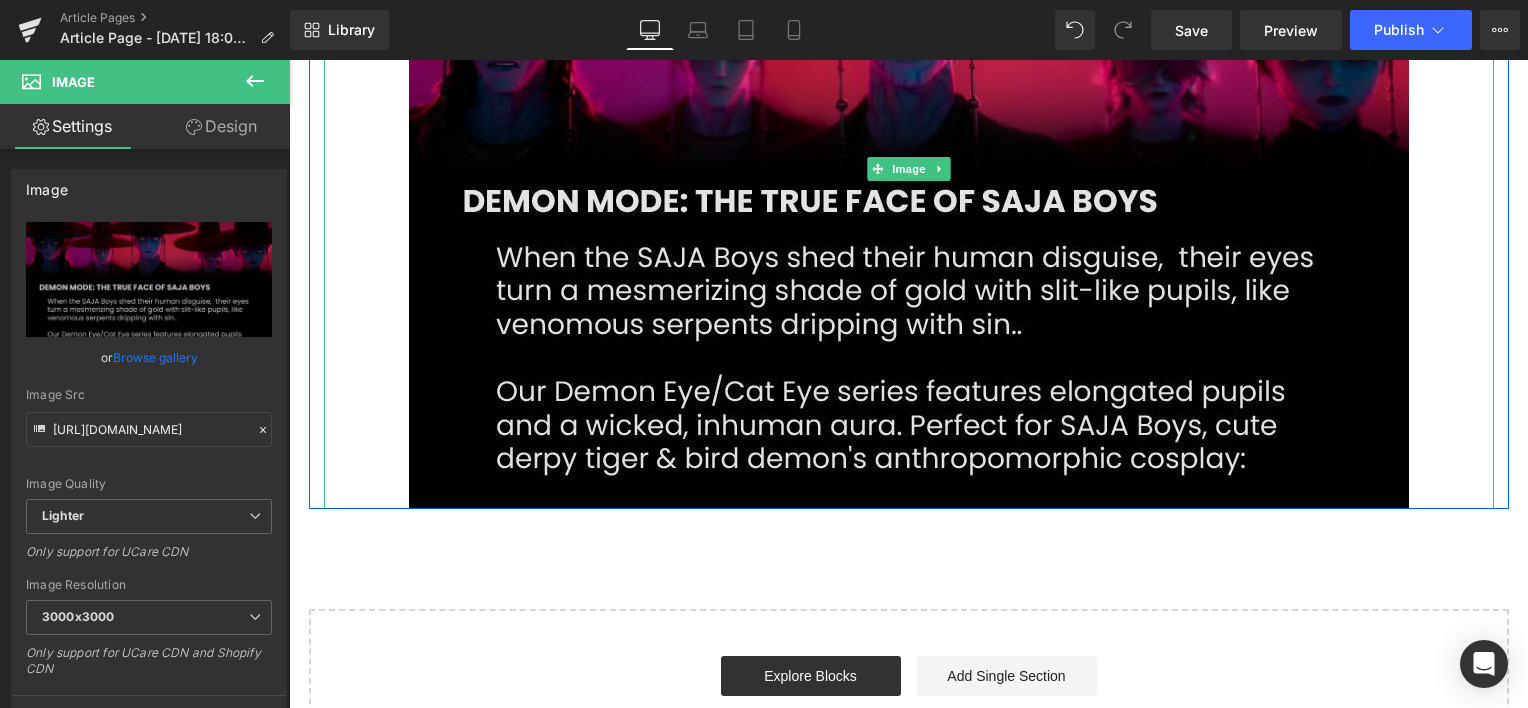 click at bounding box center (909, 169) 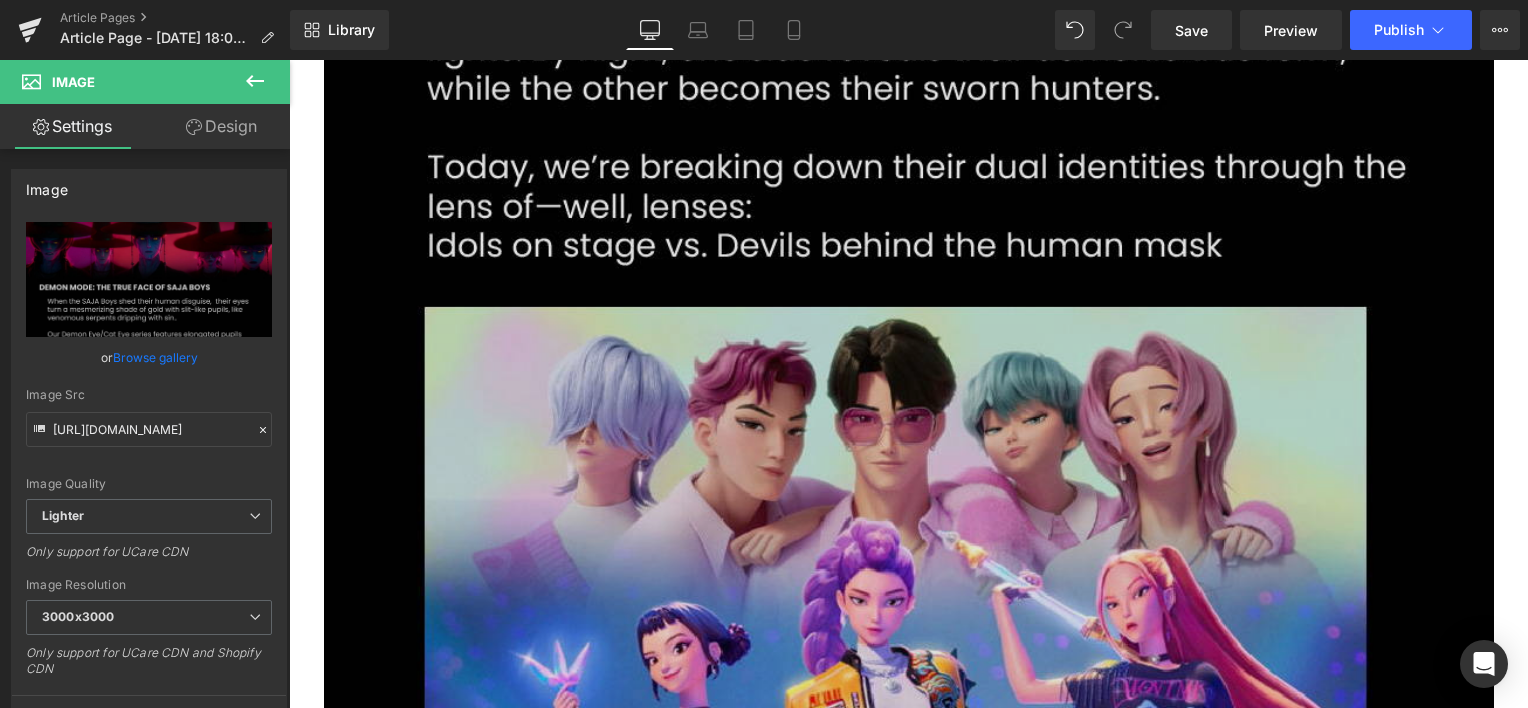 scroll, scrollTop: 1447, scrollLeft: 0, axis: vertical 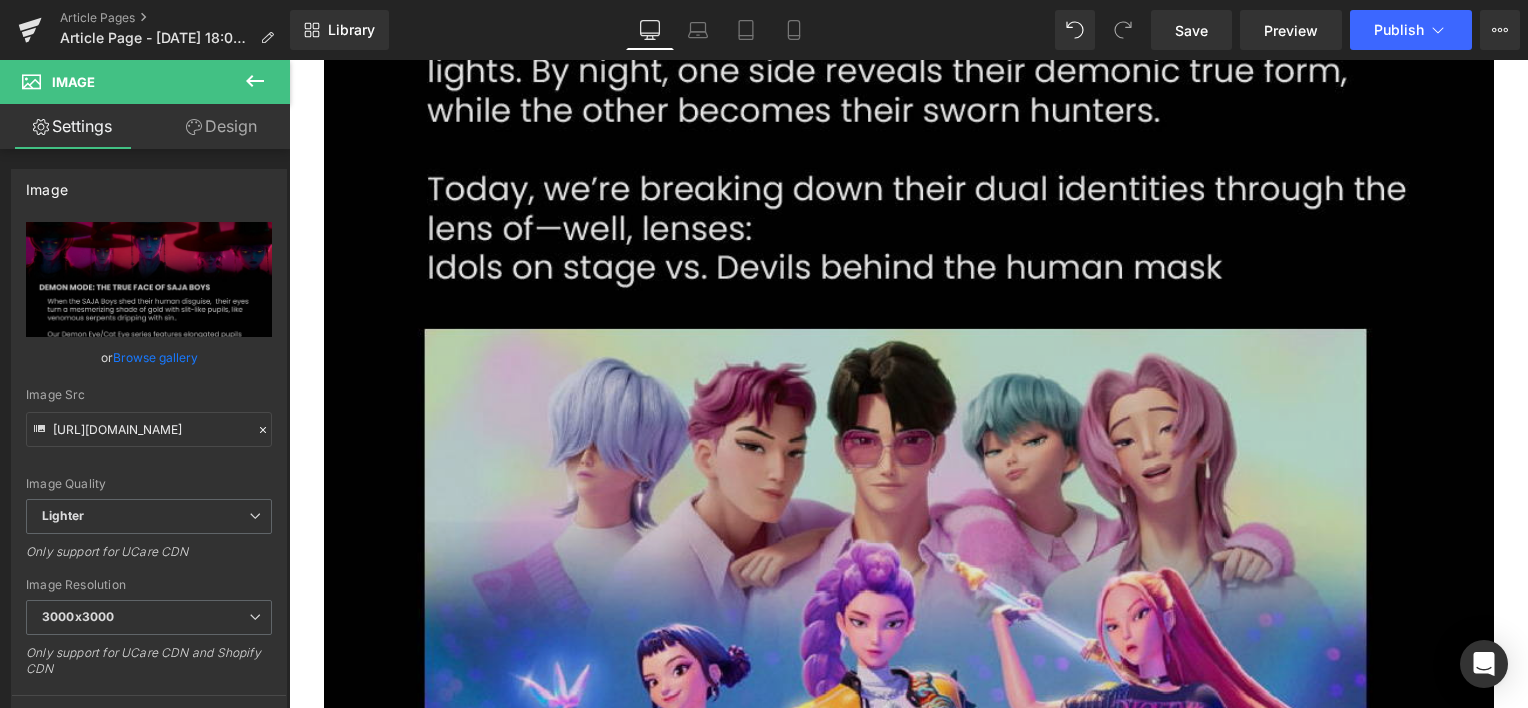 click at bounding box center (909, 27) 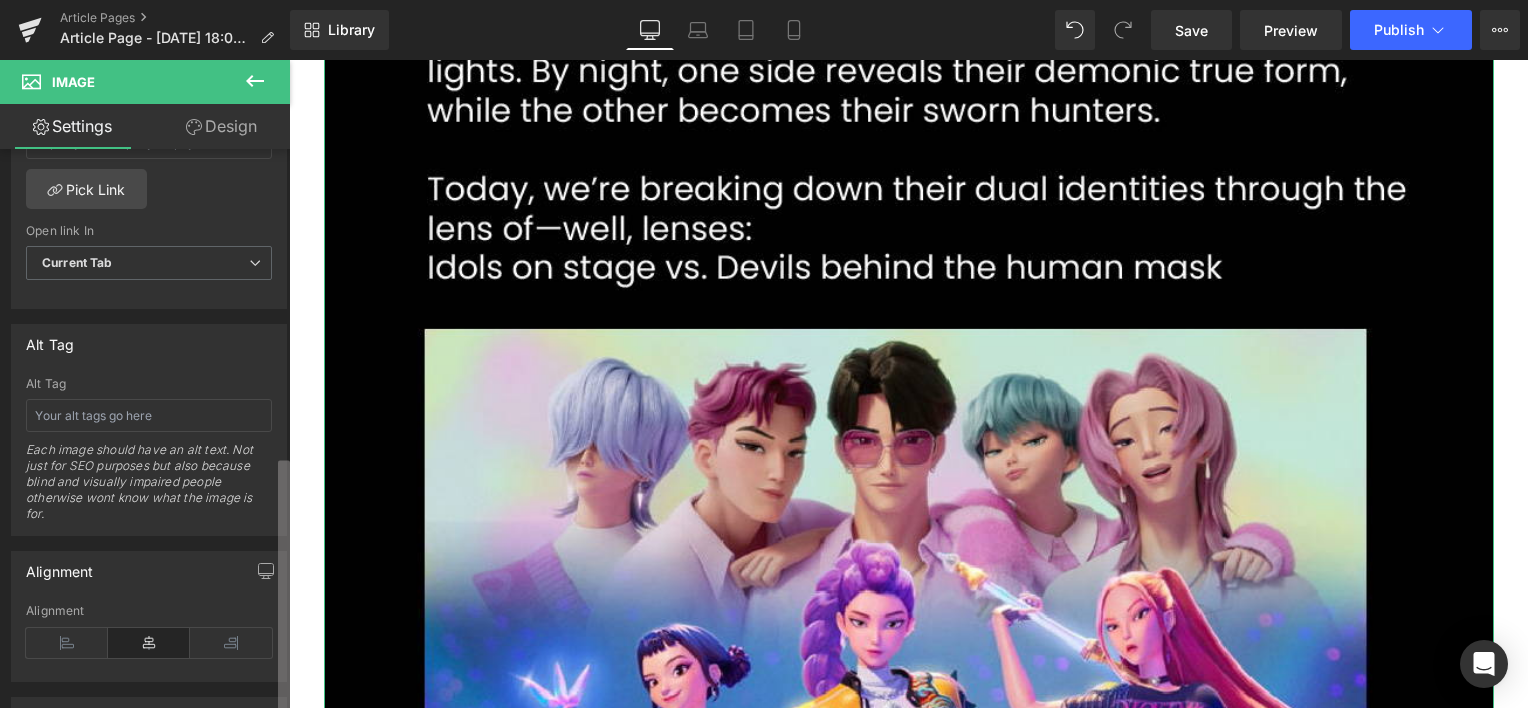 scroll, scrollTop: 1000, scrollLeft: 0, axis: vertical 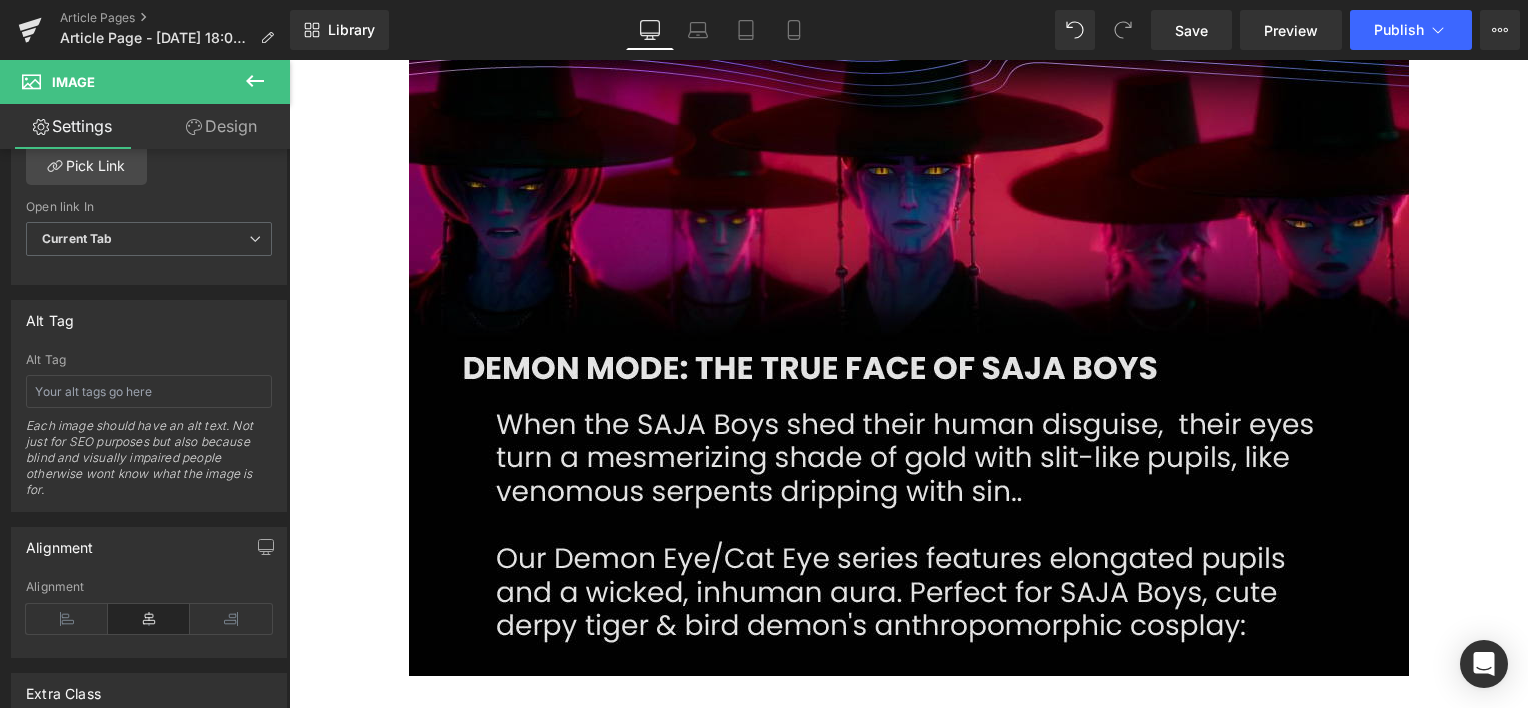 click at bounding box center [909, 336] 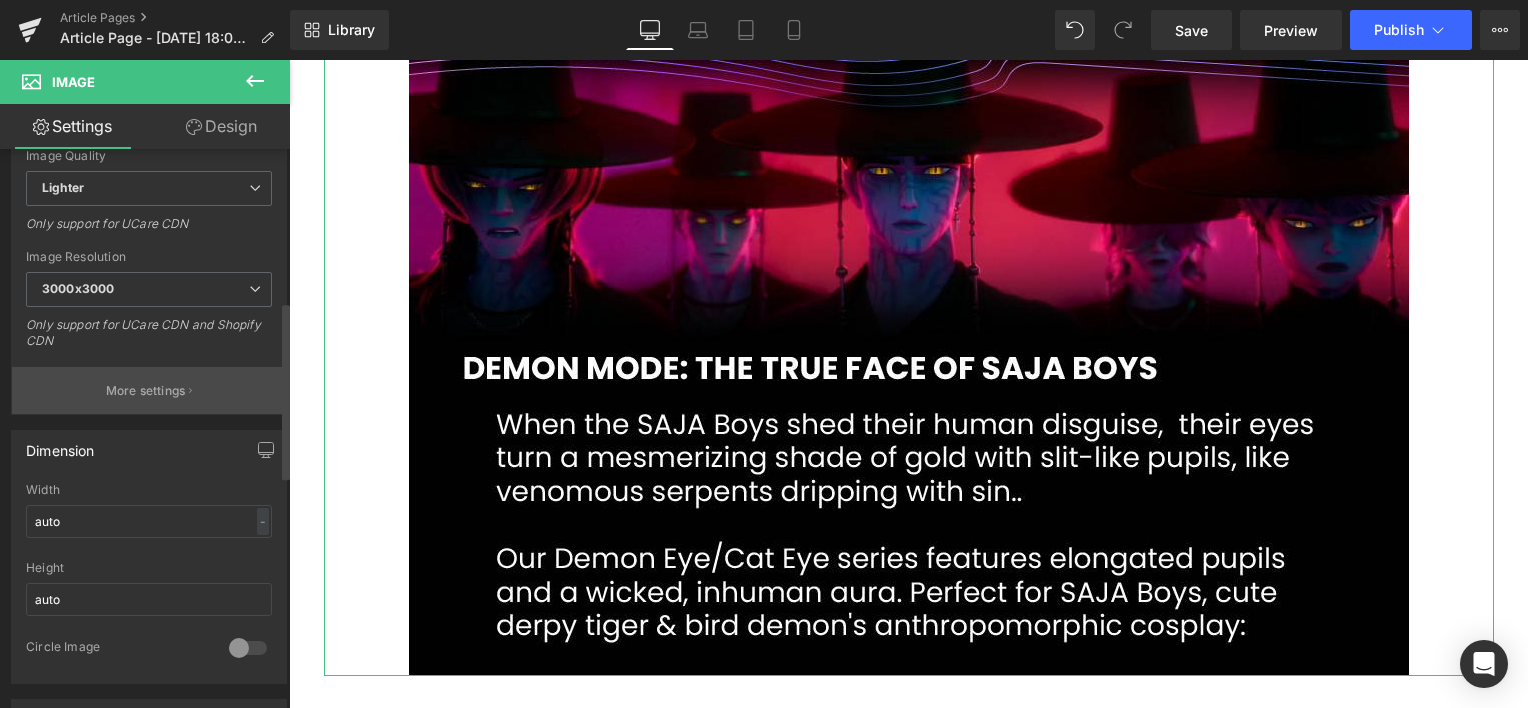 scroll, scrollTop: 500, scrollLeft: 0, axis: vertical 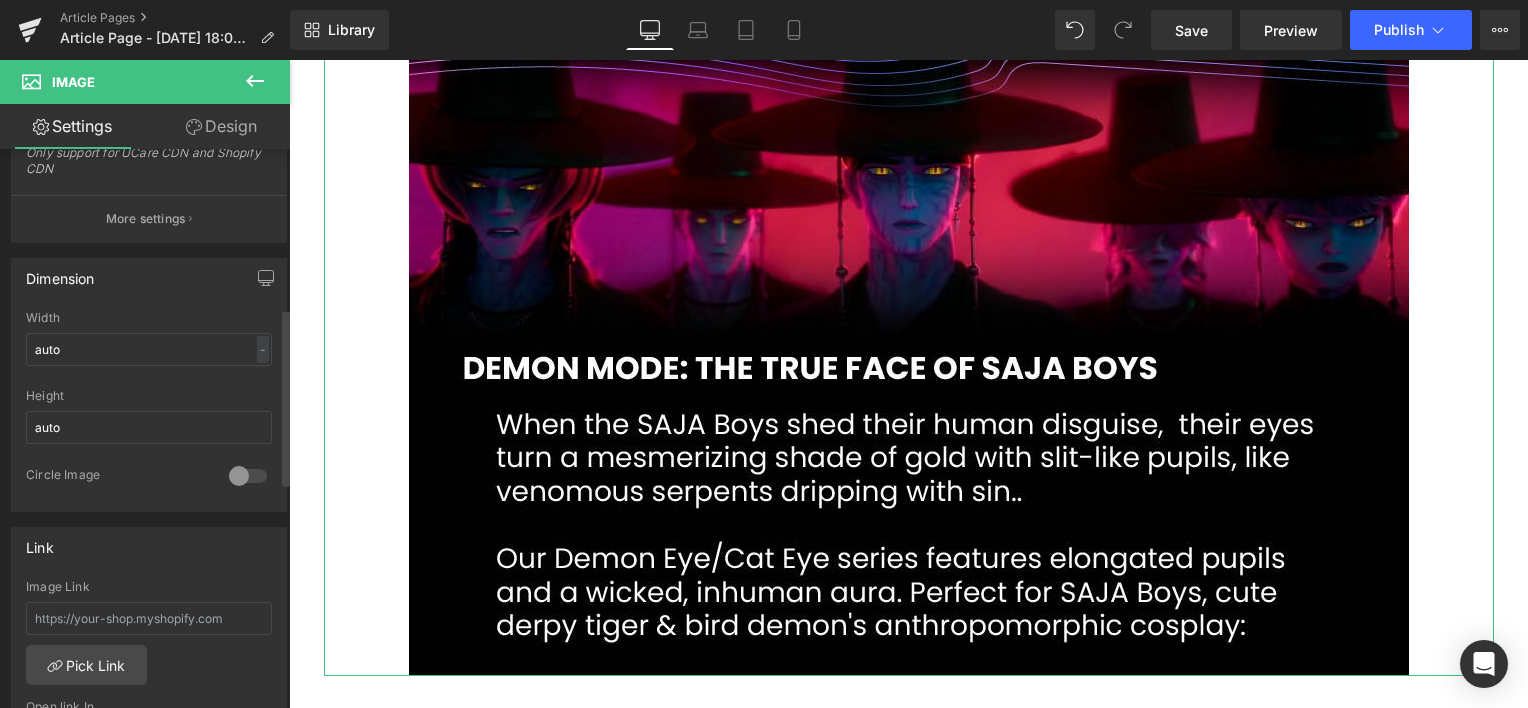 click on "auto Width auto - % px auto Height auto 0 Circle Image" at bounding box center [149, 411] 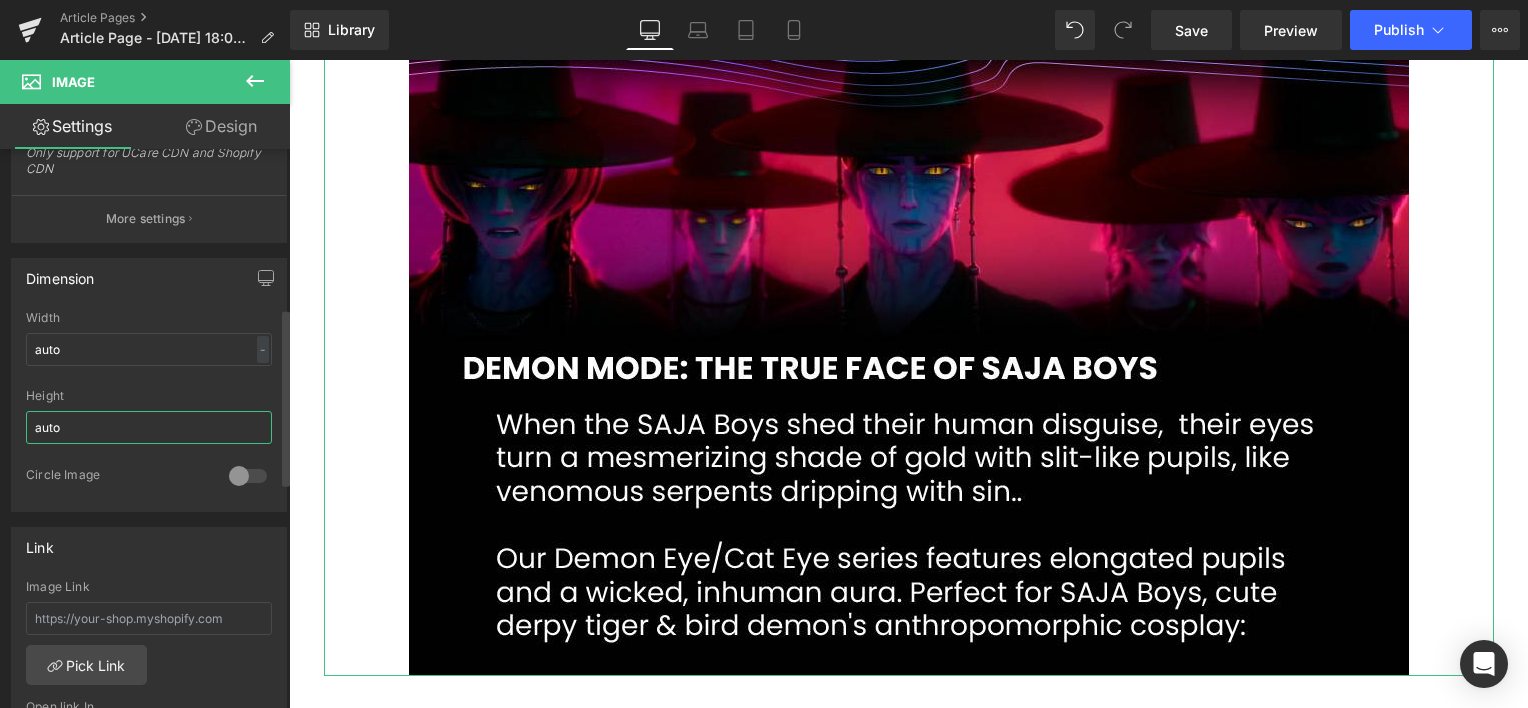 click on "auto" at bounding box center [149, 427] 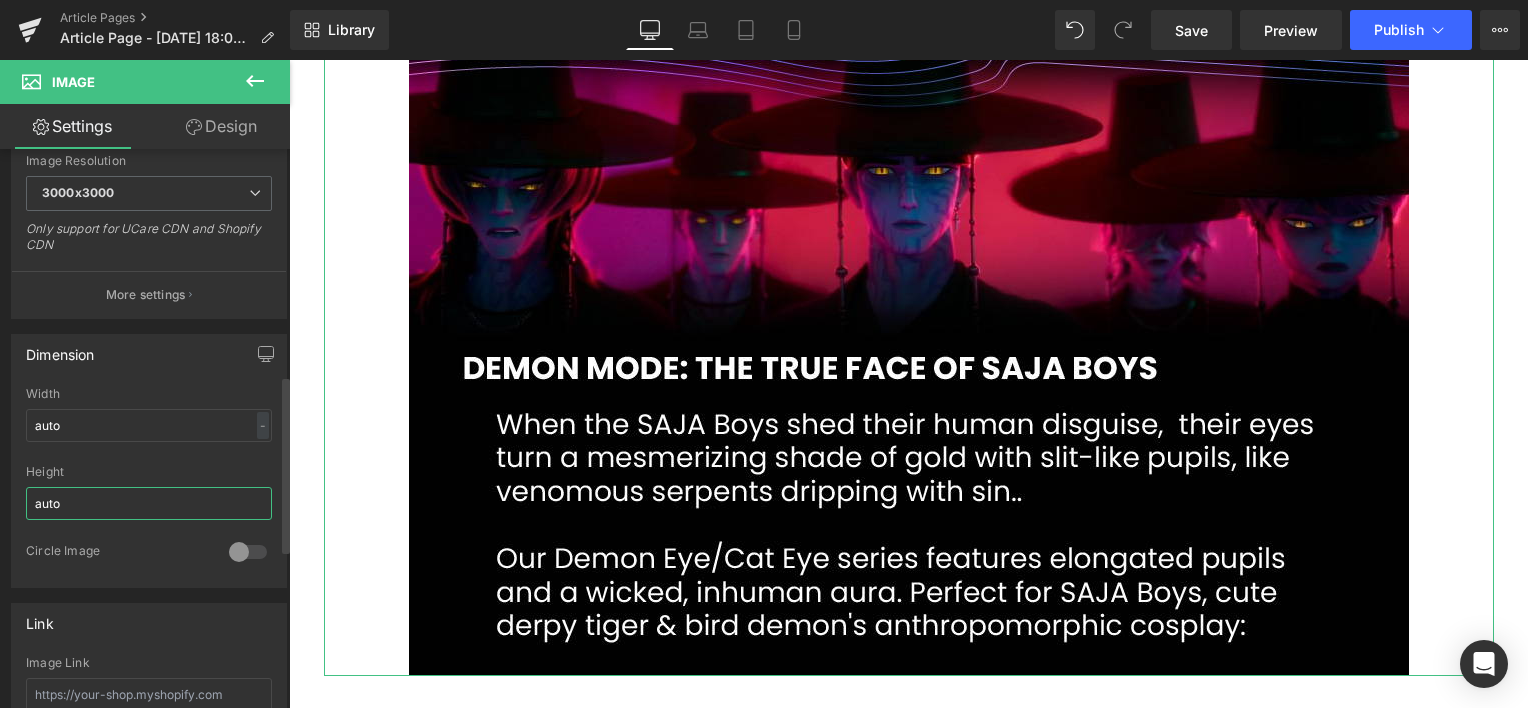 scroll, scrollTop: 379, scrollLeft: 0, axis: vertical 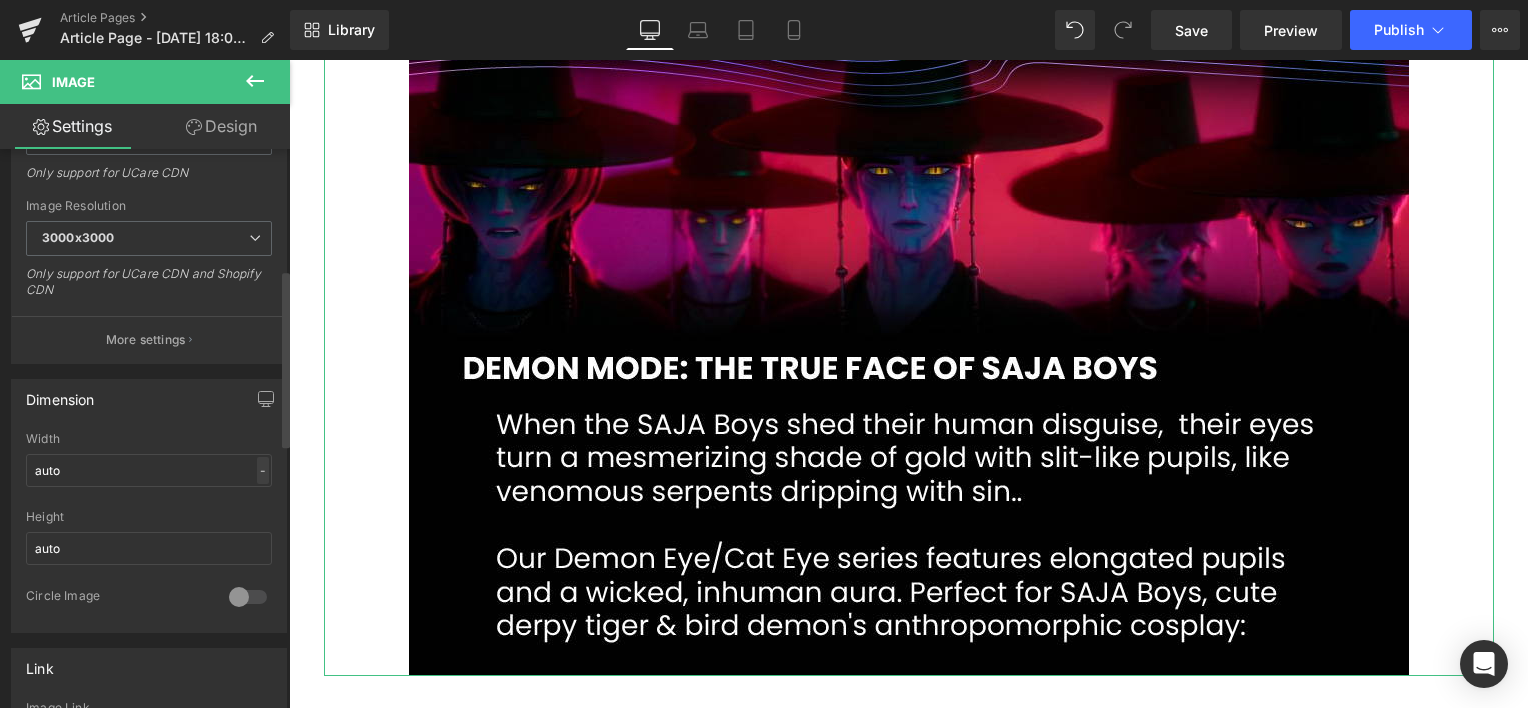 click on "-" at bounding box center [263, 470] 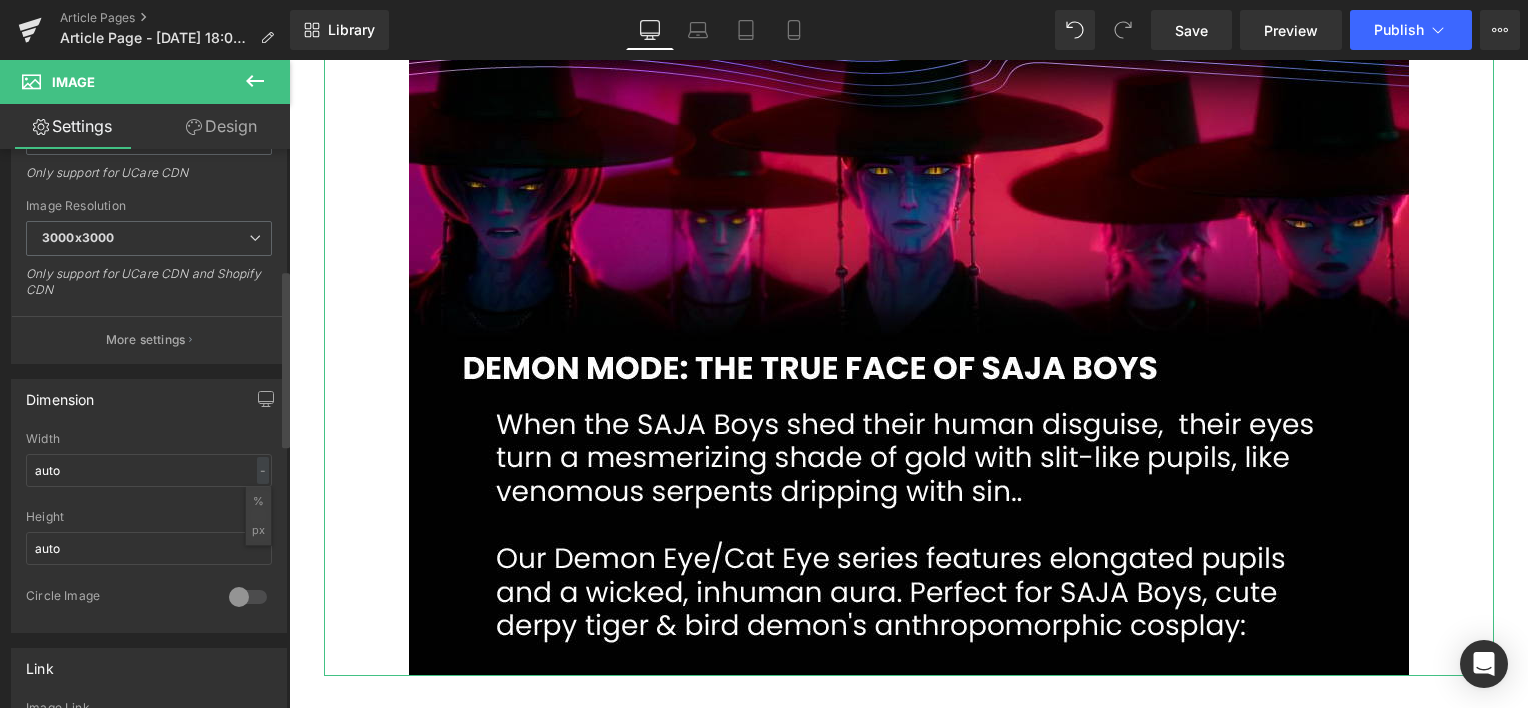 click on "%" at bounding box center (258, 501) 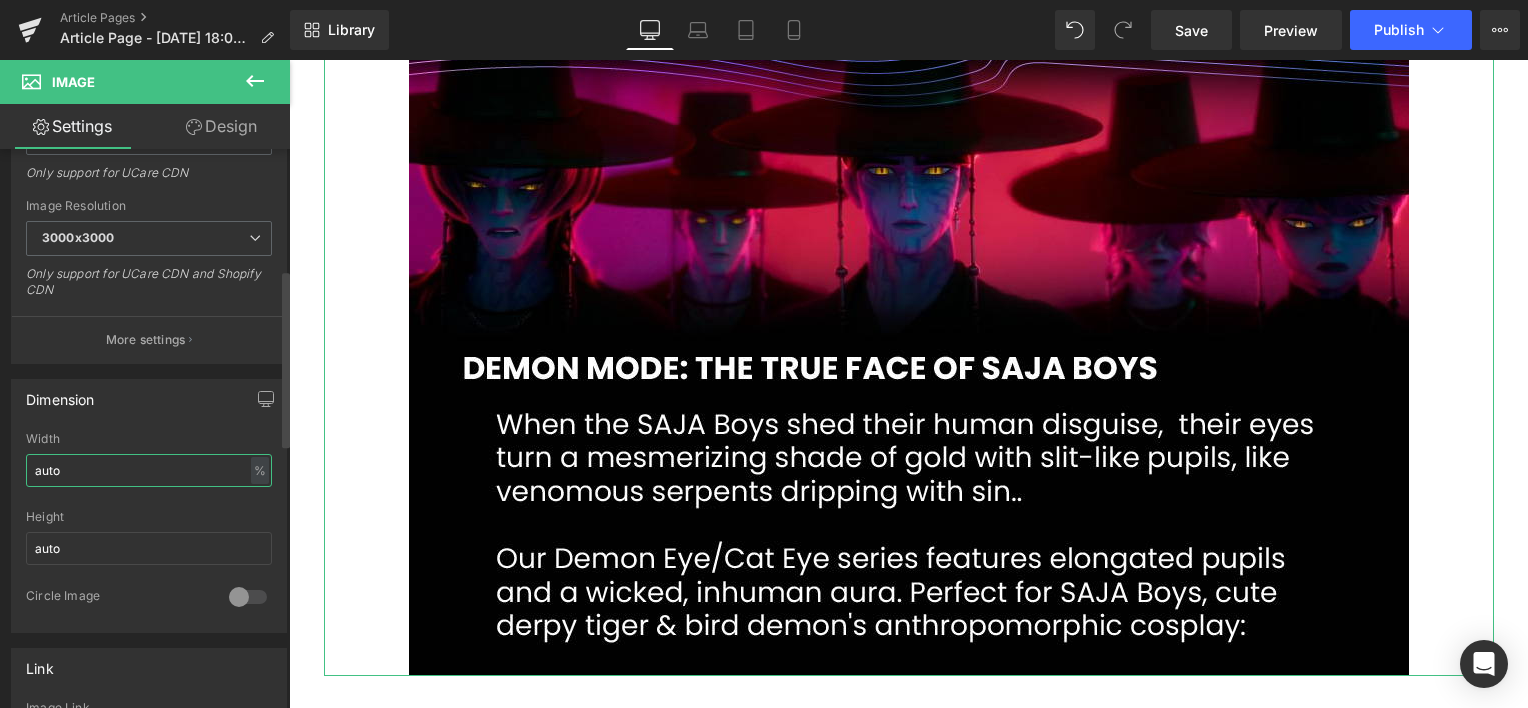 drag, startPoint x: 160, startPoint y: 465, endPoint x: 0, endPoint y: 462, distance: 160.02812 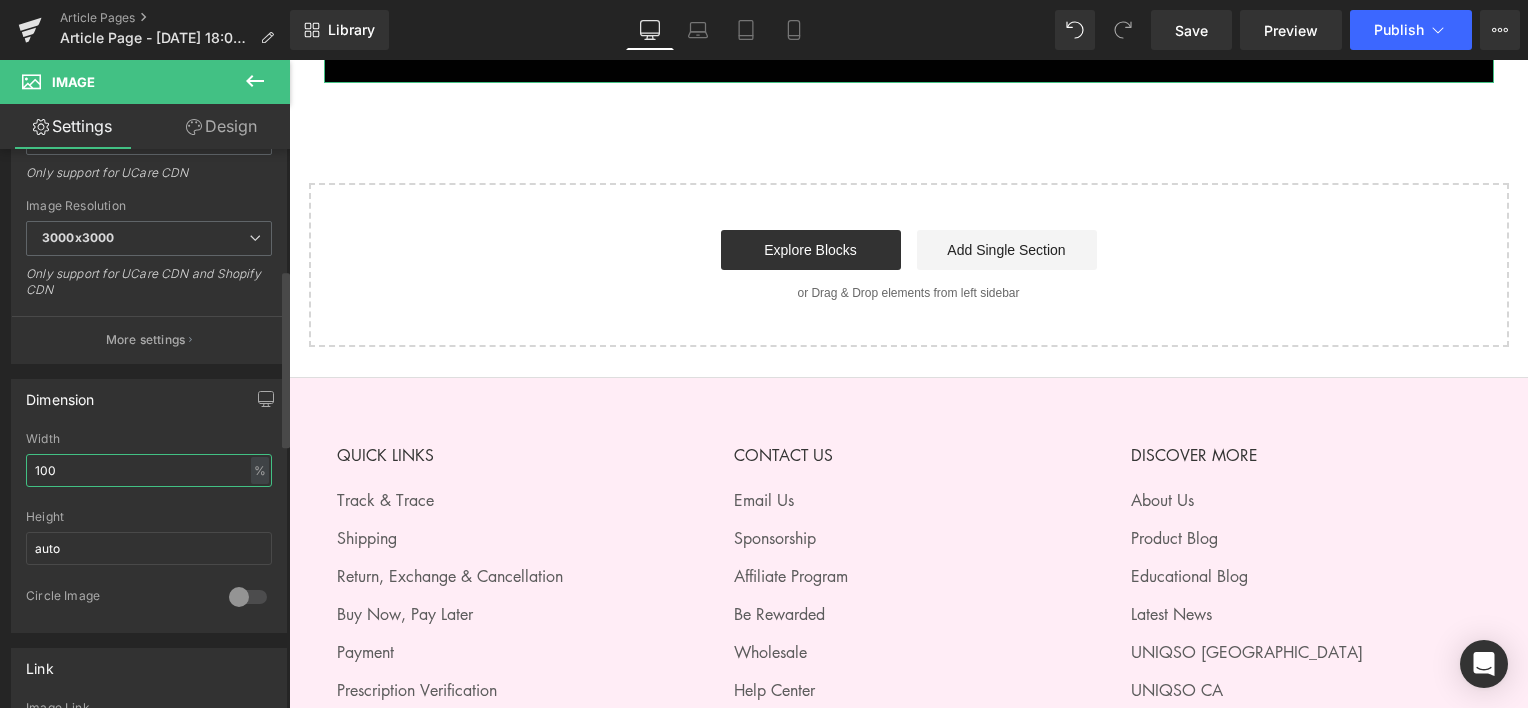 scroll, scrollTop: 4050, scrollLeft: 0, axis: vertical 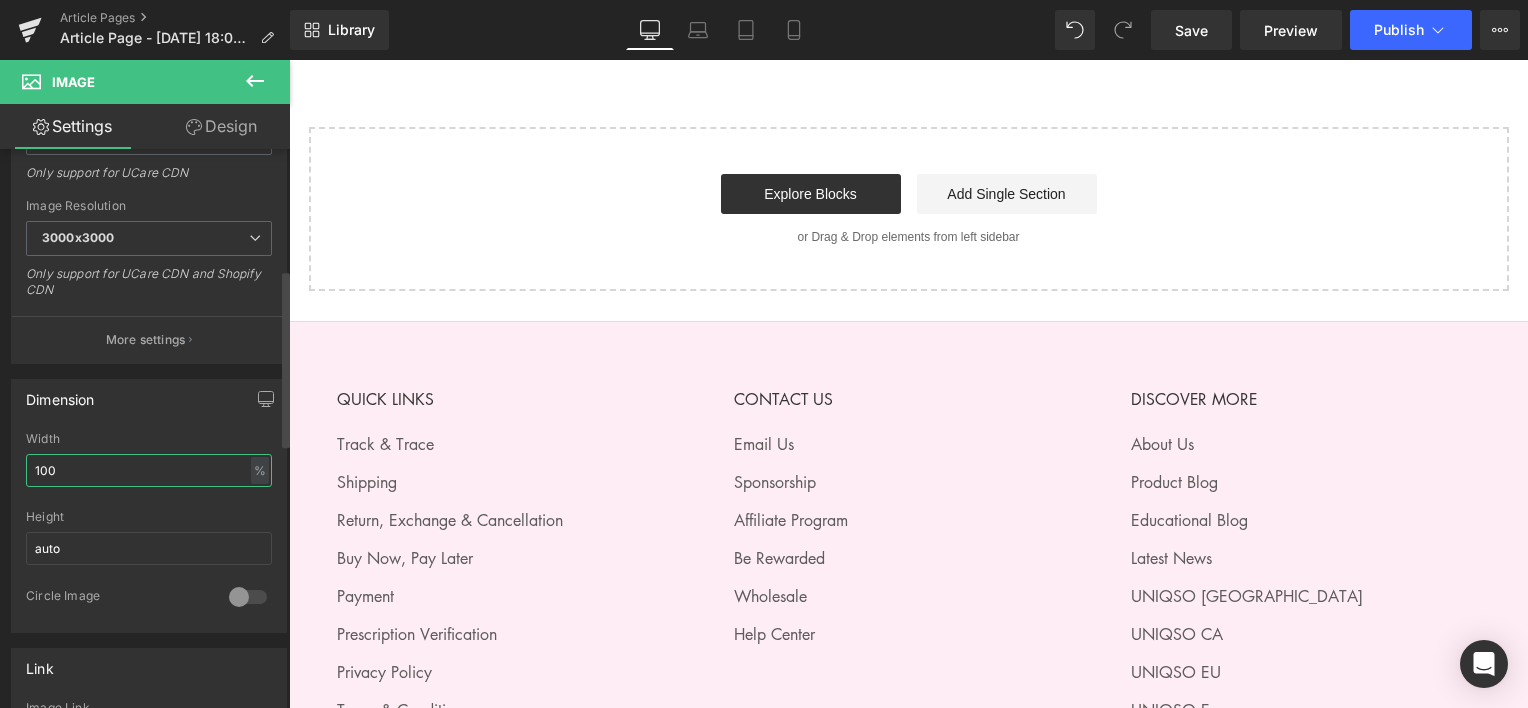 type on "100" 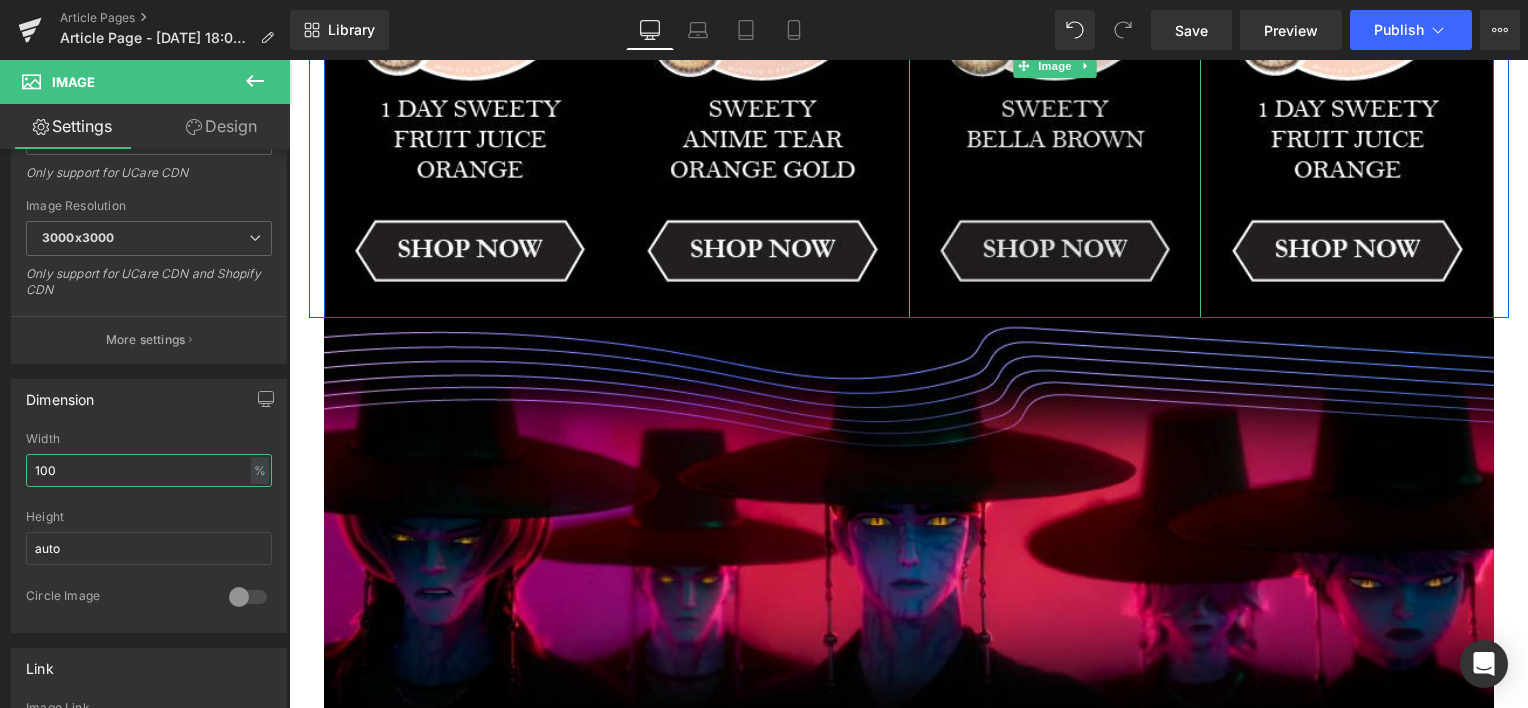 scroll, scrollTop: 3217, scrollLeft: 0, axis: vertical 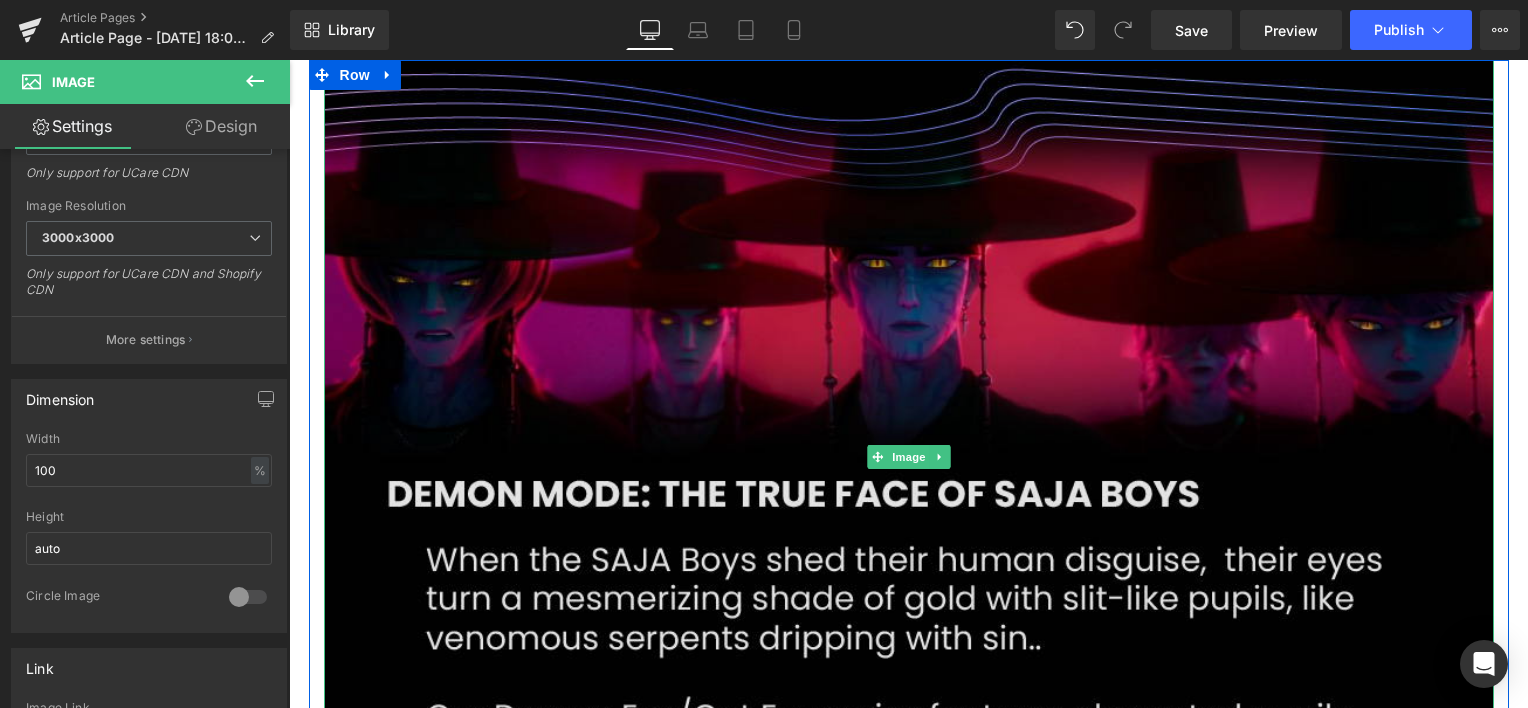 click at bounding box center (909, 457) 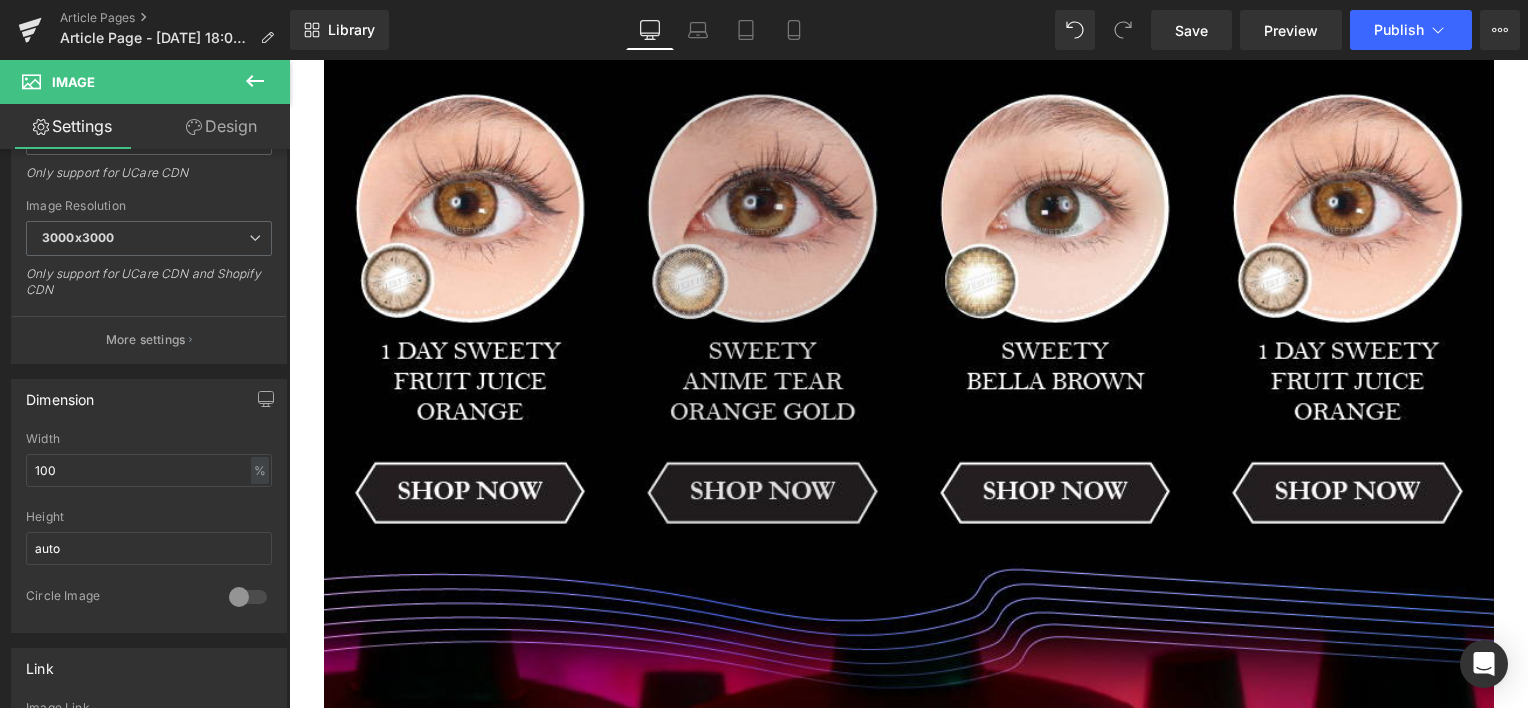 click at bounding box center (762, 308) 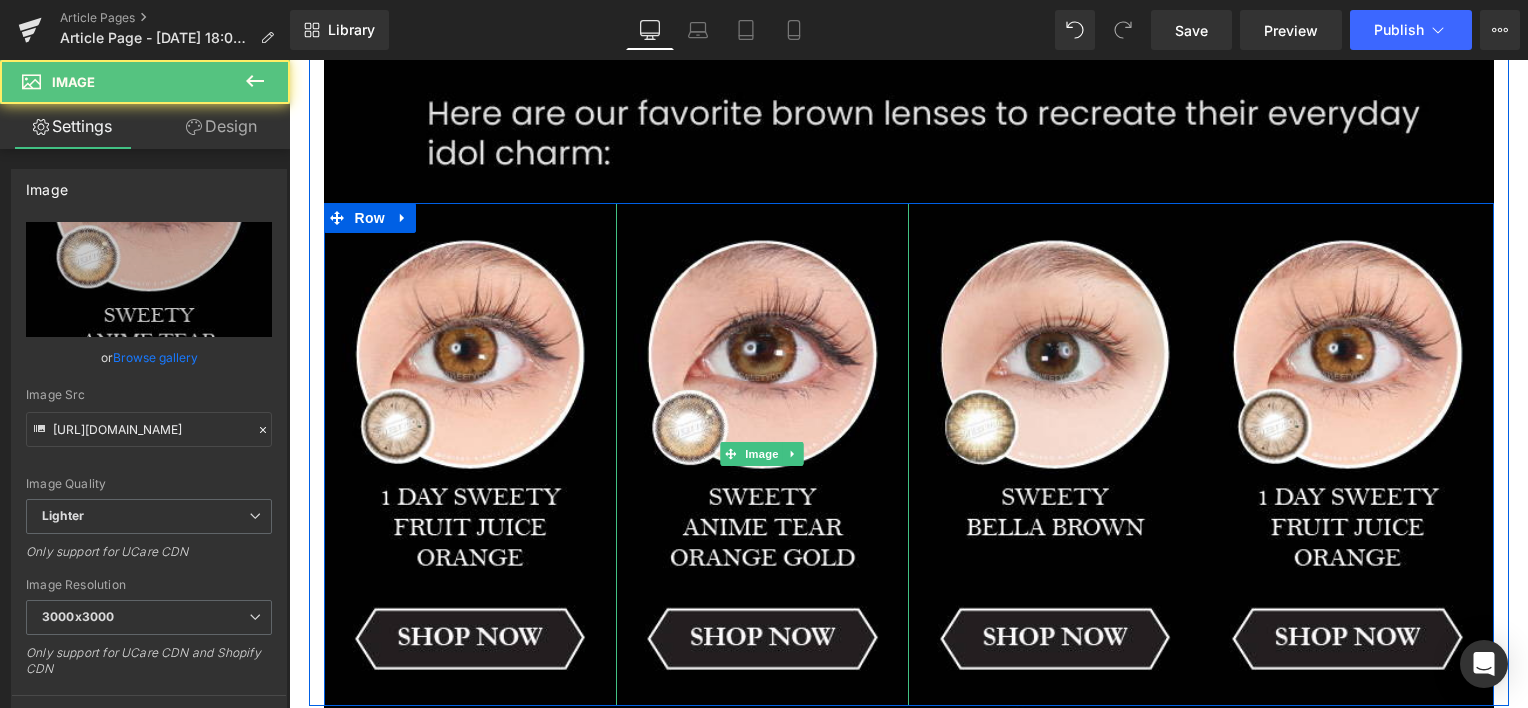 scroll, scrollTop: 2384, scrollLeft: 0, axis: vertical 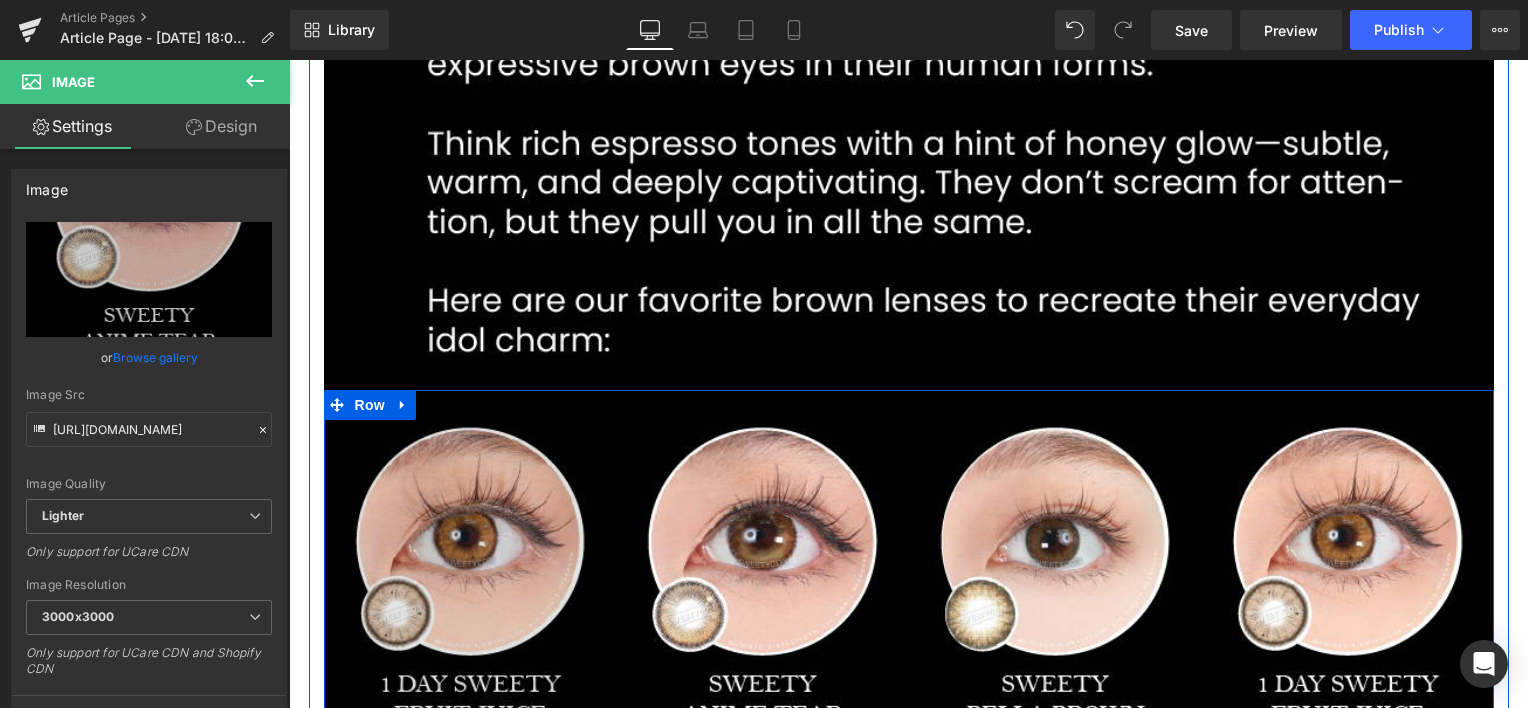 click at bounding box center [470, 641] 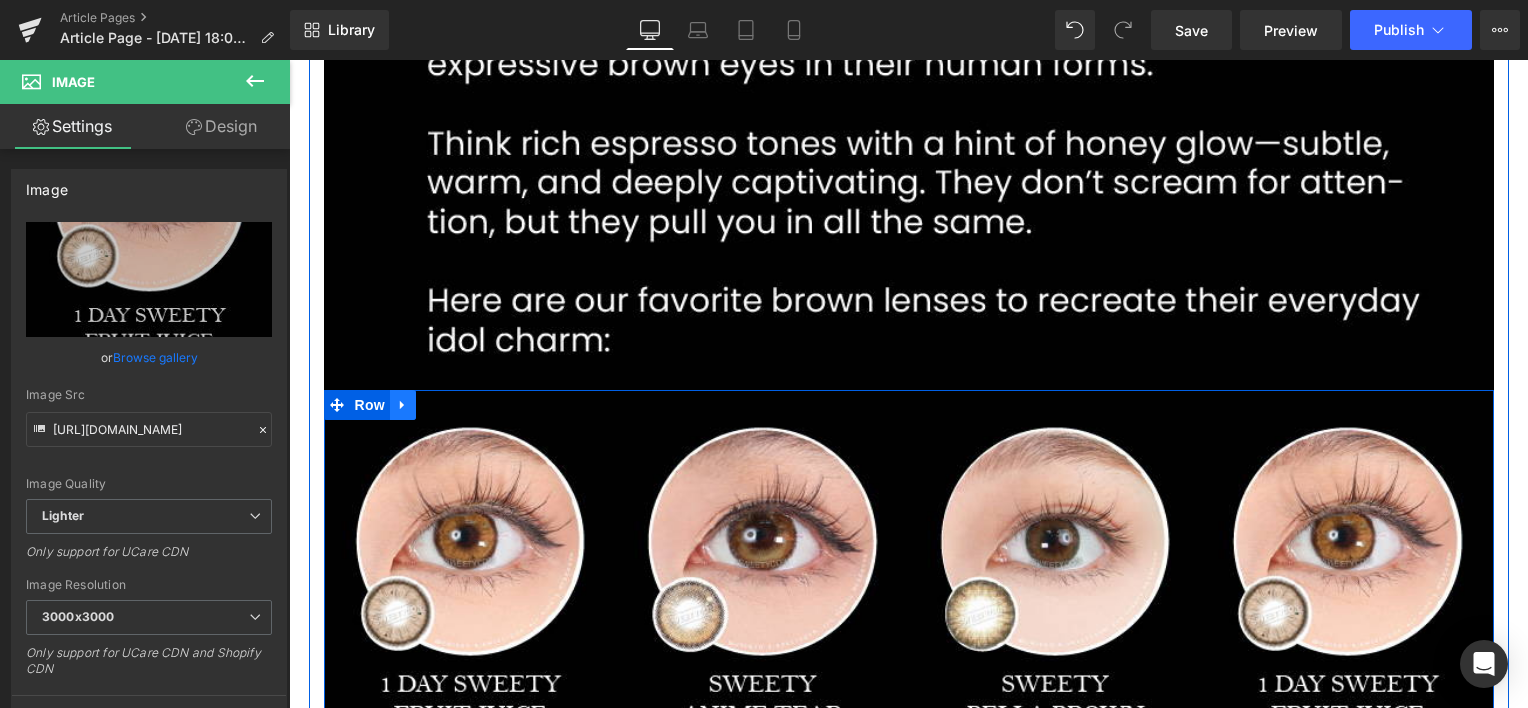 click at bounding box center [403, 405] 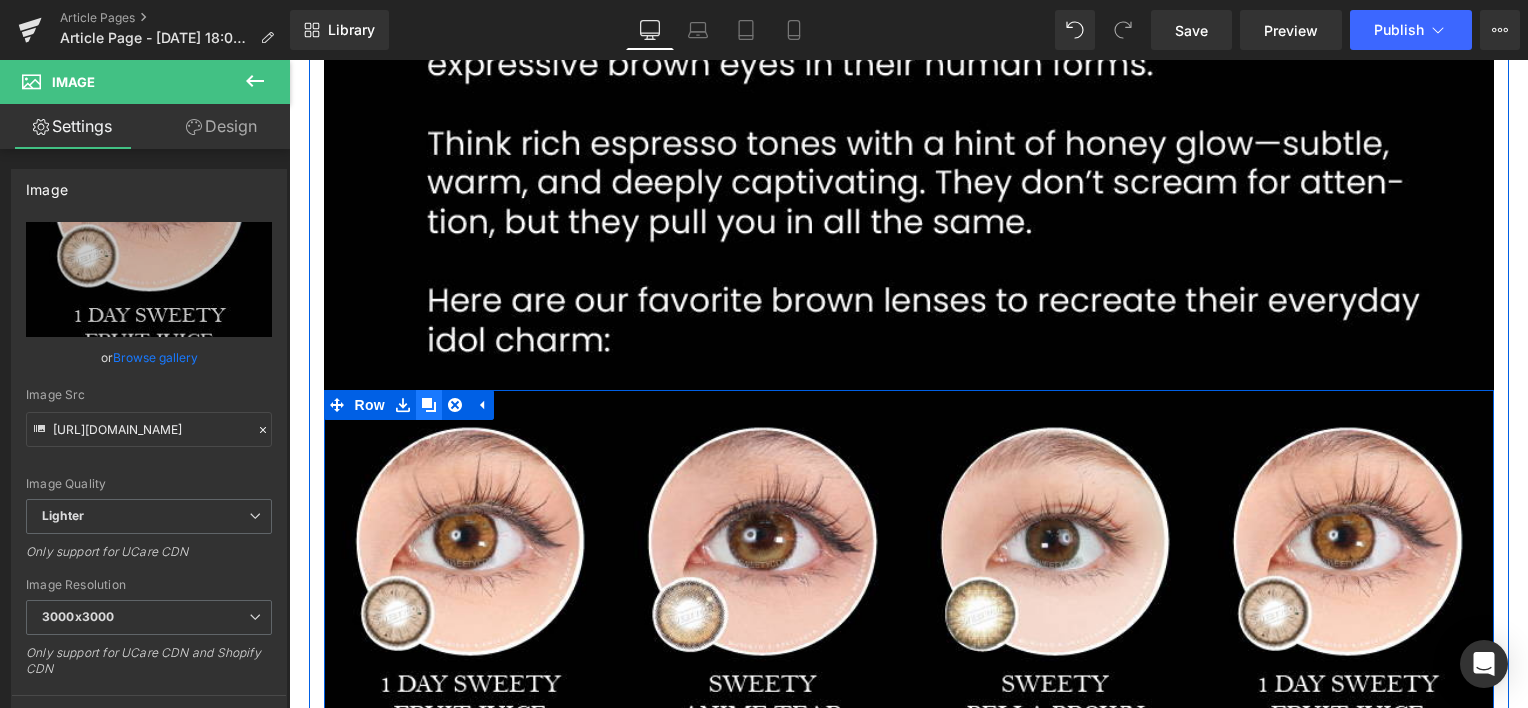 click 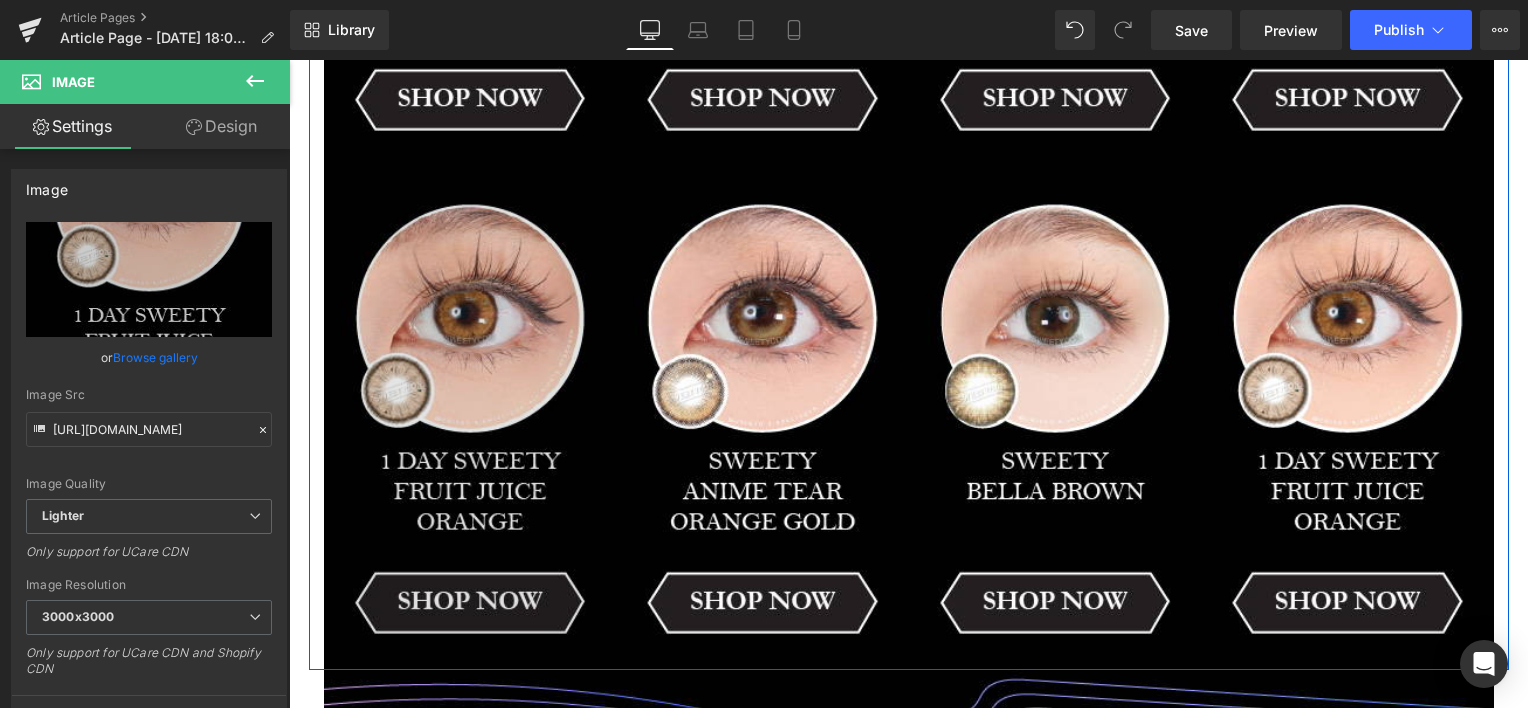 scroll, scrollTop: 3136, scrollLeft: 0, axis: vertical 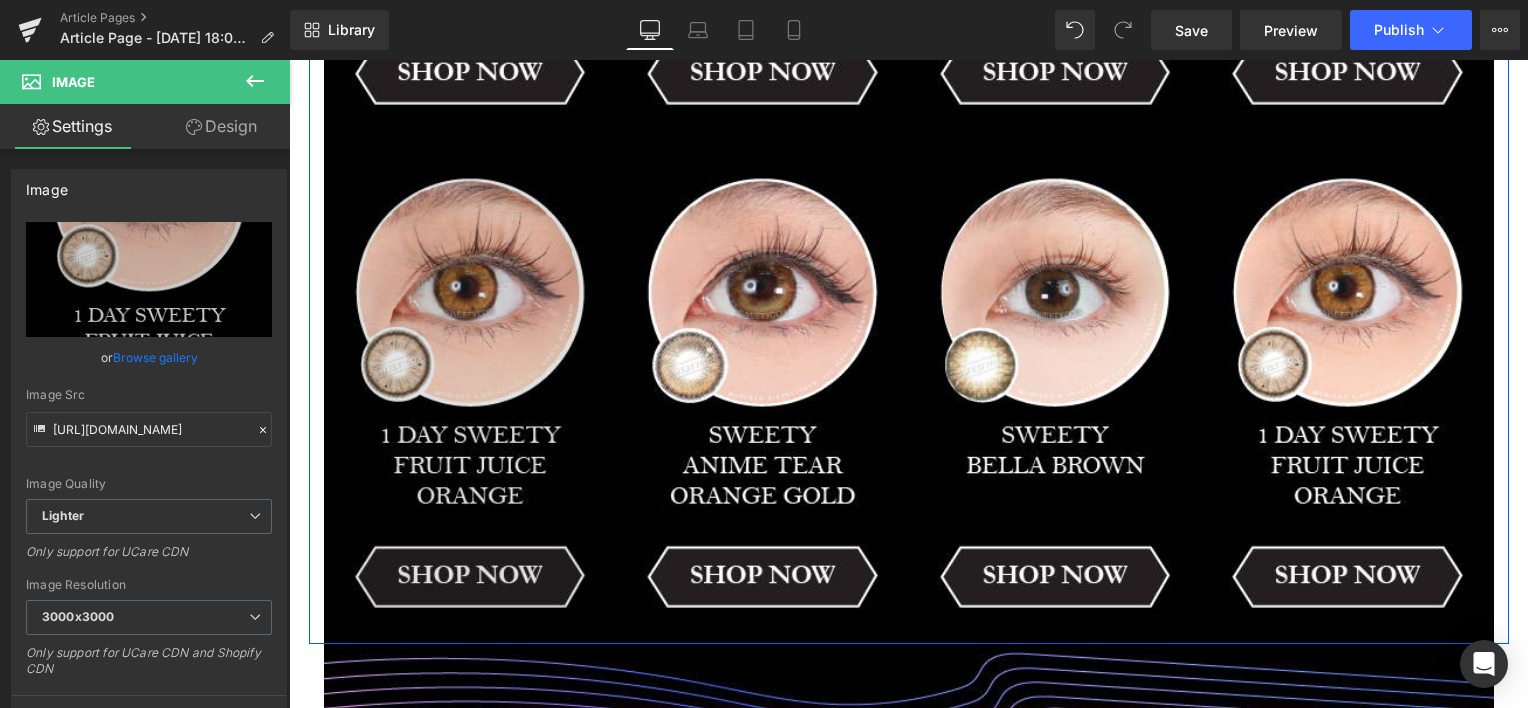 click at bounding box center [470, 392] 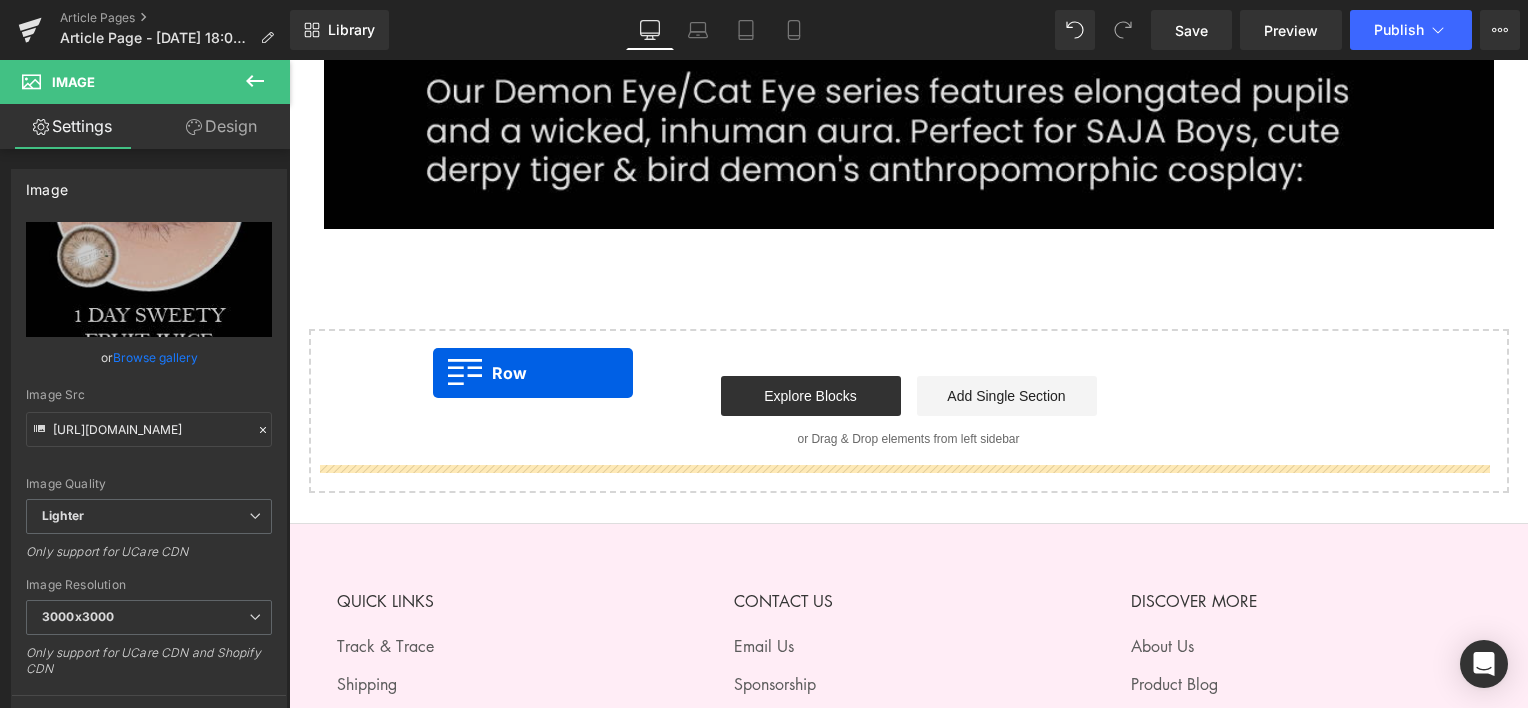 scroll, scrollTop: 3970, scrollLeft: 0, axis: vertical 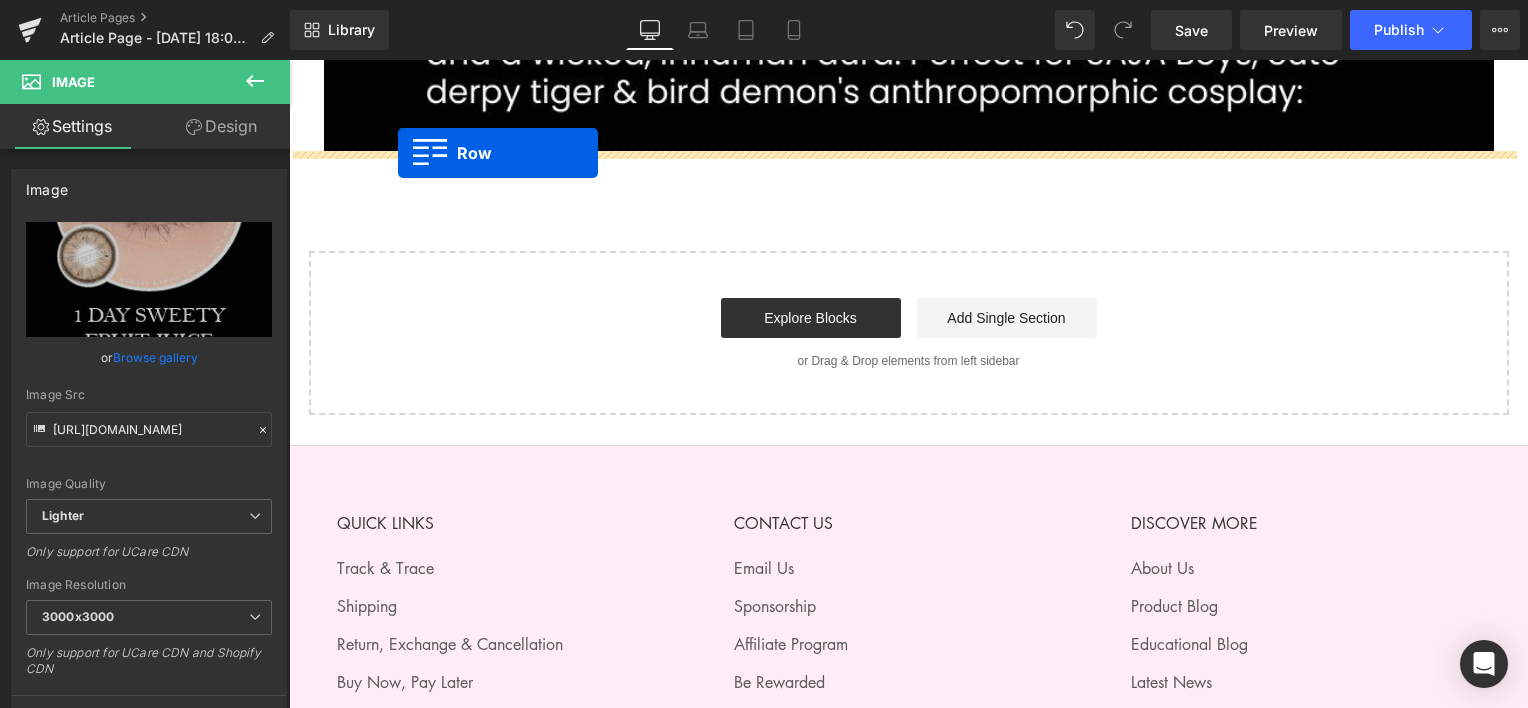 drag, startPoint x: 327, startPoint y: 152, endPoint x: 398, endPoint y: 152, distance: 71 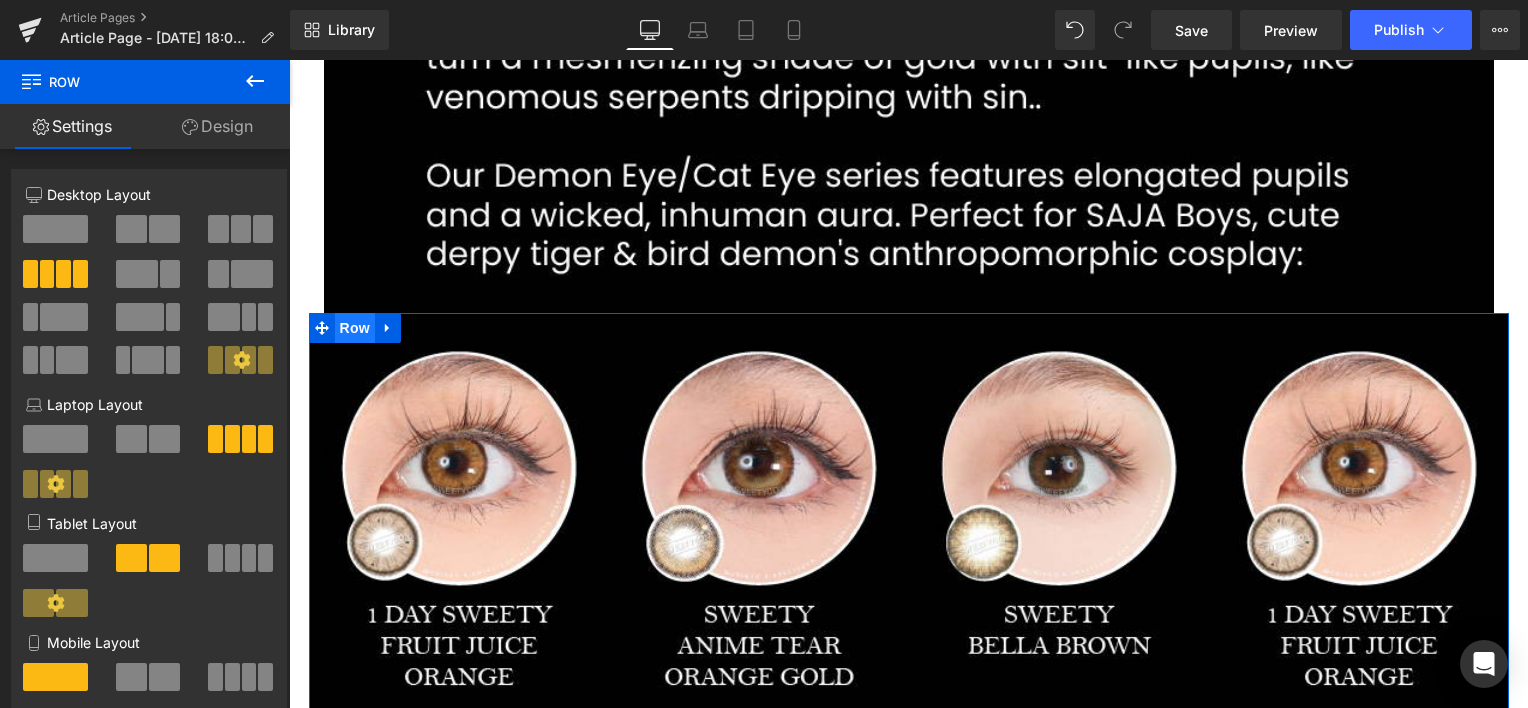 scroll, scrollTop: 3752, scrollLeft: 0, axis: vertical 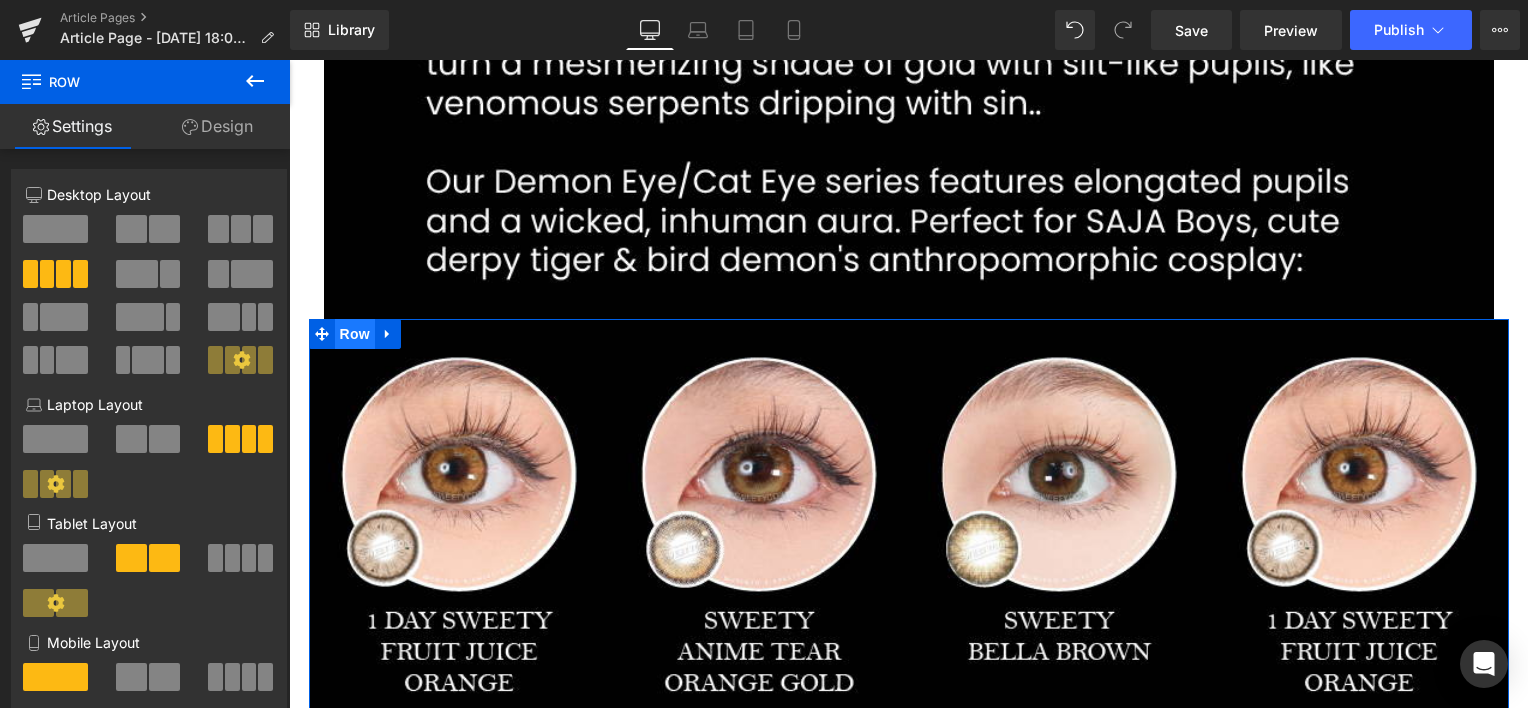 click on "Row" at bounding box center [355, 334] 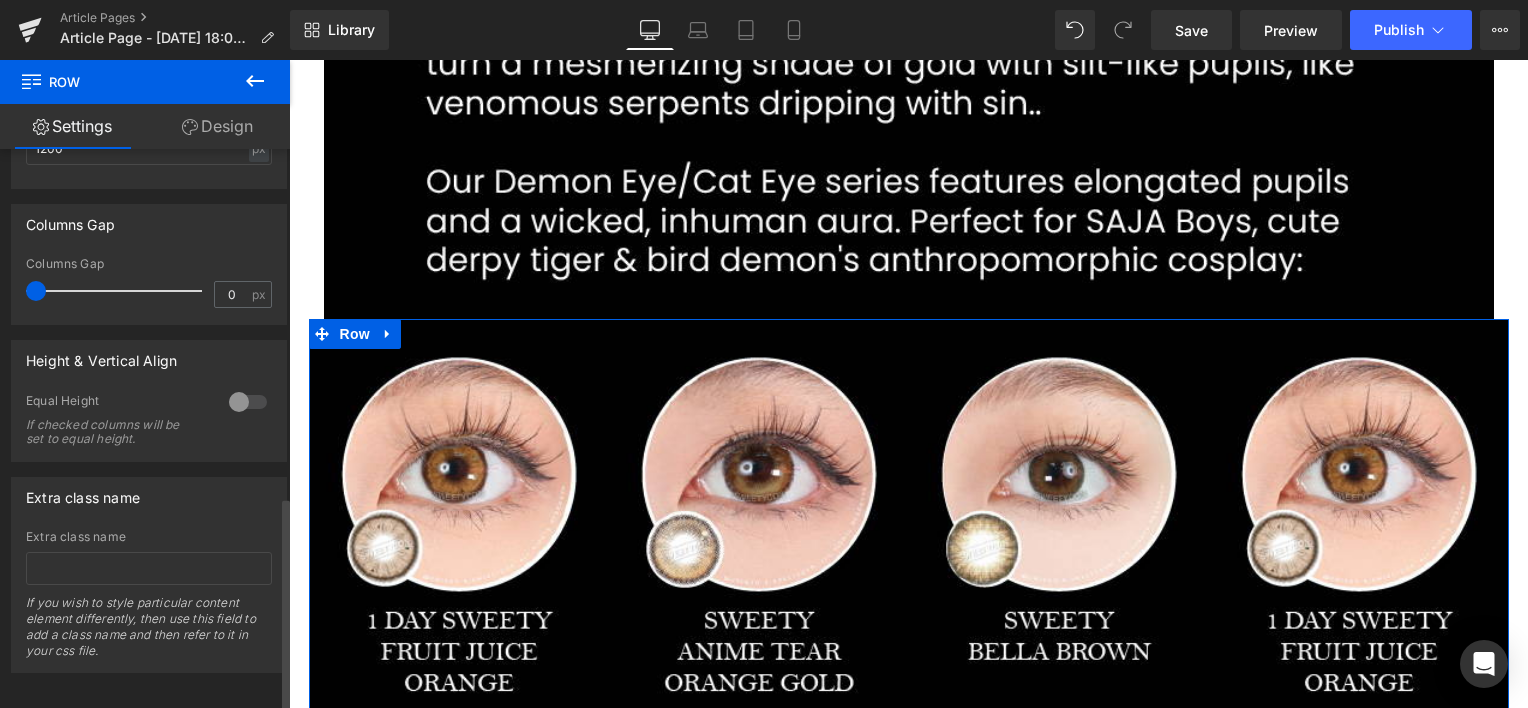scroll, scrollTop: 916, scrollLeft: 0, axis: vertical 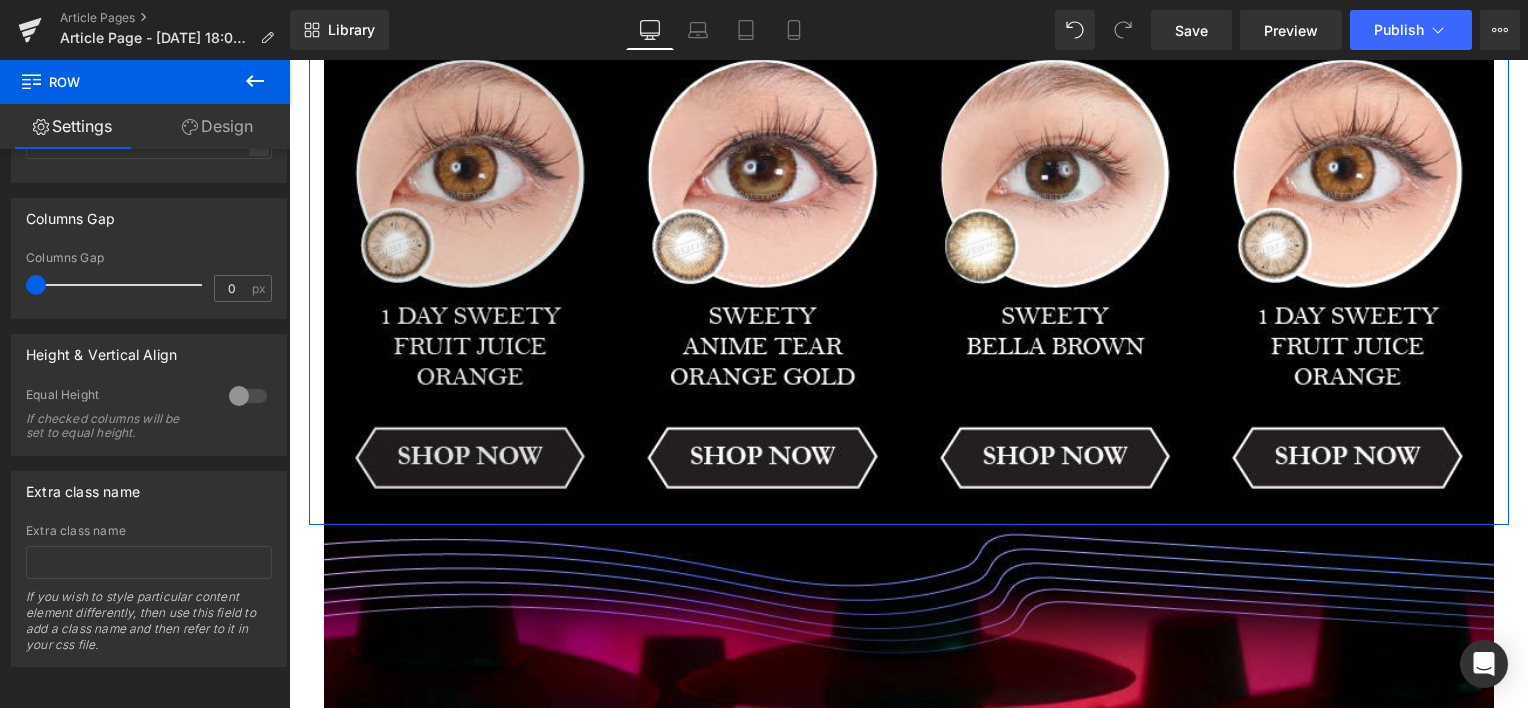 click at bounding box center [470, 273] 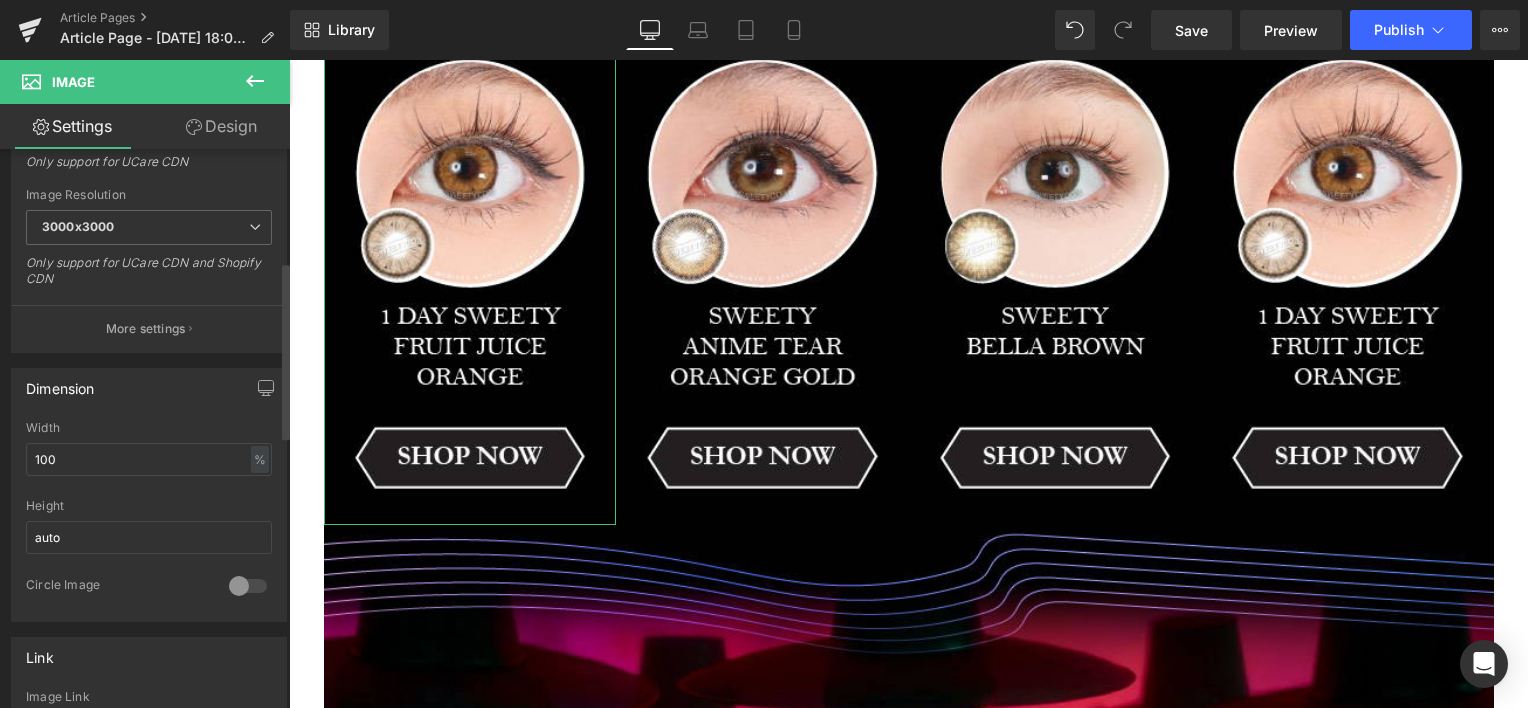 scroll, scrollTop: 666, scrollLeft: 0, axis: vertical 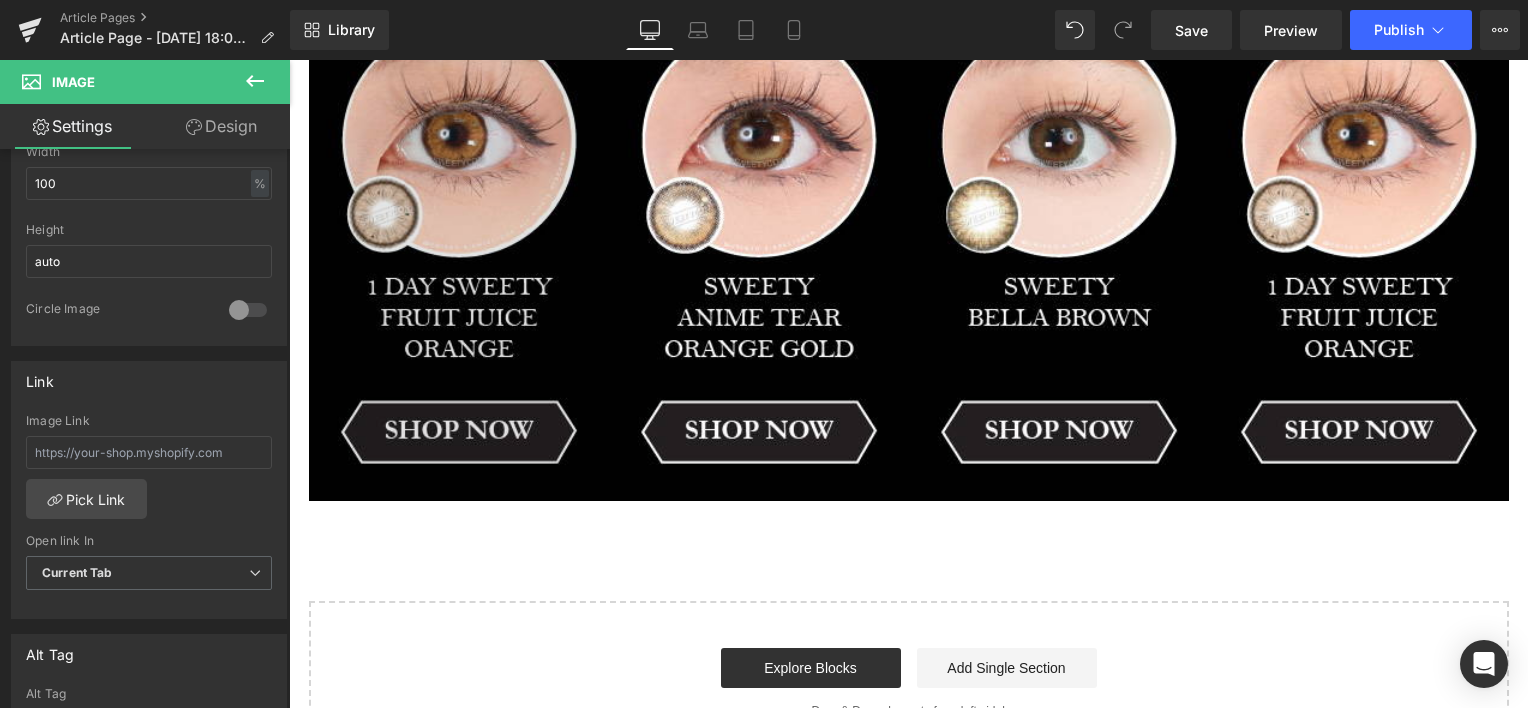 click at bounding box center [459, 243] 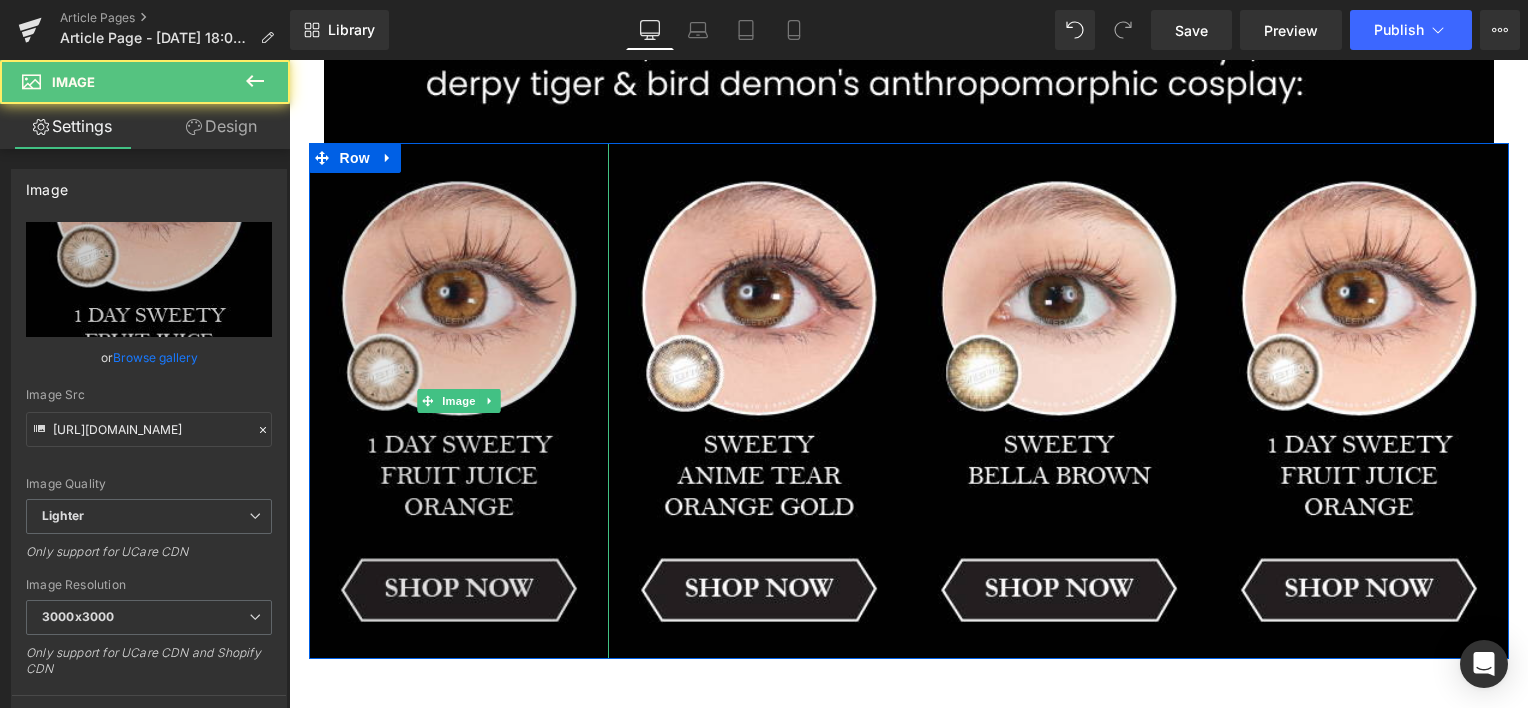 scroll, scrollTop: 3920, scrollLeft: 0, axis: vertical 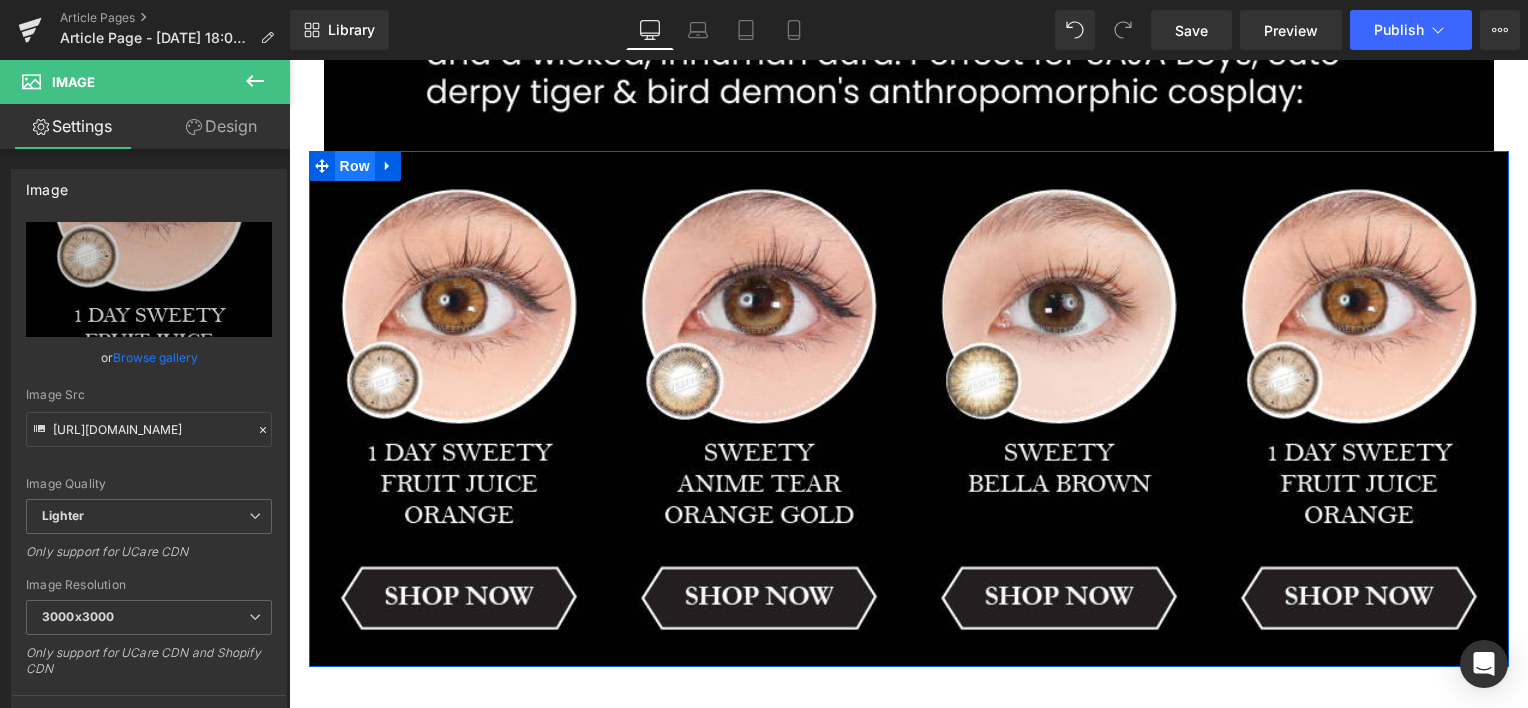 click on "Row" at bounding box center [355, 166] 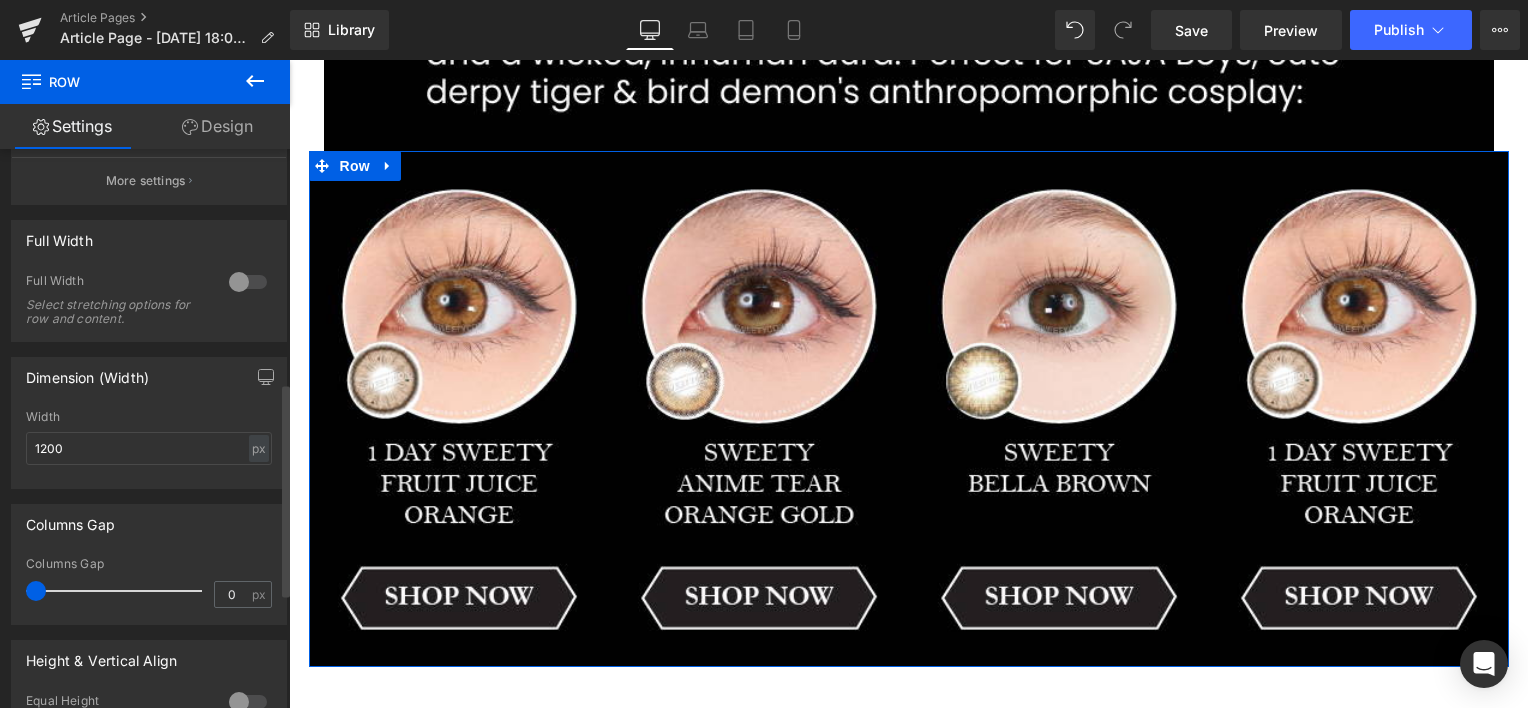 scroll, scrollTop: 500, scrollLeft: 0, axis: vertical 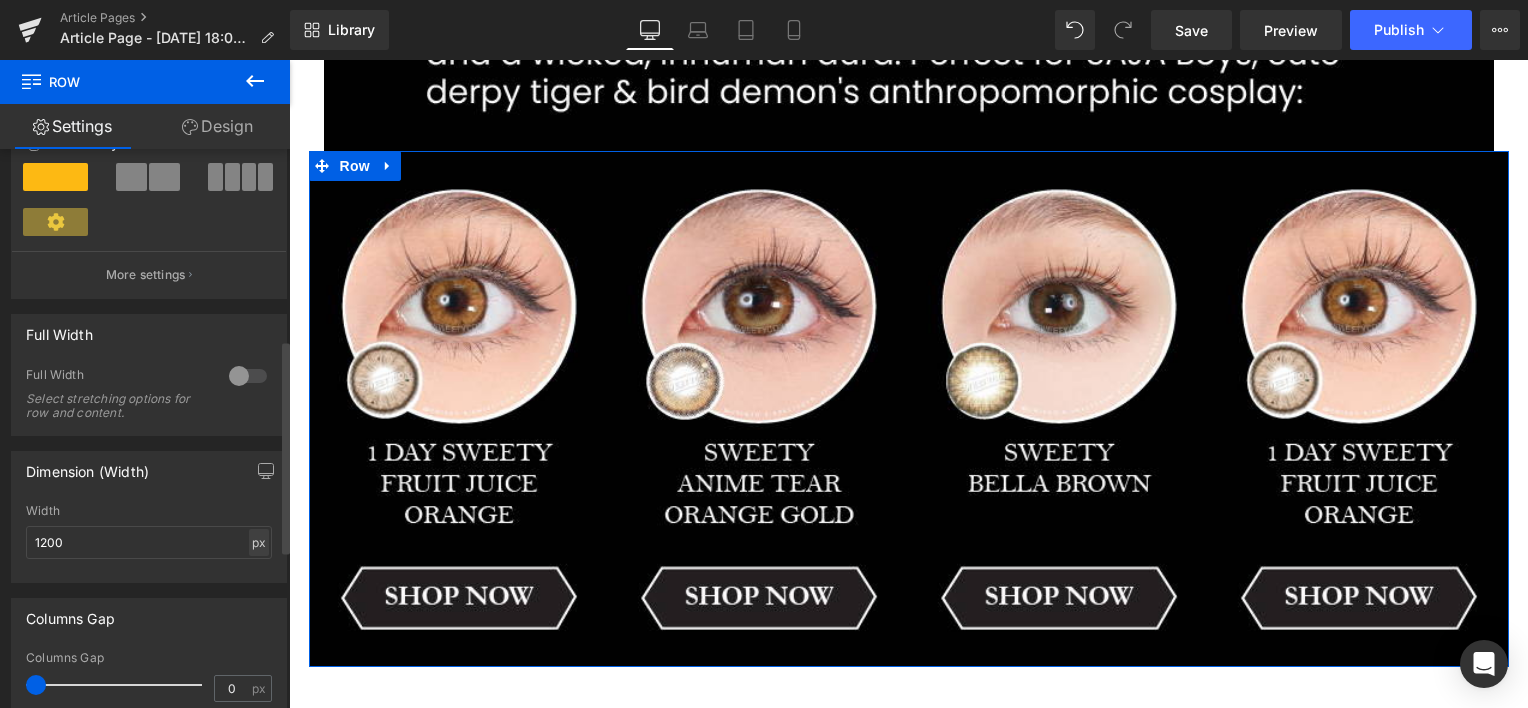 click on "px" at bounding box center [259, 542] 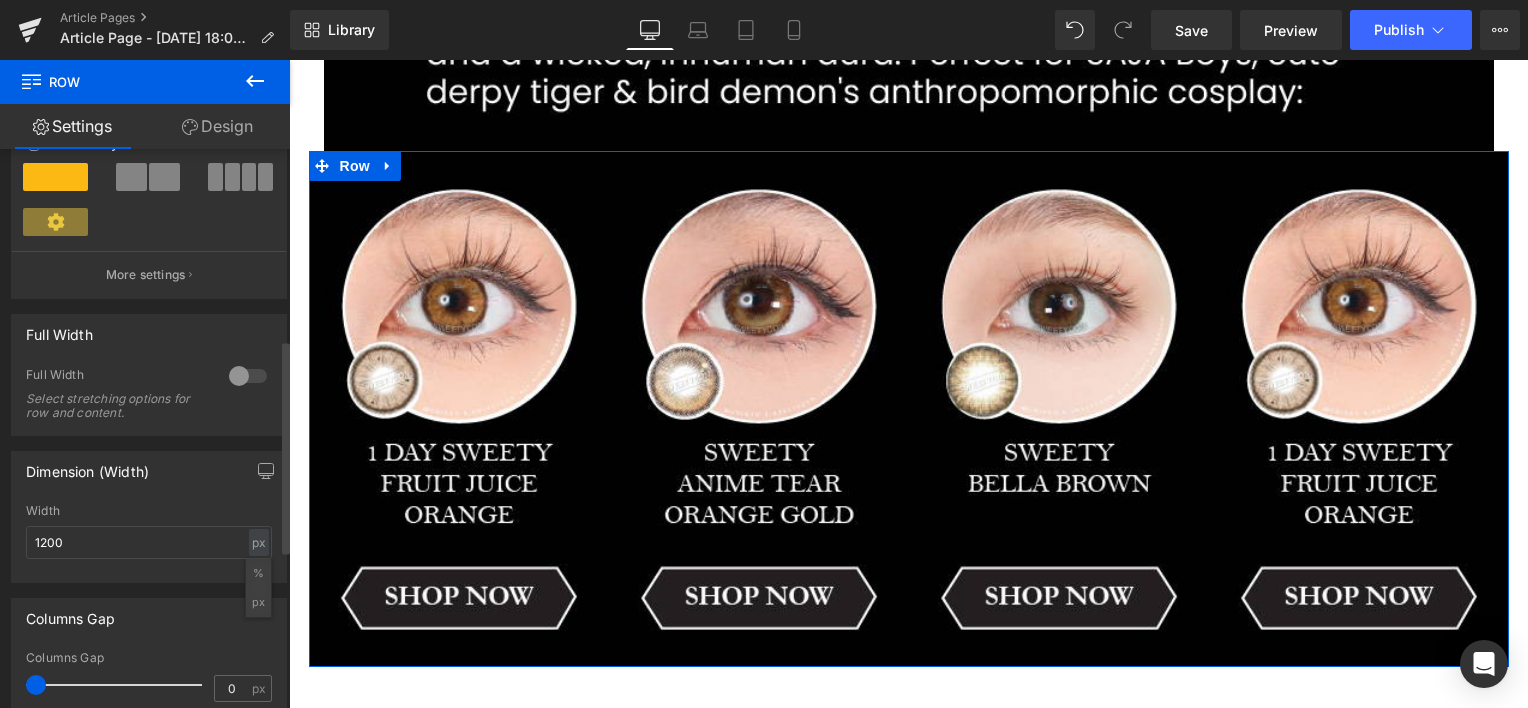 drag, startPoint x: 254, startPoint y: 580, endPoint x: 235, endPoint y: 577, distance: 19.235384 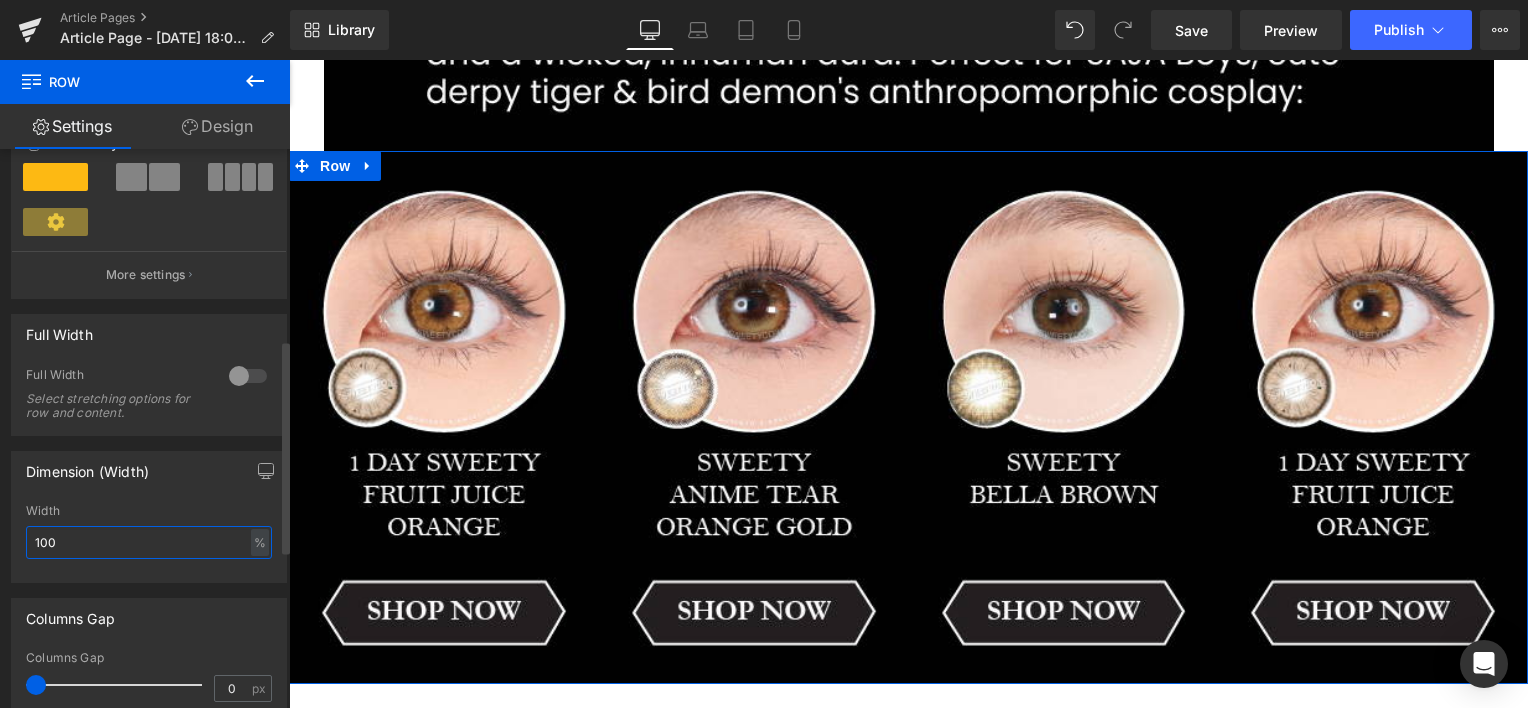 click on "100" at bounding box center [149, 542] 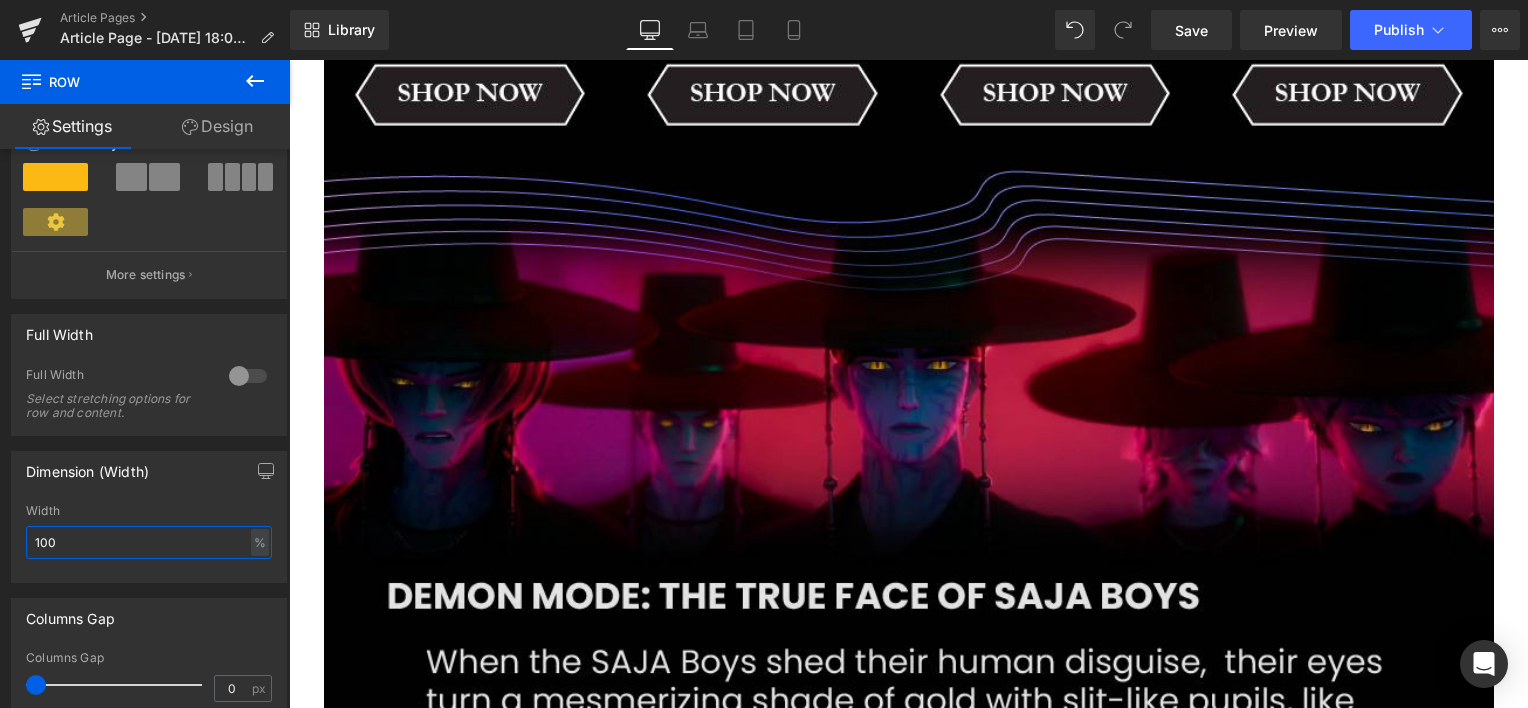scroll, scrollTop: 2920, scrollLeft: 0, axis: vertical 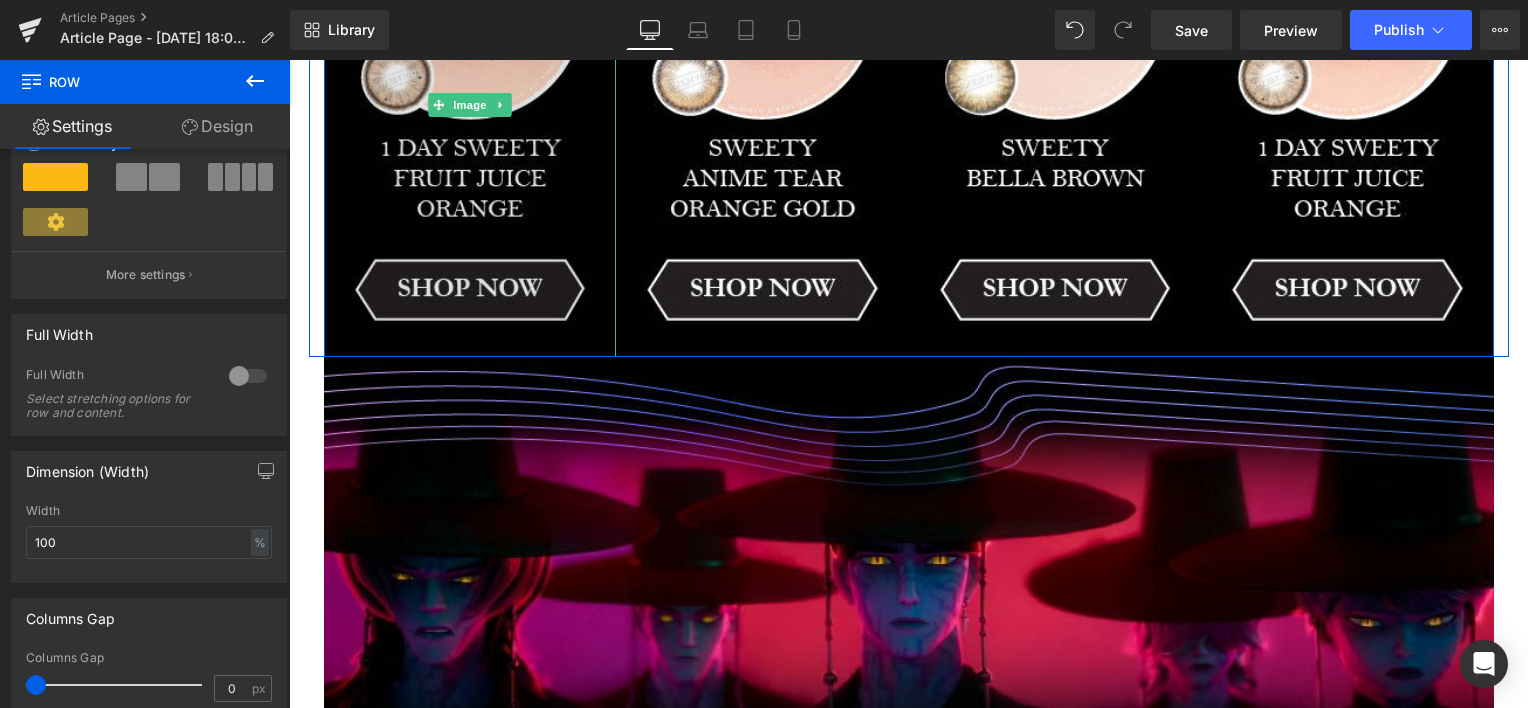 click at bounding box center (470, 105) 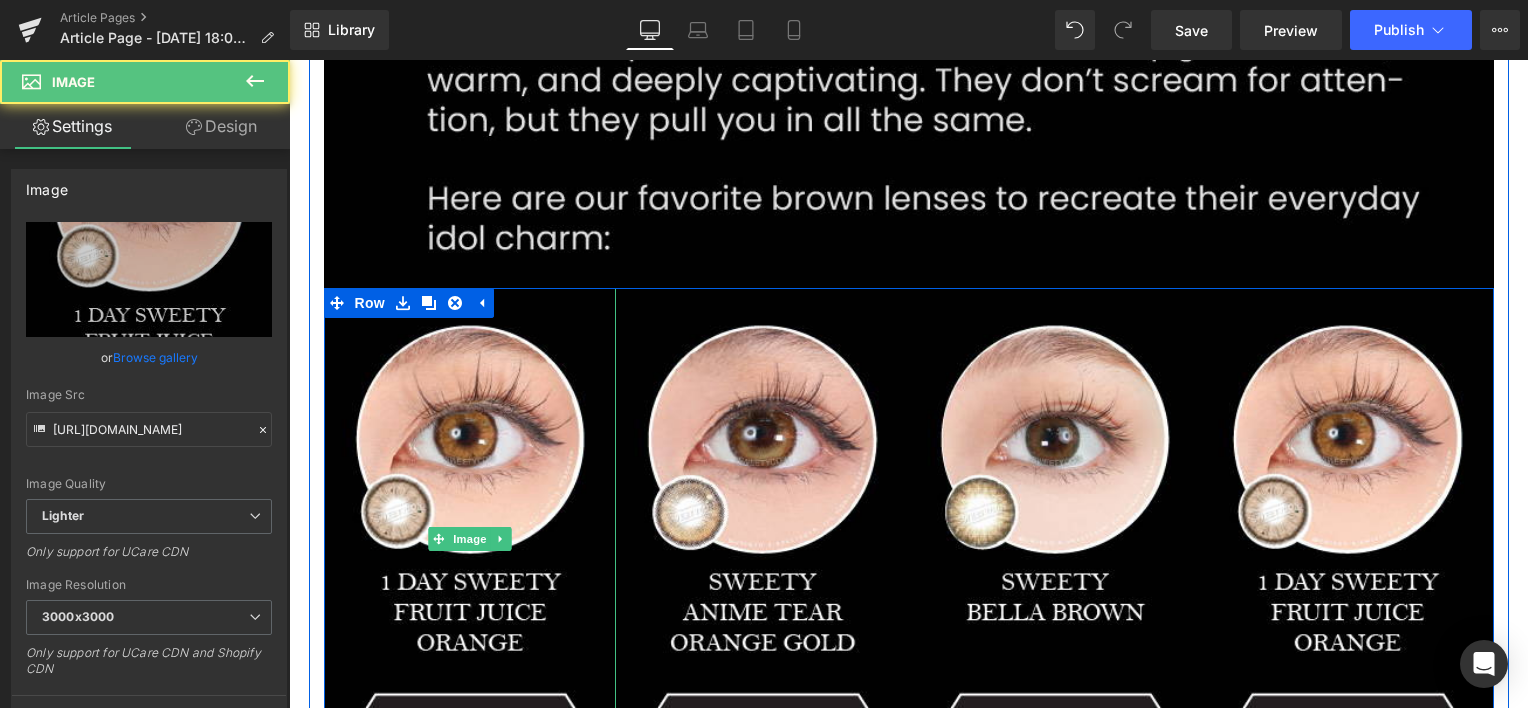 scroll, scrollTop: 2420, scrollLeft: 0, axis: vertical 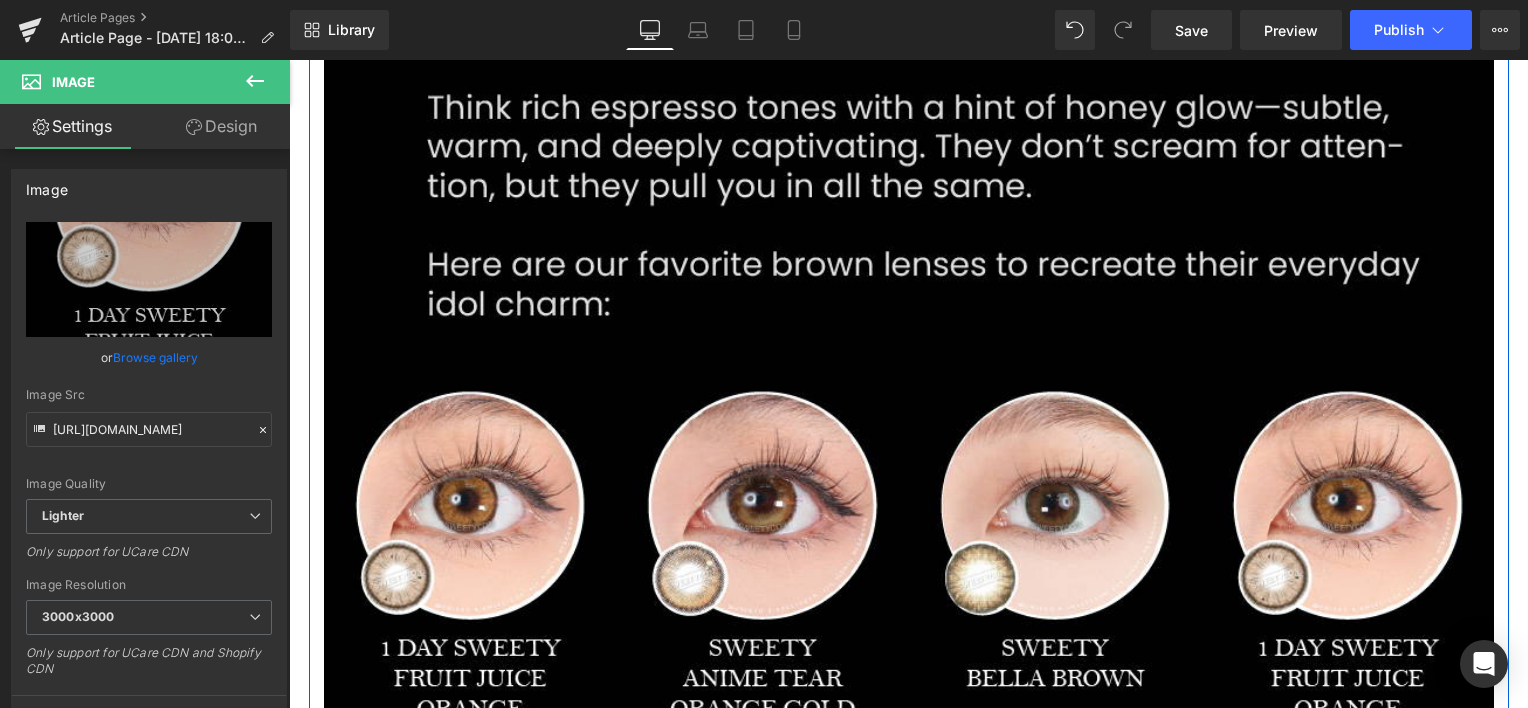 click on "Image" at bounding box center (909, -946) 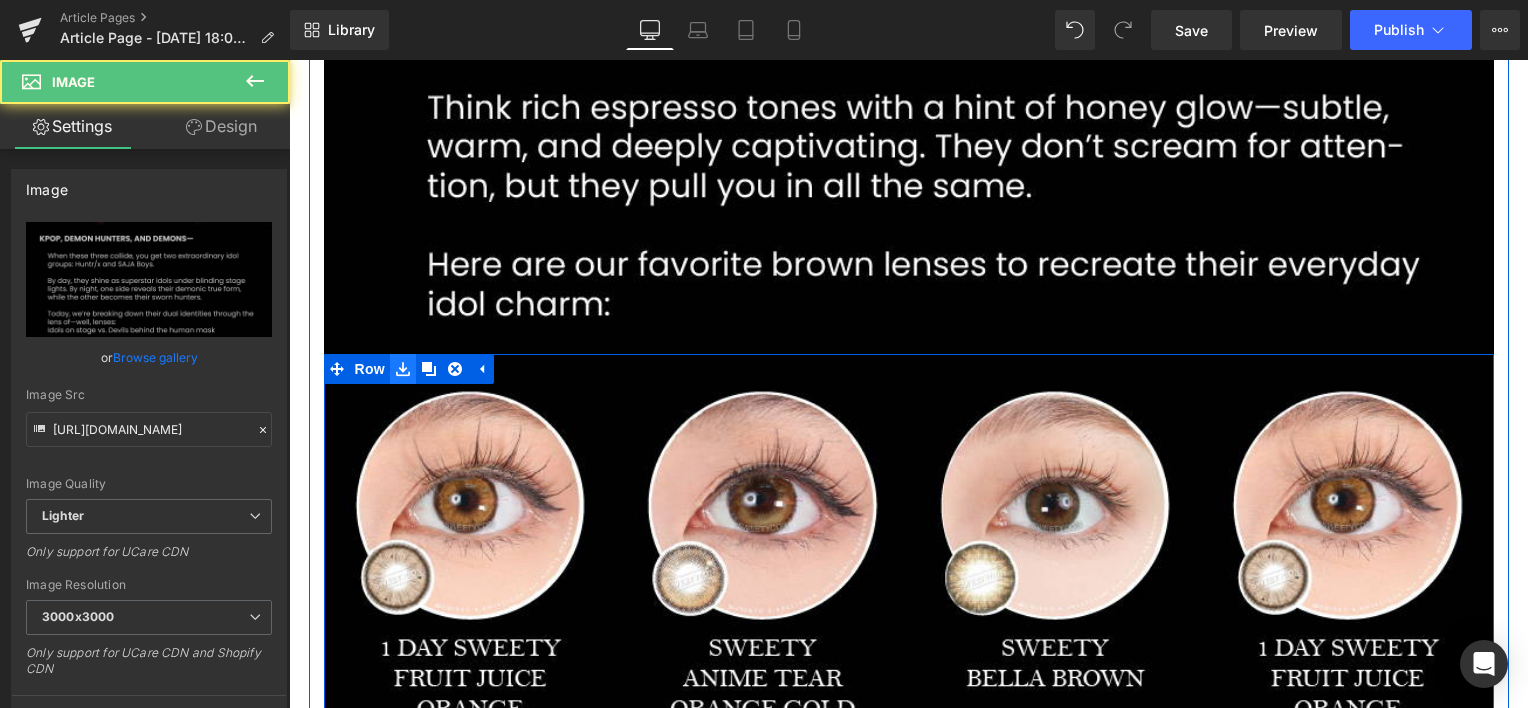 click at bounding box center (403, 369) 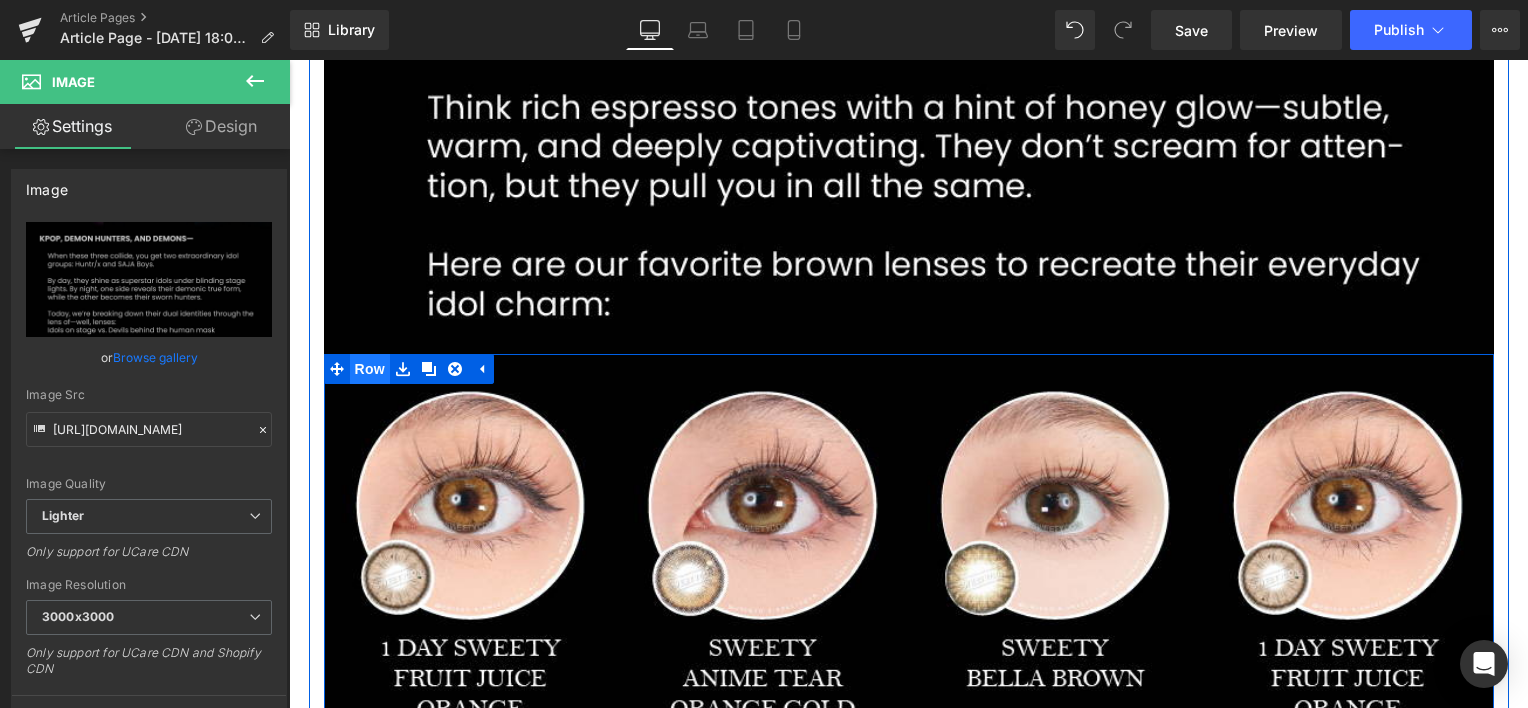 click on "Row" at bounding box center [370, 369] 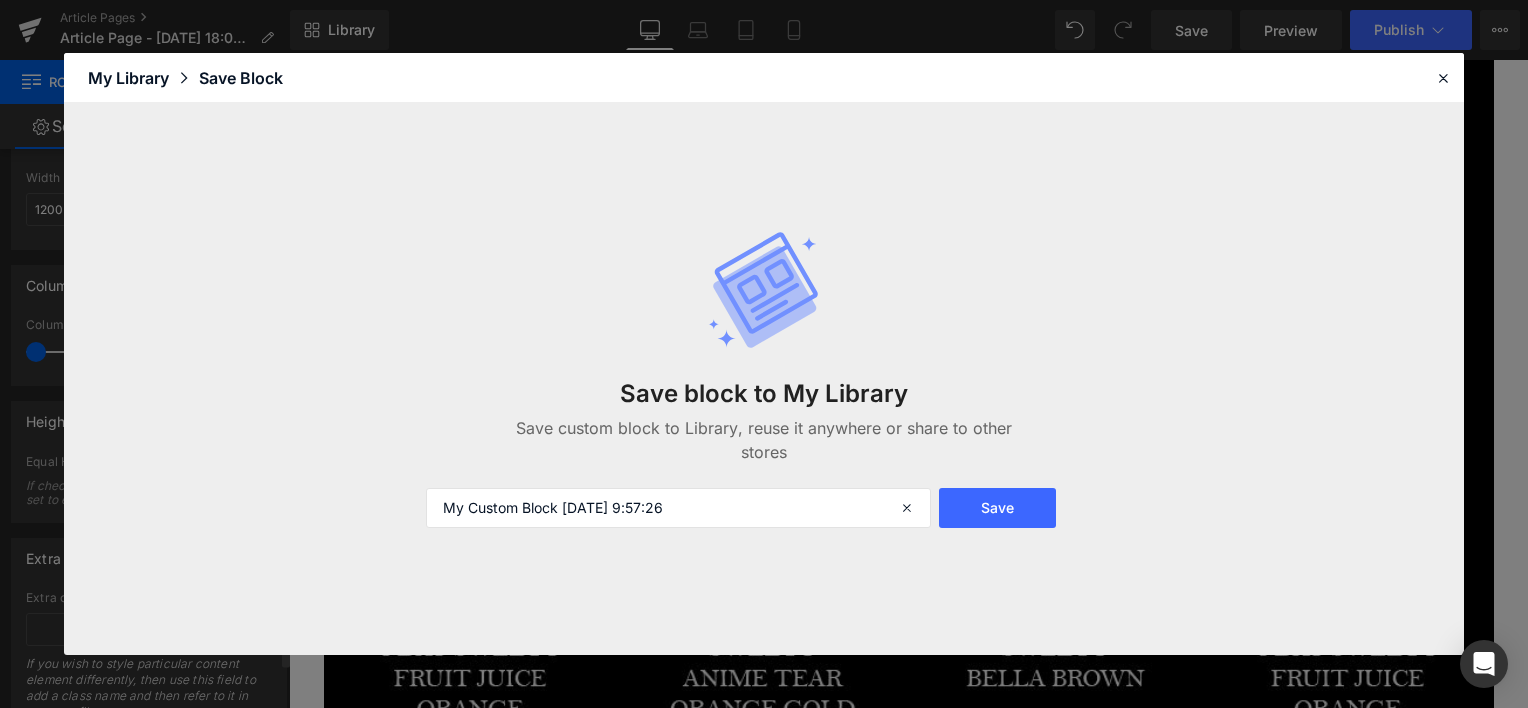 scroll, scrollTop: 666, scrollLeft: 0, axis: vertical 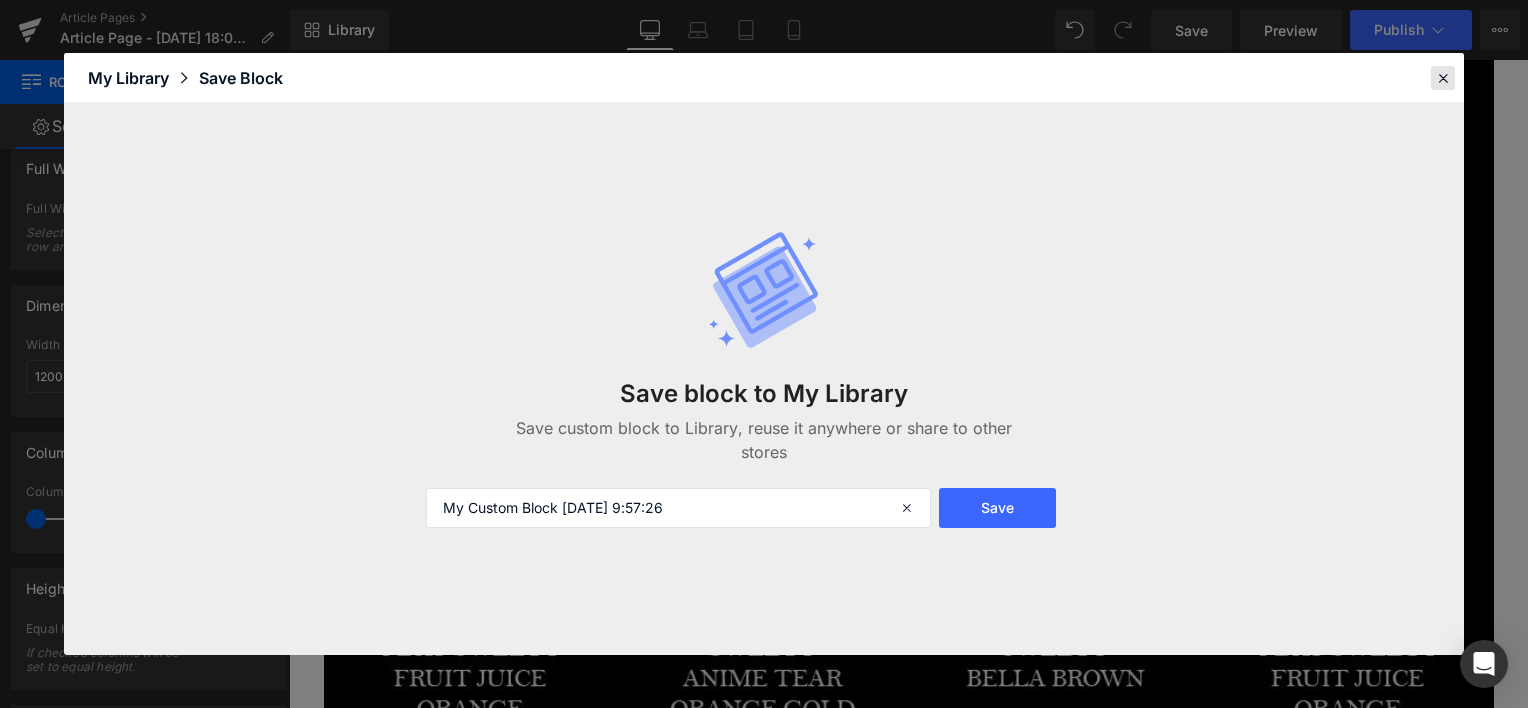 click at bounding box center [1443, 78] 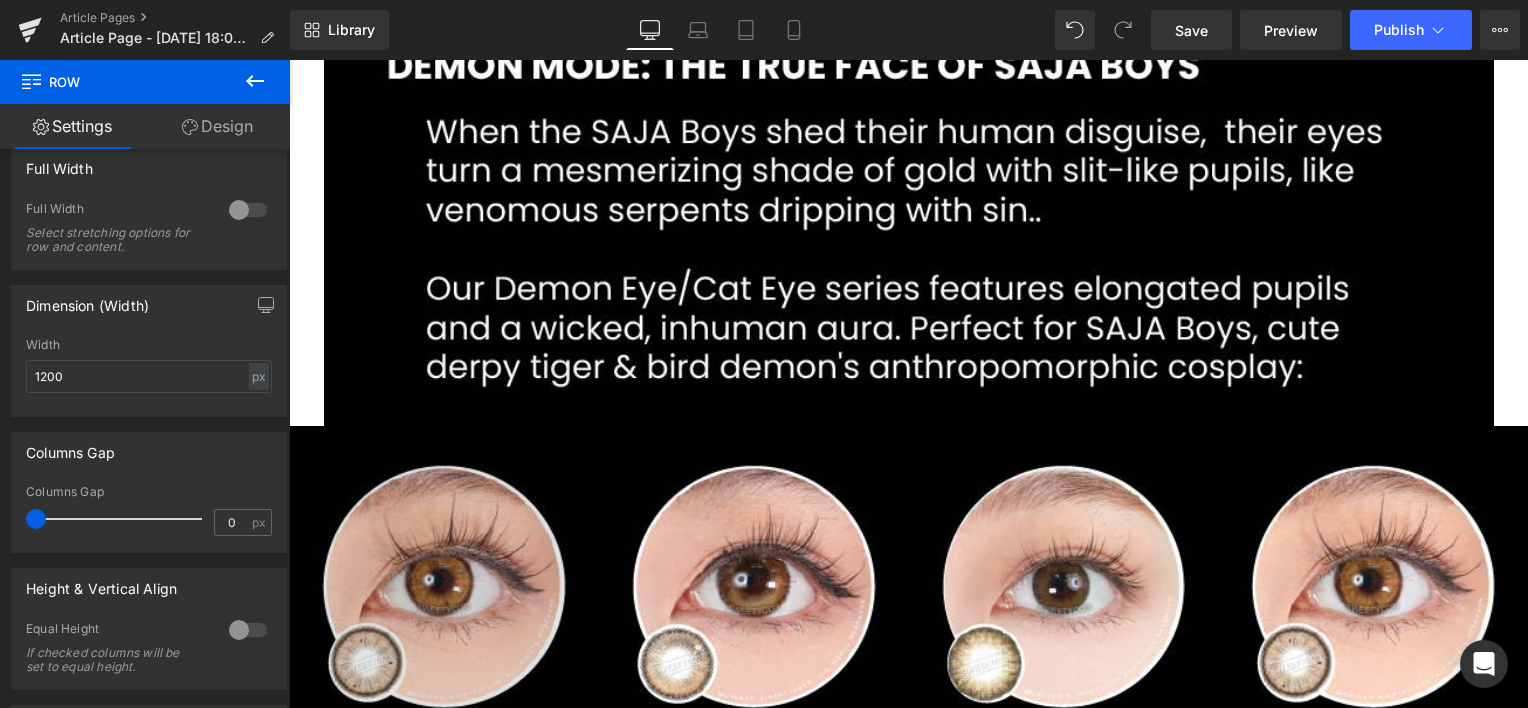 scroll, scrollTop: 3920, scrollLeft: 0, axis: vertical 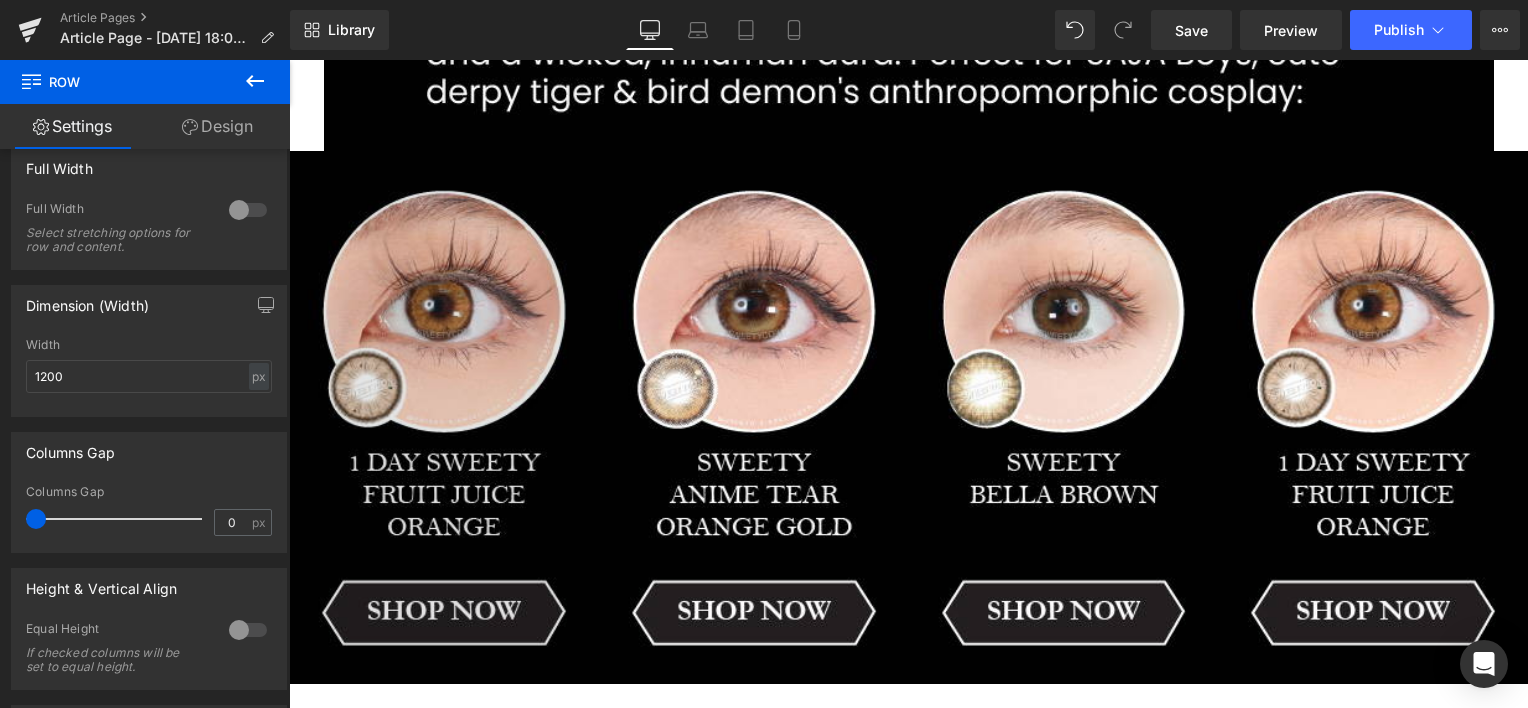 click at bounding box center [444, 417] 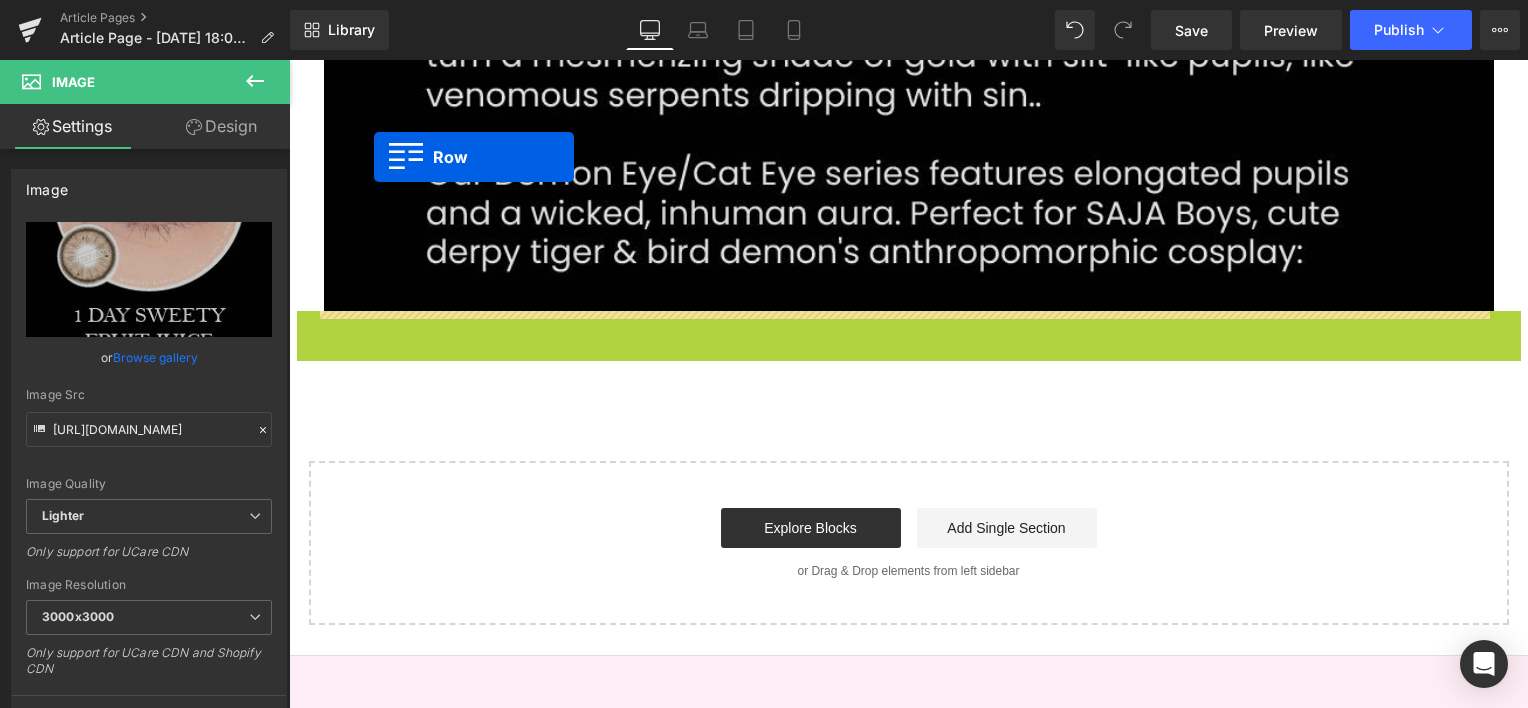 scroll, scrollTop: 3740, scrollLeft: 0, axis: vertical 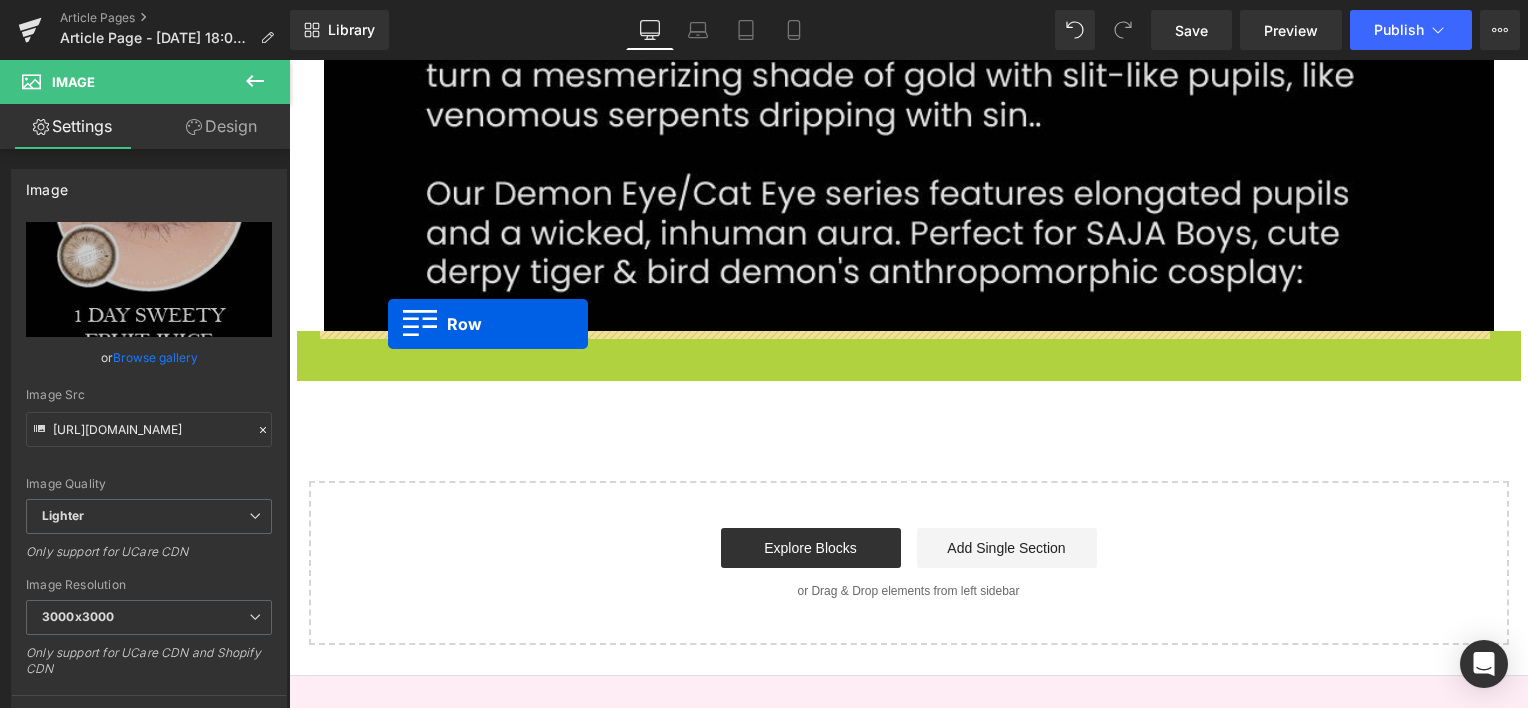 drag, startPoint x: 304, startPoint y: 166, endPoint x: 388, endPoint y: 324, distance: 178.94133 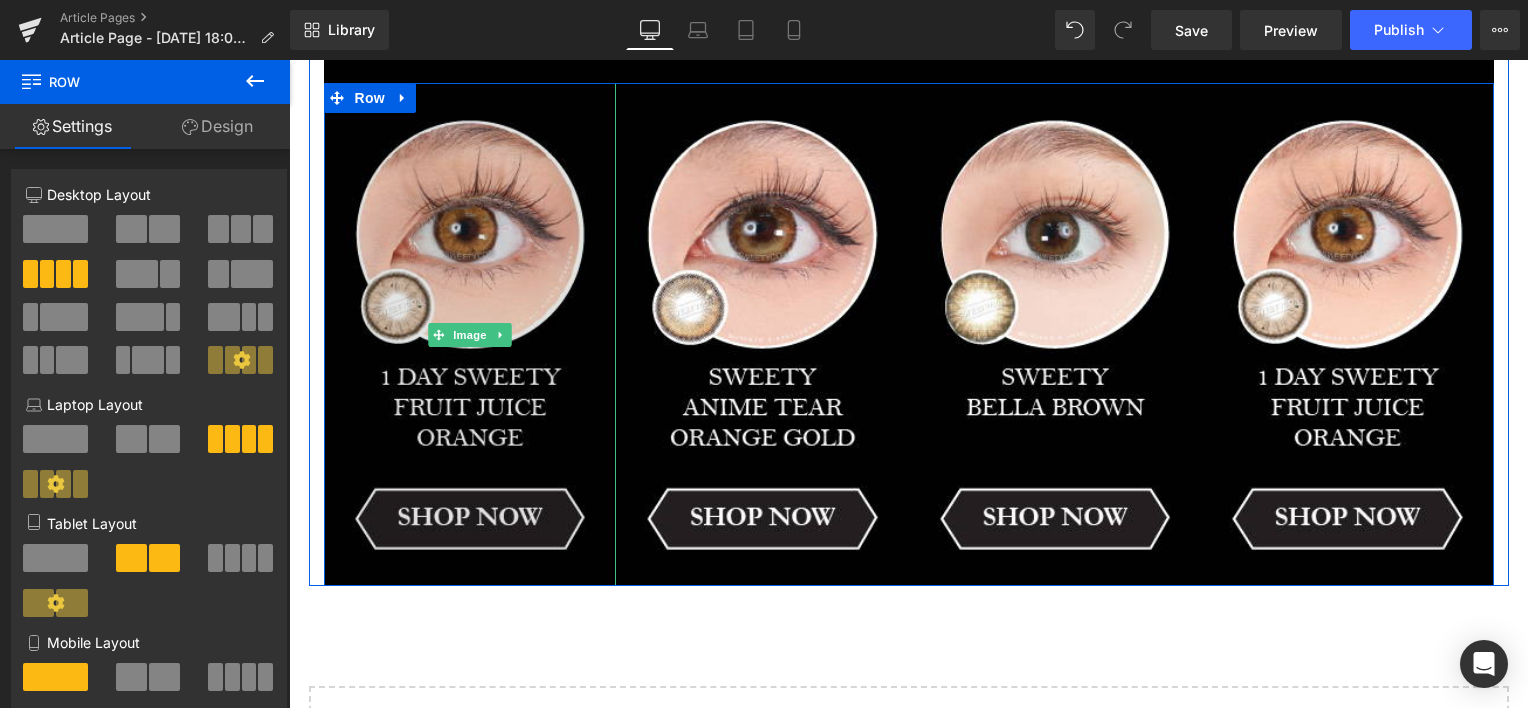 scroll, scrollTop: 4000, scrollLeft: 0, axis: vertical 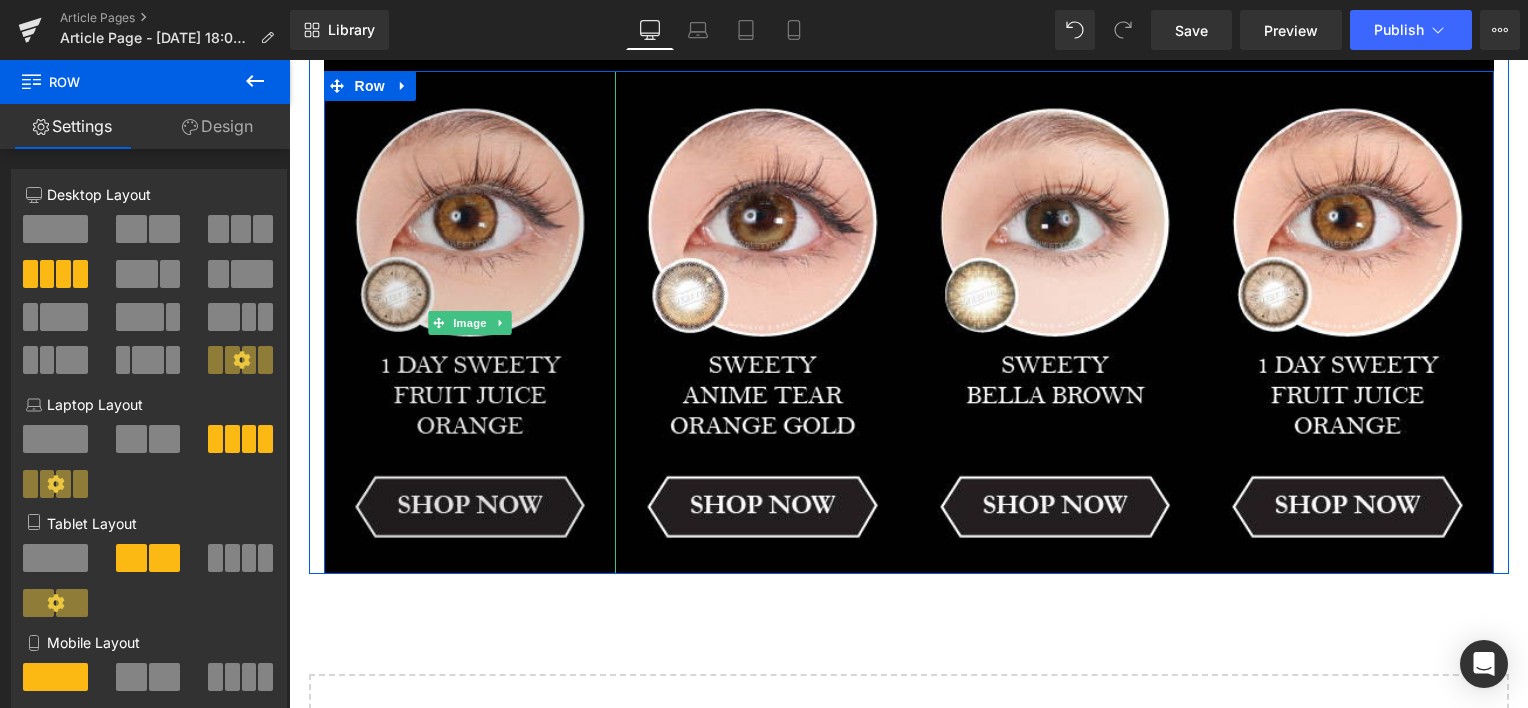click at bounding box center (470, 322) 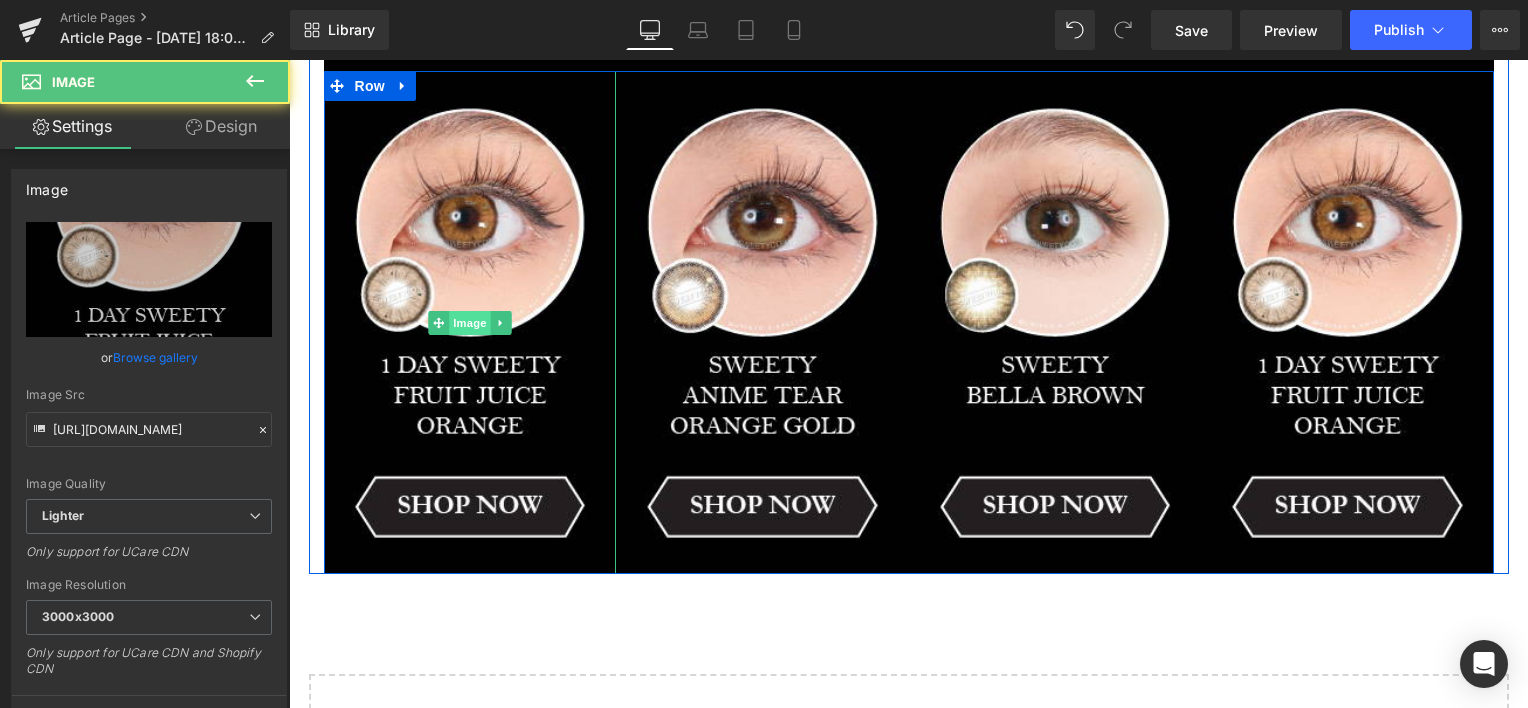 click on "Image" at bounding box center (470, 323) 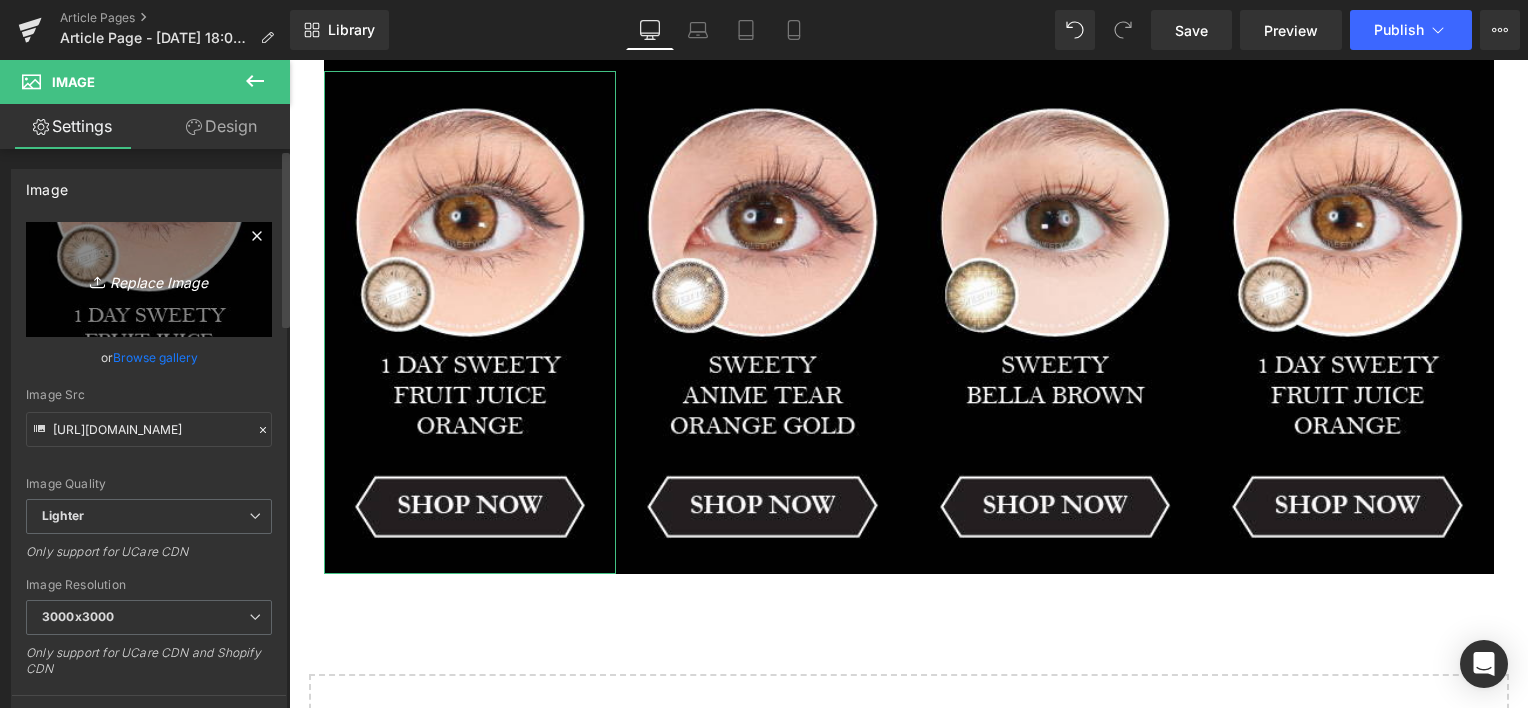 click on "Replace Image" at bounding box center (149, 279) 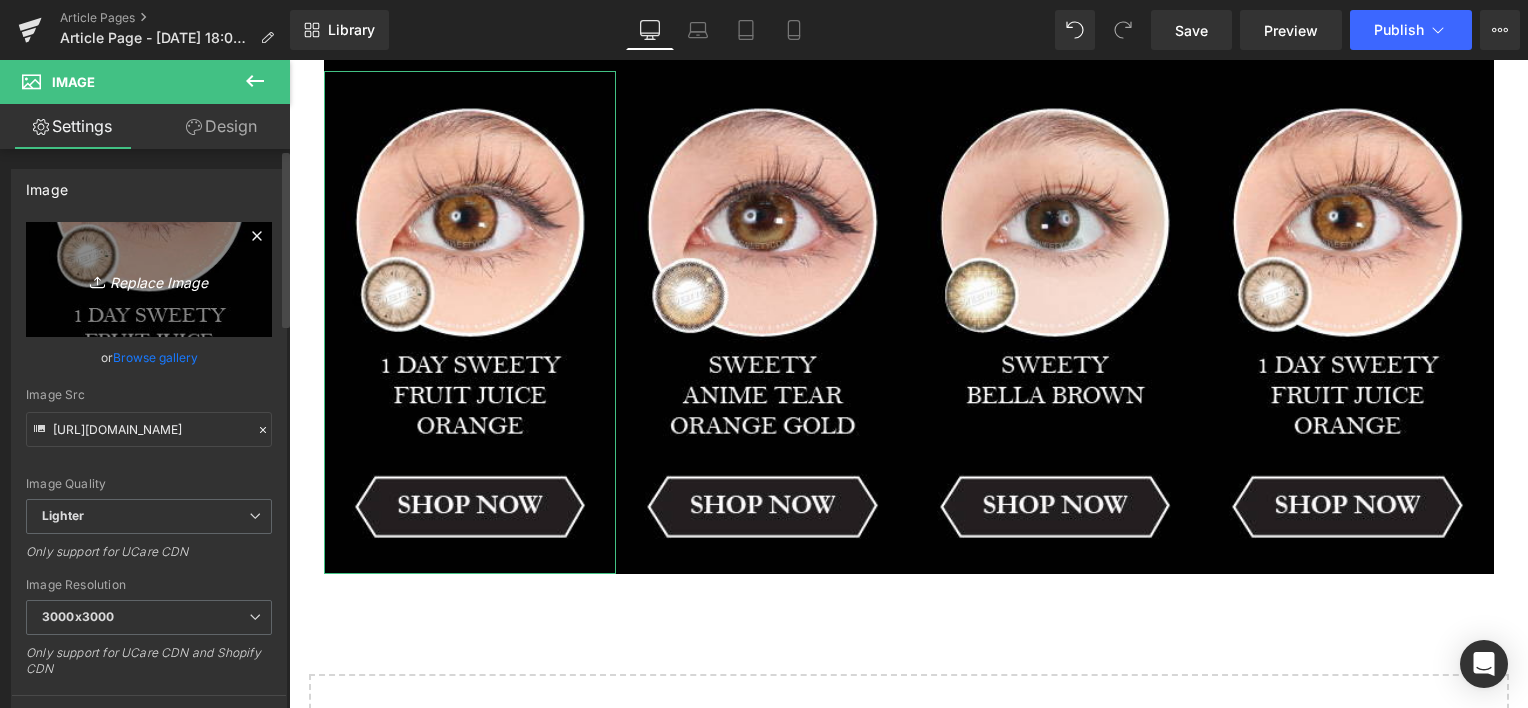 type on "C:\fakepath\Artboard 2 copy 4-80.jpg" 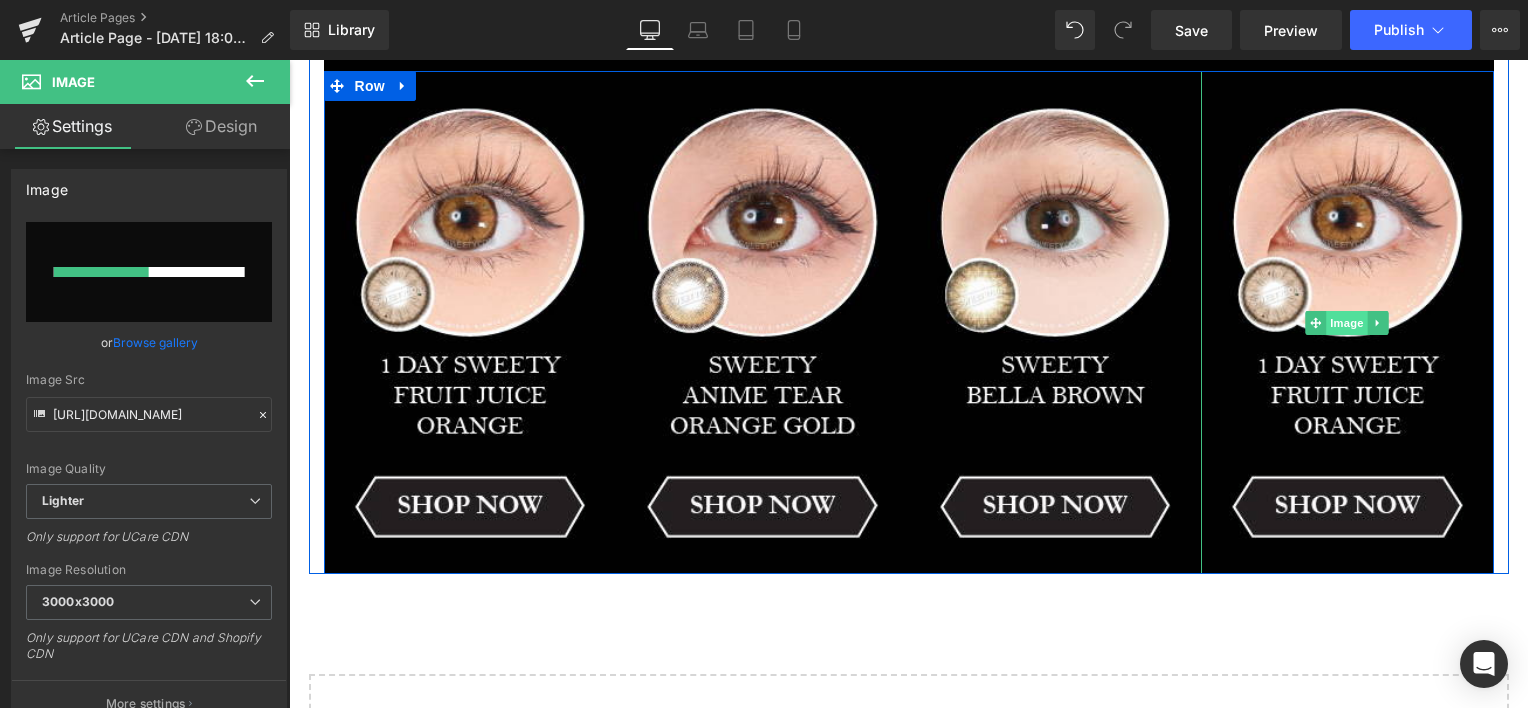 type 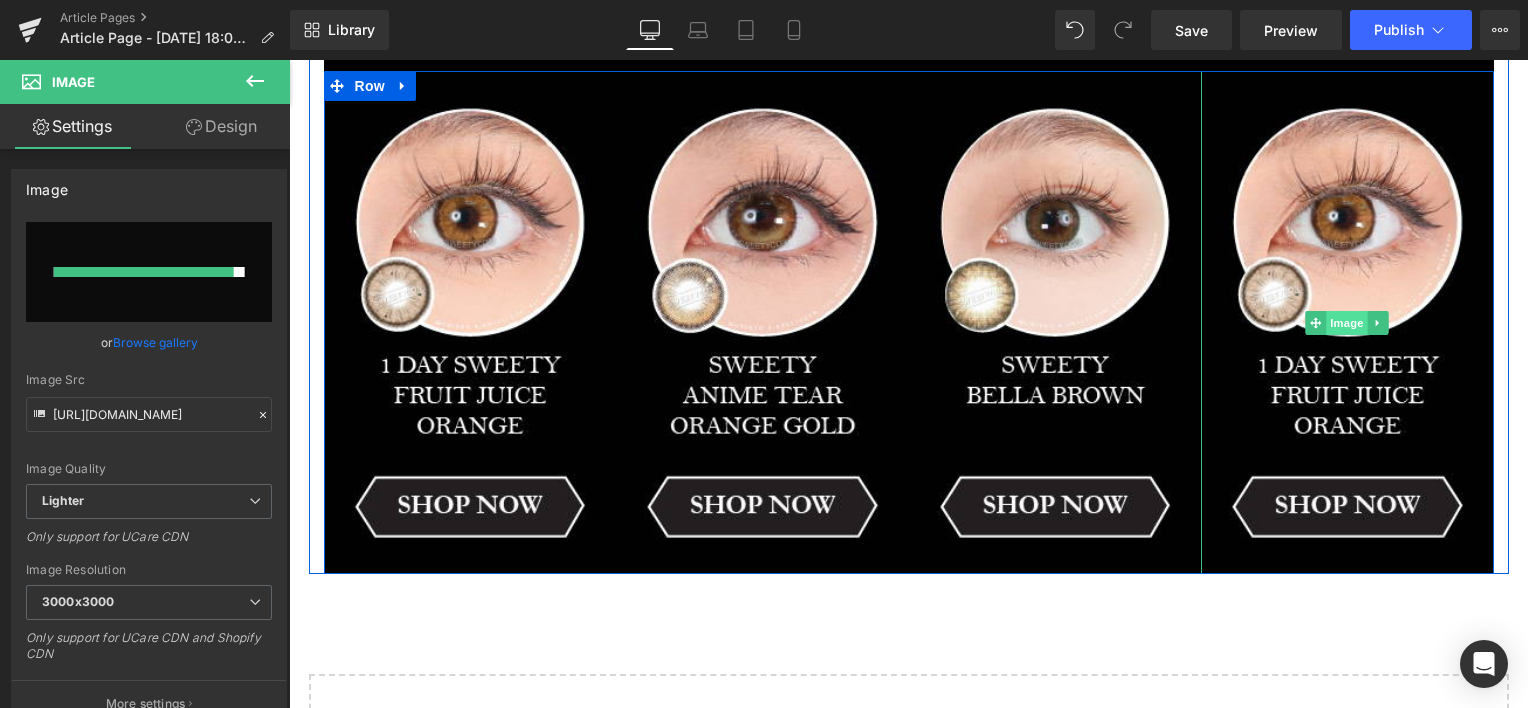type on "[URL][DOMAIN_NAME]" 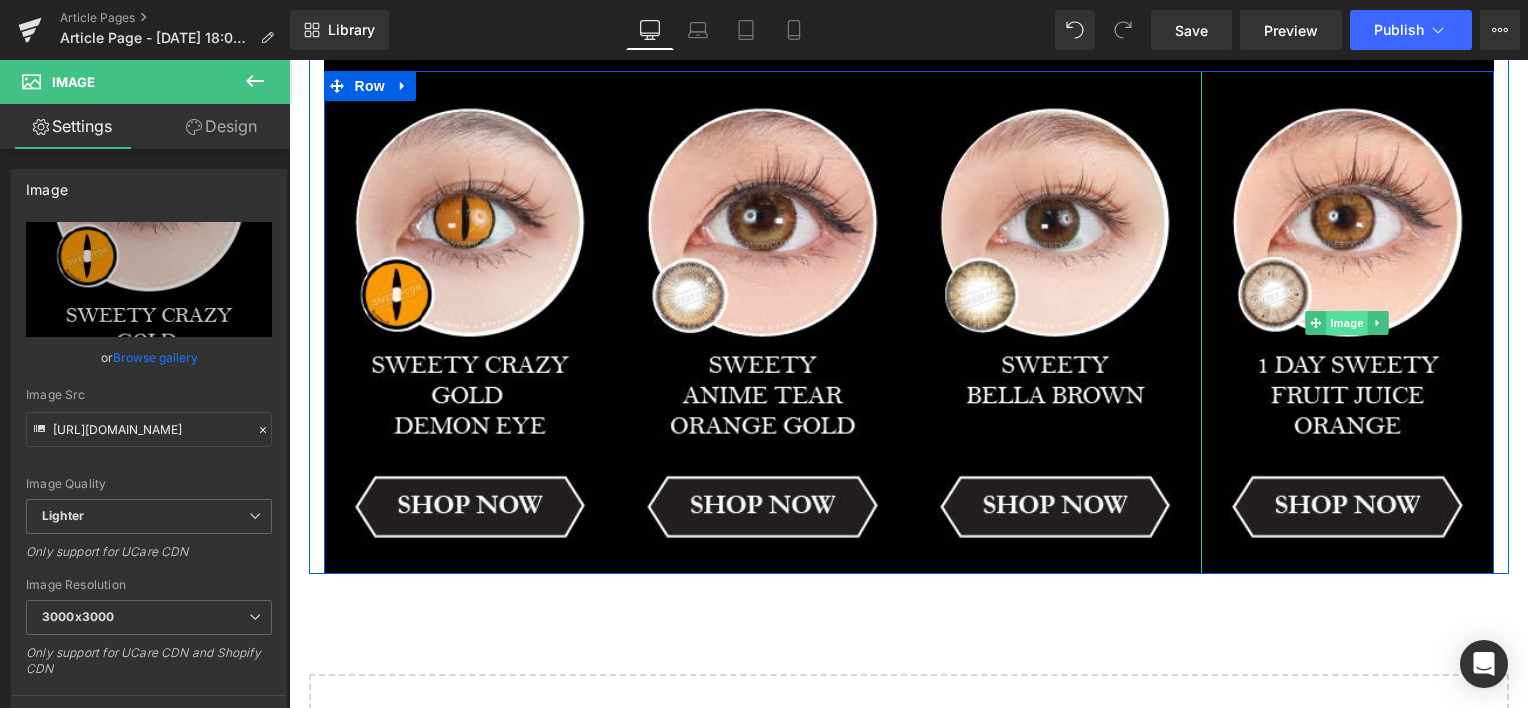 click on "Image" at bounding box center (1347, 323) 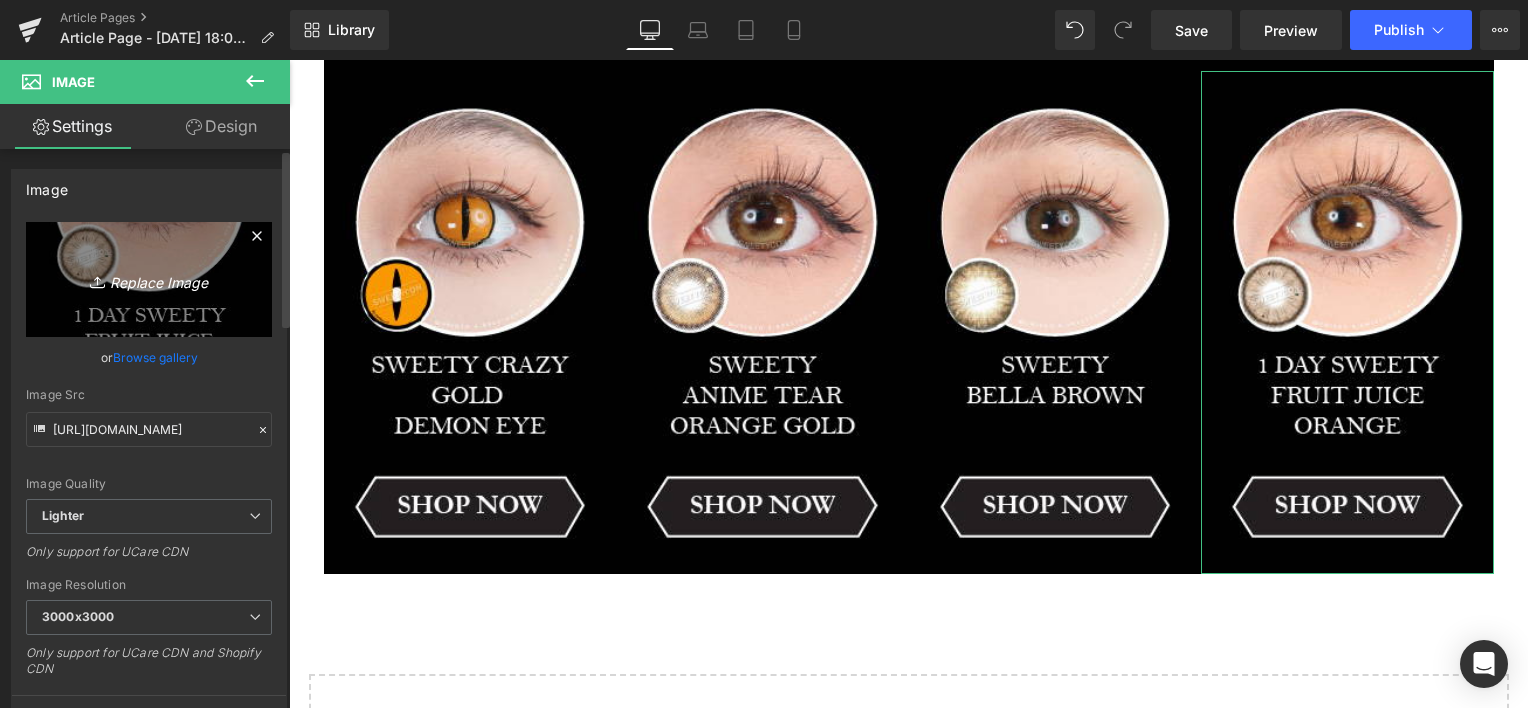click on "Replace Image" at bounding box center [149, 279] 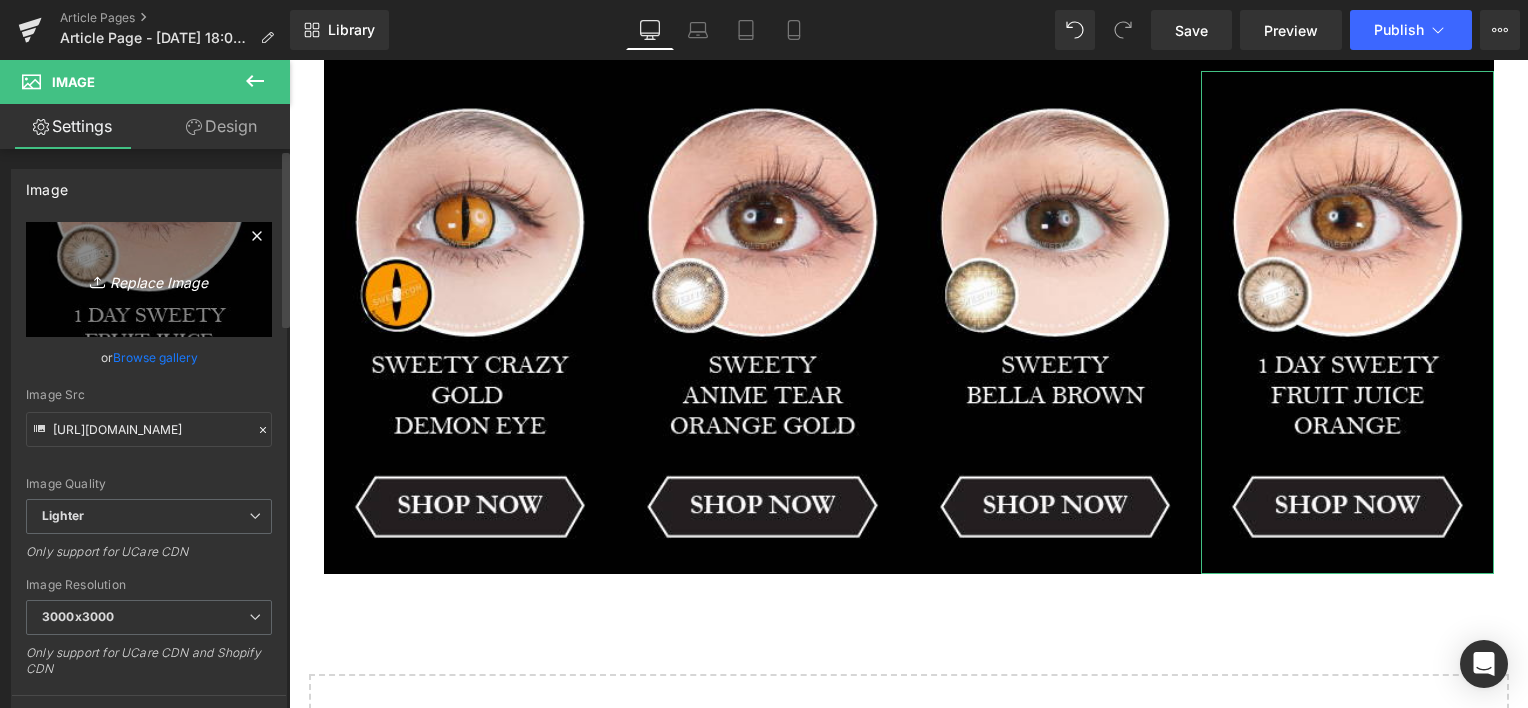 click on "Replace Image" at bounding box center (149, 279) 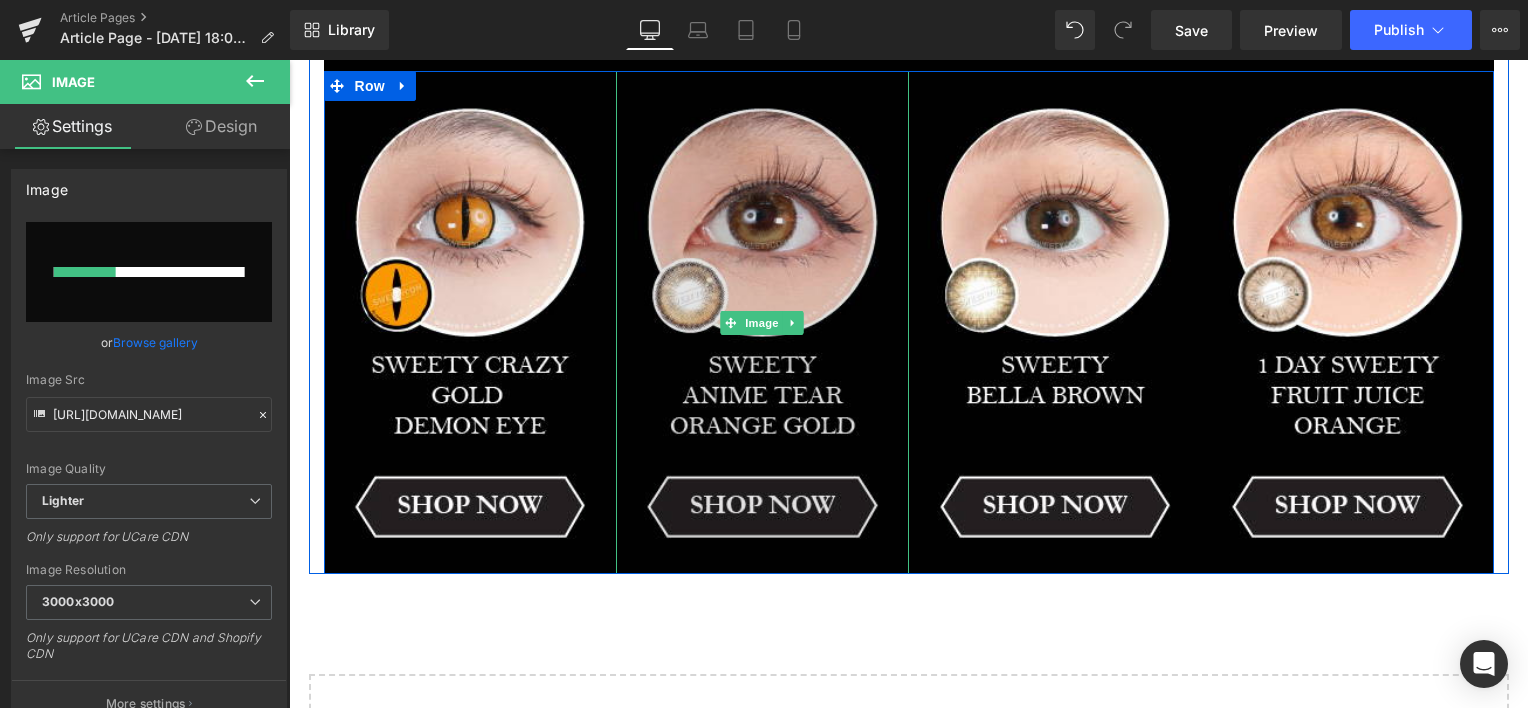 type 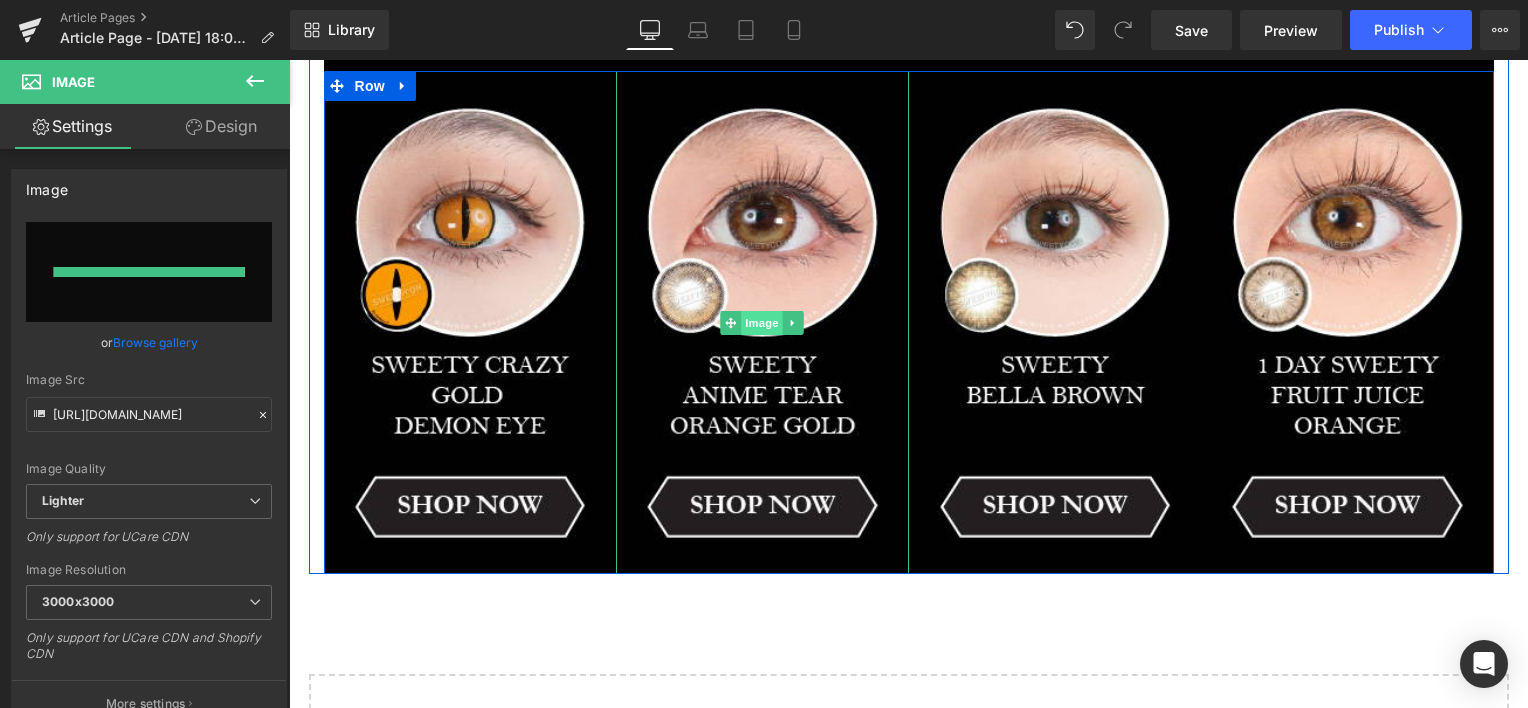 type on "[URL][DOMAIN_NAME]" 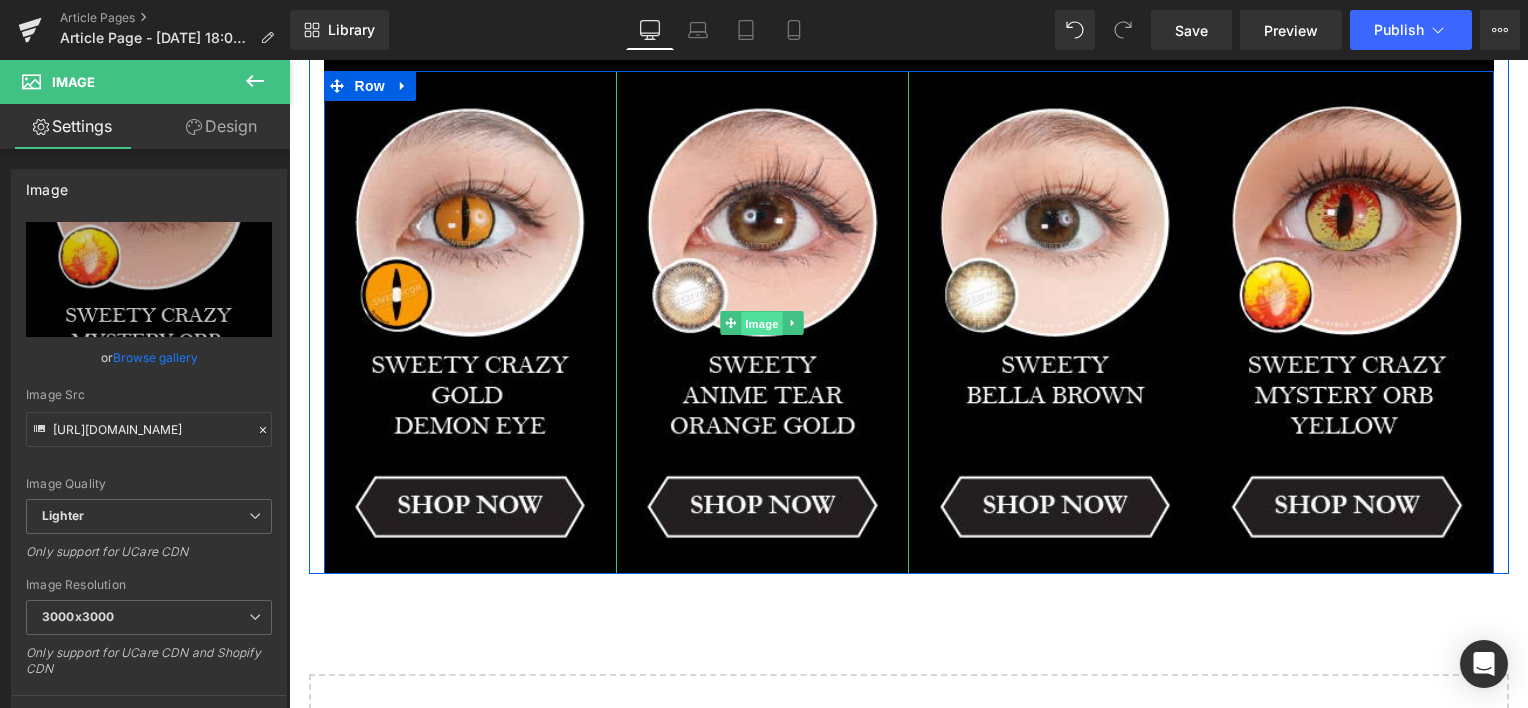 click on "Image" at bounding box center (762, 324) 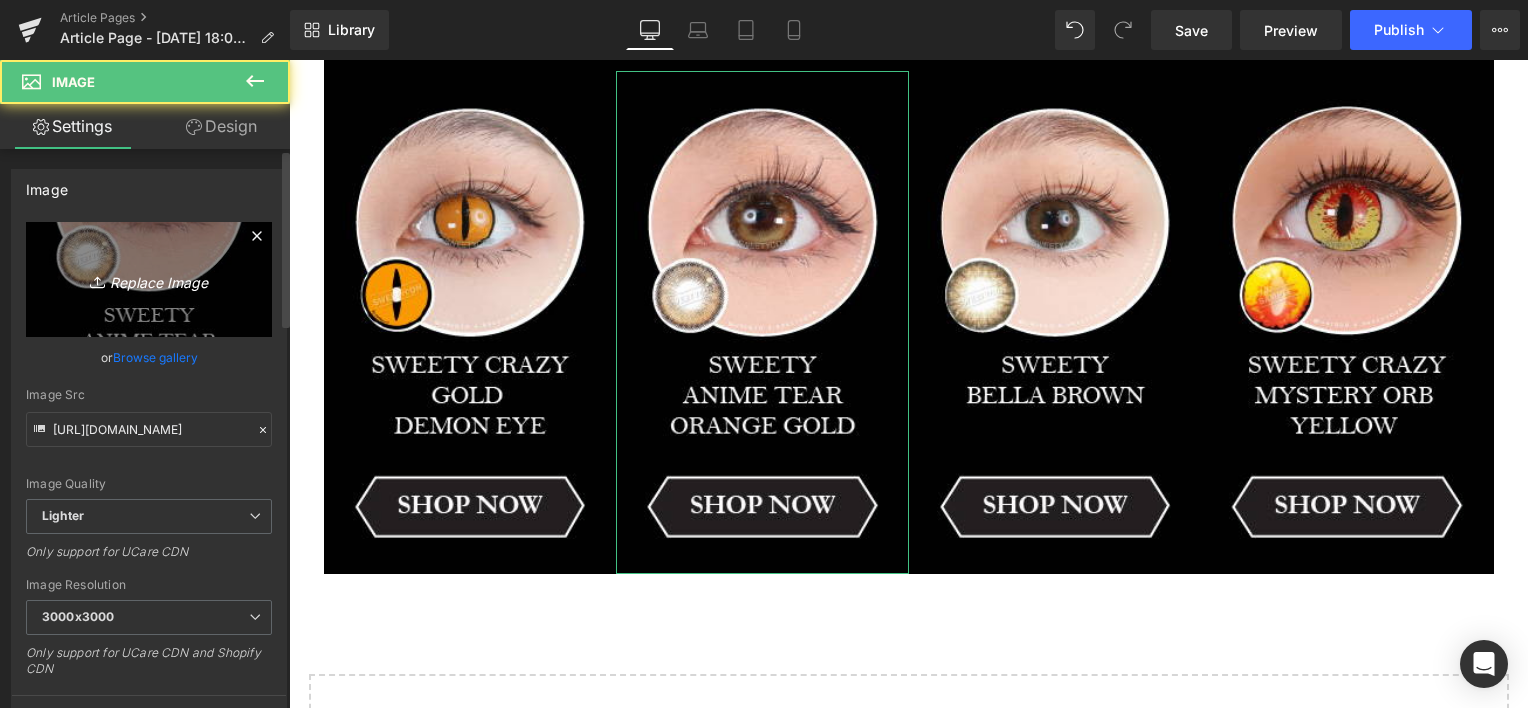 click on "Replace Image" at bounding box center (149, 279) 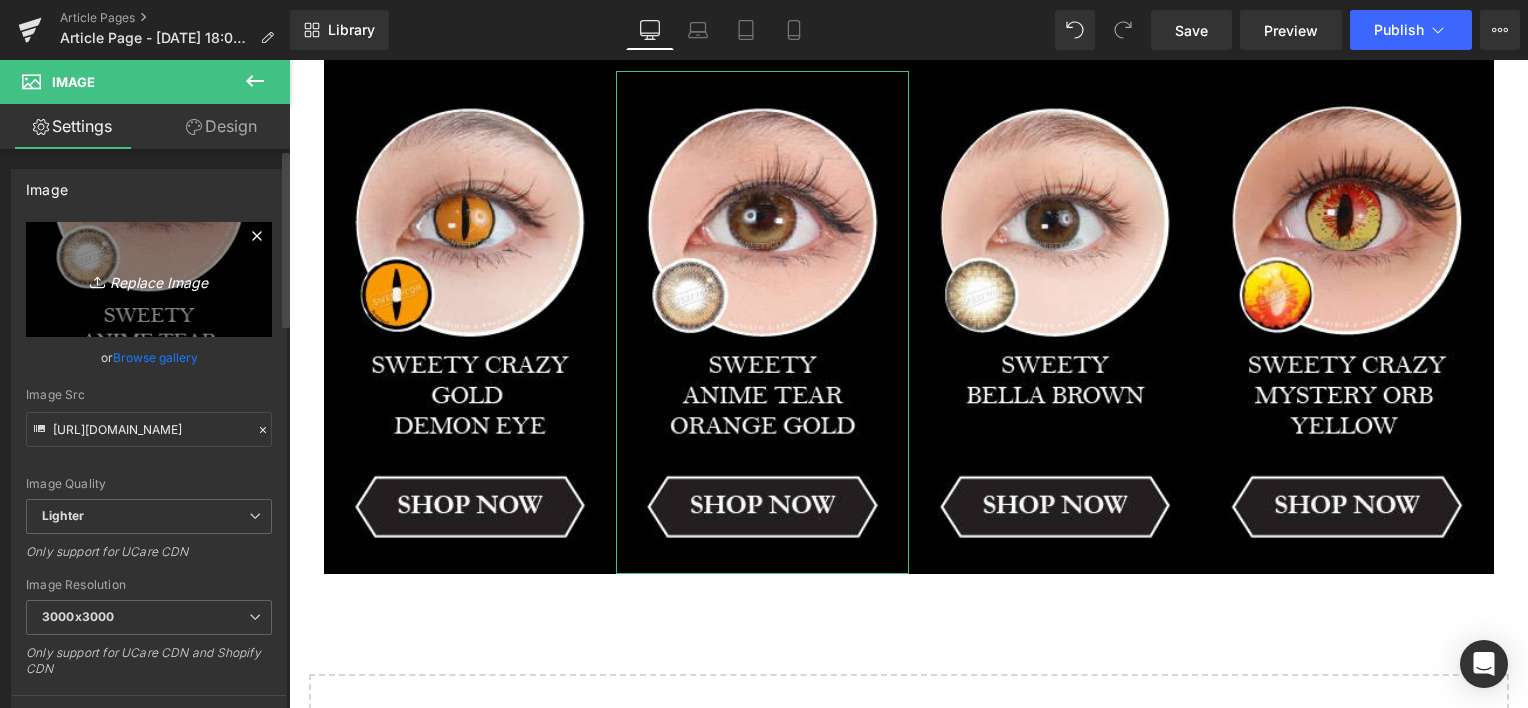 type on "C:\fakepath\Artboard 2 copy 6-80.jpg" 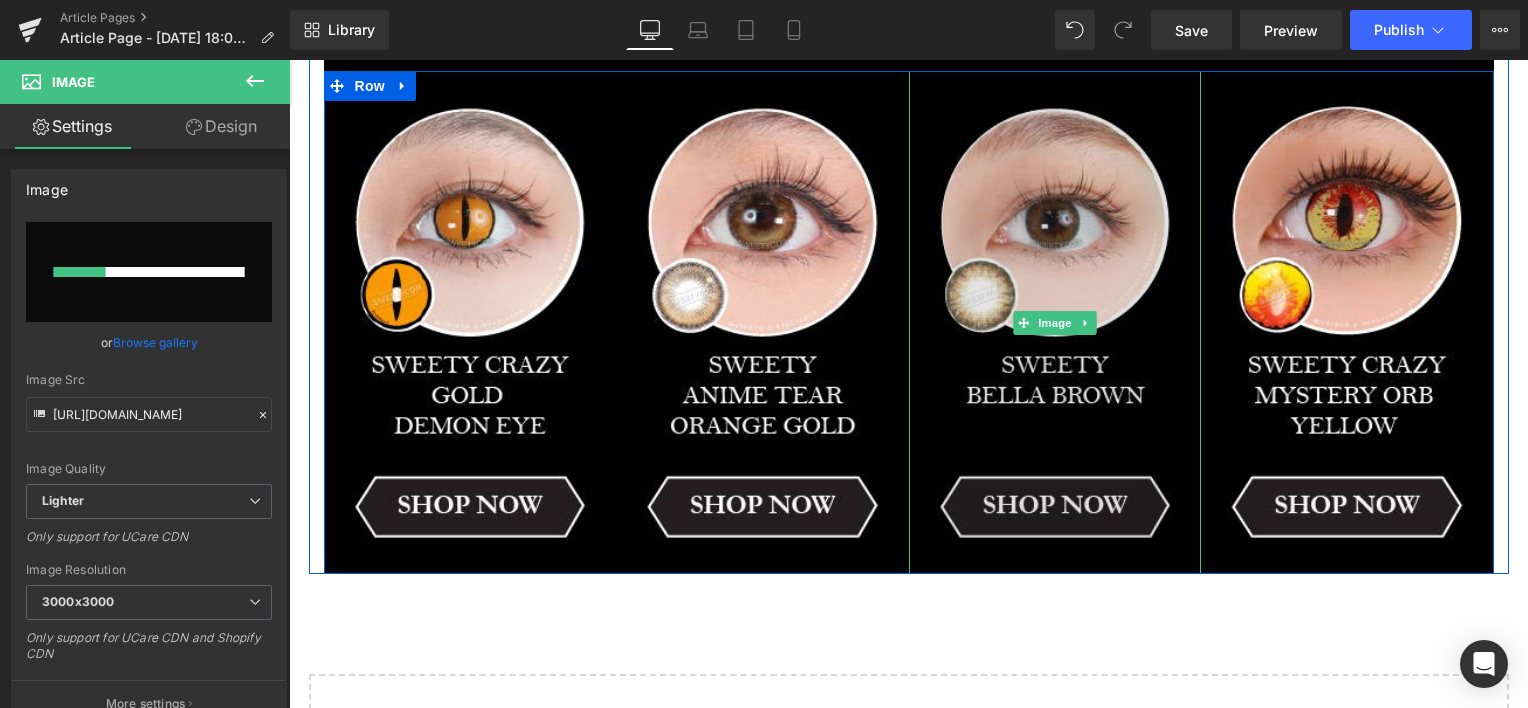 type 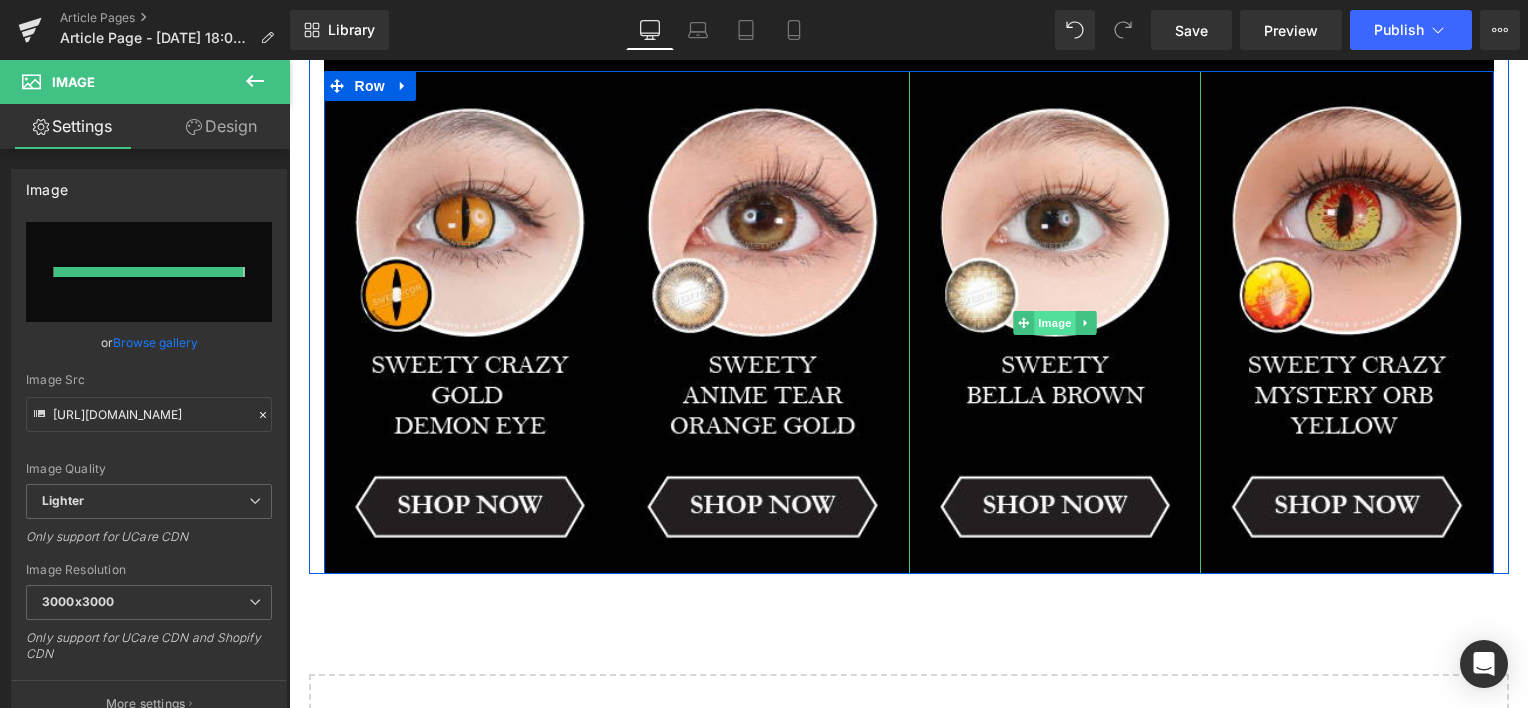 type on "[URL][DOMAIN_NAME]" 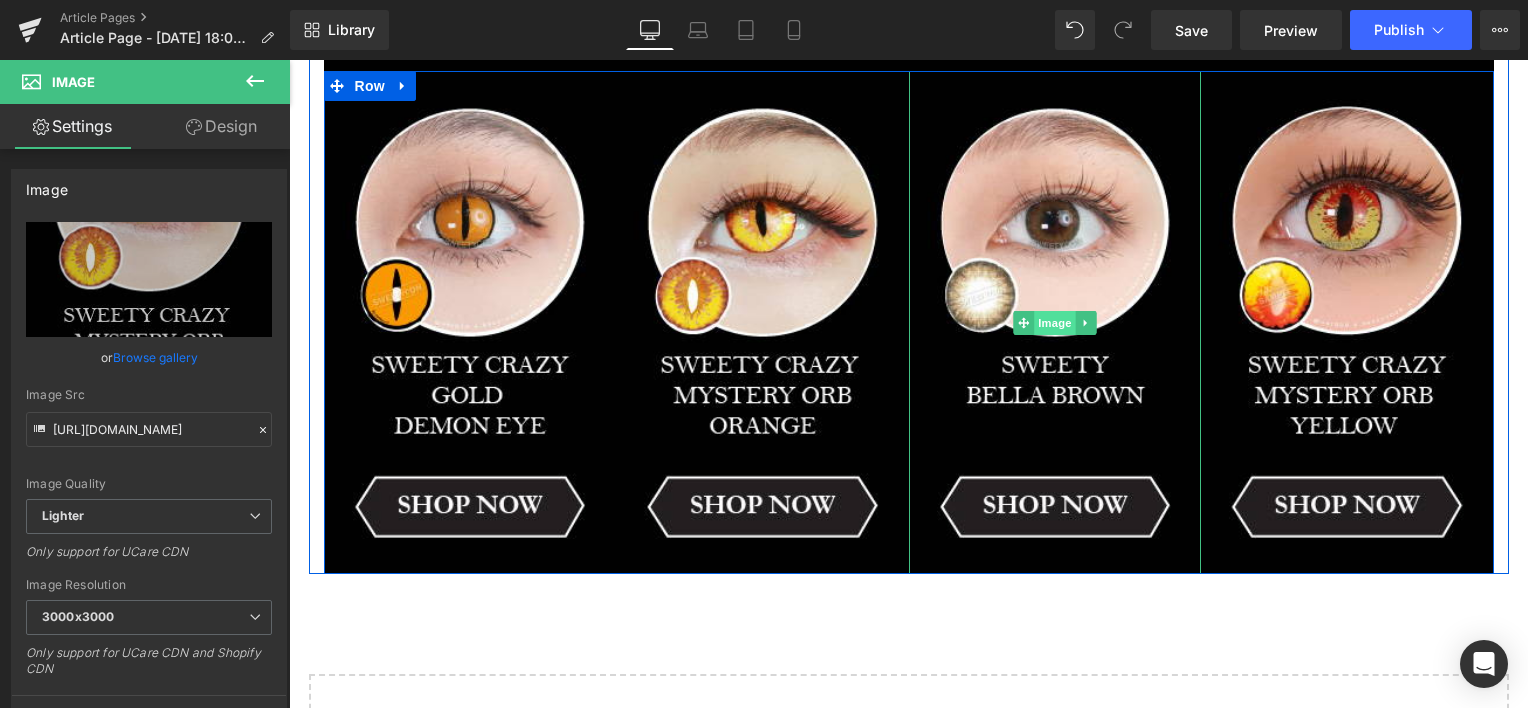 click on "Image" at bounding box center (1055, 323) 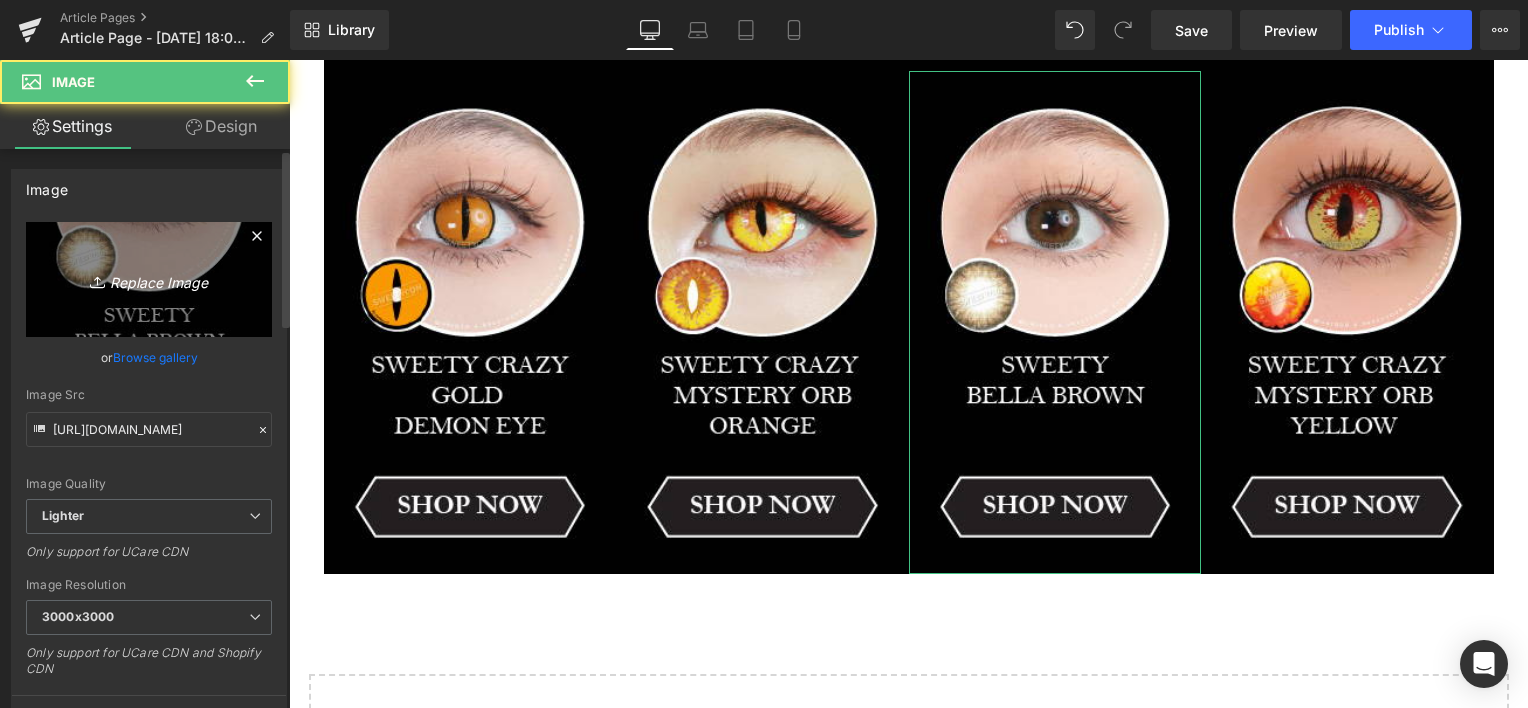 click on "Replace Image" at bounding box center (149, 279) 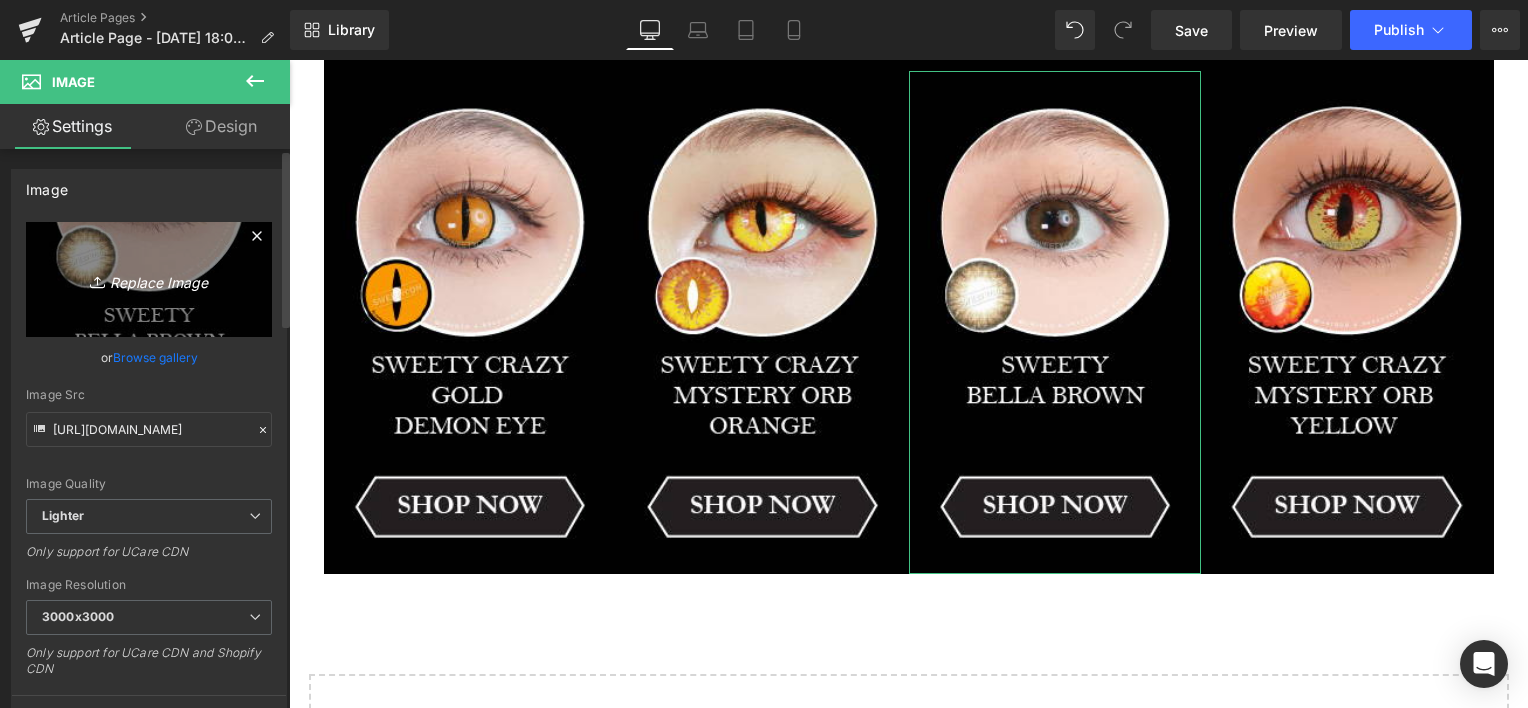 type on "C:\fakepath\Artboard 2 copy 7-80.jpg" 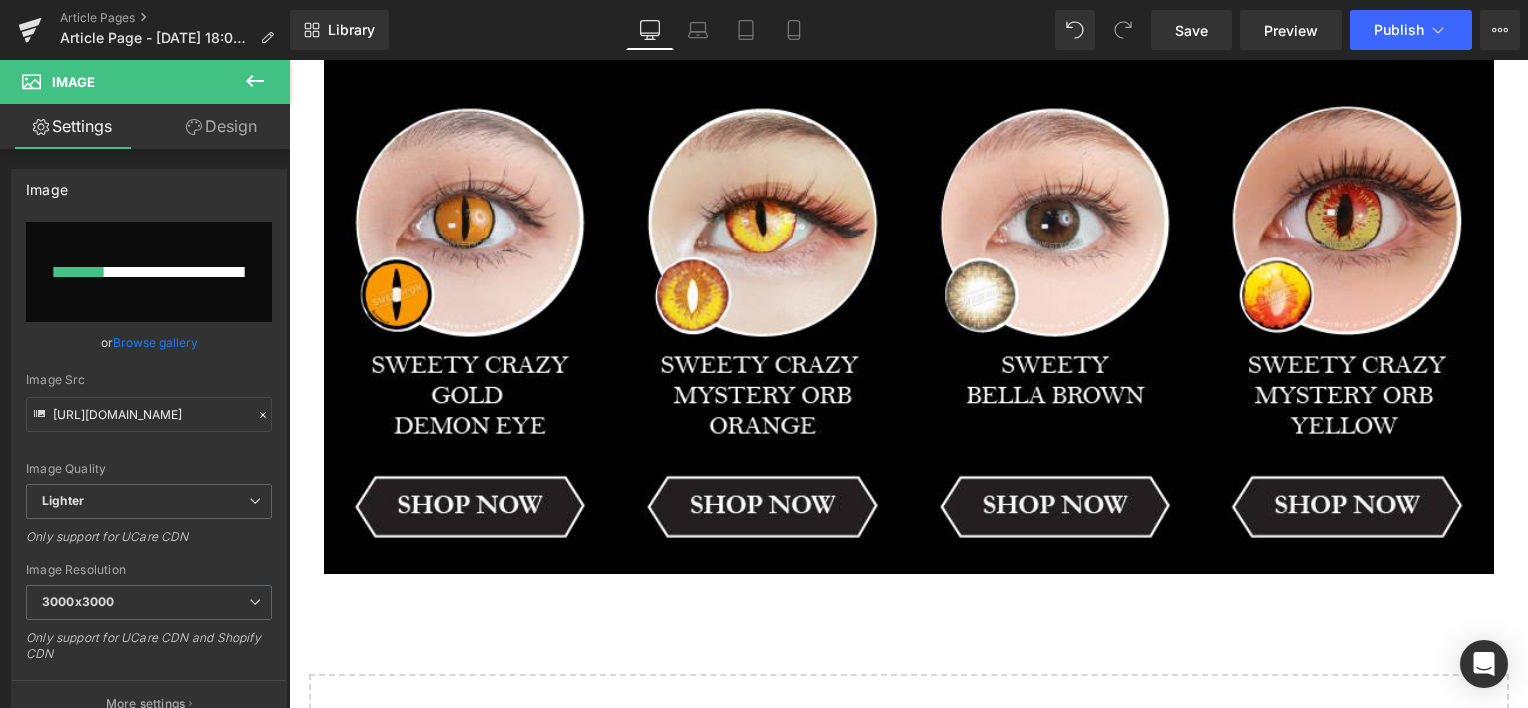 type 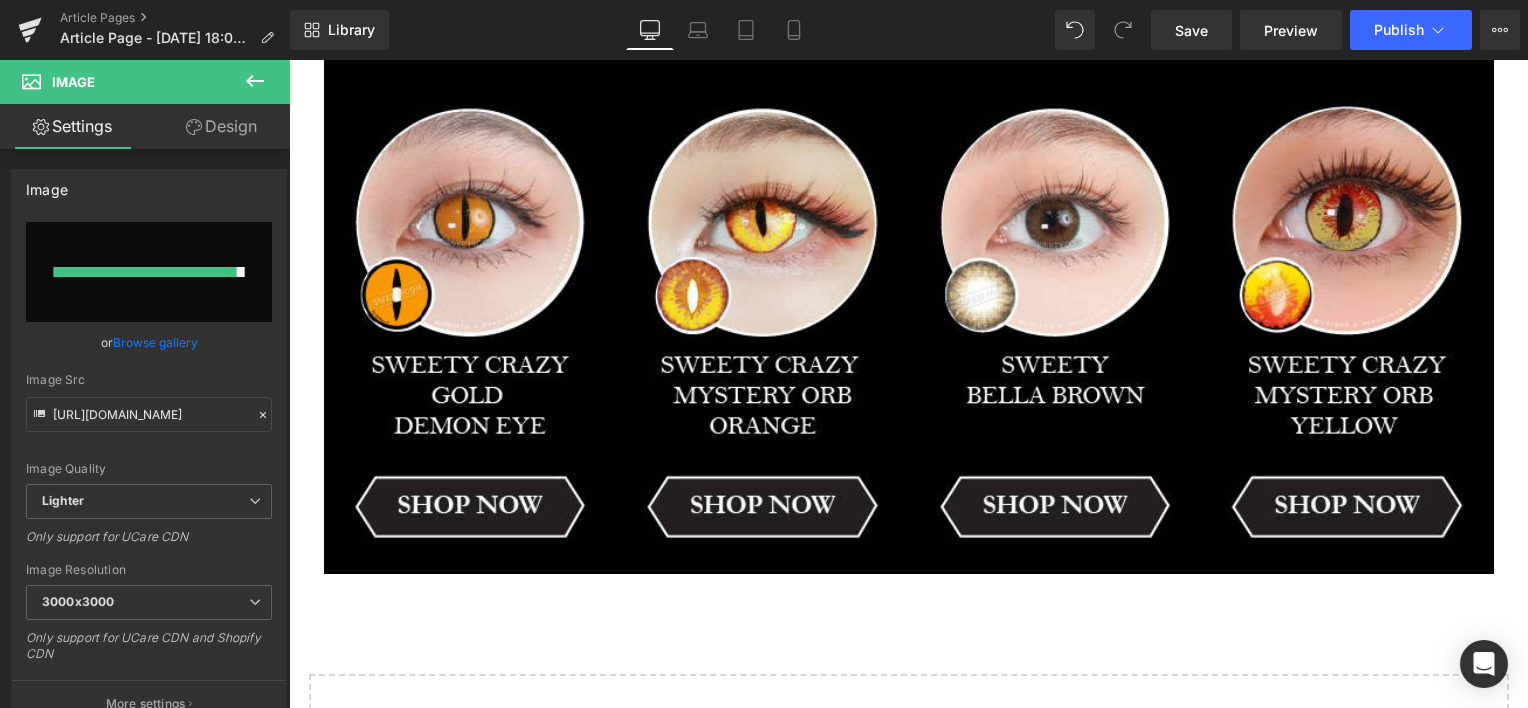 type on "[URL][DOMAIN_NAME]" 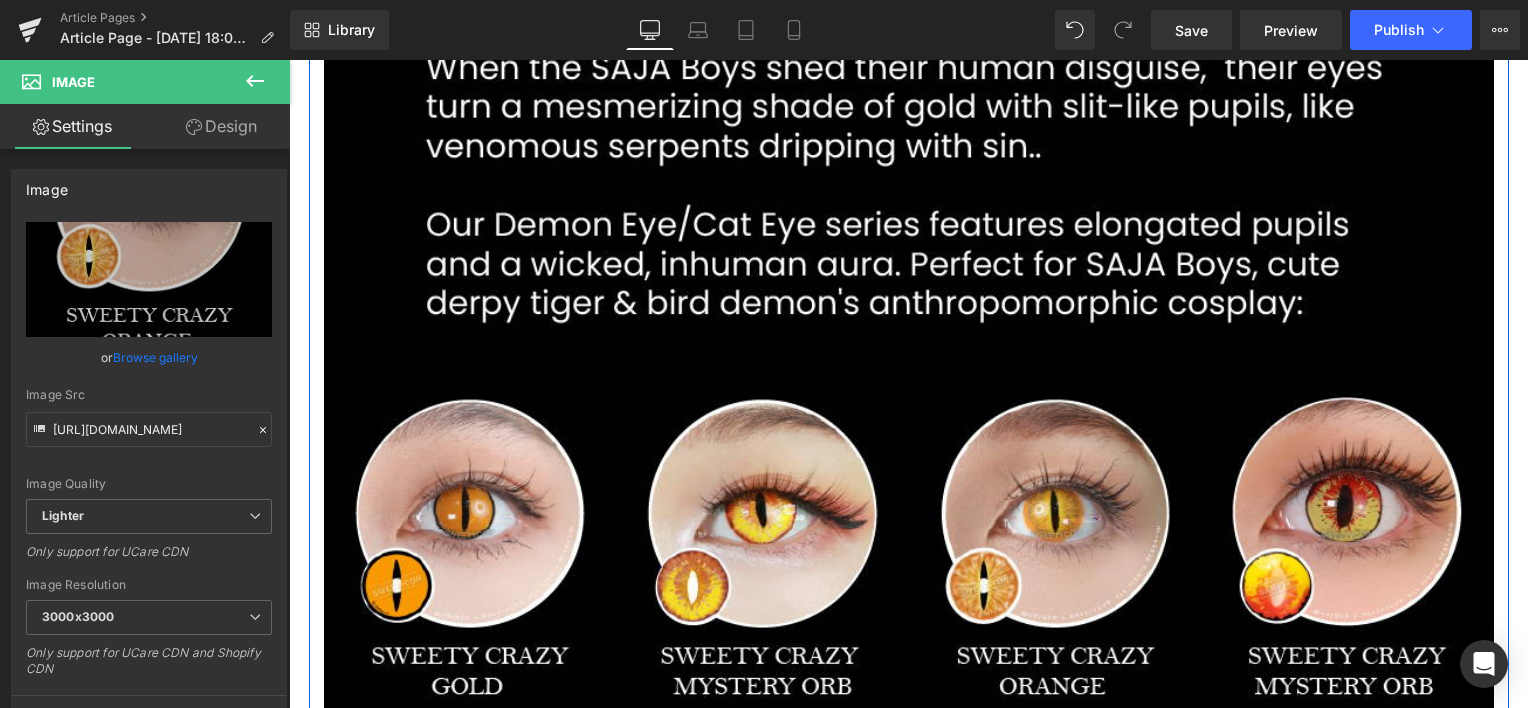 scroll, scrollTop: 4166, scrollLeft: 0, axis: vertical 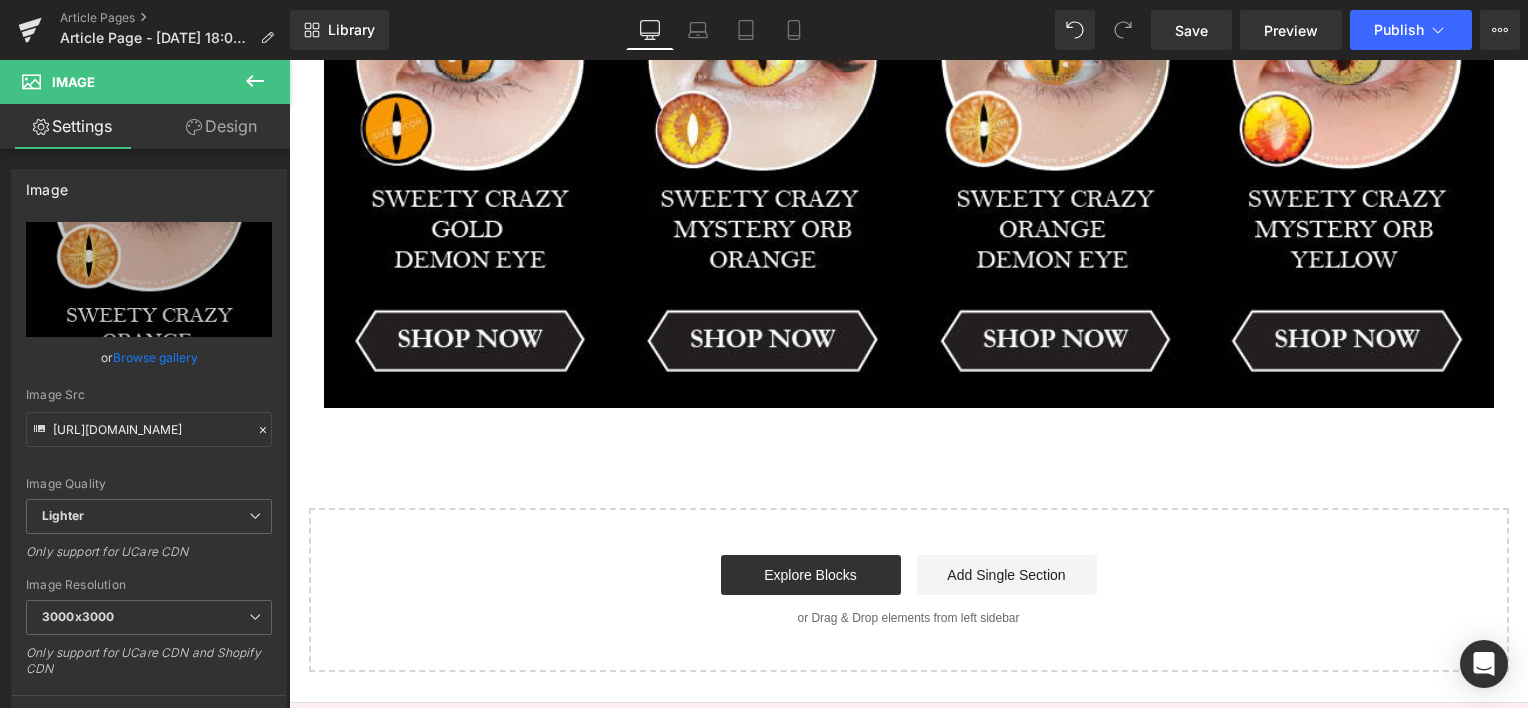 click on "Image         Image         Image         Image         Image         Row         Row
Image         Image         Image         Image         Image         Row
Row
Select your layout" at bounding box center [908, -1675] 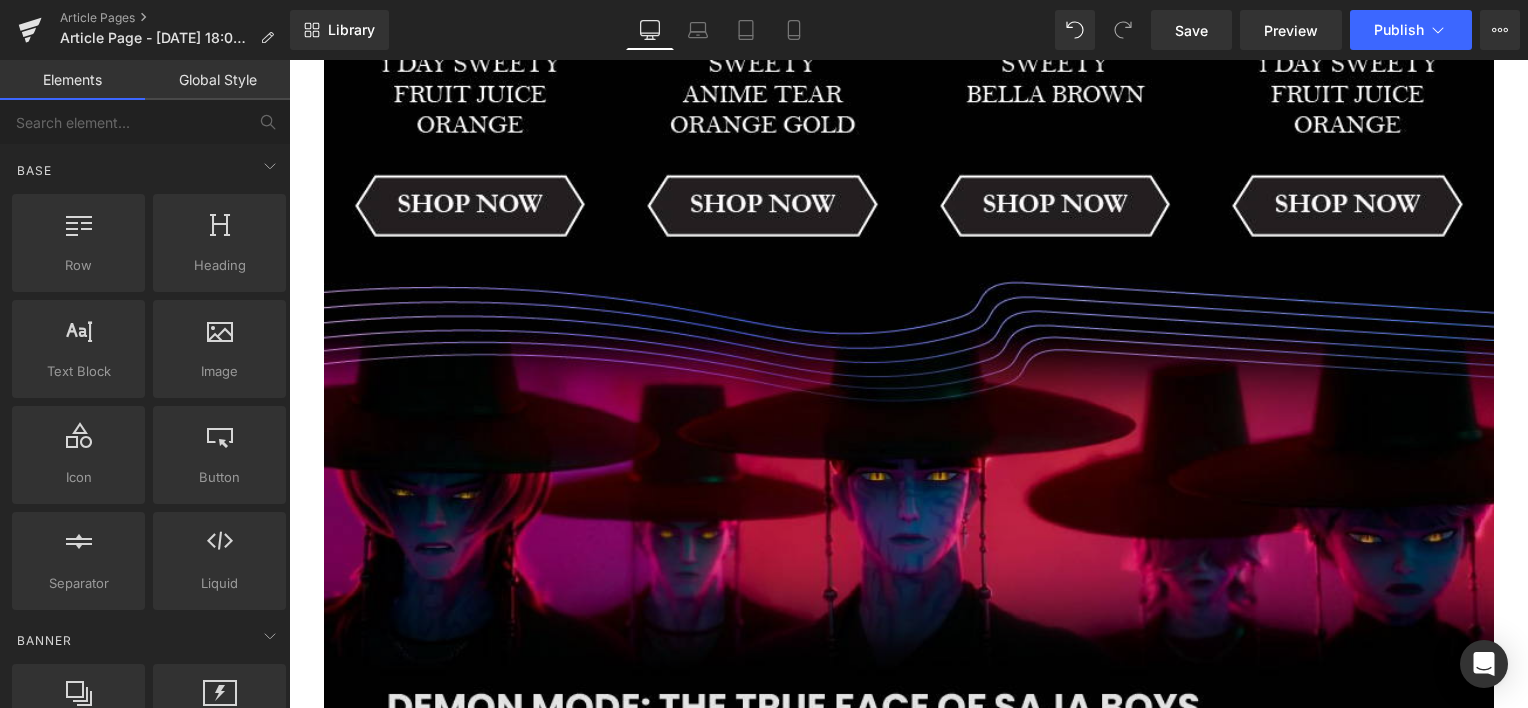 scroll, scrollTop: 3000, scrollLeft: 0, axis: vertical 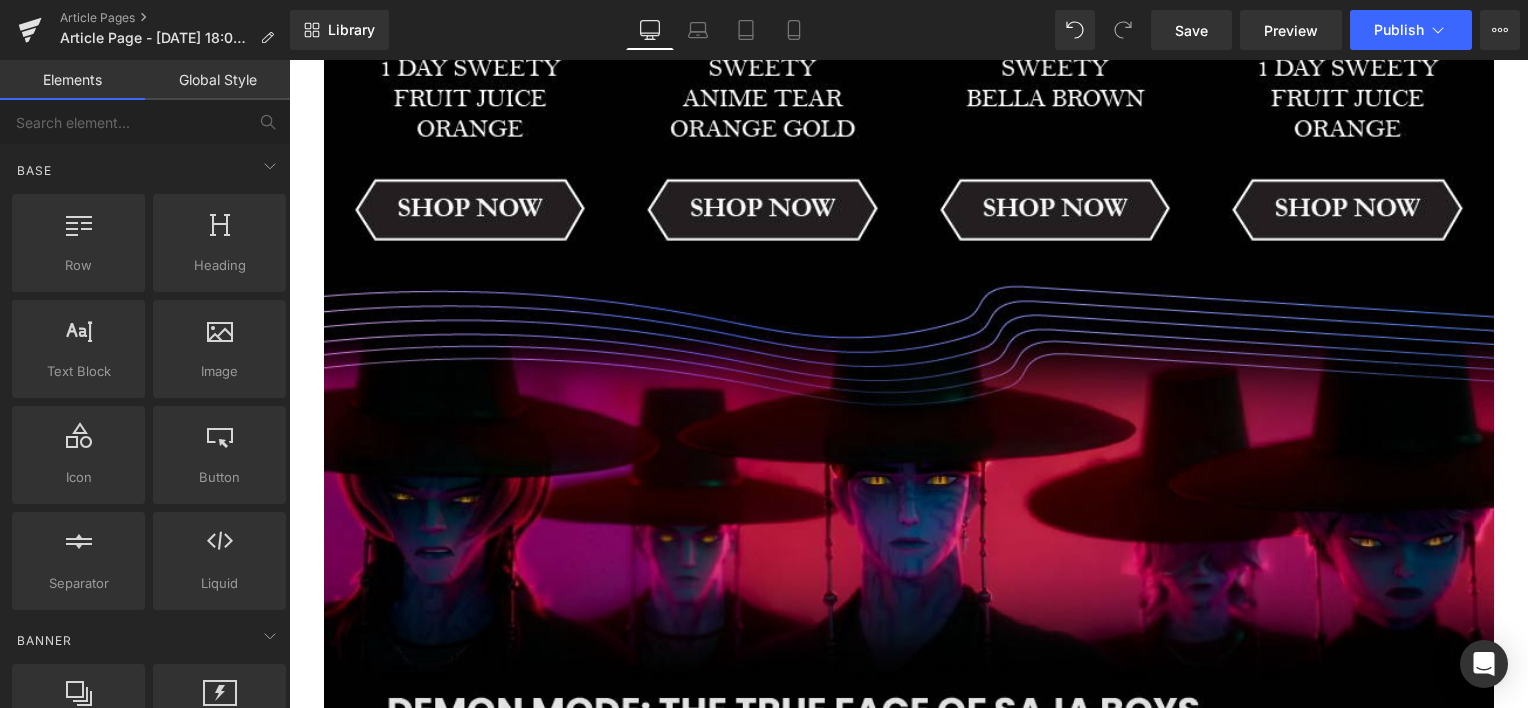 click at bounding box center (909, 674) 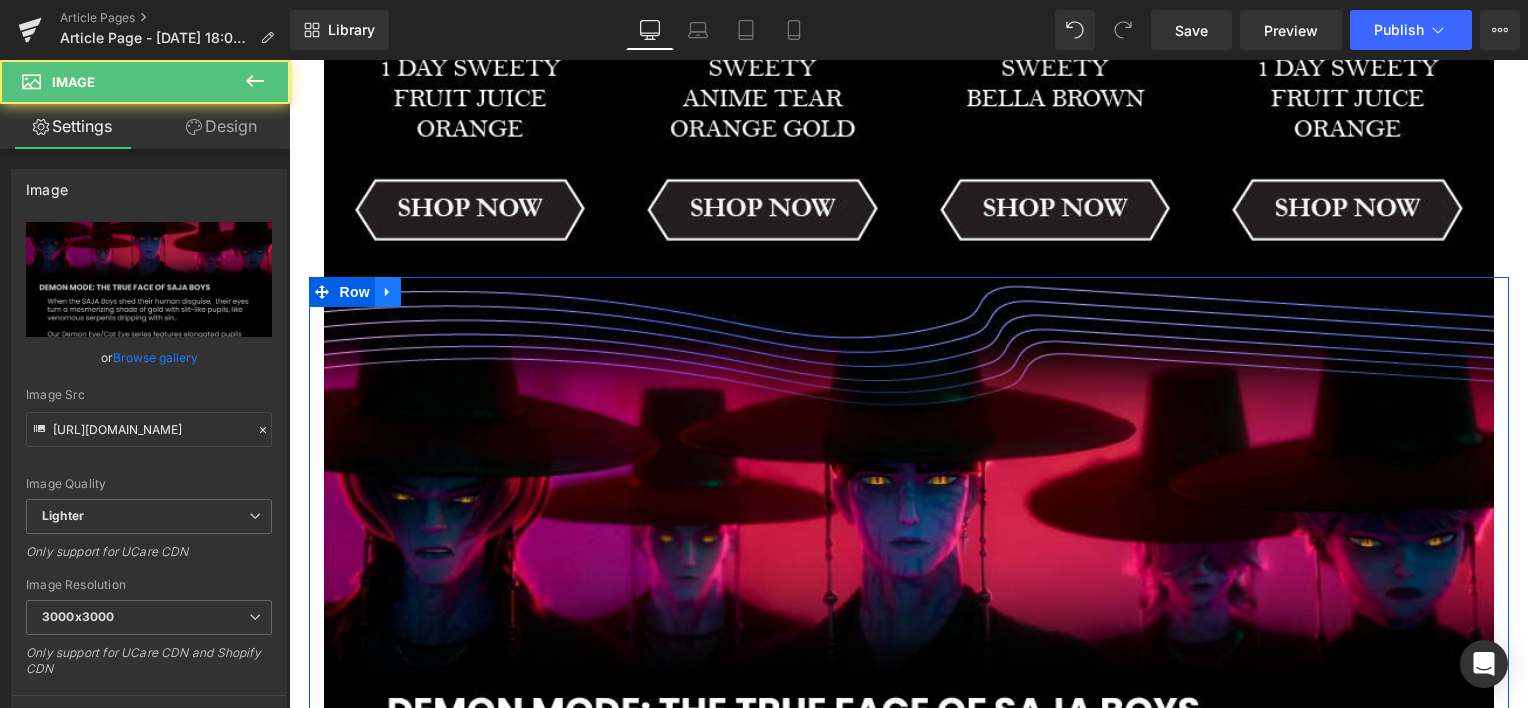 click 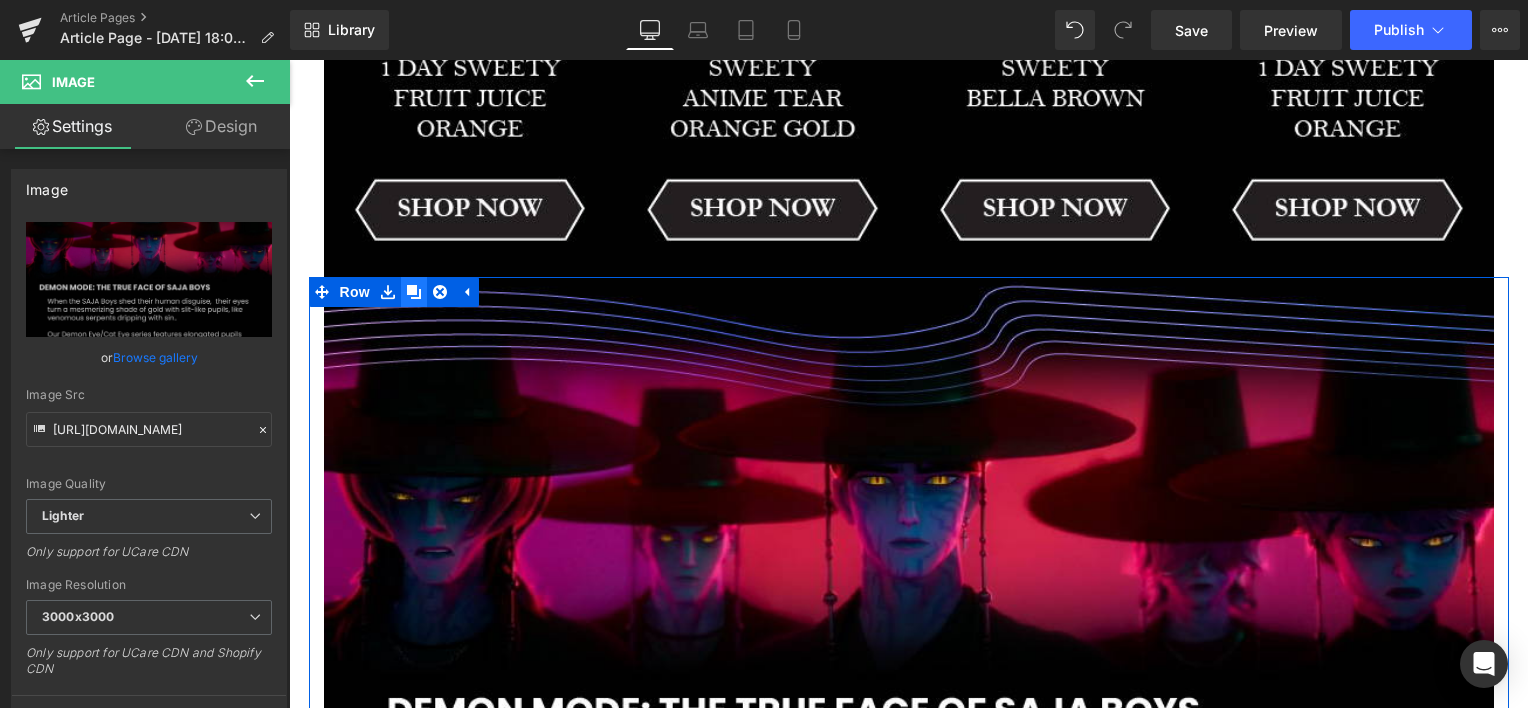 click at bounding box center [414, 292] 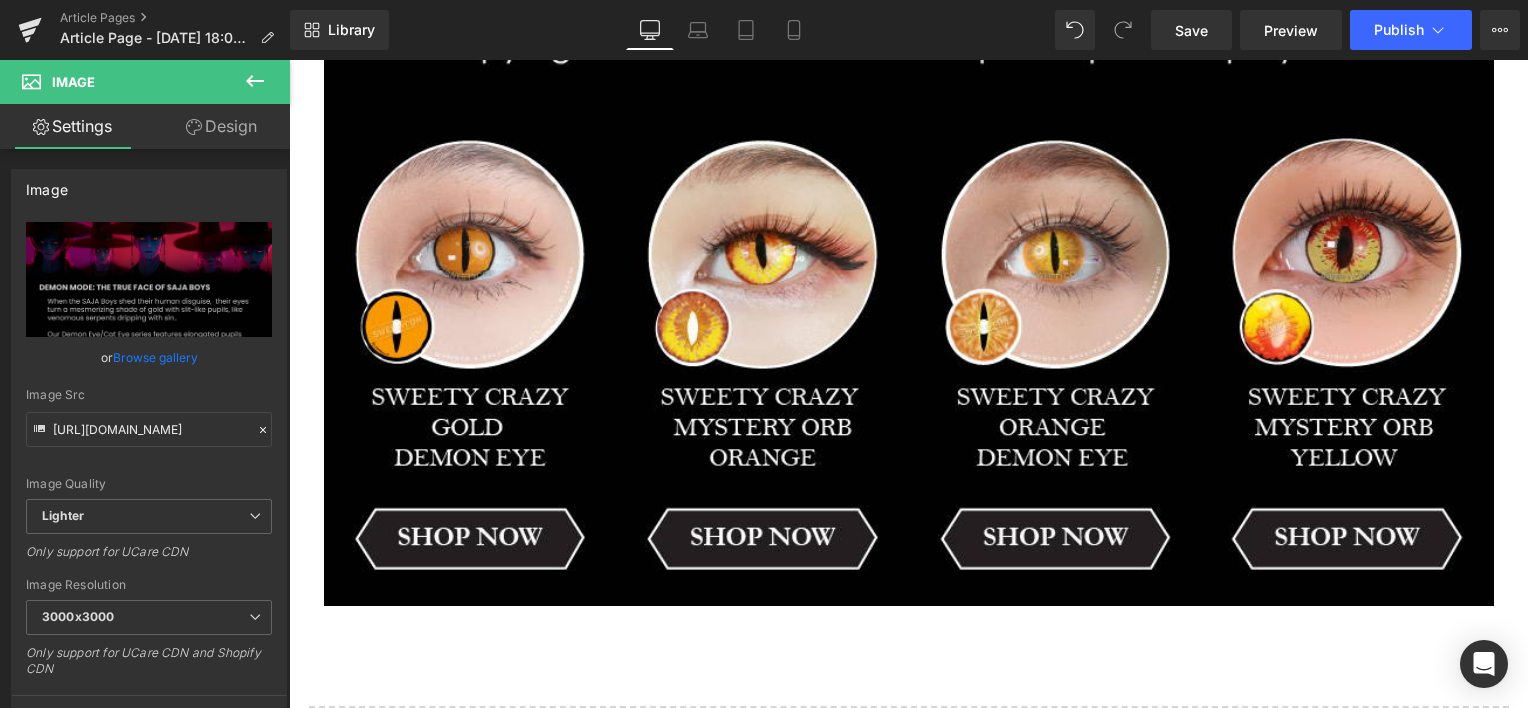 scroll, scrollTop: 5268, scrollLeft: 0, axis: vertical 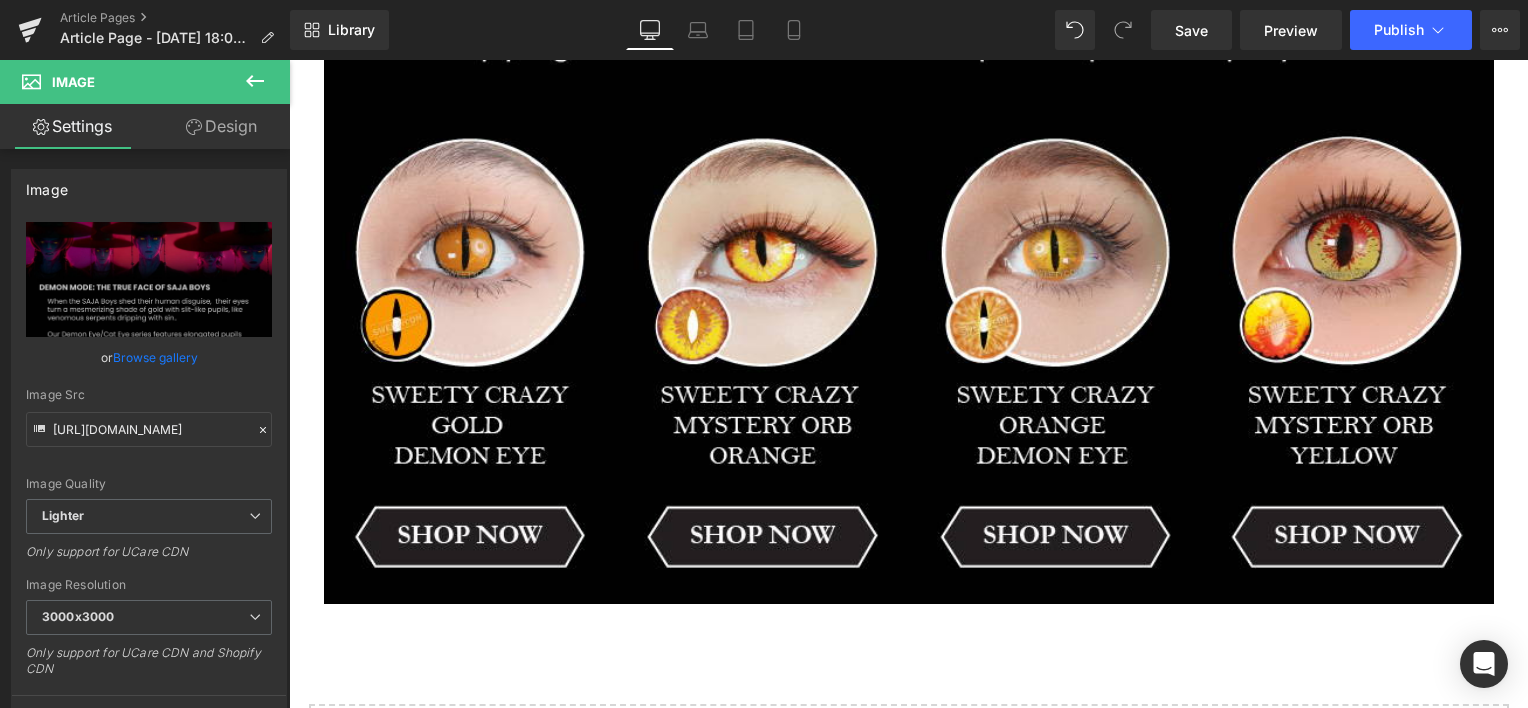 click on "Image" at bounding box center (470, 352) 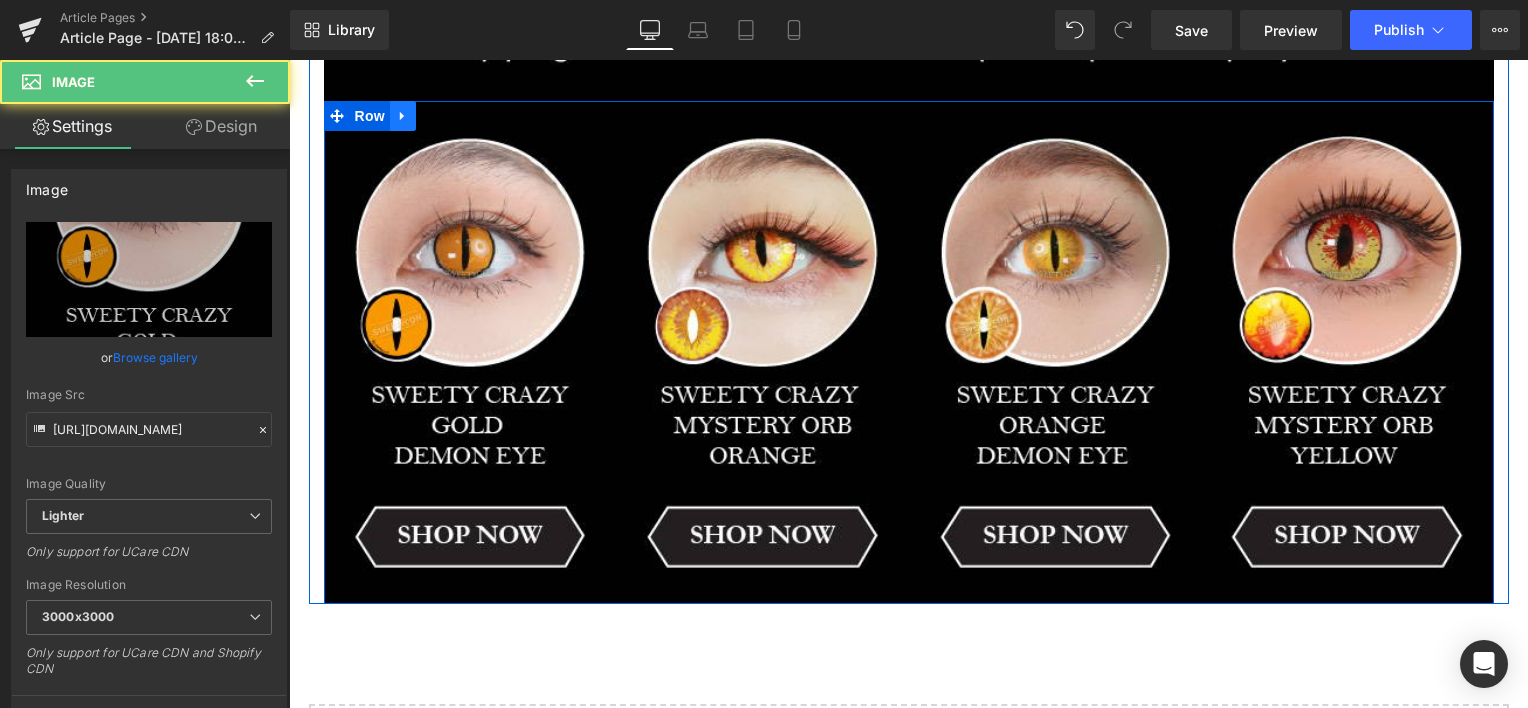 click at bounding box center (403, 116) 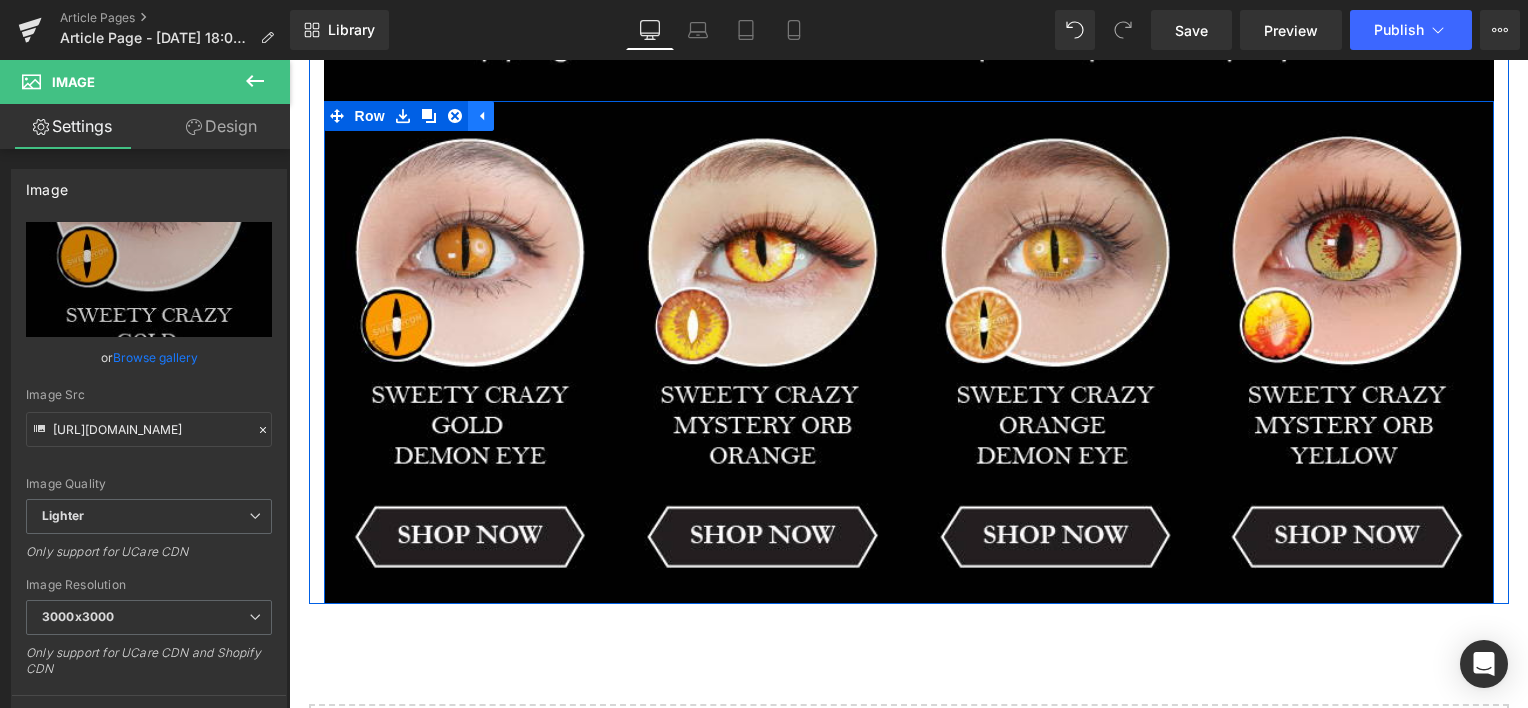drag, startPoint x: 448, startPoint y: 120, endPoint x: 465, endPoint y: 120, distance: 17 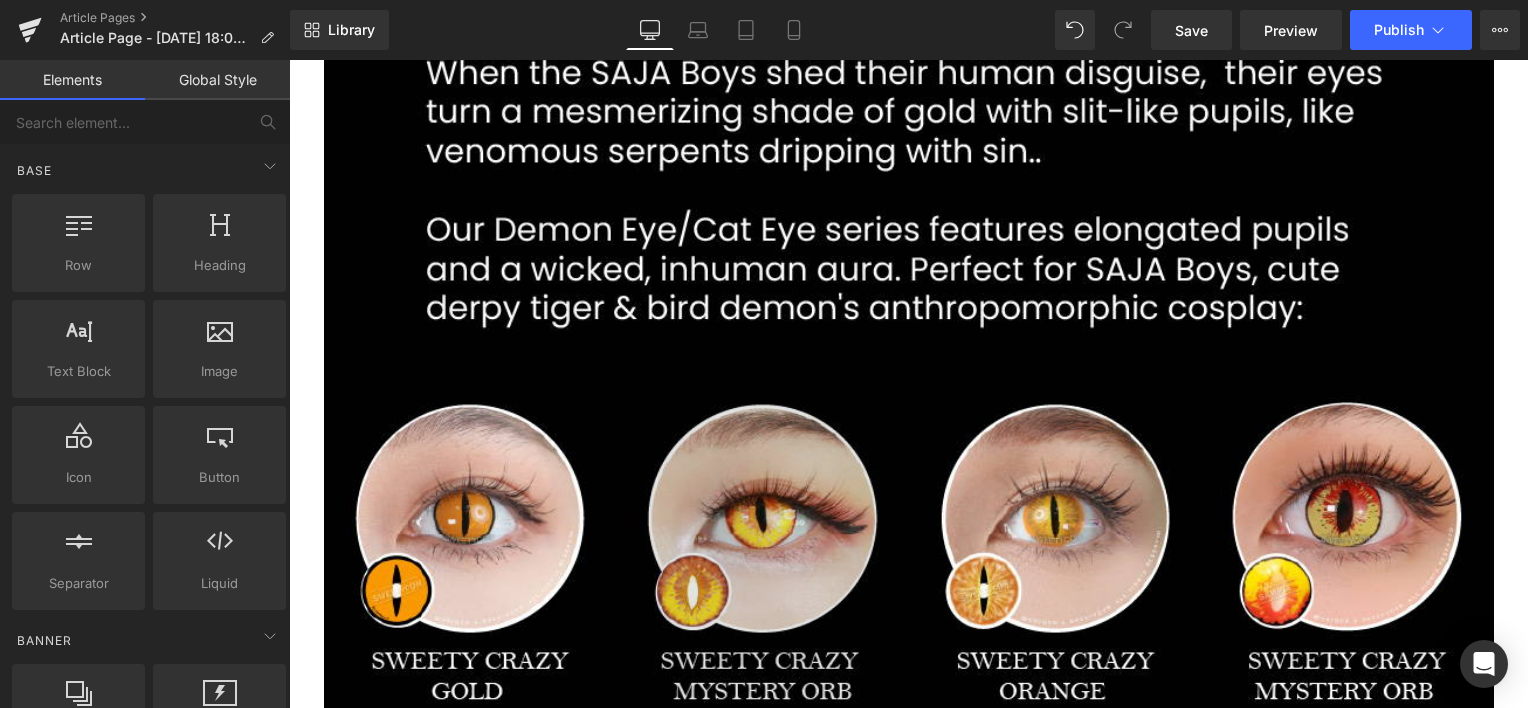 scroll, scrollTop: 4100, scrollLeft: 0, axis: vertical 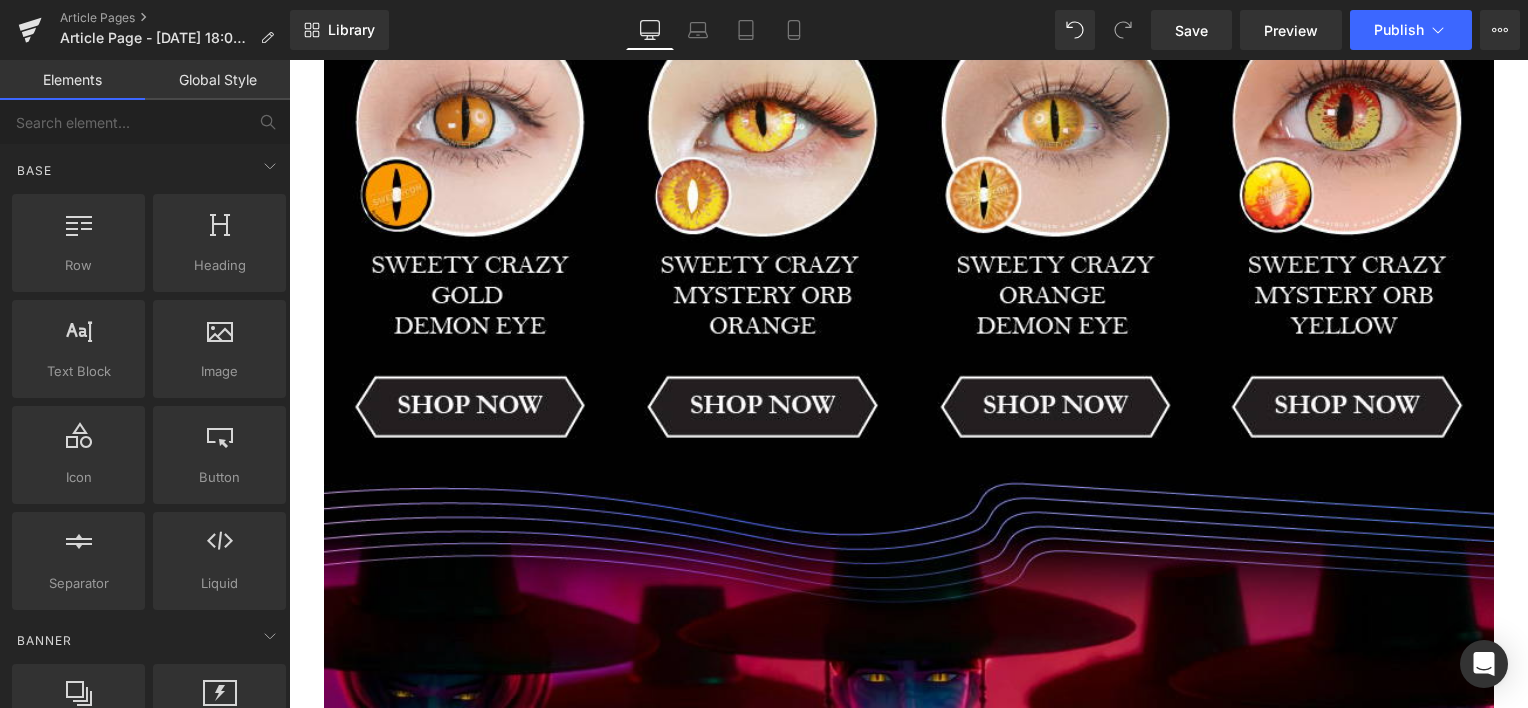 click at bounding box center (909, 871) 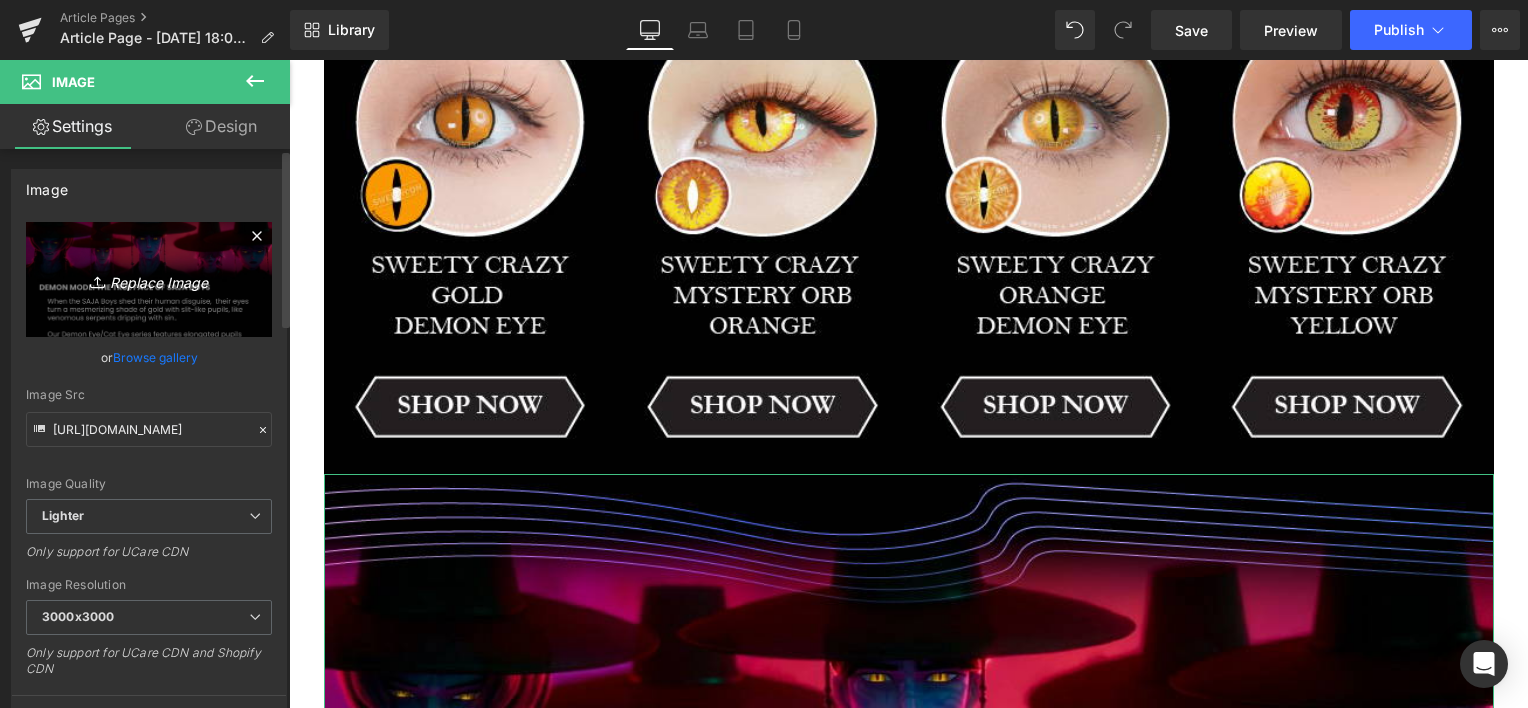 click on "Replace Image" at bounding box center (149, 279) 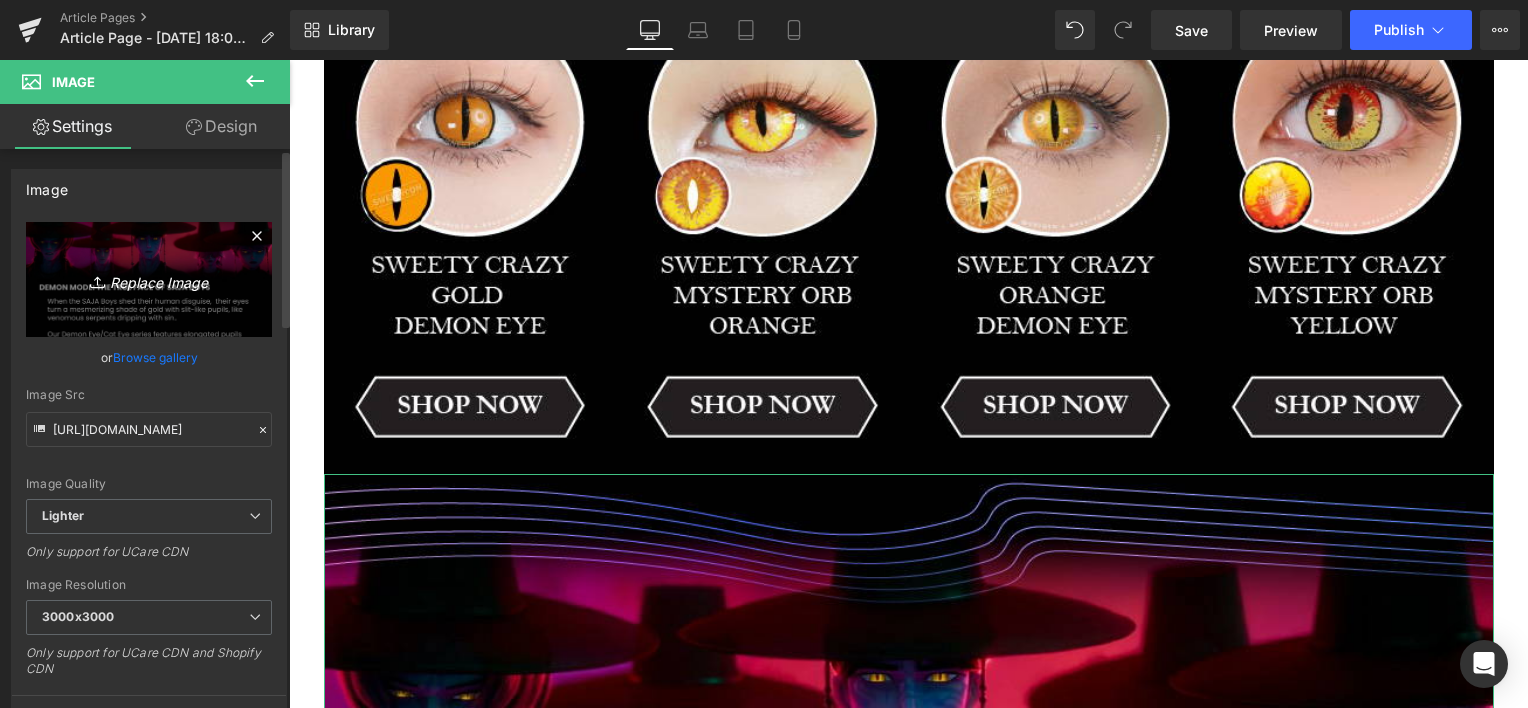 type on "C:\fakepath\Artboard 1 copy 2-80.jpg" 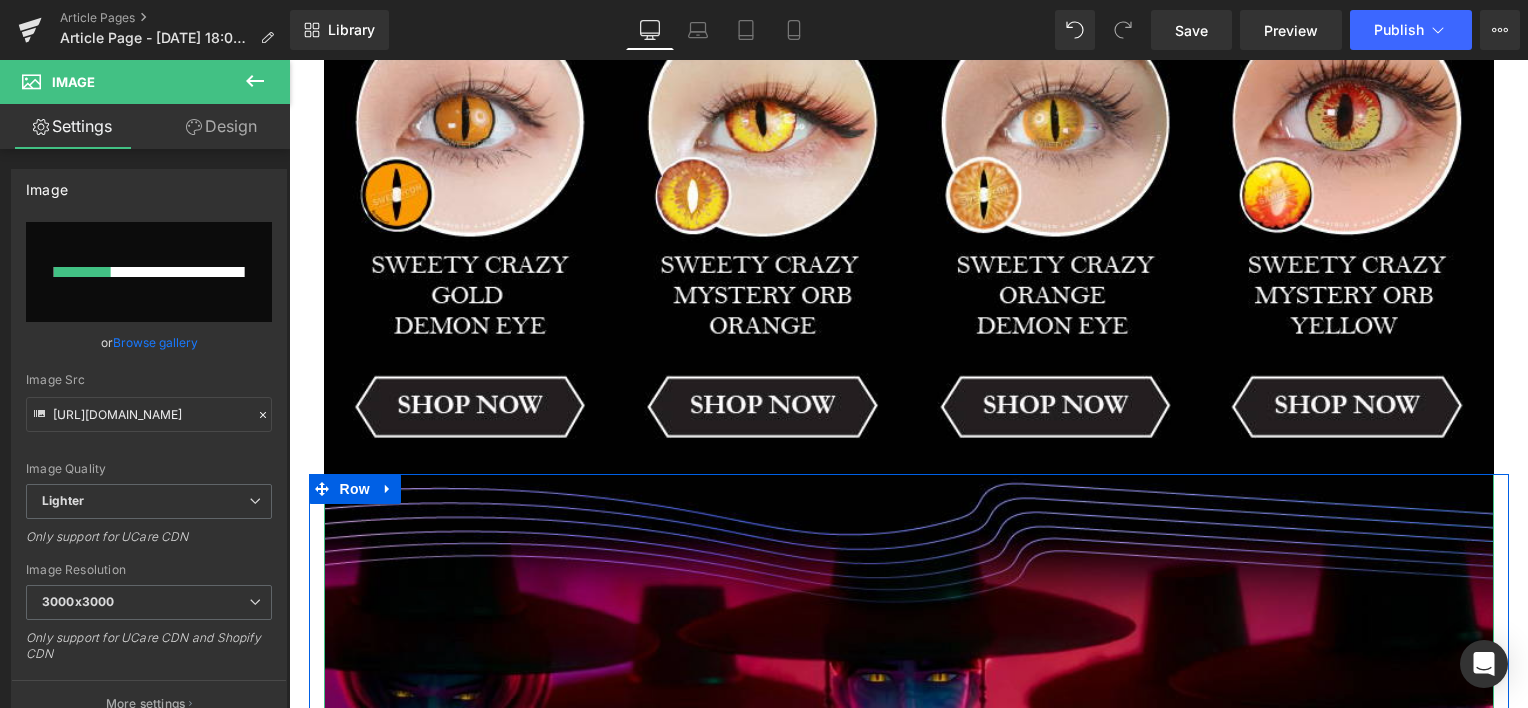 type 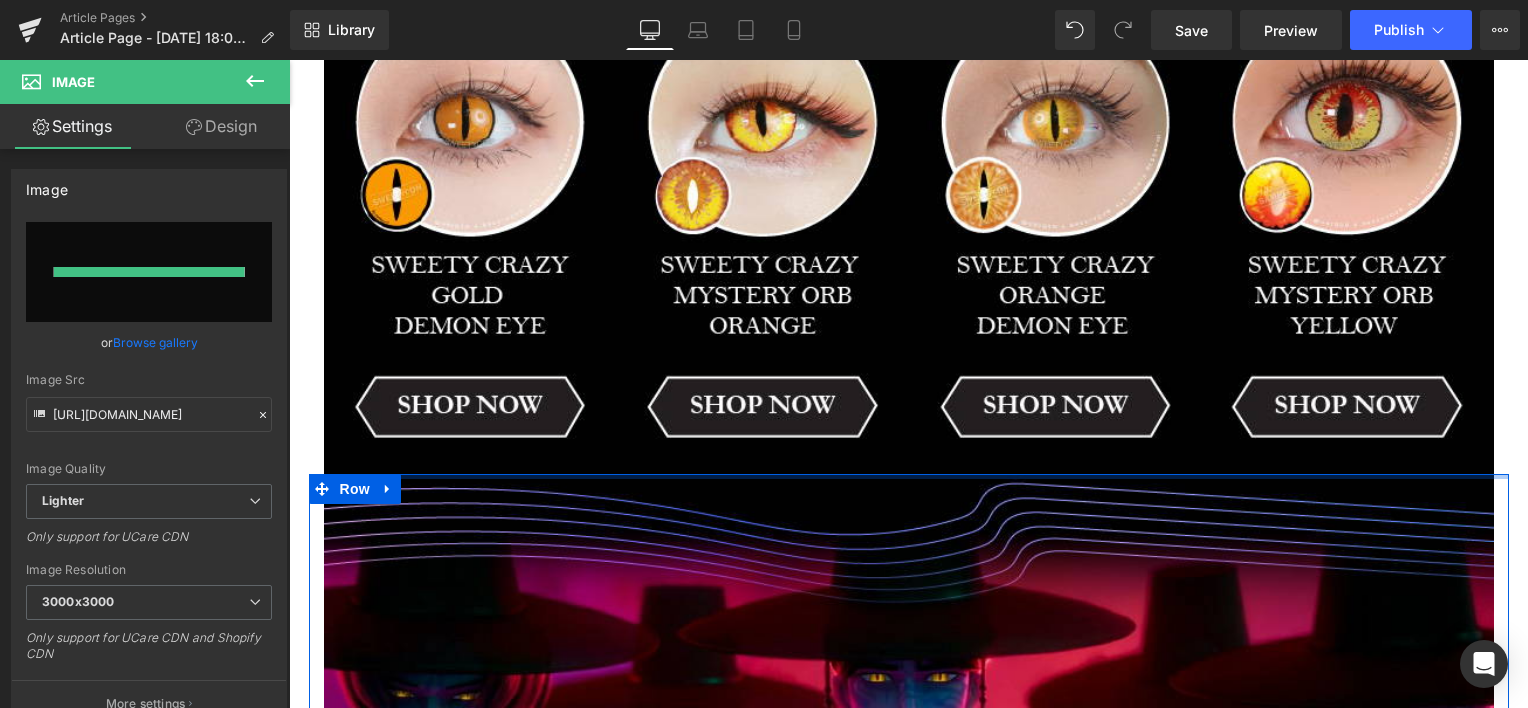 type on "[URL][DOMAIN_NAME]" 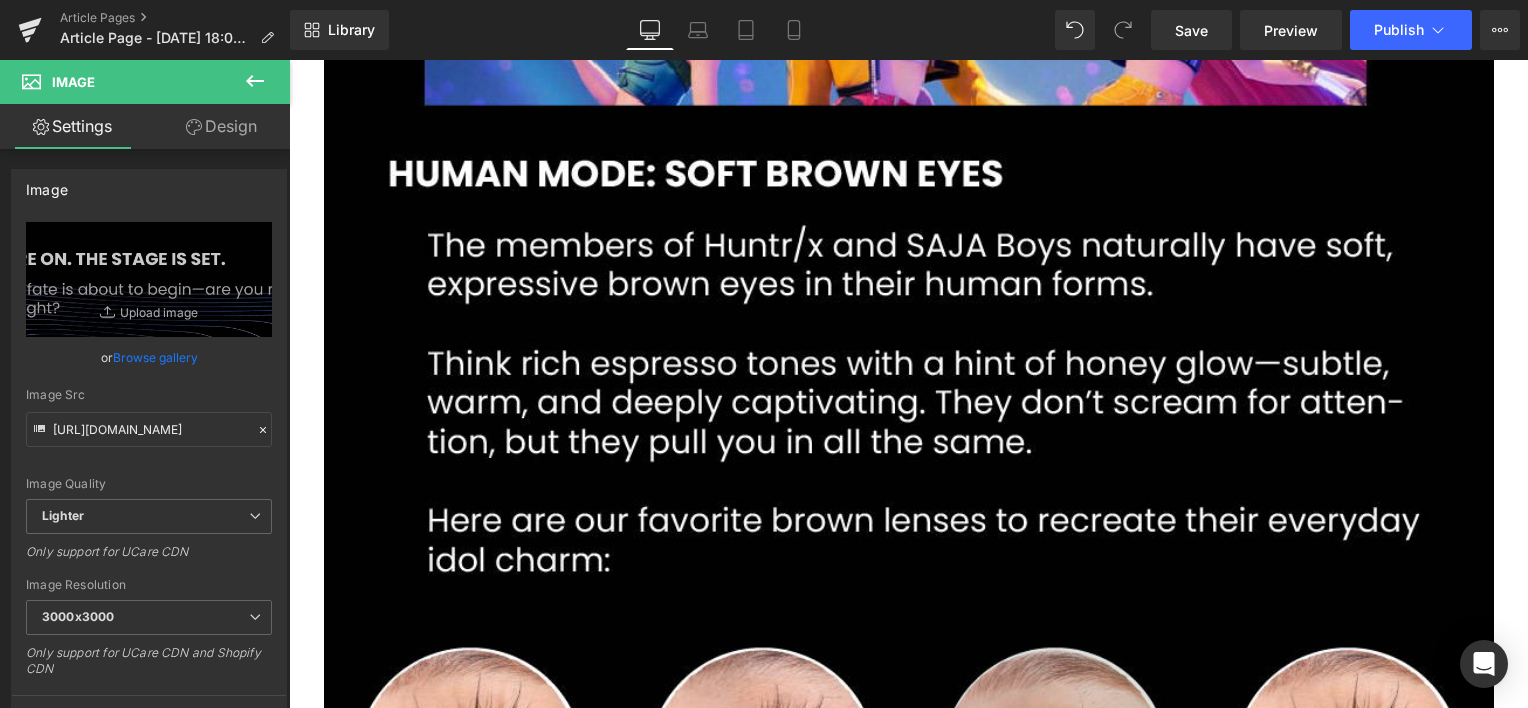 scroll, scrollTop: 2166, scrollLeft: 0, axis: vertical 